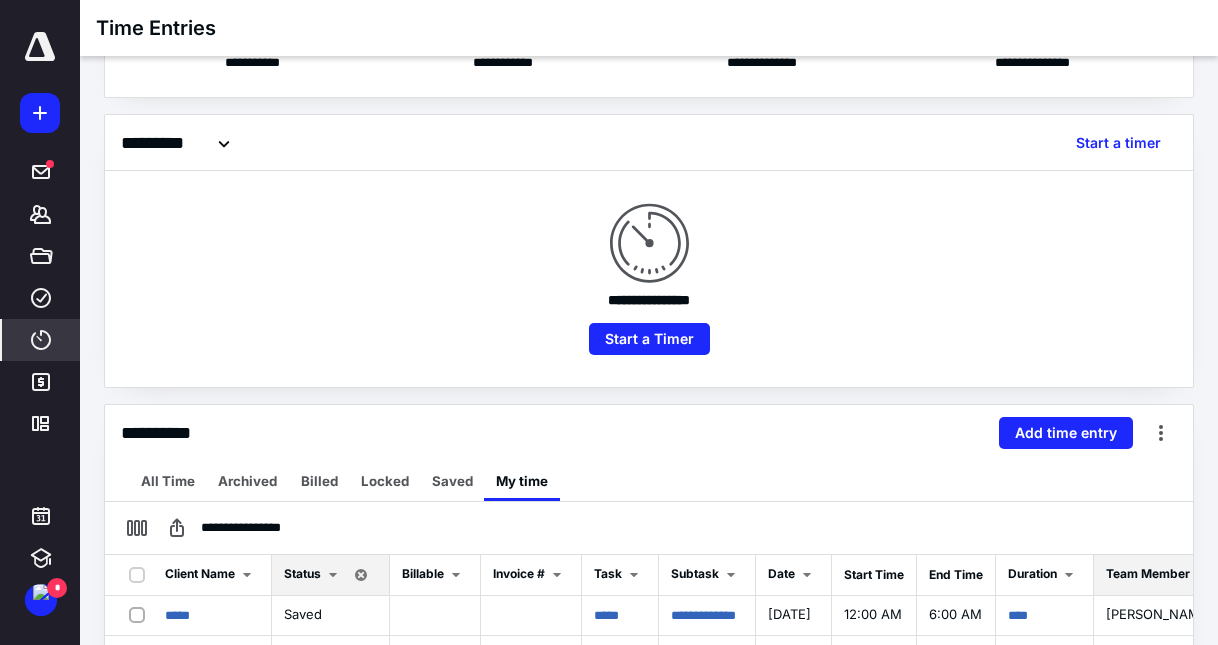 scroll, scrollTop: 0, scrollLeft: 0, axis: both 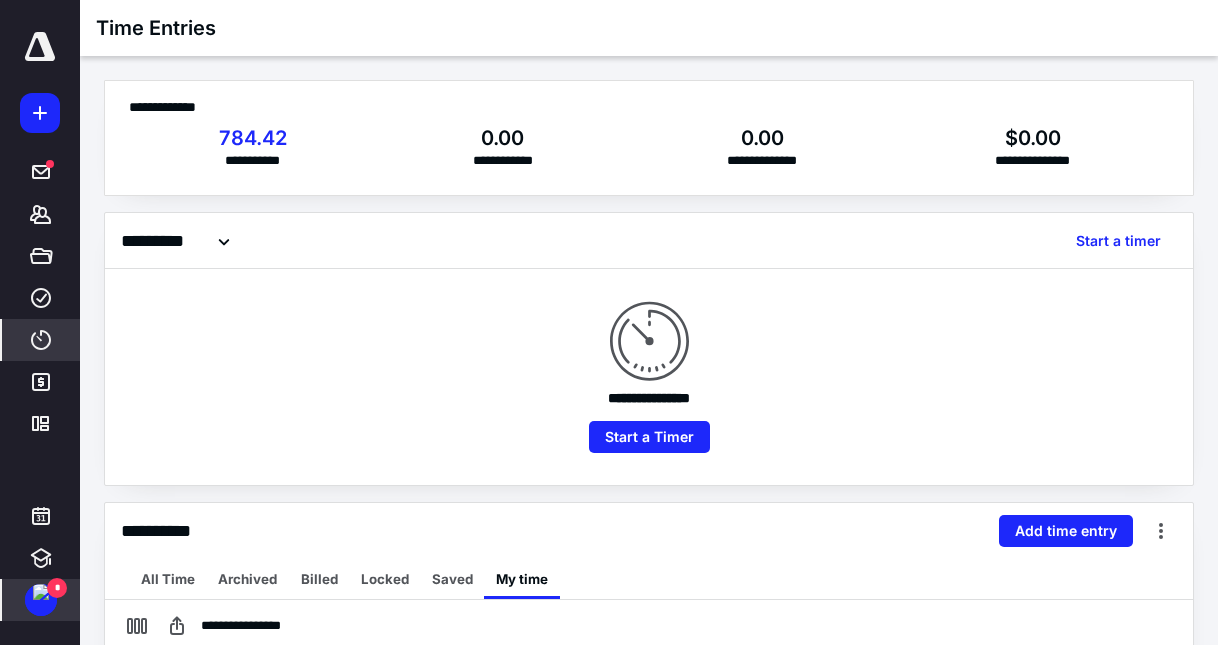 click at bounding box center [41, 592] 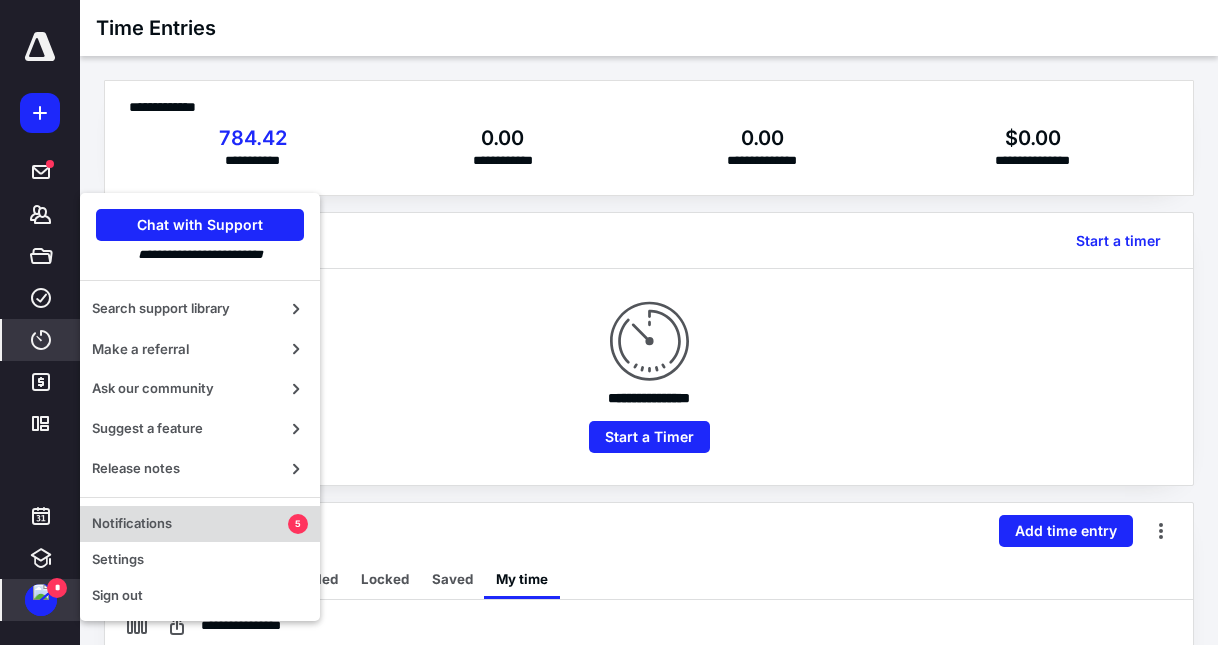 click on "Notifications" at bounding box center (190, 524) 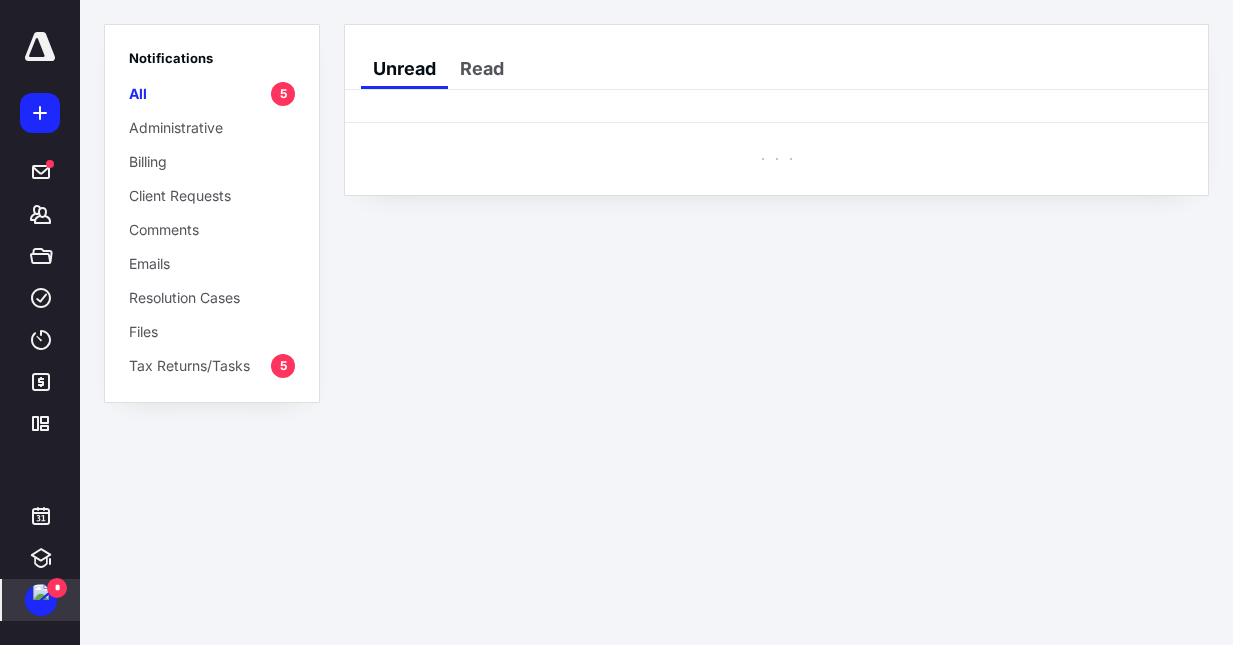 click on "Tax Returns/Tasks" at bounding box center (189, 365) 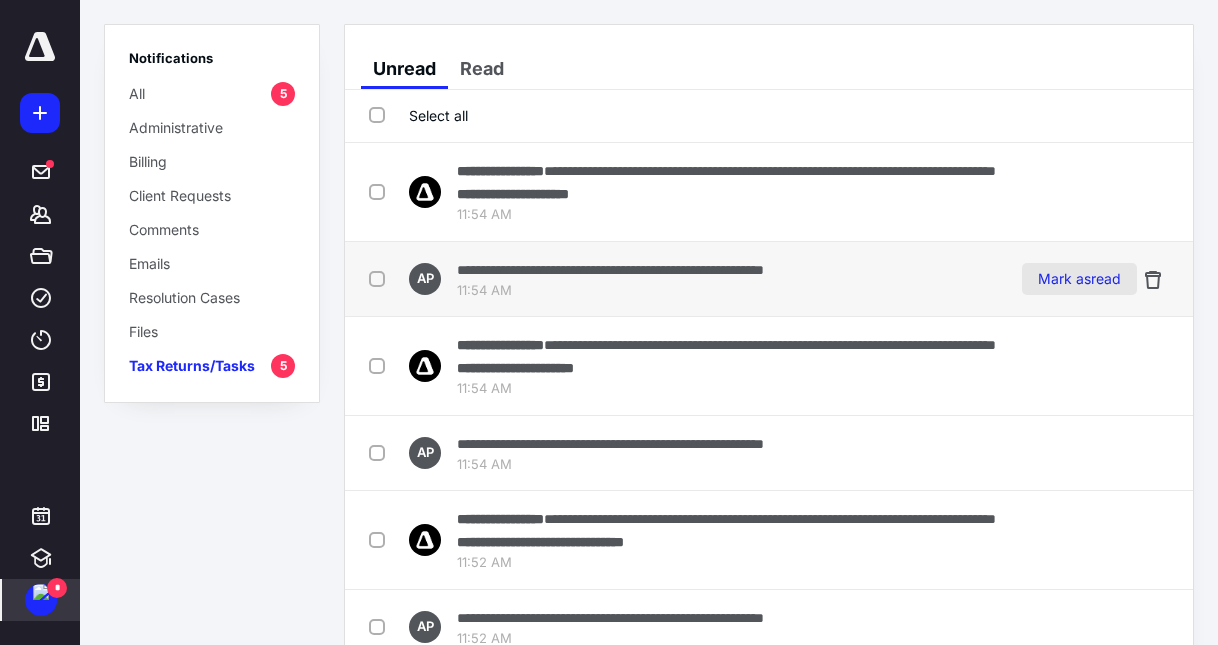 click on "Mark as  read" at bounding box center (1079, 279) 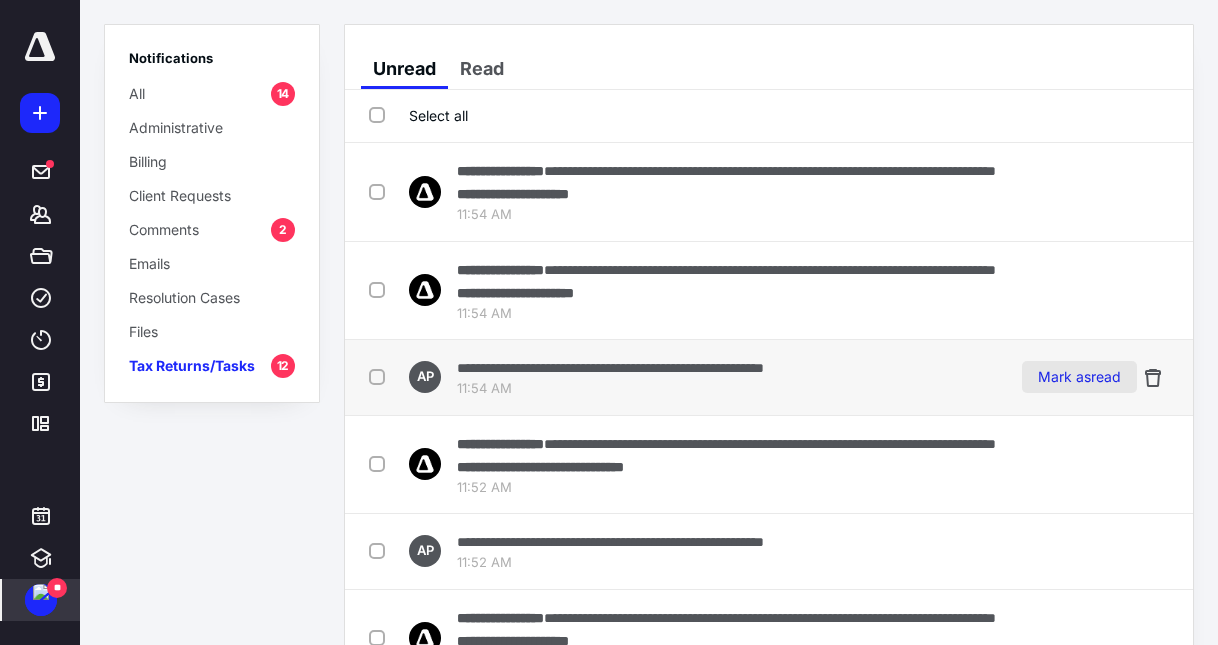 click on "Mark as  read" at bounding box center (1079, 377) 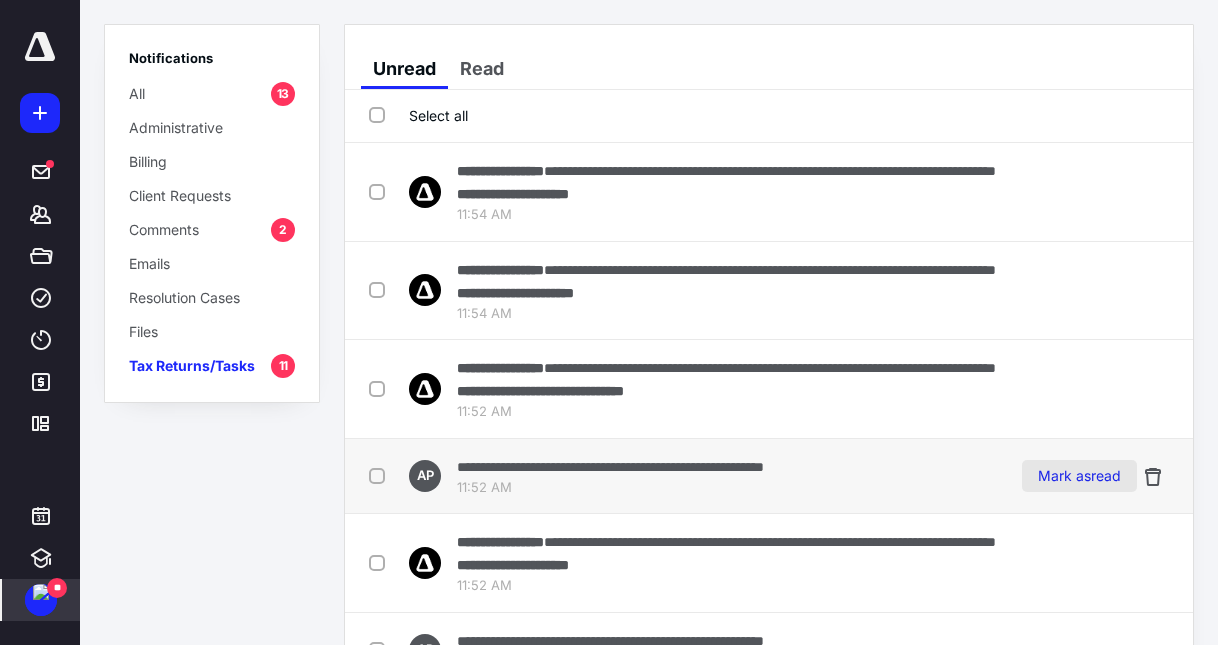 click on "Mark as  read" at bounding box center (1079, 476) 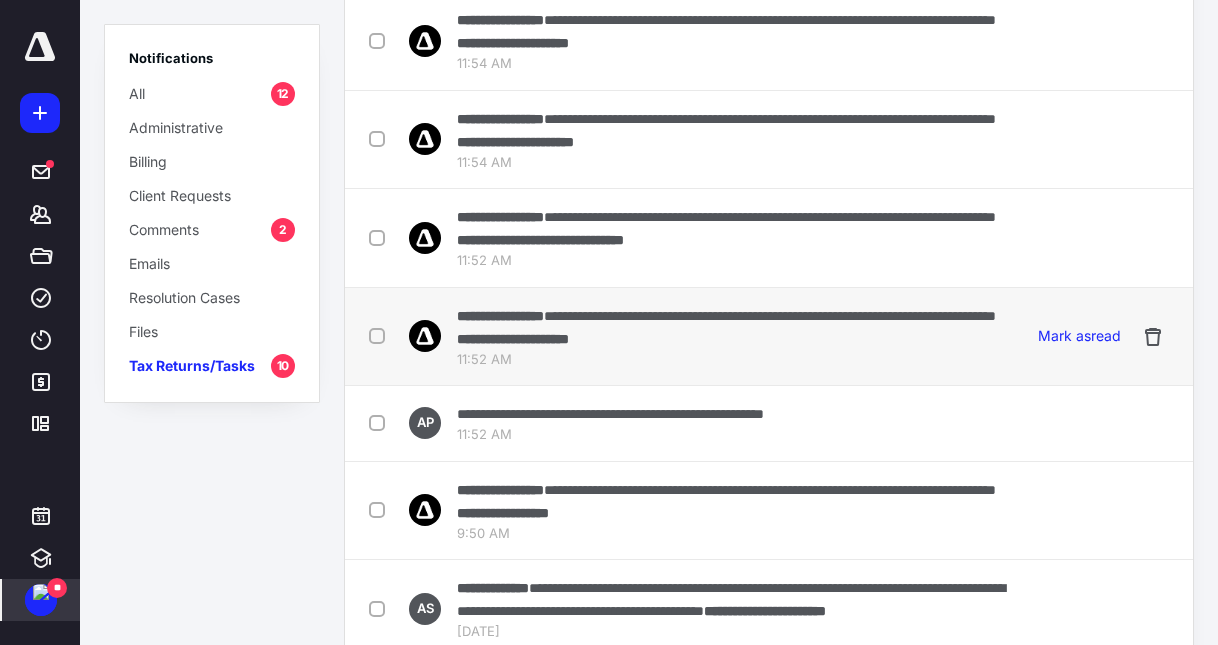 scroll, scrollTop: 200, scrollLeft: 0, axis: vertical 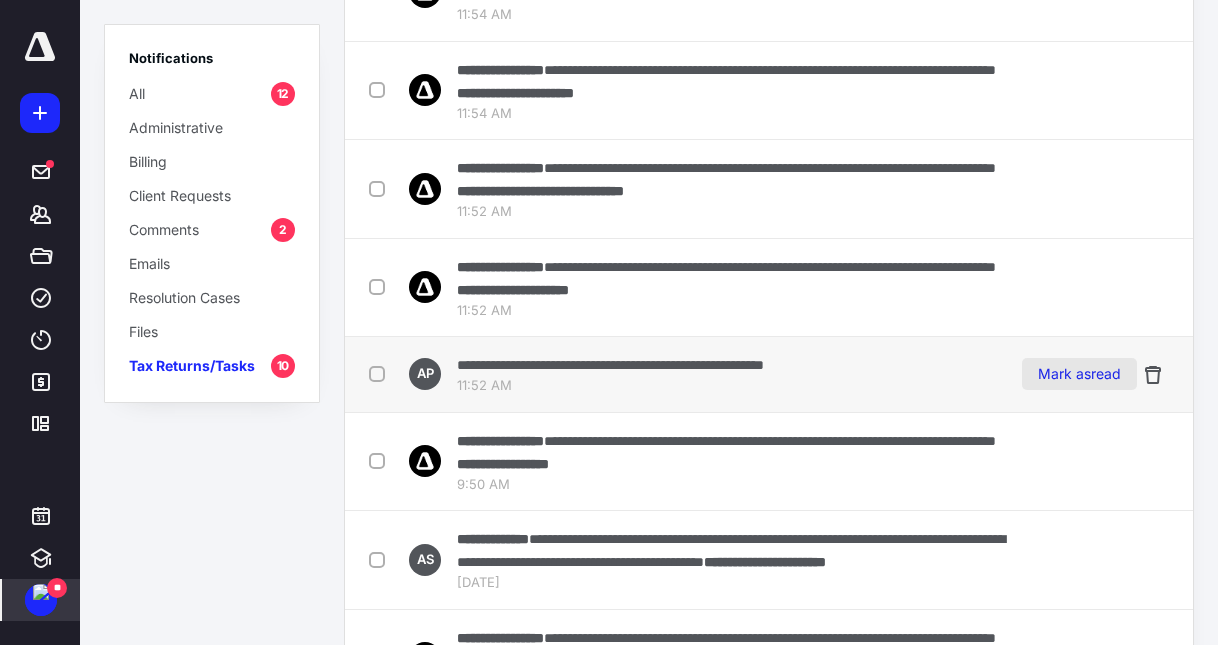 click on "Mark as  read" at bounding box center (1079, 374) 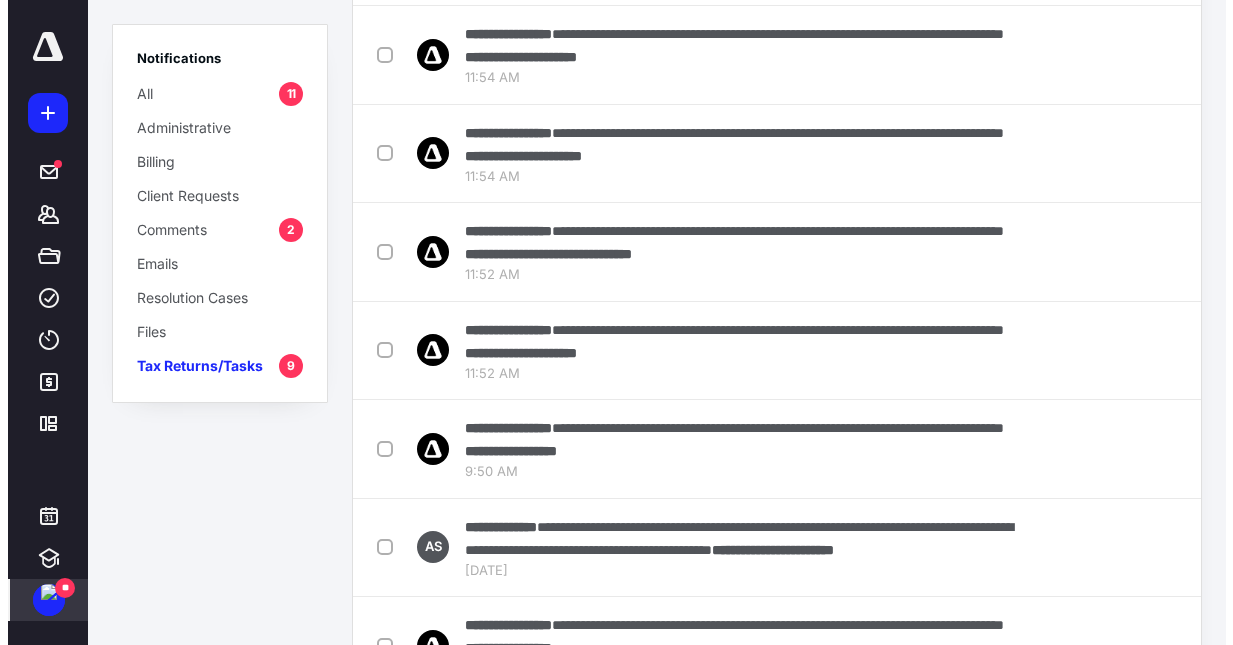 scroll, scrollTop: 0, scrollLeft: 0, axis: both 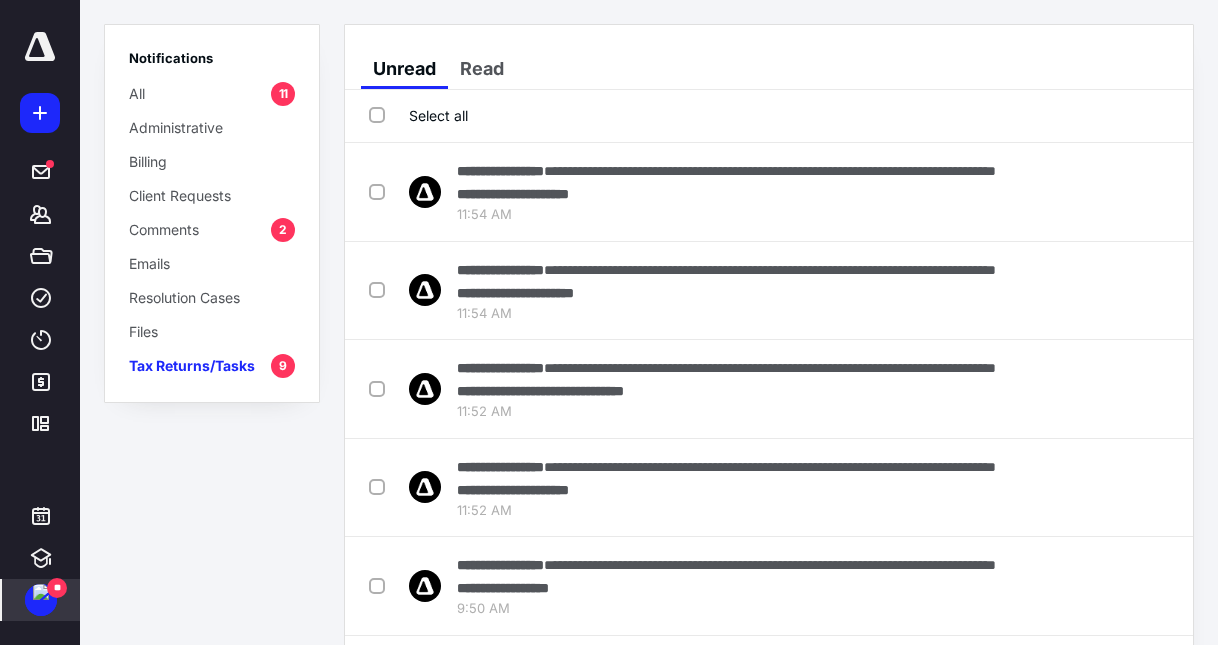 click on "Comments" at bounding box center [164, 229] 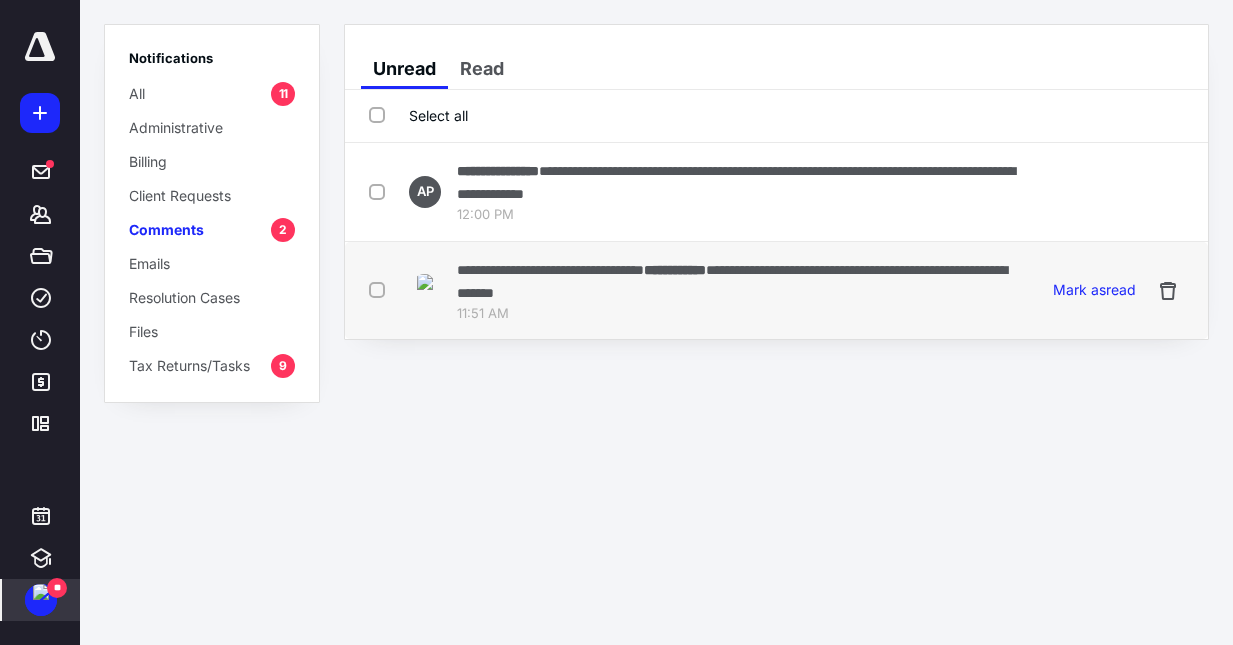 click on "**********" at bounding box center (739, 281) 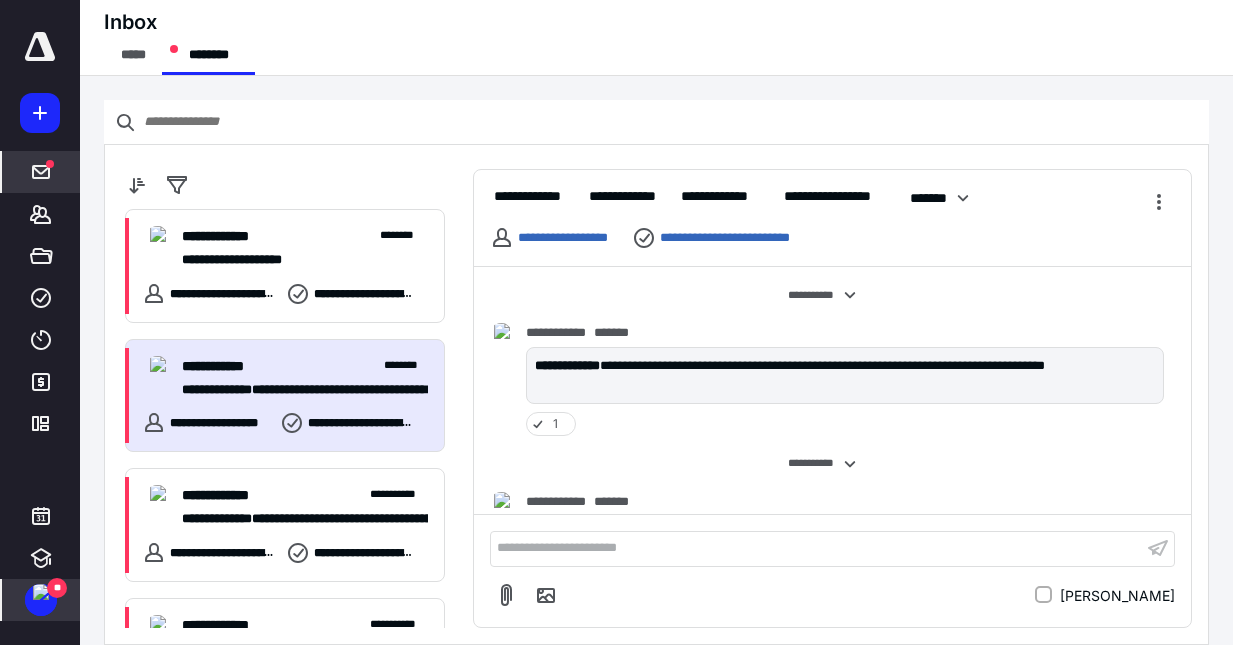 scroll, scrollTop: 804, scrollLeft: 0, axis: vertical 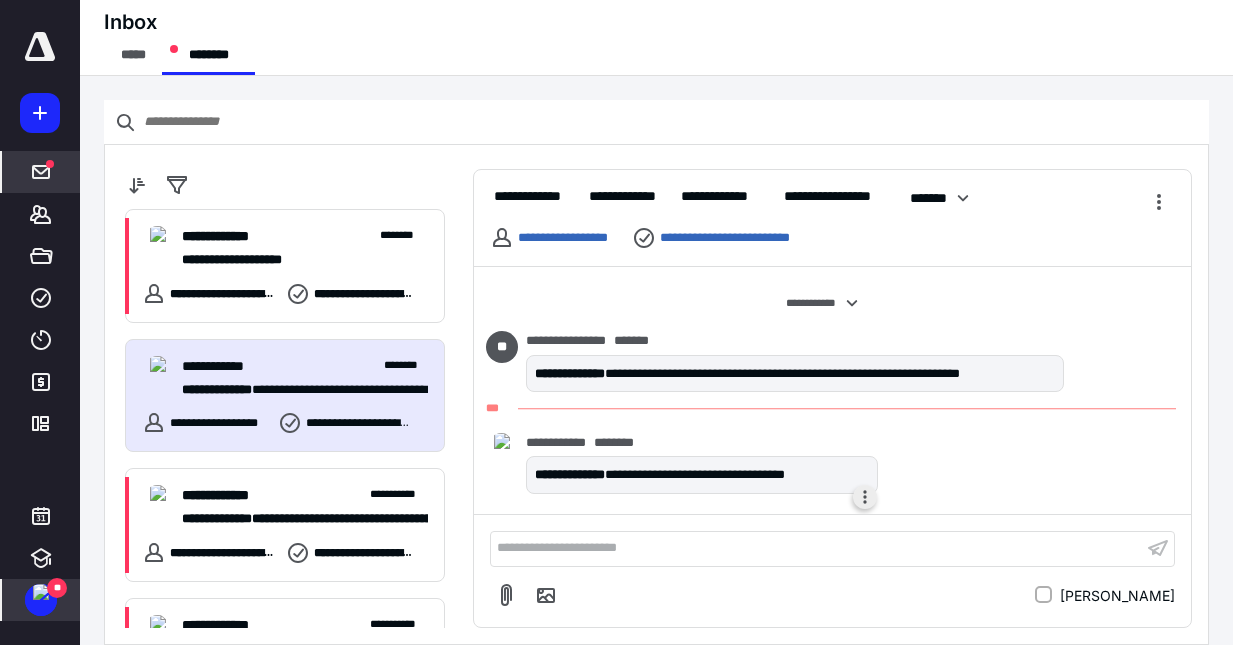 click at bounding box center (865, 497) 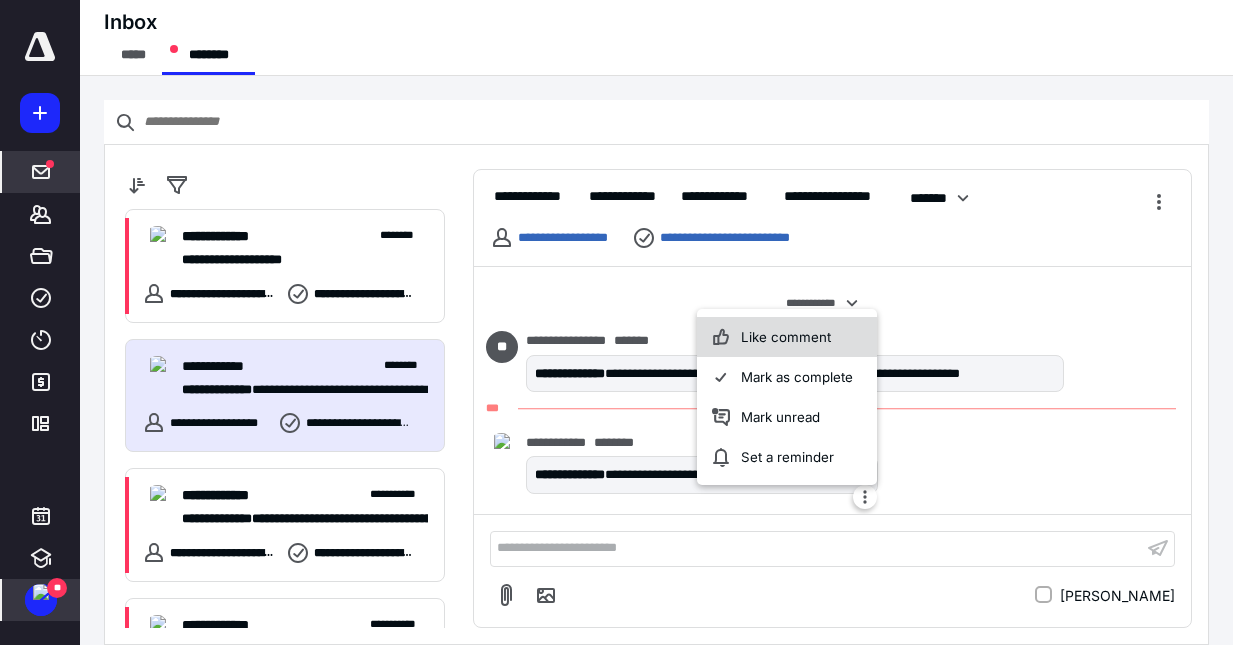 click on "Like comment" at bounding box center [787, 337] 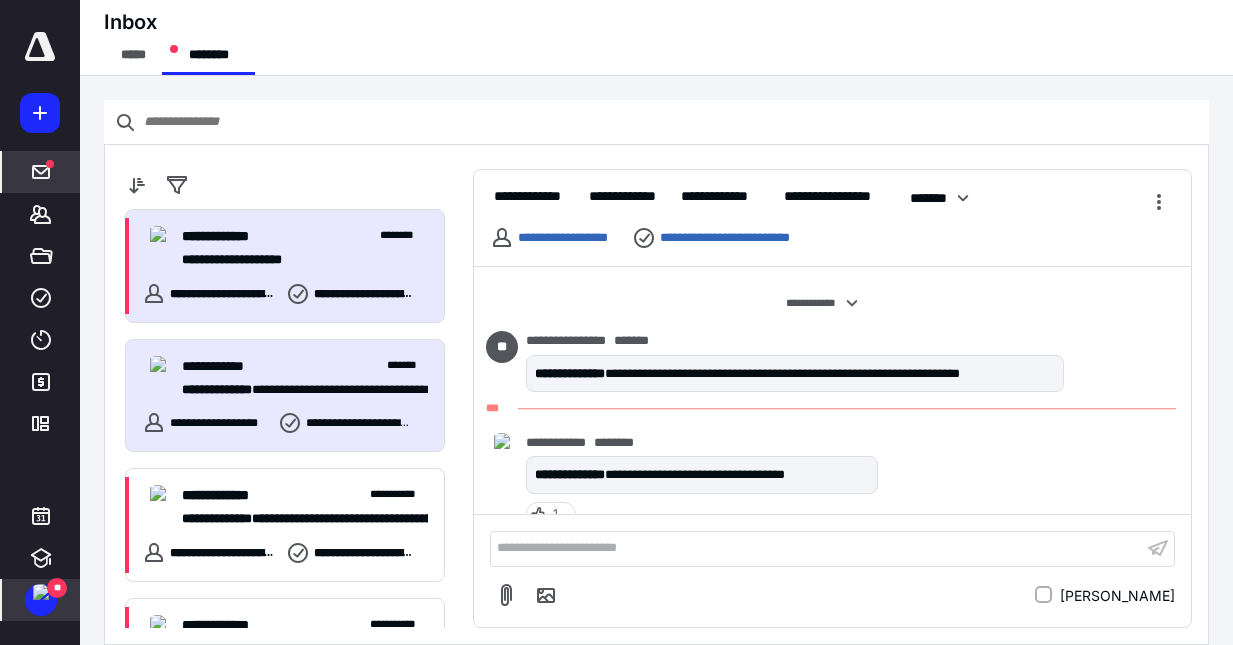 click on "**********" at bounding box center [297, 260] 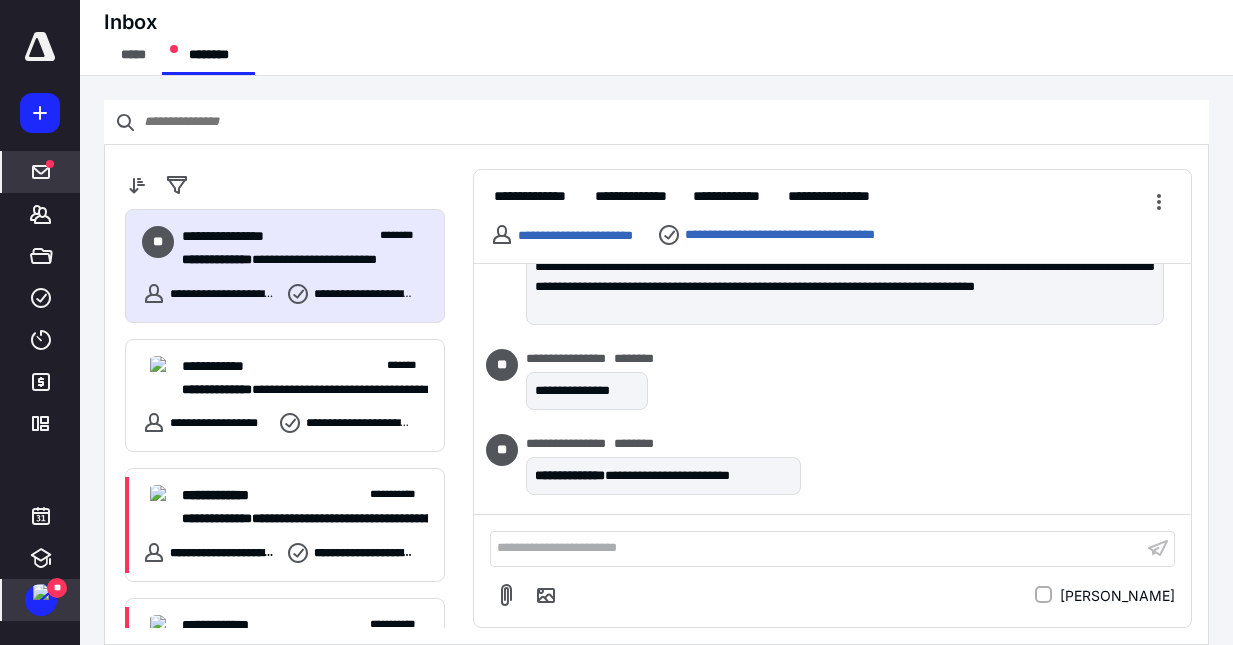 scroll, scrollTop: 576, scrollLeft: 0, axis: vertical 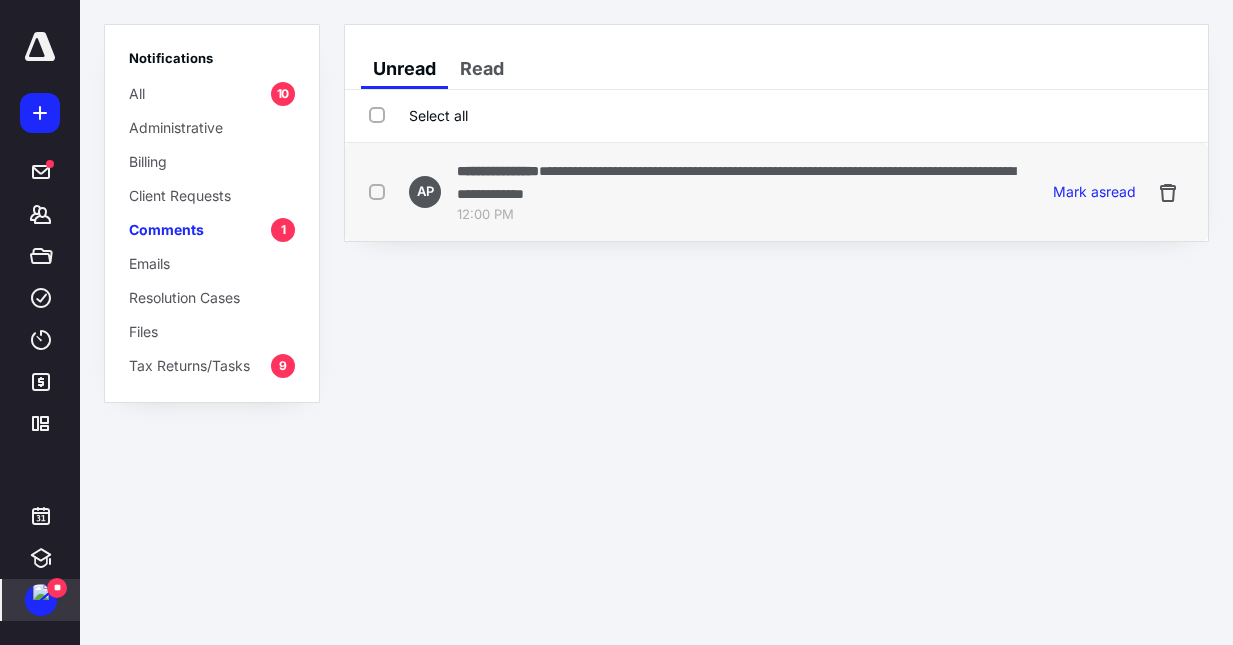 click on "**********" at bounding box center [736, 182] 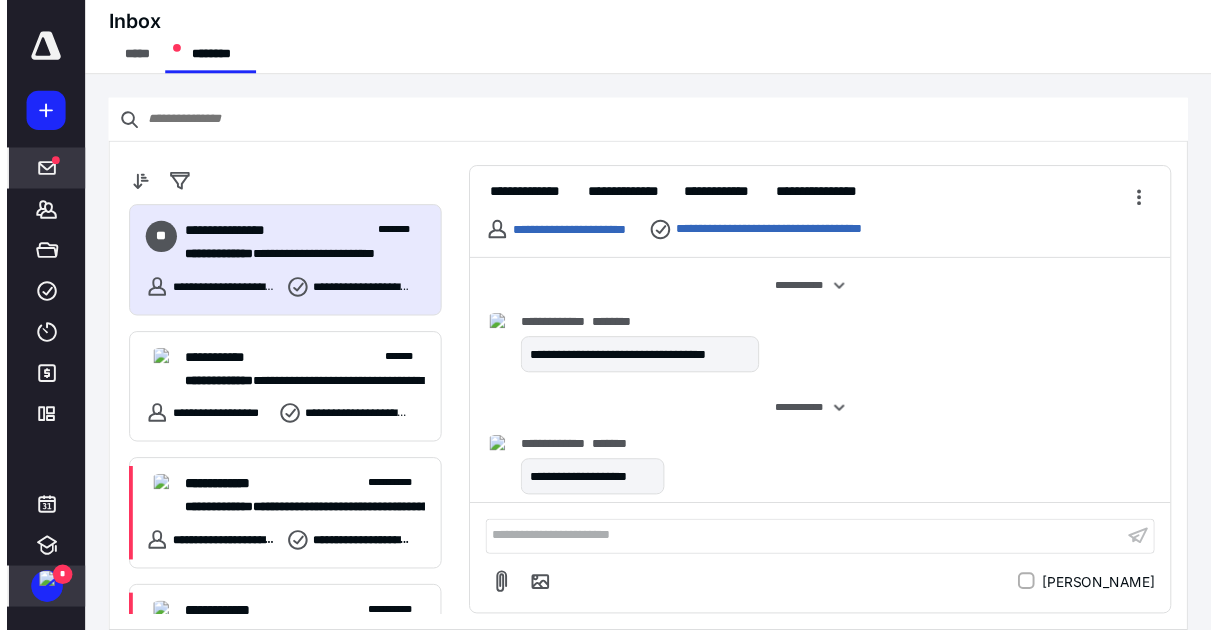 scroll, scrollTop: 576, scrollLeft: 0, axis: vertical 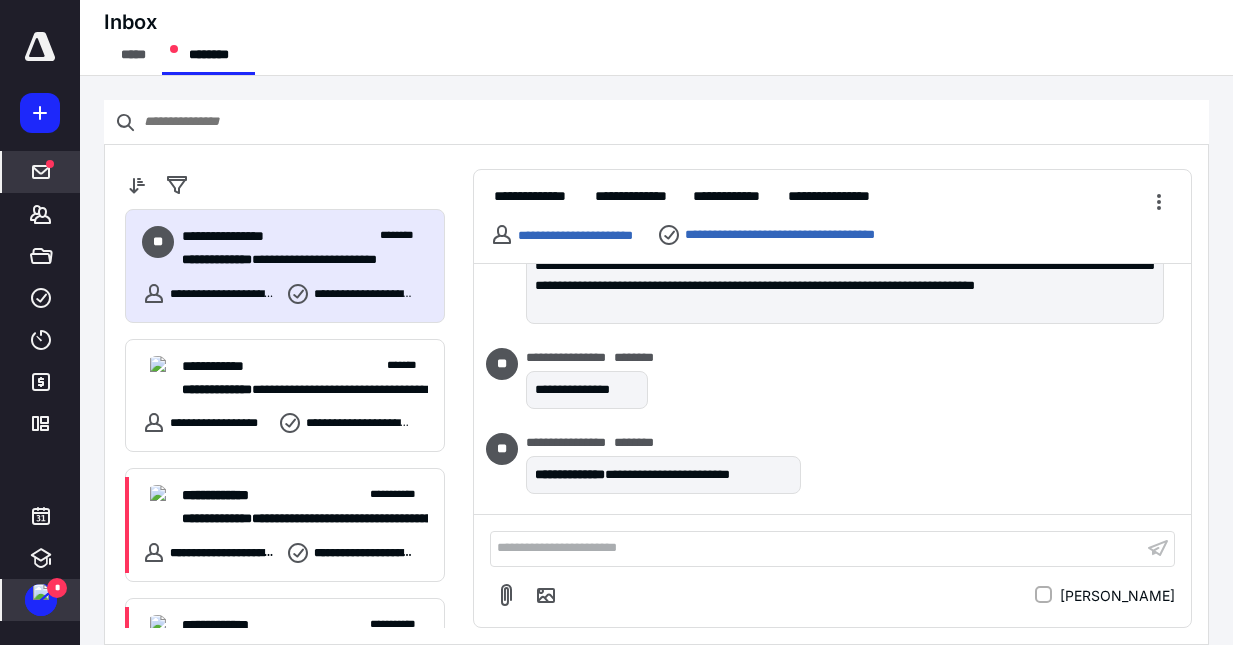 click at bounding box center [41, 592] 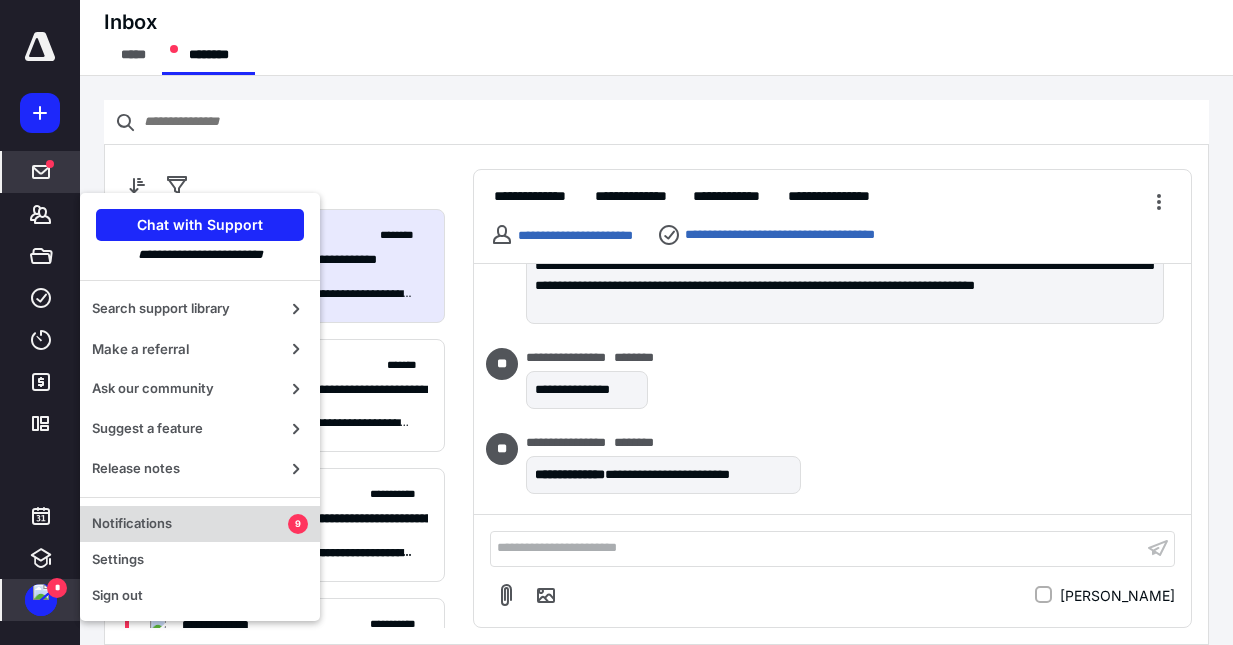 click on "Notifications" at bounding box center [190, 524] 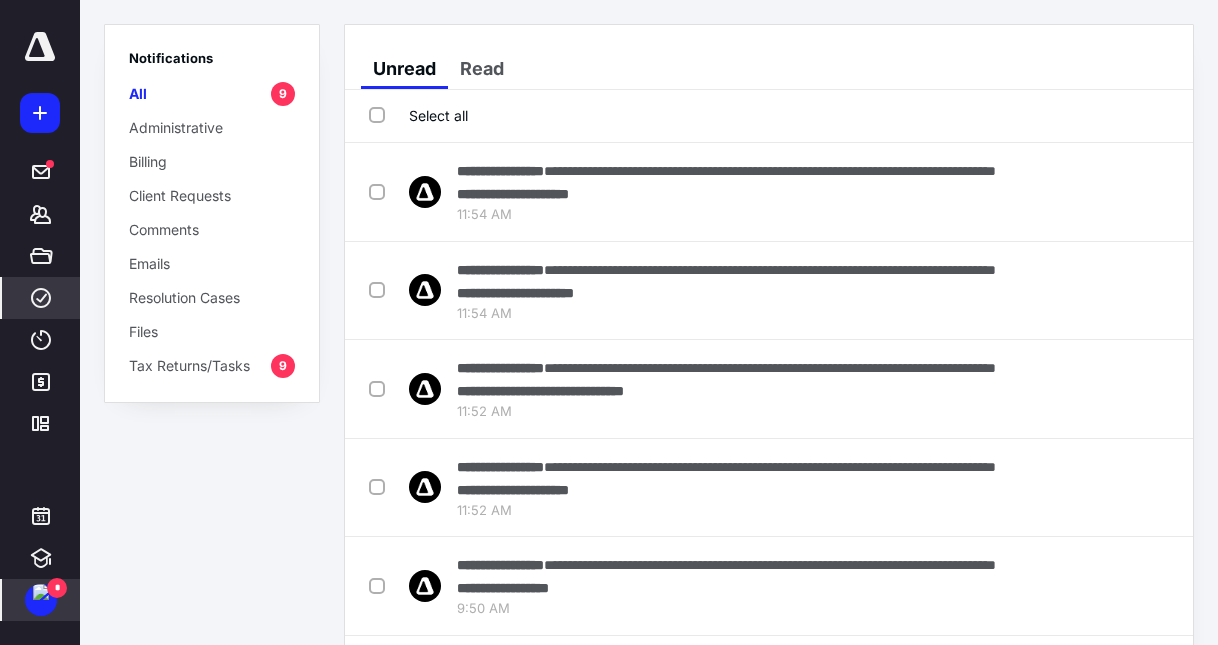 click 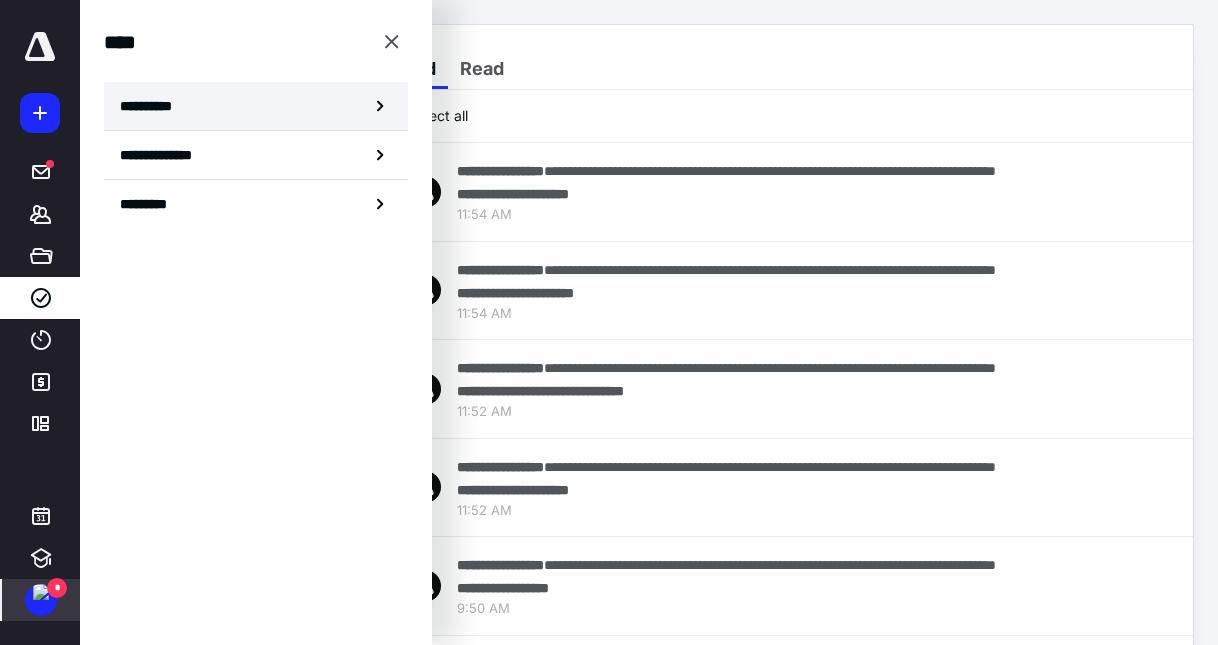 click on "**********" at bounding box center [153, 106] 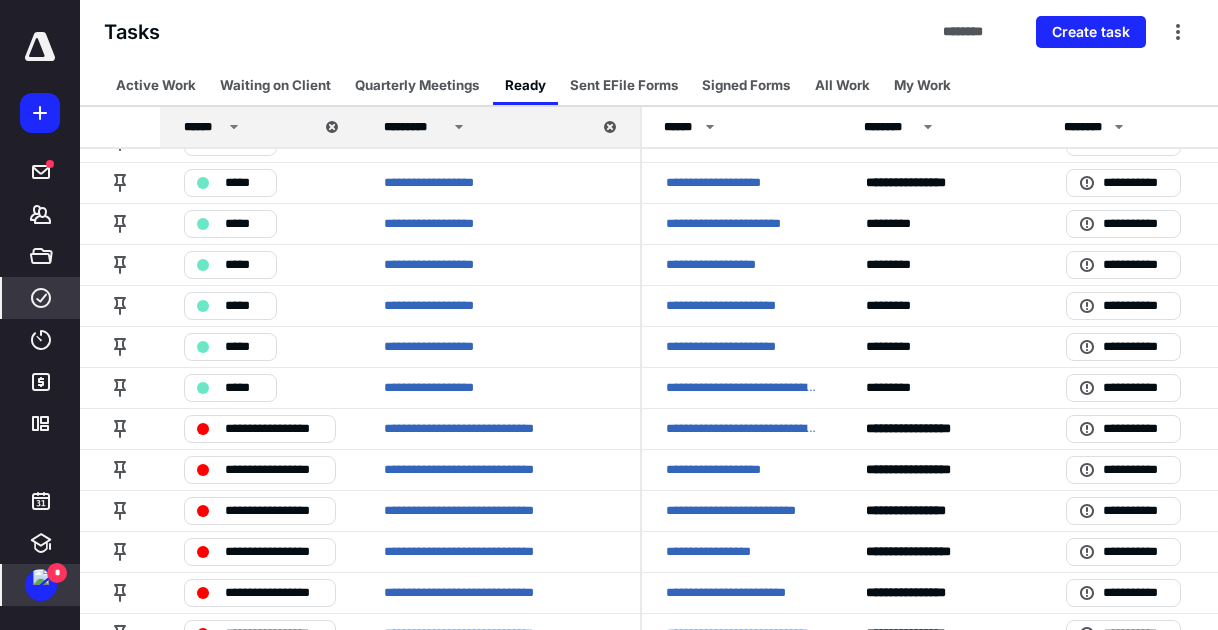 scroll, scrollTop: 0, scrollLeft: 0, axis: both 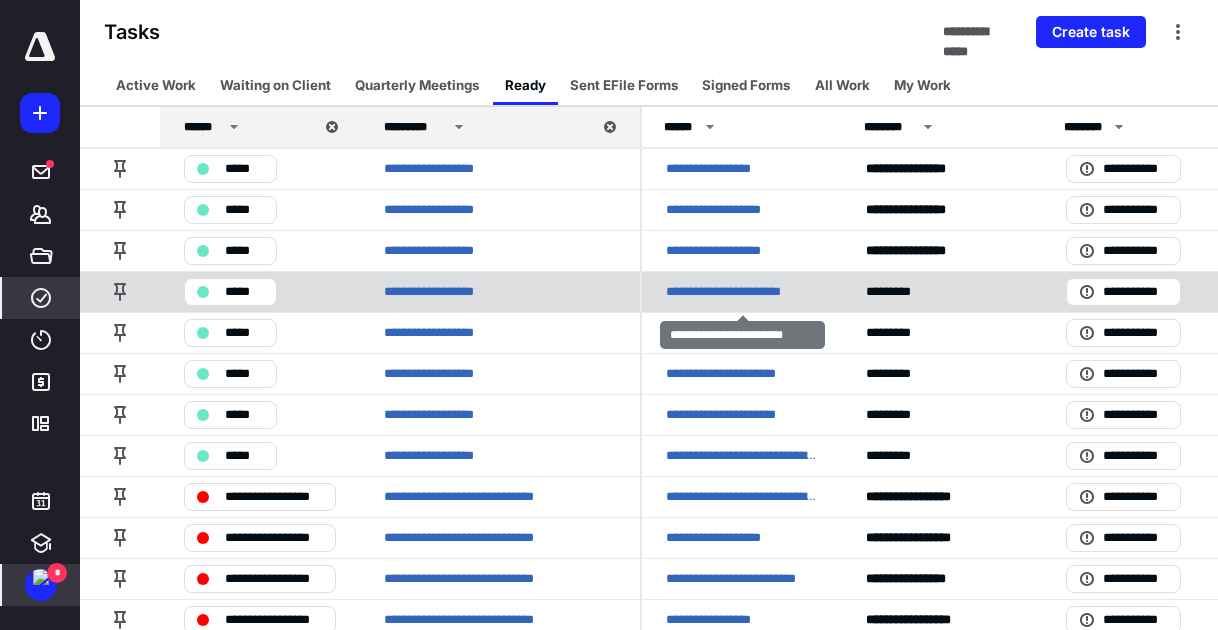 click on "**********" at bounding box center [742, 292] 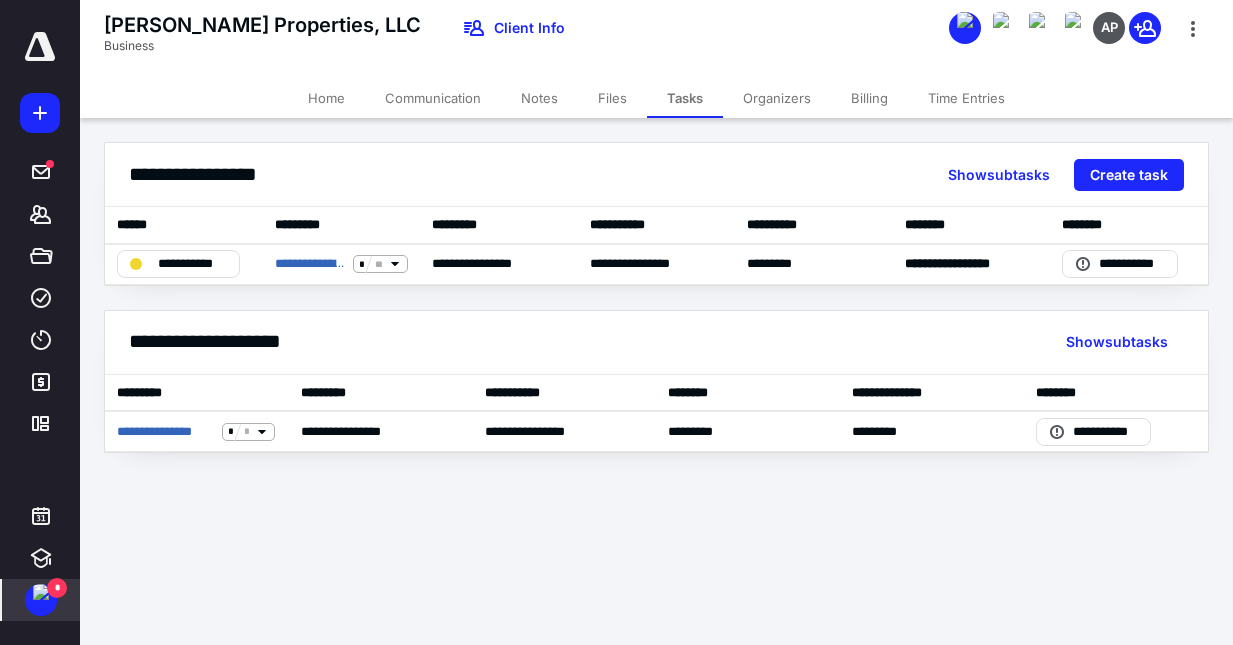 click on "Home" at bounding box center [326, 98] 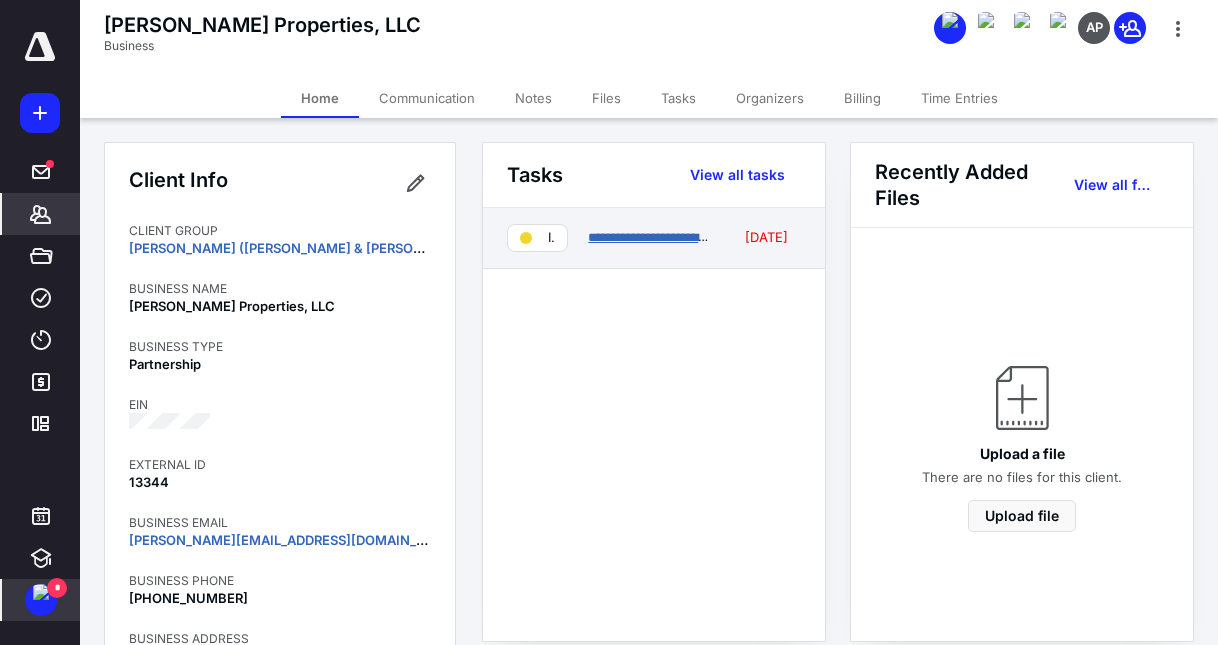 click on "**********" at bounding box center [683, 237] 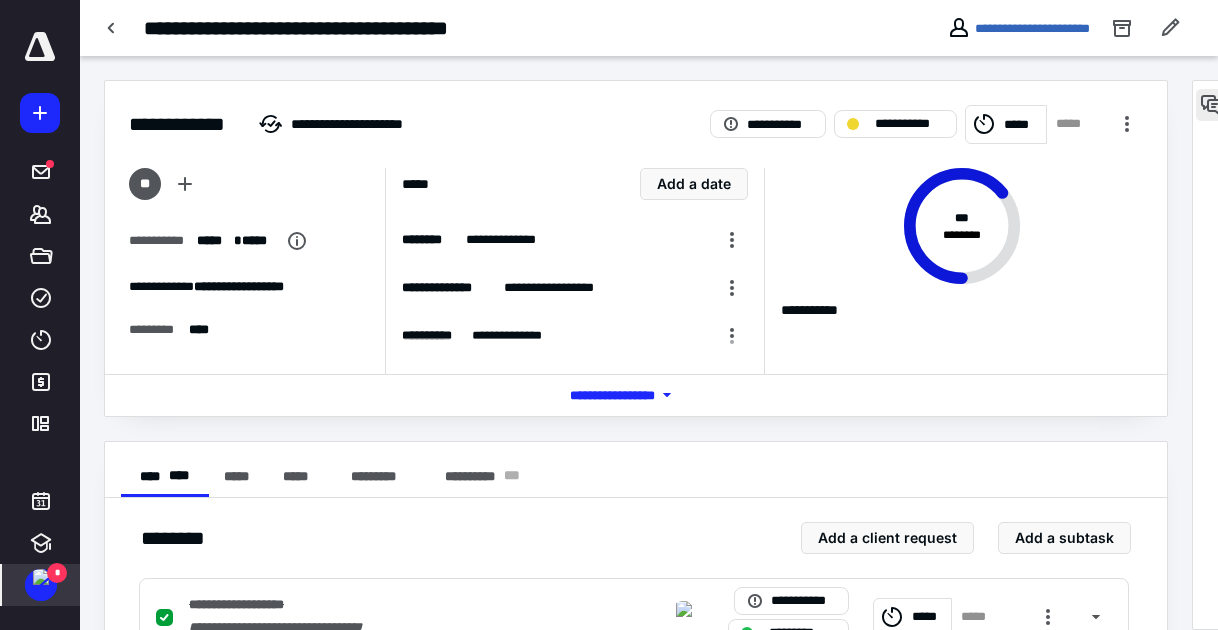click at bounding box center (1212, 105) 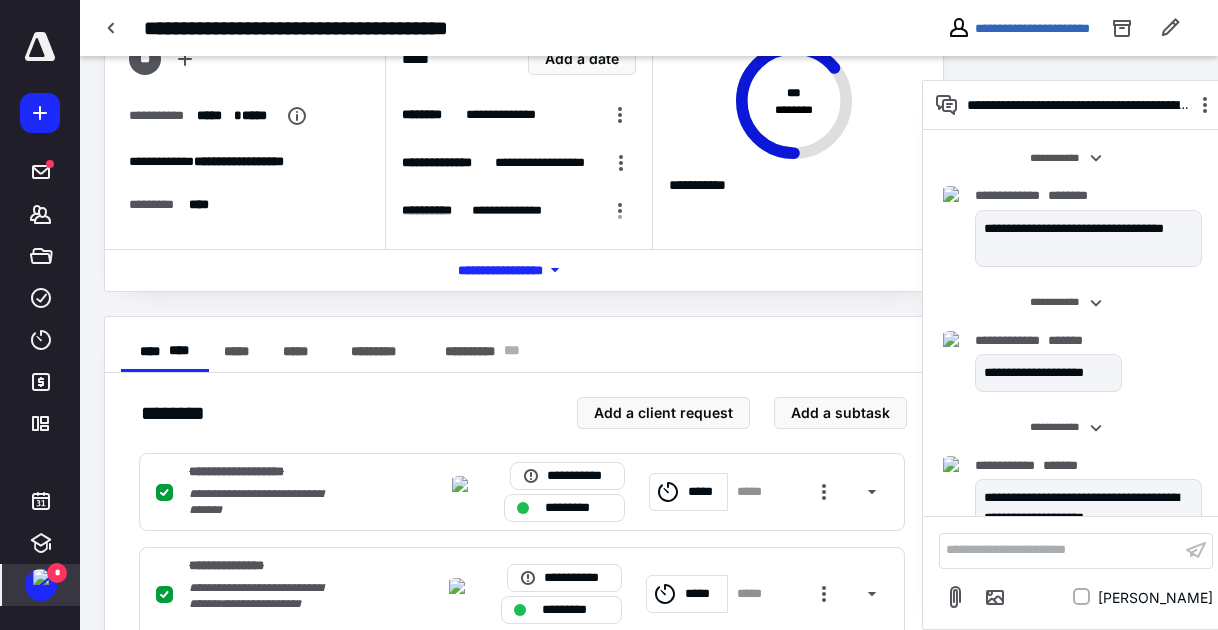scroll, scrollTop: 567, scrollLeft: 0, axis: vertical 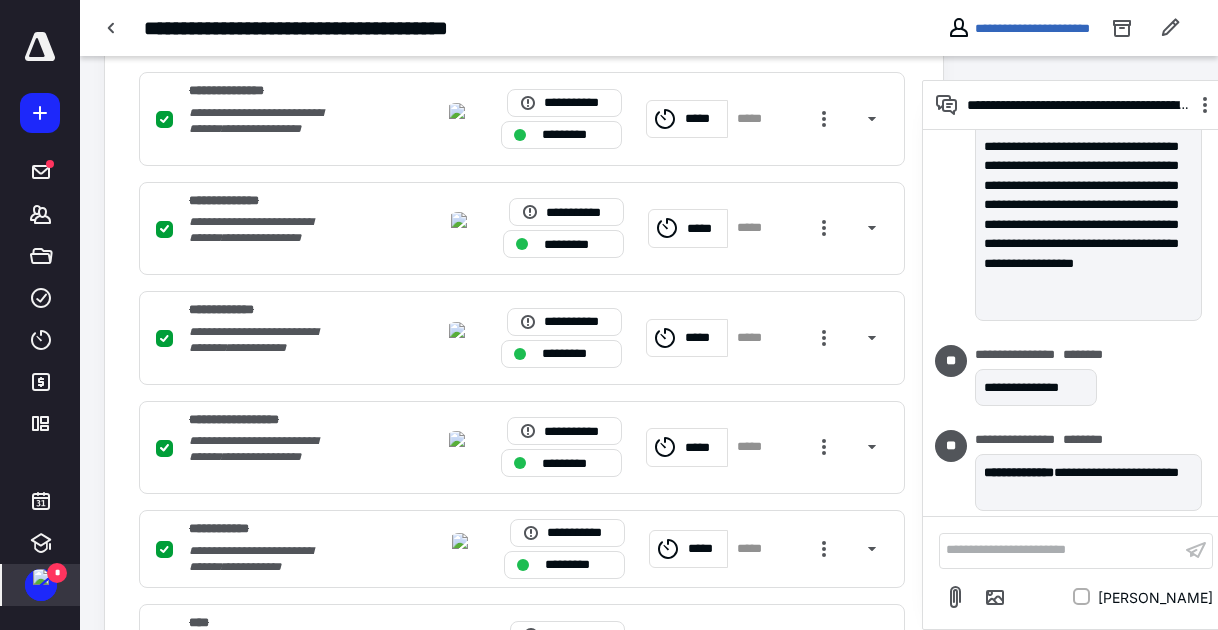 click on "**********" at bounding box center [1060, 550] 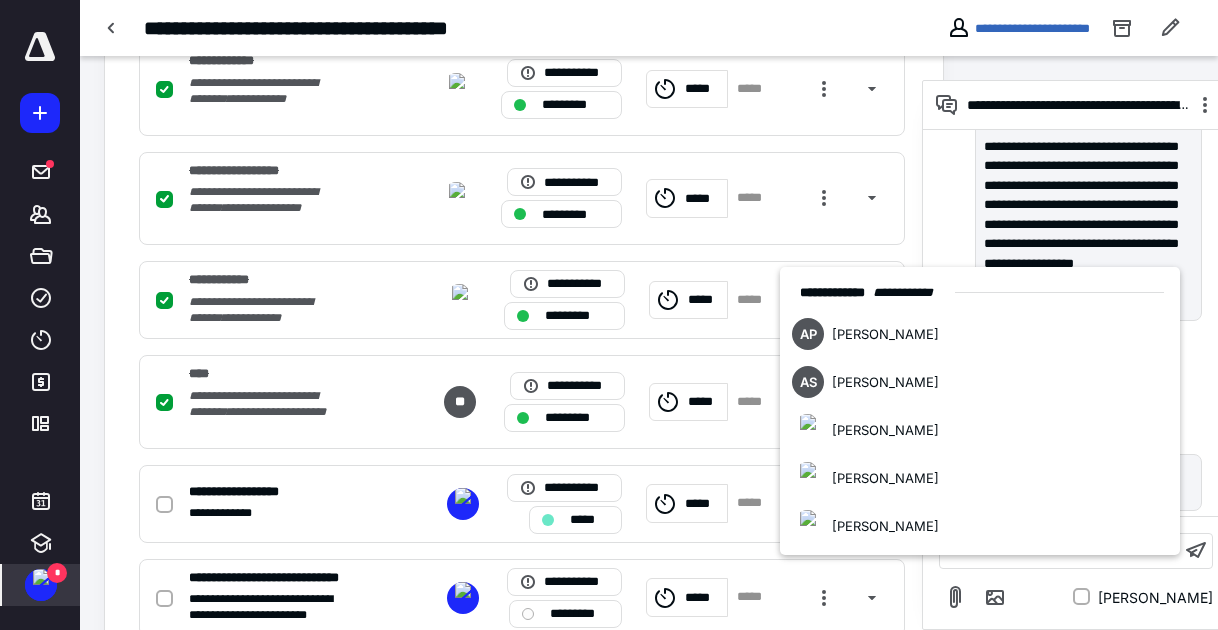 type 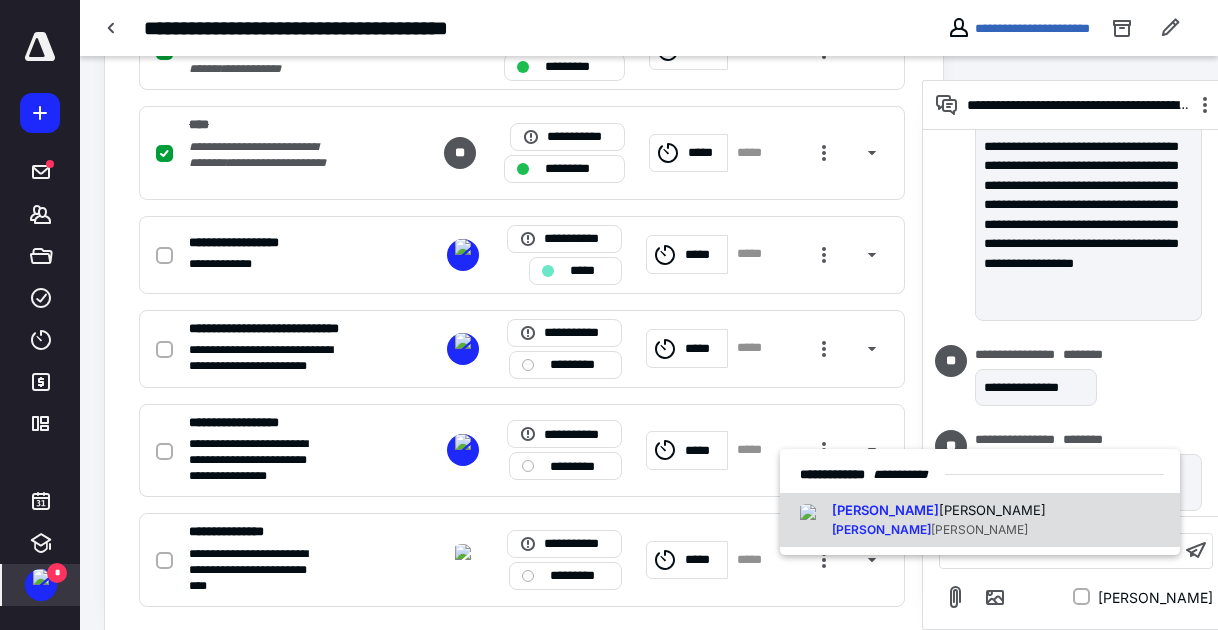 click on "Smith" at bounding box center [992, 510] 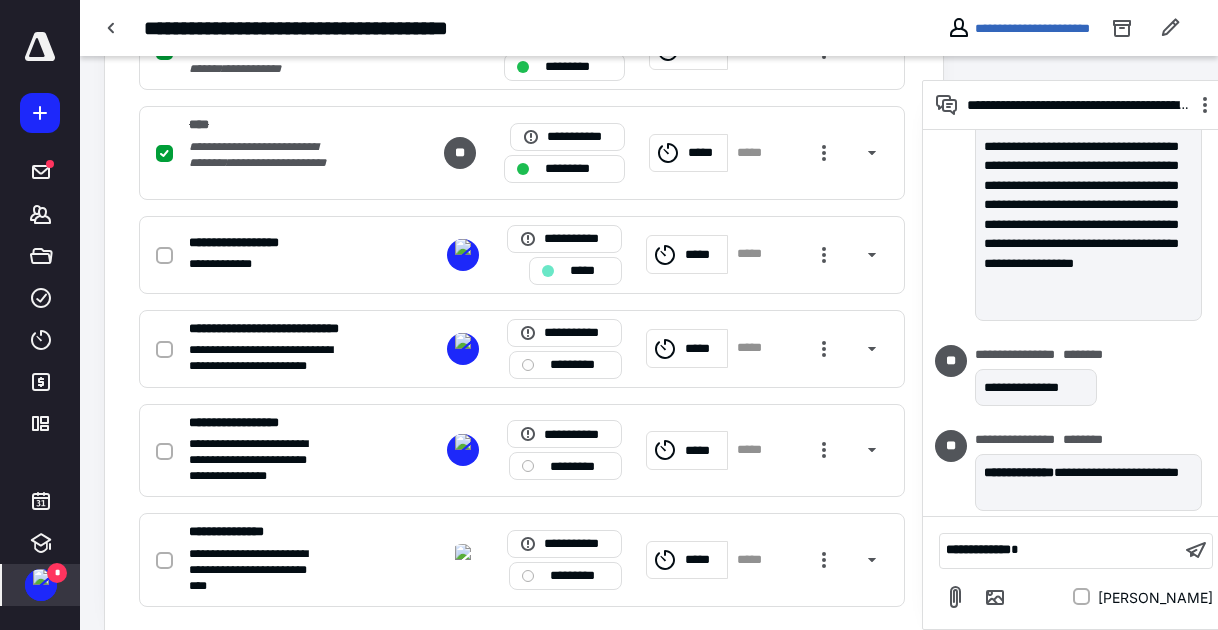 scroll, scrollTop: 1124, scrollLeft: 0, axis: vertical 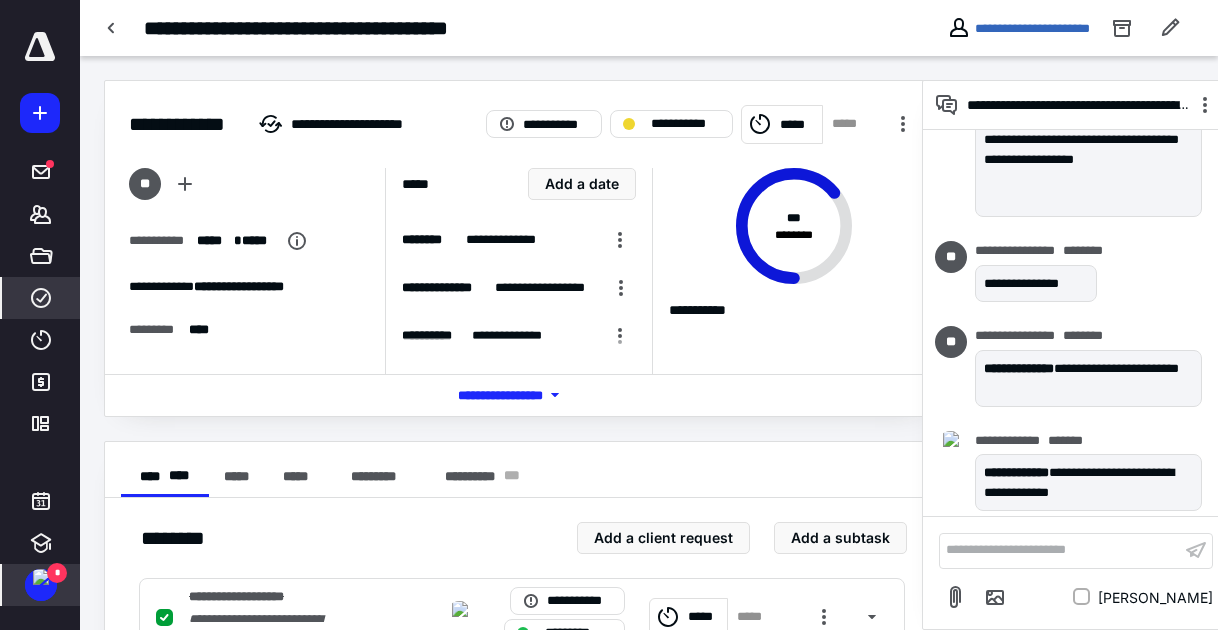 click 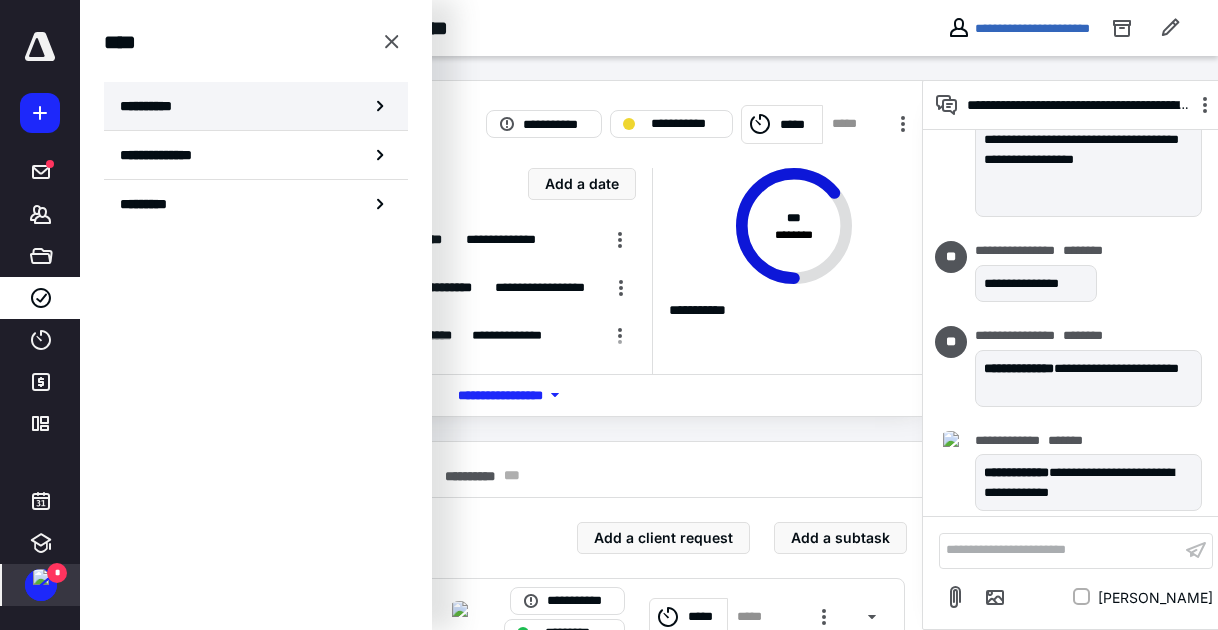 click on "**********" at bounding box center [153, 106] 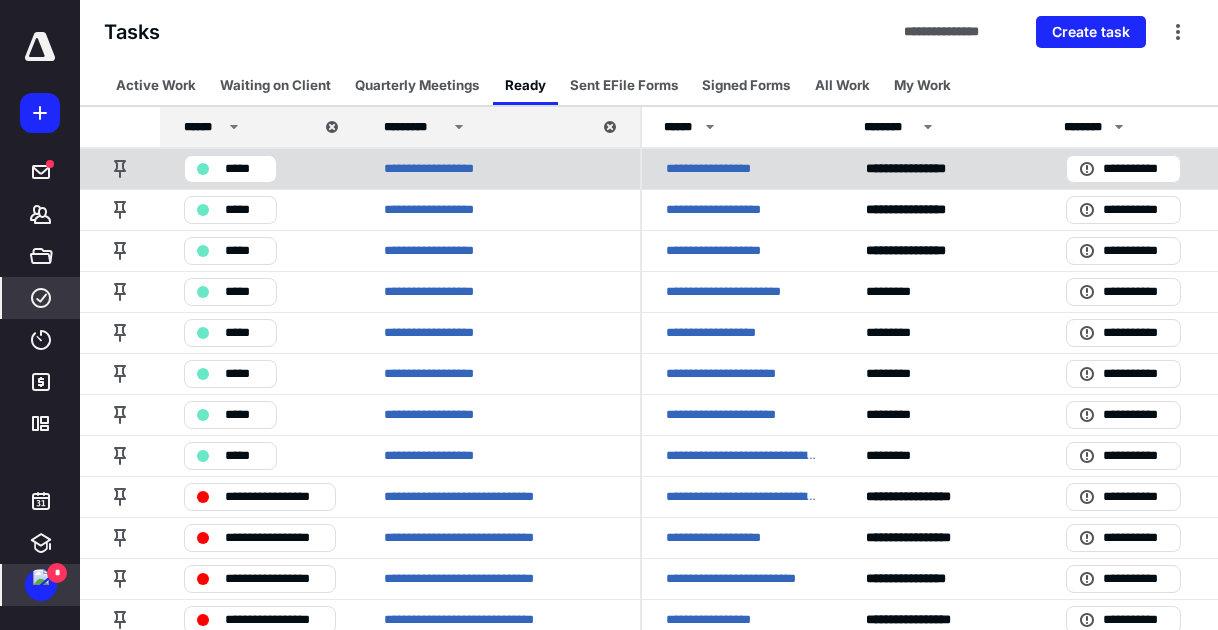 click on "**********" at bounding box center [725, 169] 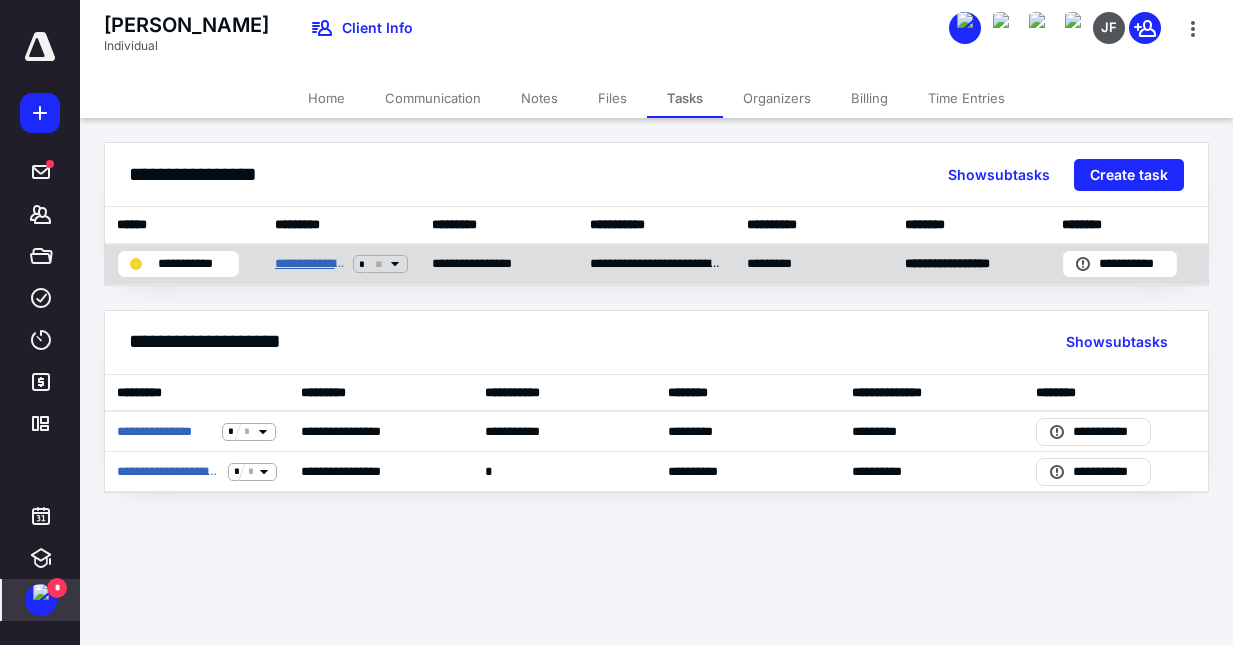 click on "**********" at bounding box center (310, 264) 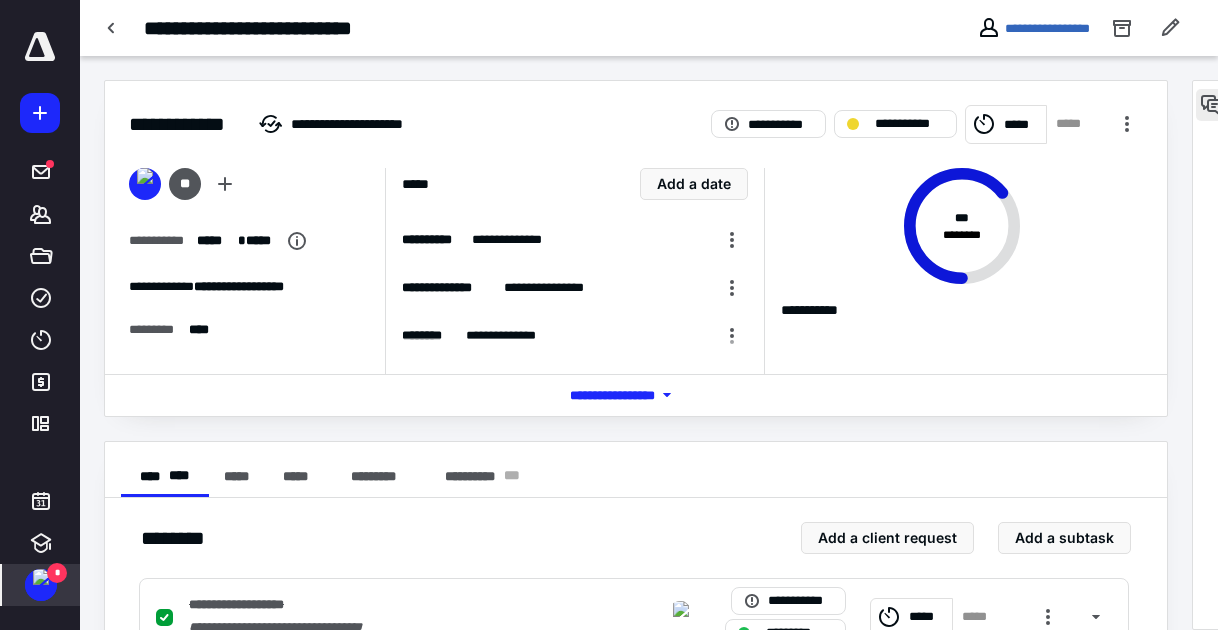 click at bounding box center [1212, 105] 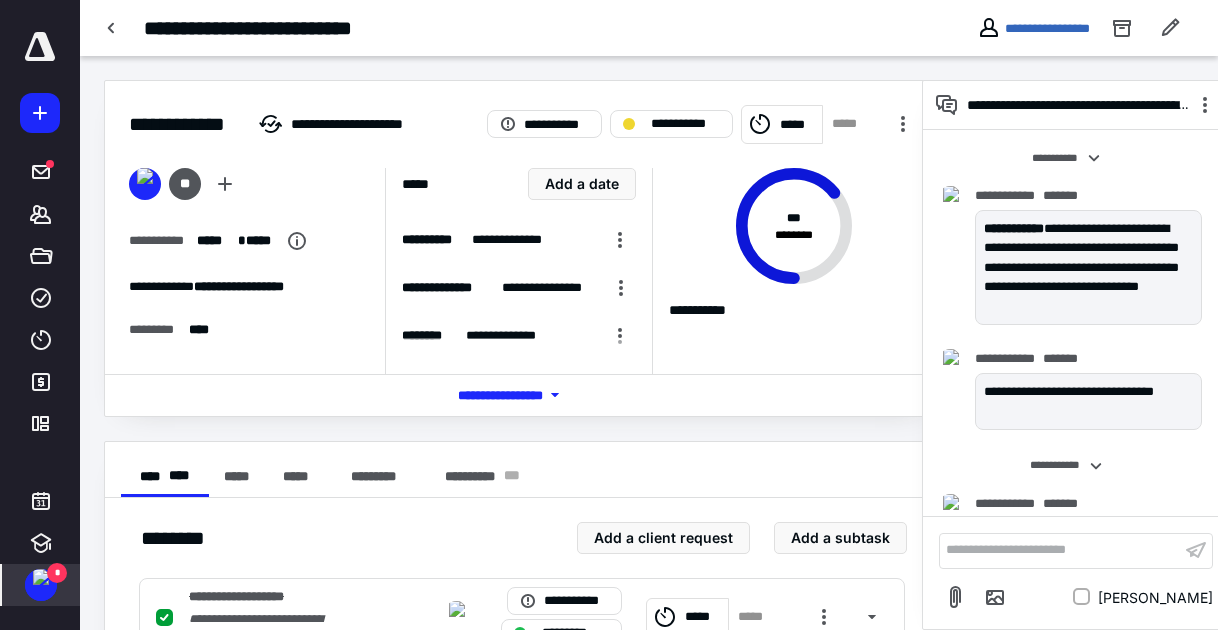 scroll, scrollTop: 398, scrollLeft: 0, axis: vertical 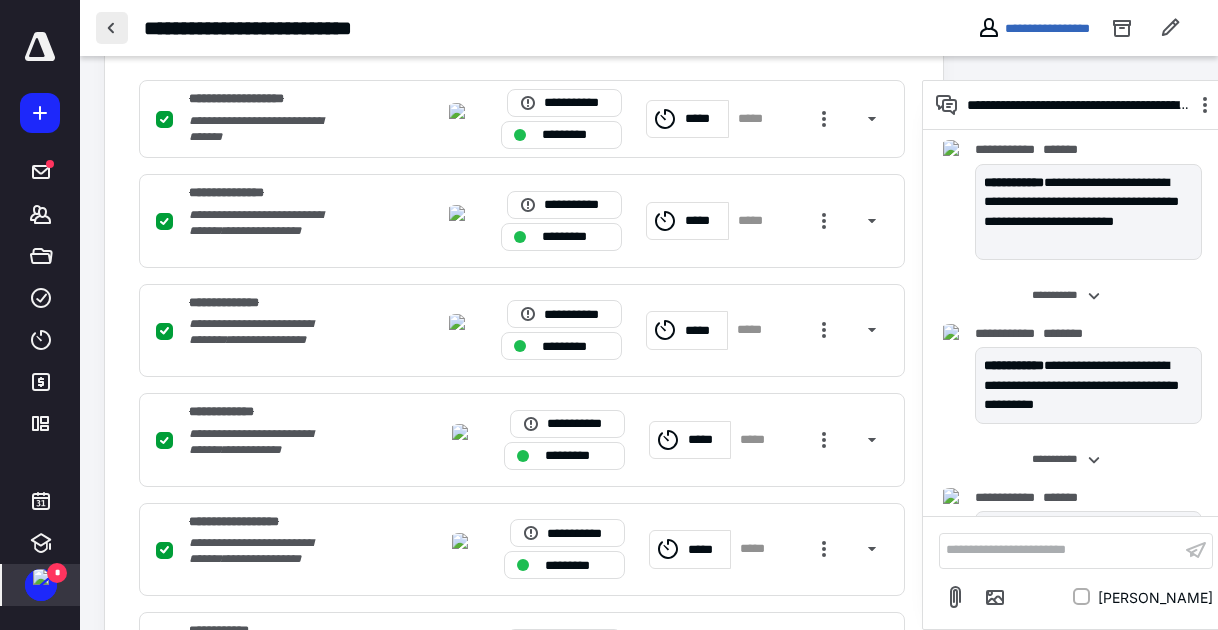 click at bounding box center (112, 28) 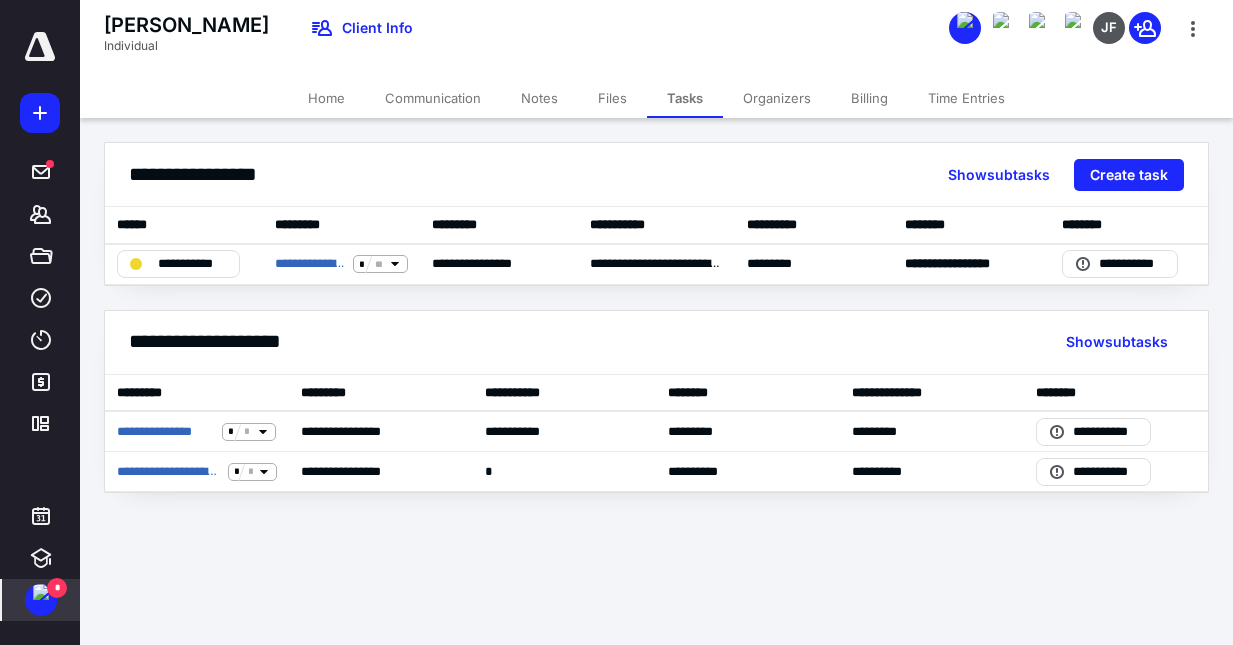 click on "Home" at bounding box center [326, 98] 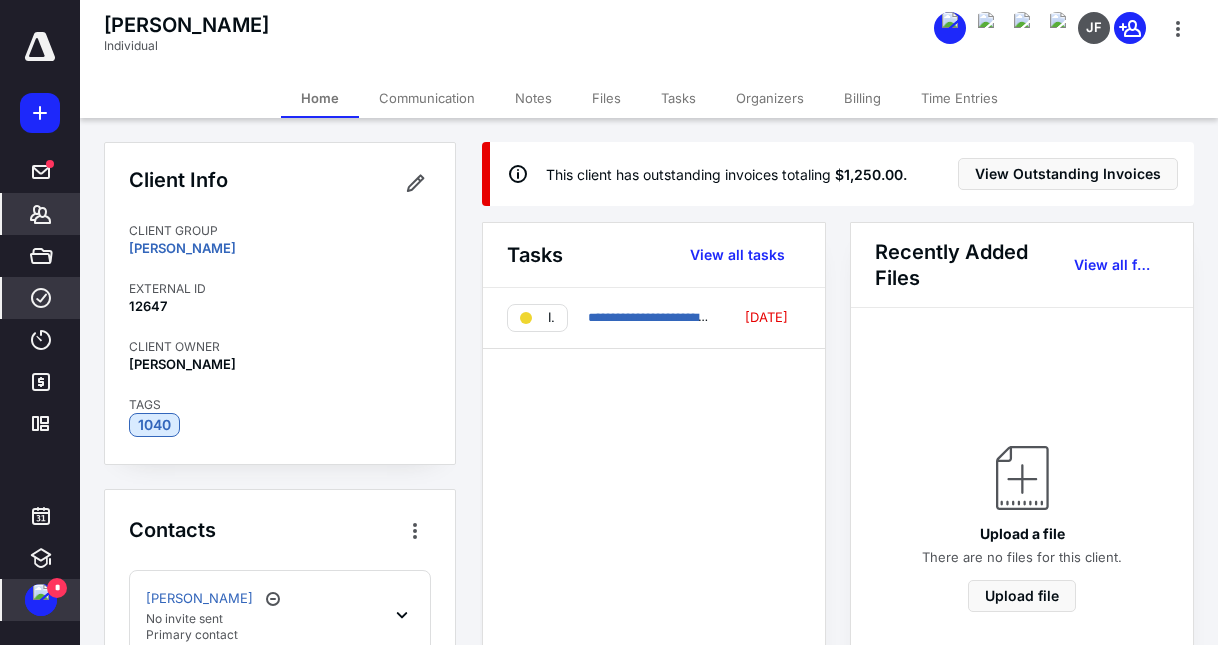 click 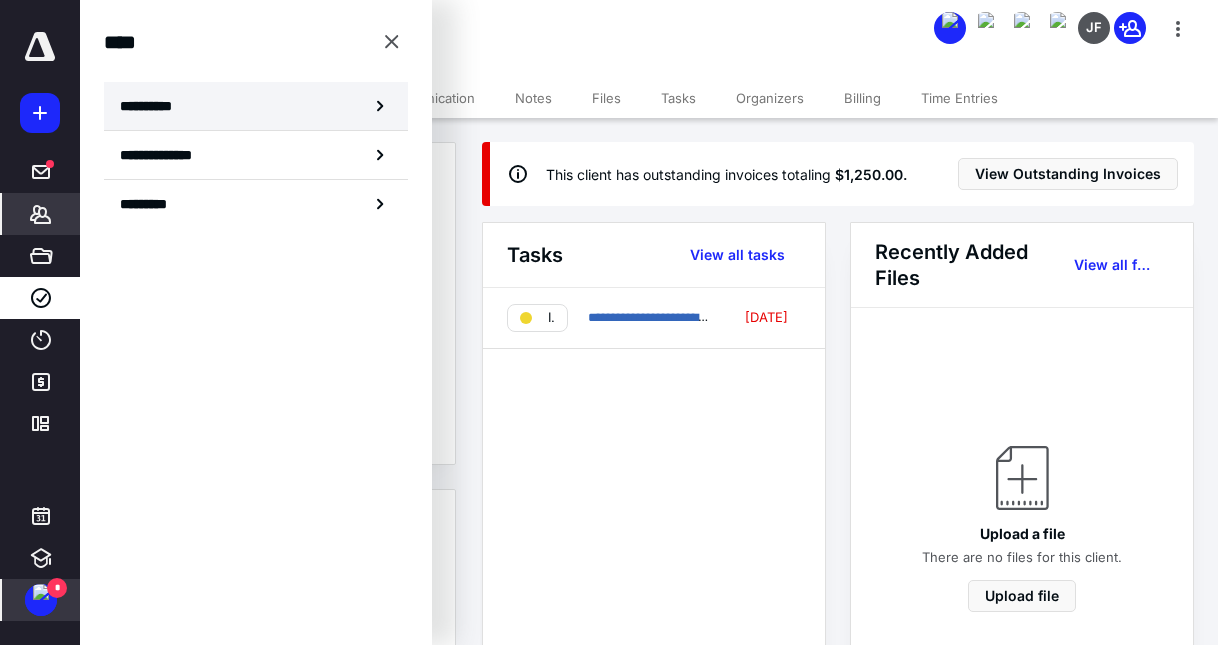 click on "**********" at bounding box center [153, 106] 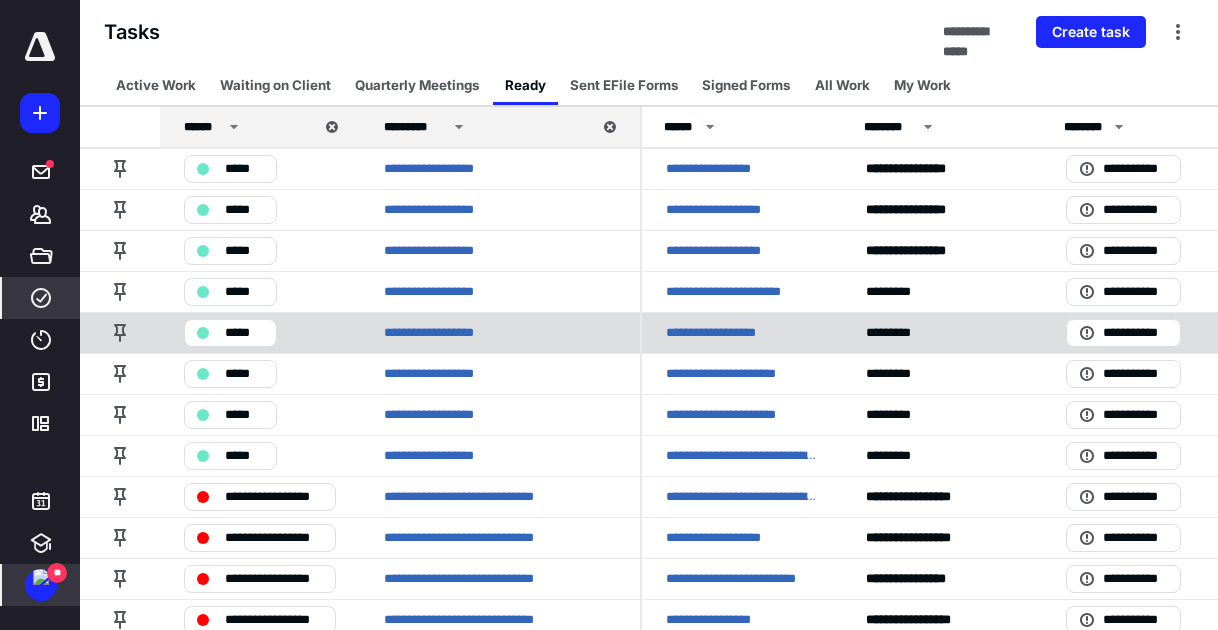 click on "**********" at bounding box center [500, 332] 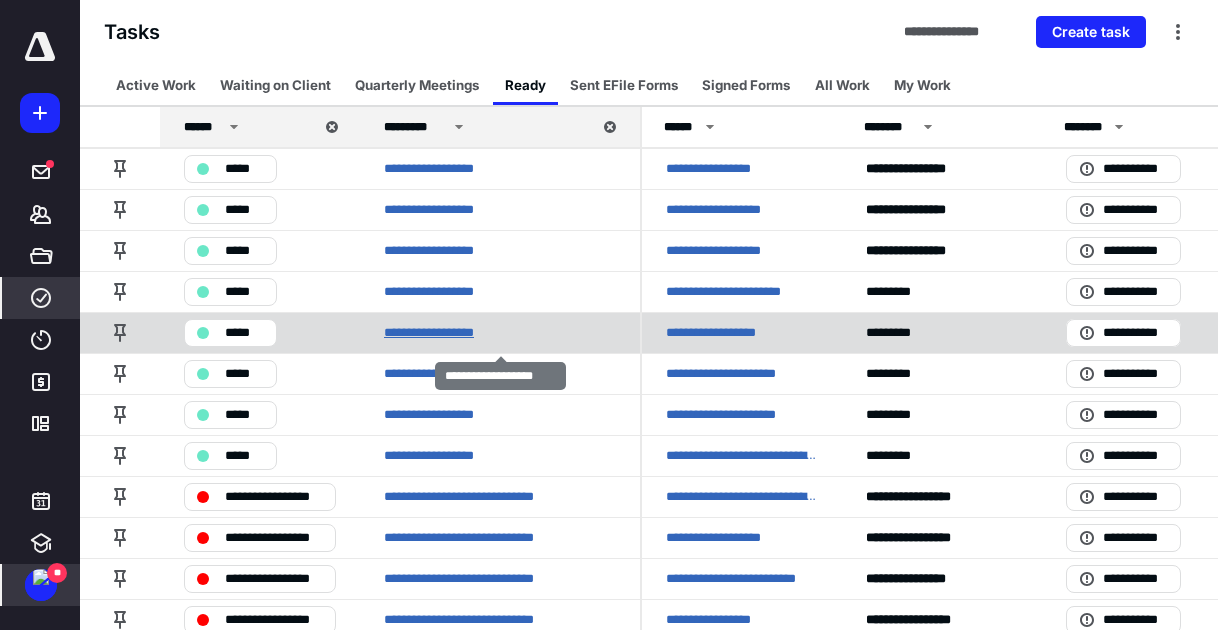 click on "**********" at bounding box center [443, 333] 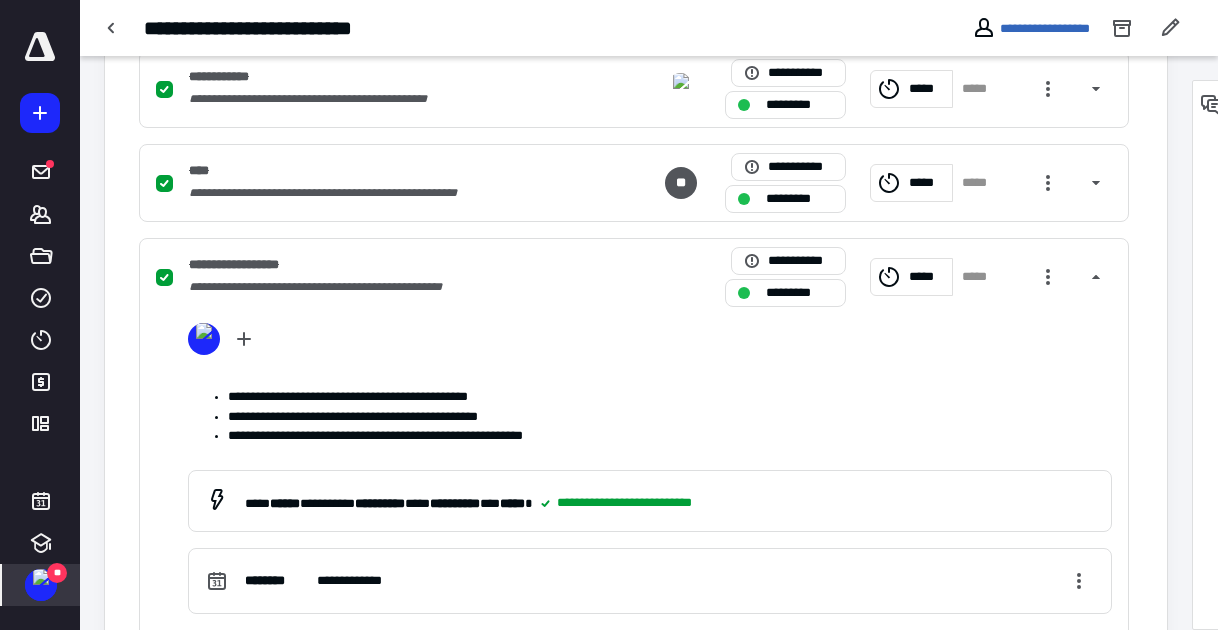 scroll, scrollTop: 1000, scrollLeft: 0, axis: vertical 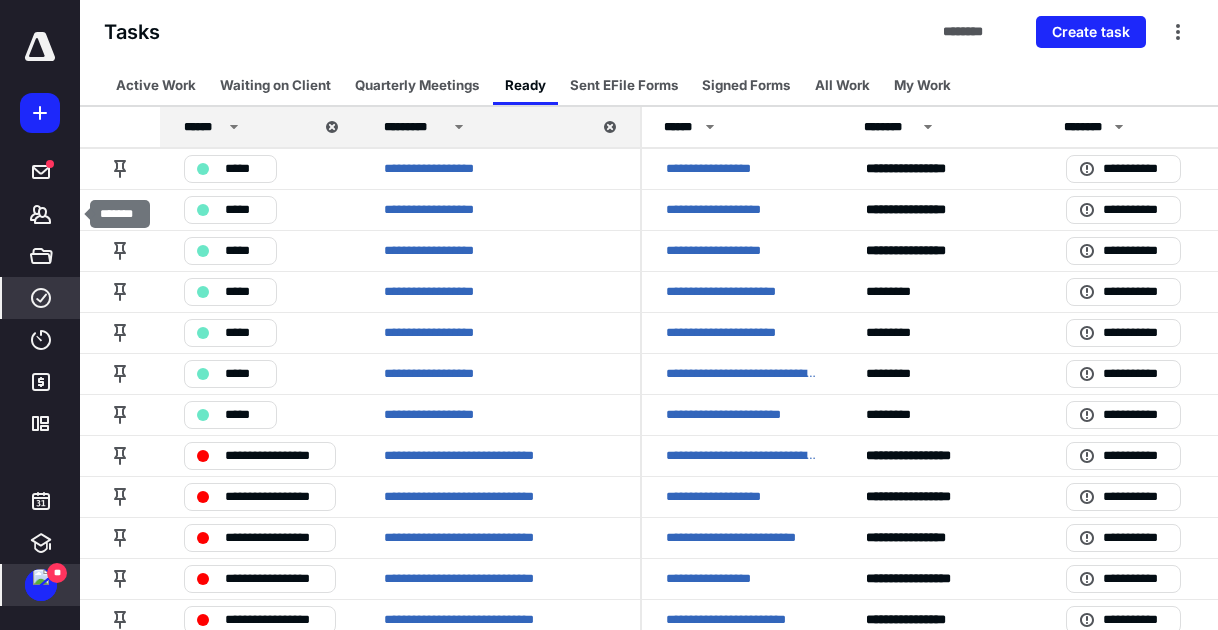 drag, startPoint x: 50, startPoint y: 203, endPoint x: 423, endPoint y: 19, distance: 415.91464 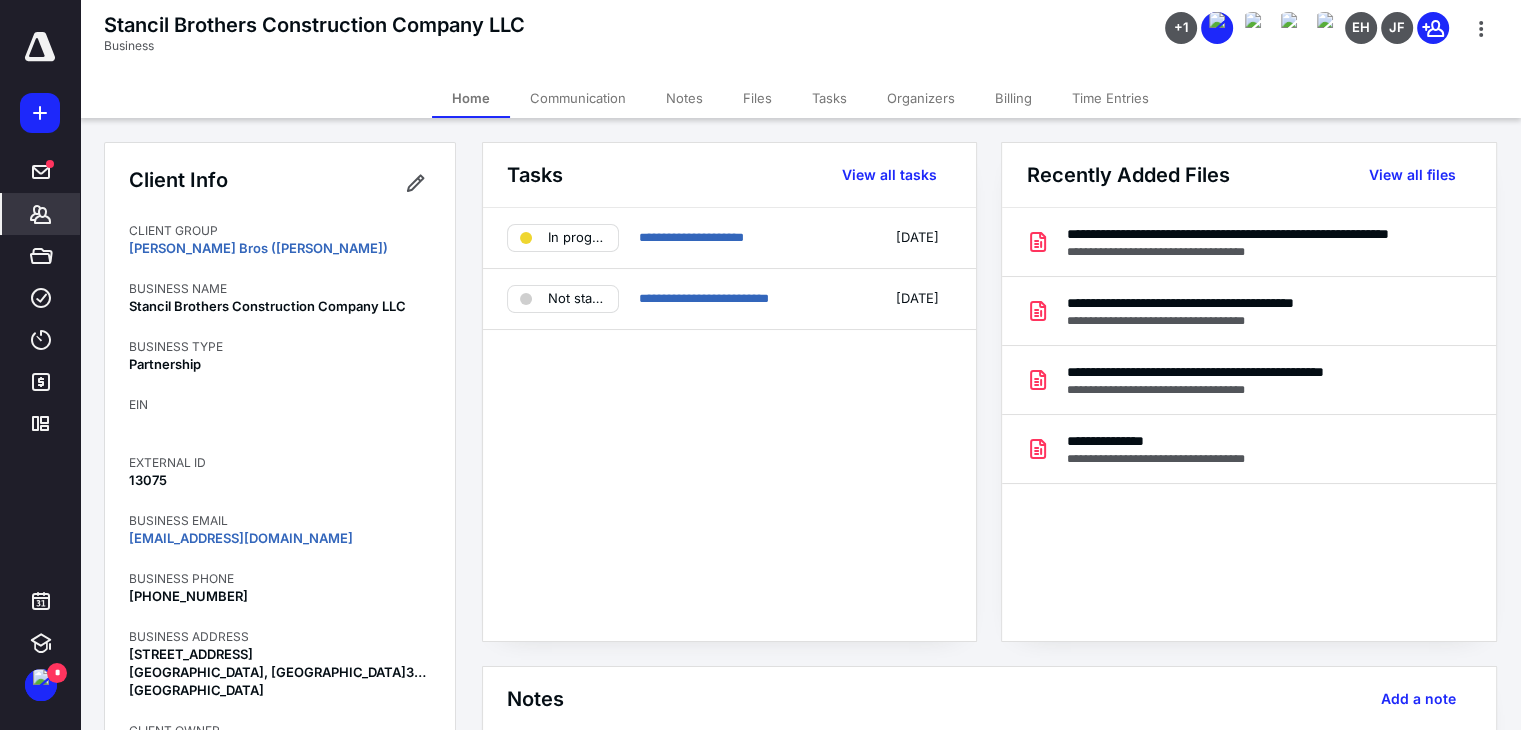 scroll, scrollTop: 0, scrollLeft: 0, axis: both 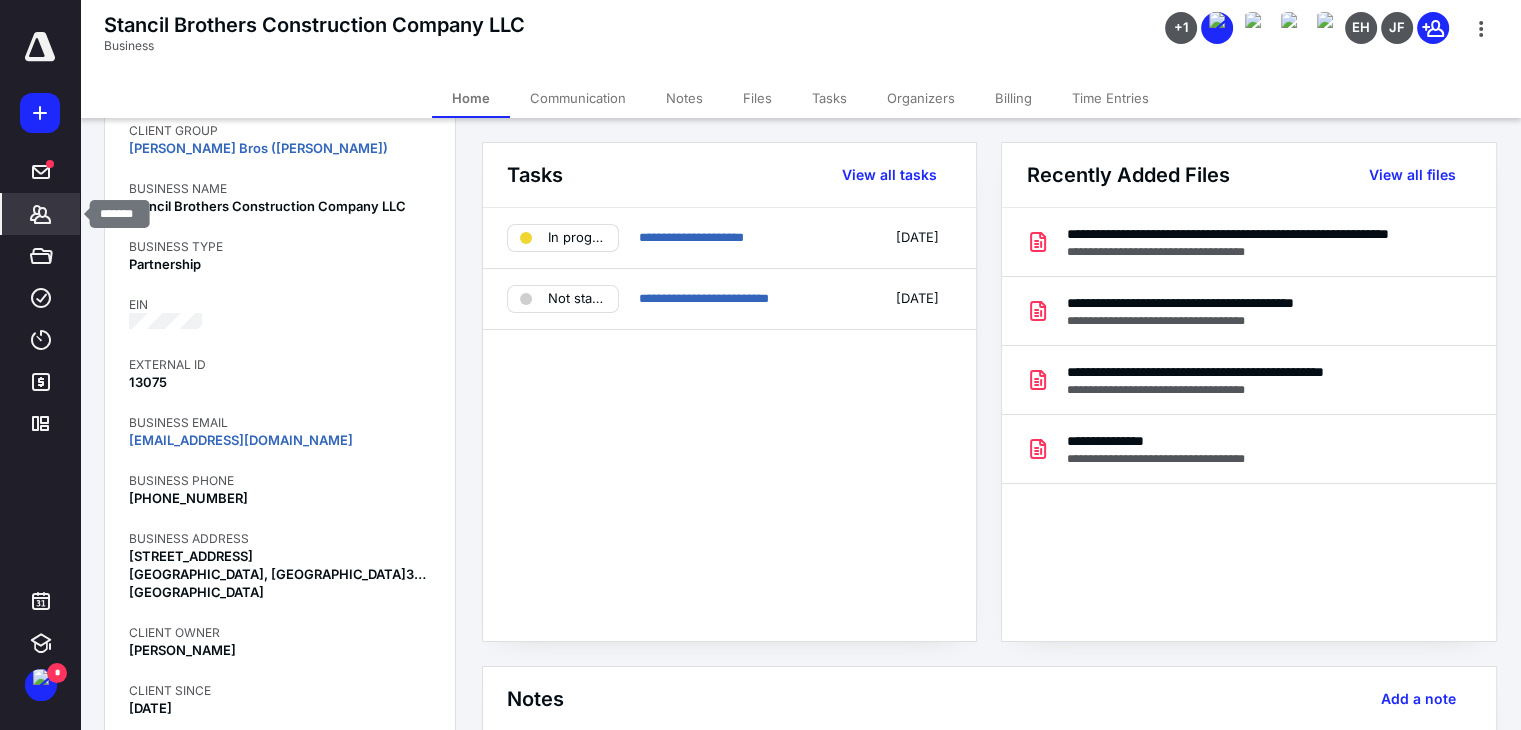 click 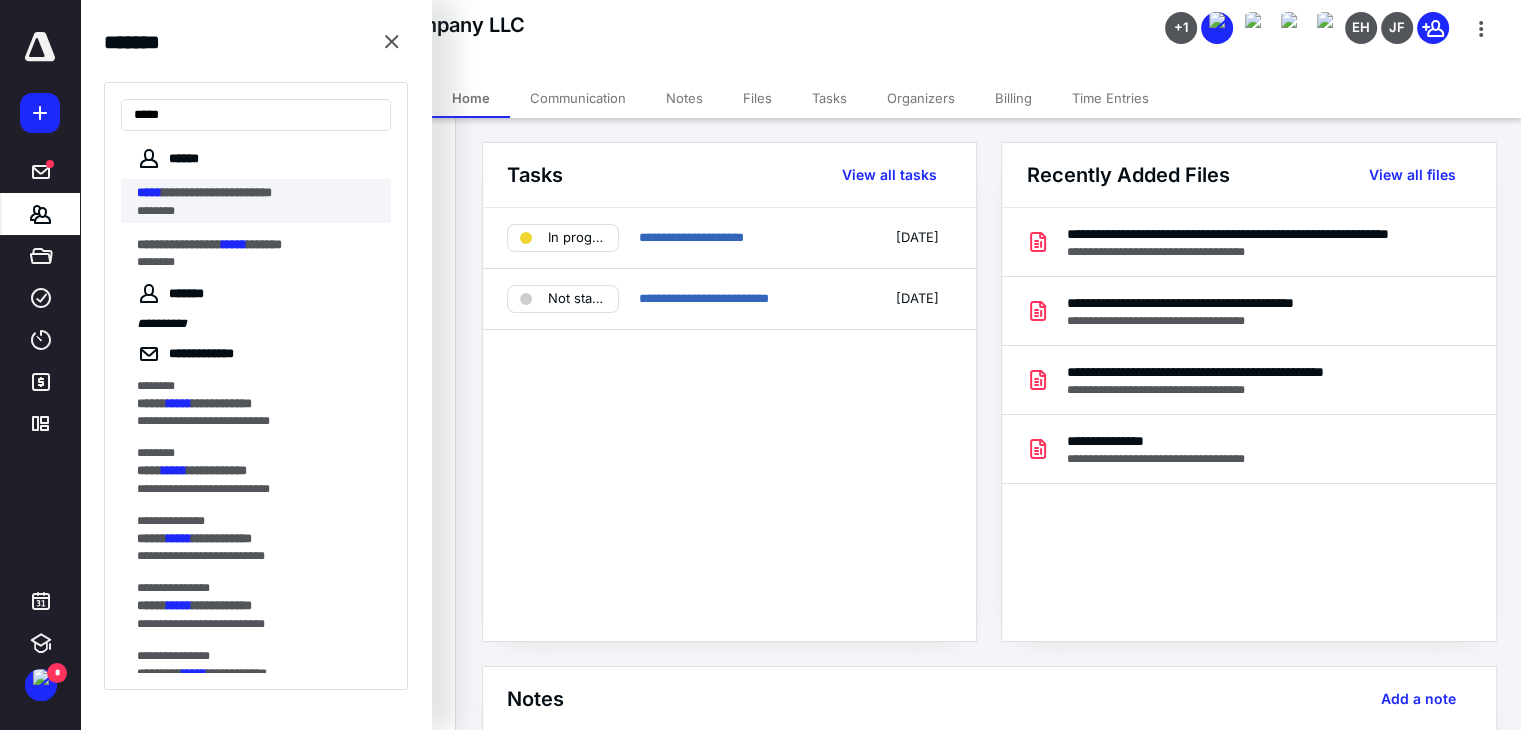 type on "*****" 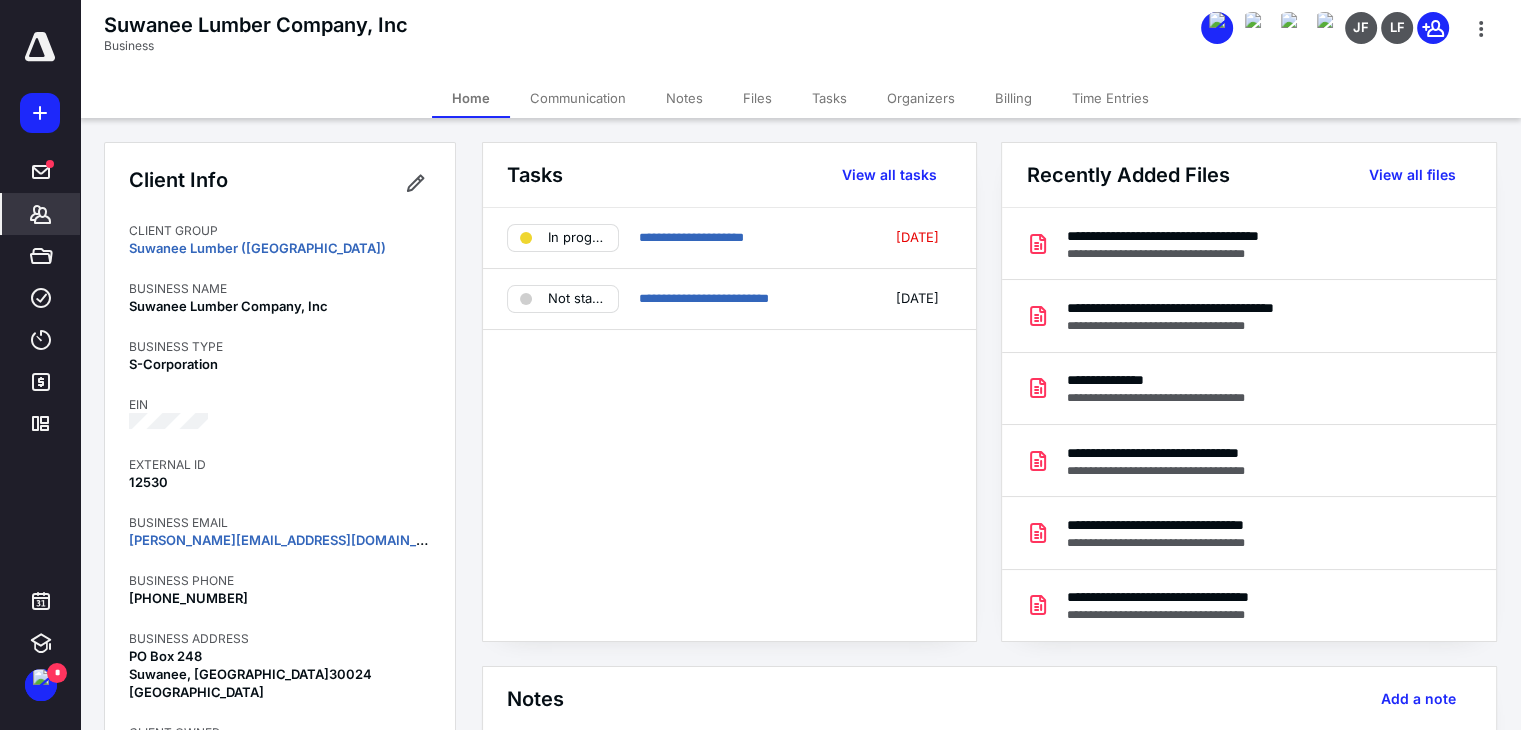 click on "Files" at bounding box center (757, 98) 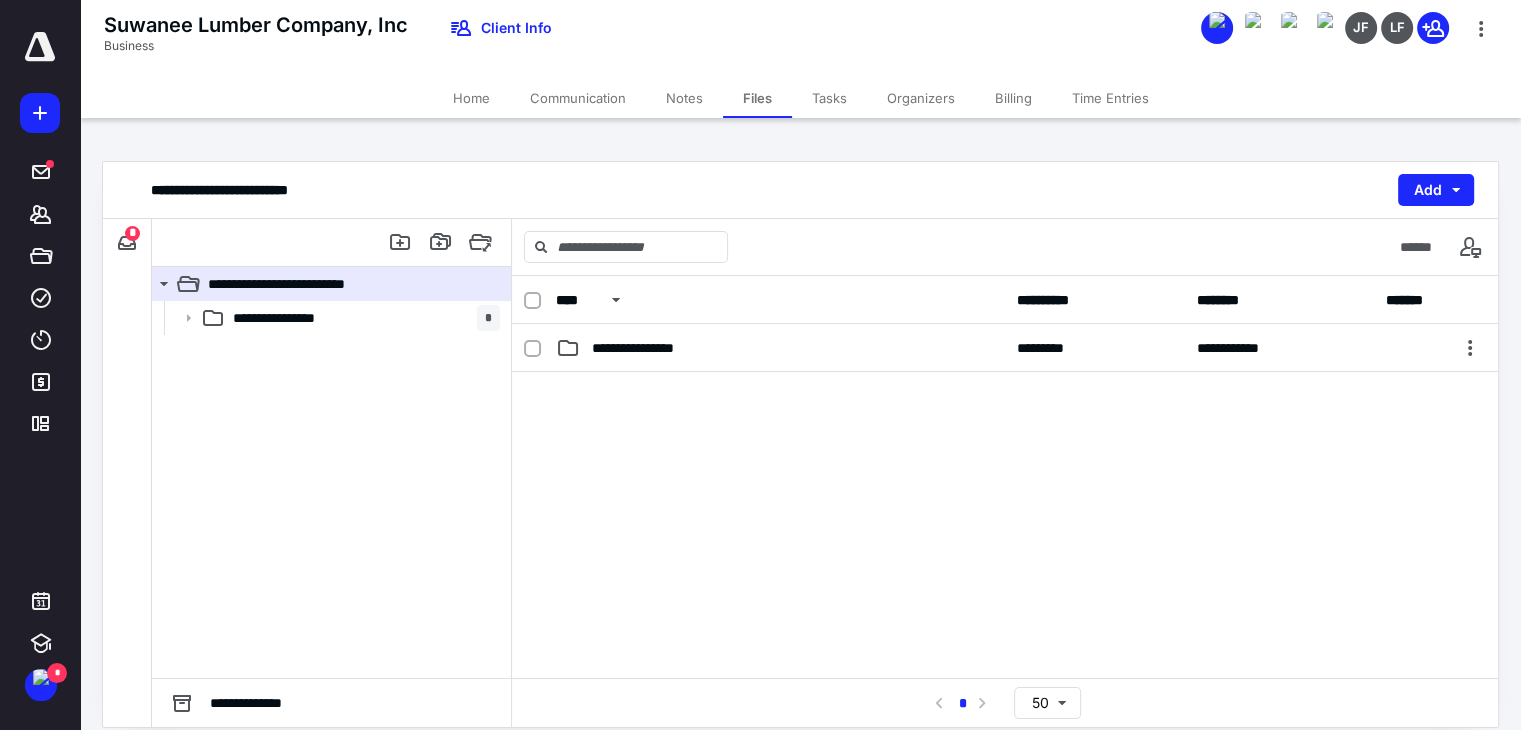 click on "**********" at bounding box center (291, 318) 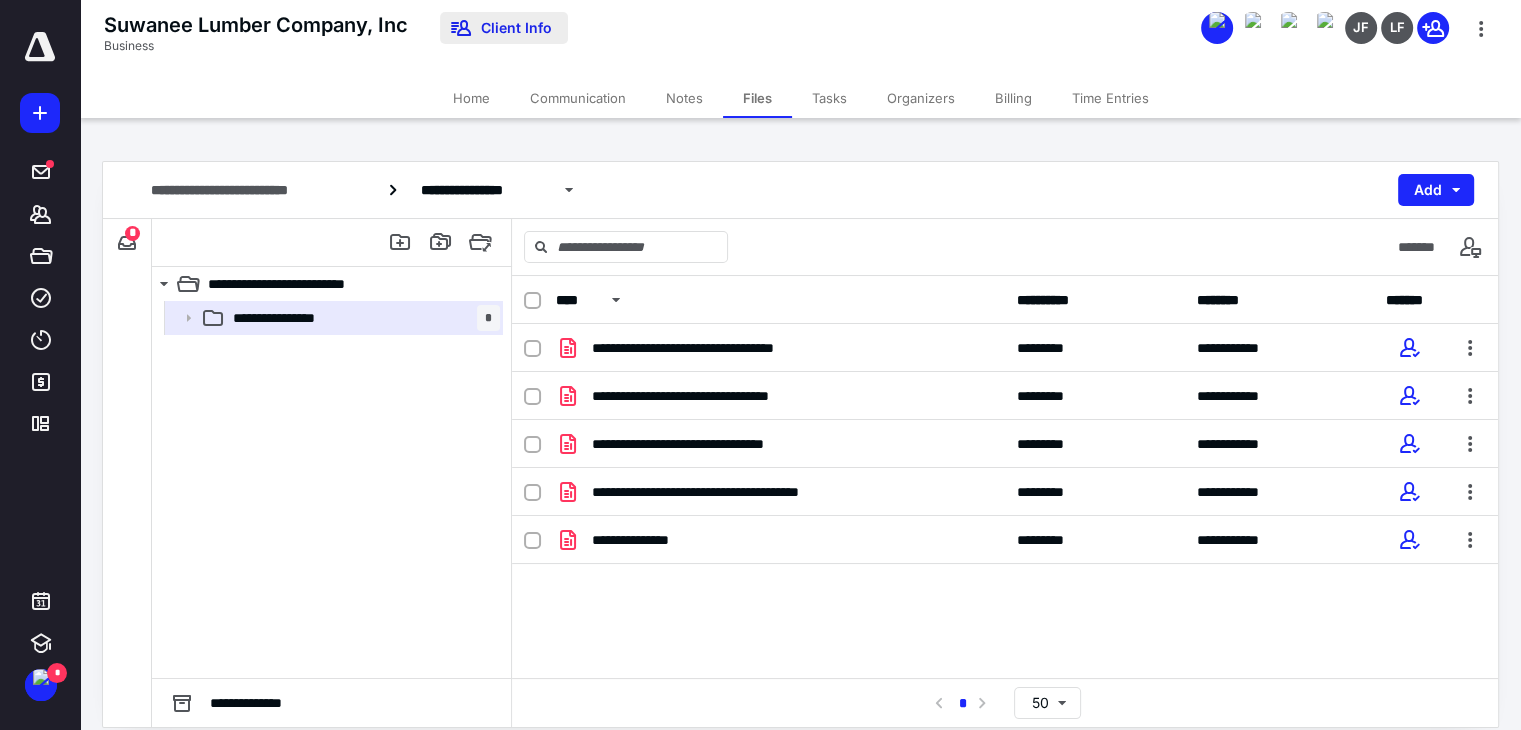 click on "Client Info" at bounding box center (504, 28) 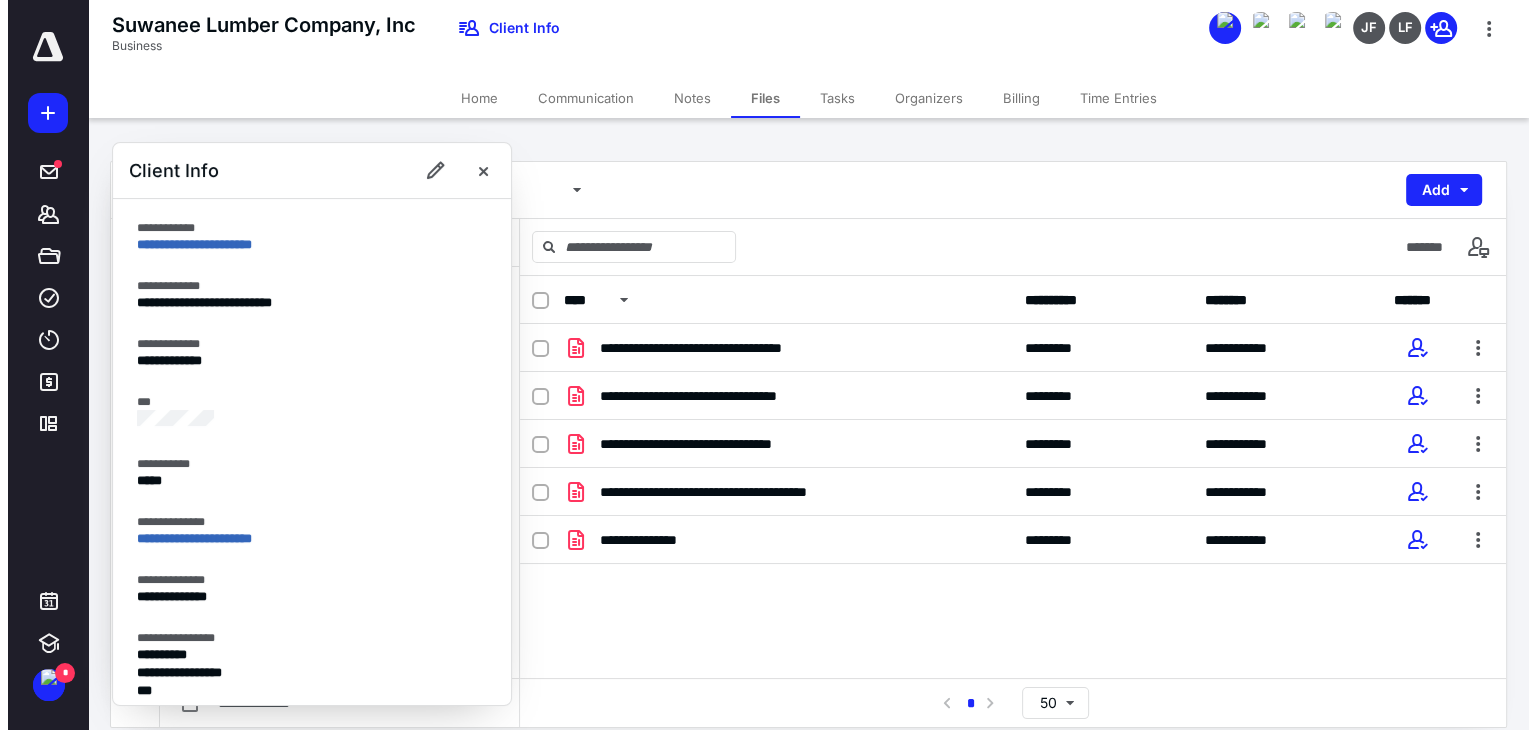 scroll, scrollTop: 0, scrollLeft: 0, axis: both 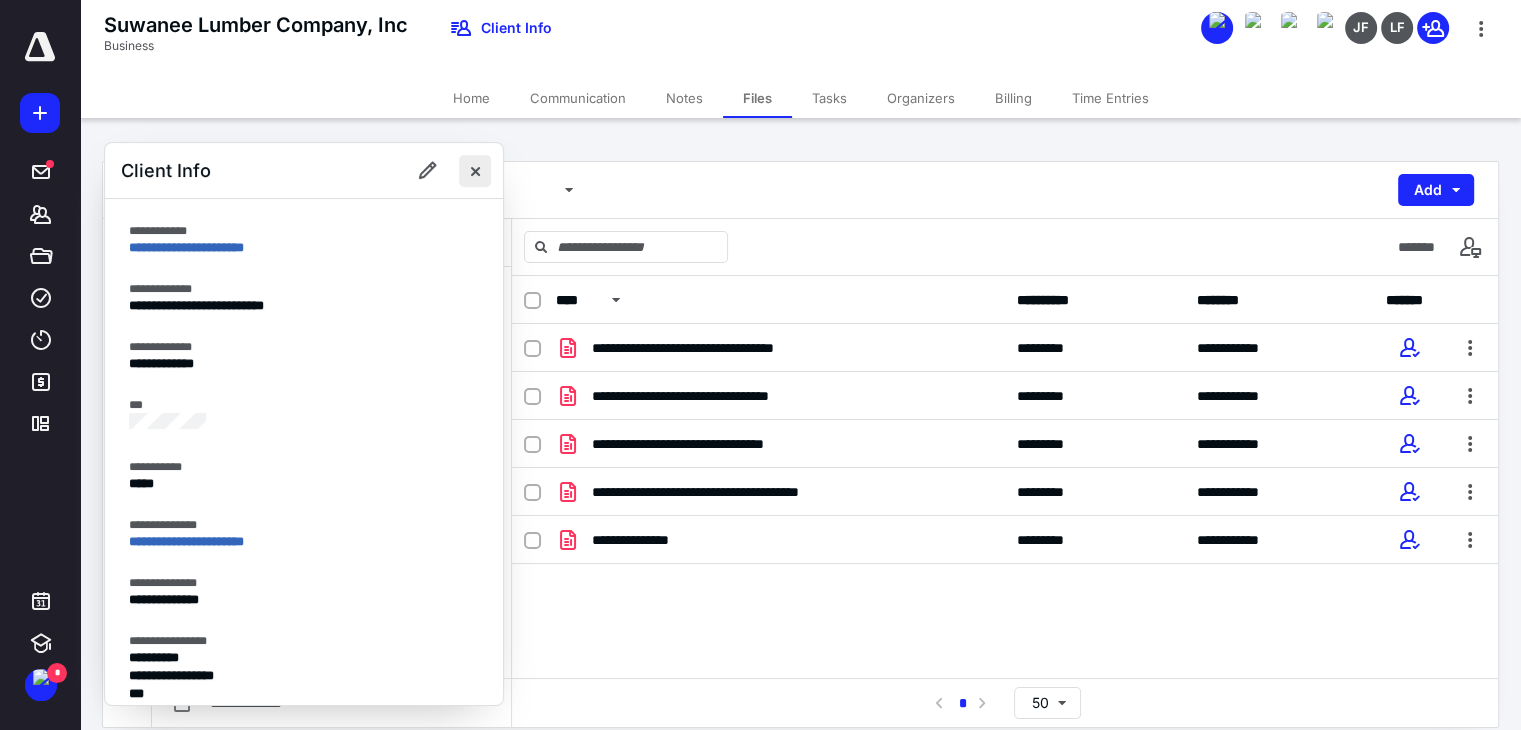 click at bounding box center [475, 171] 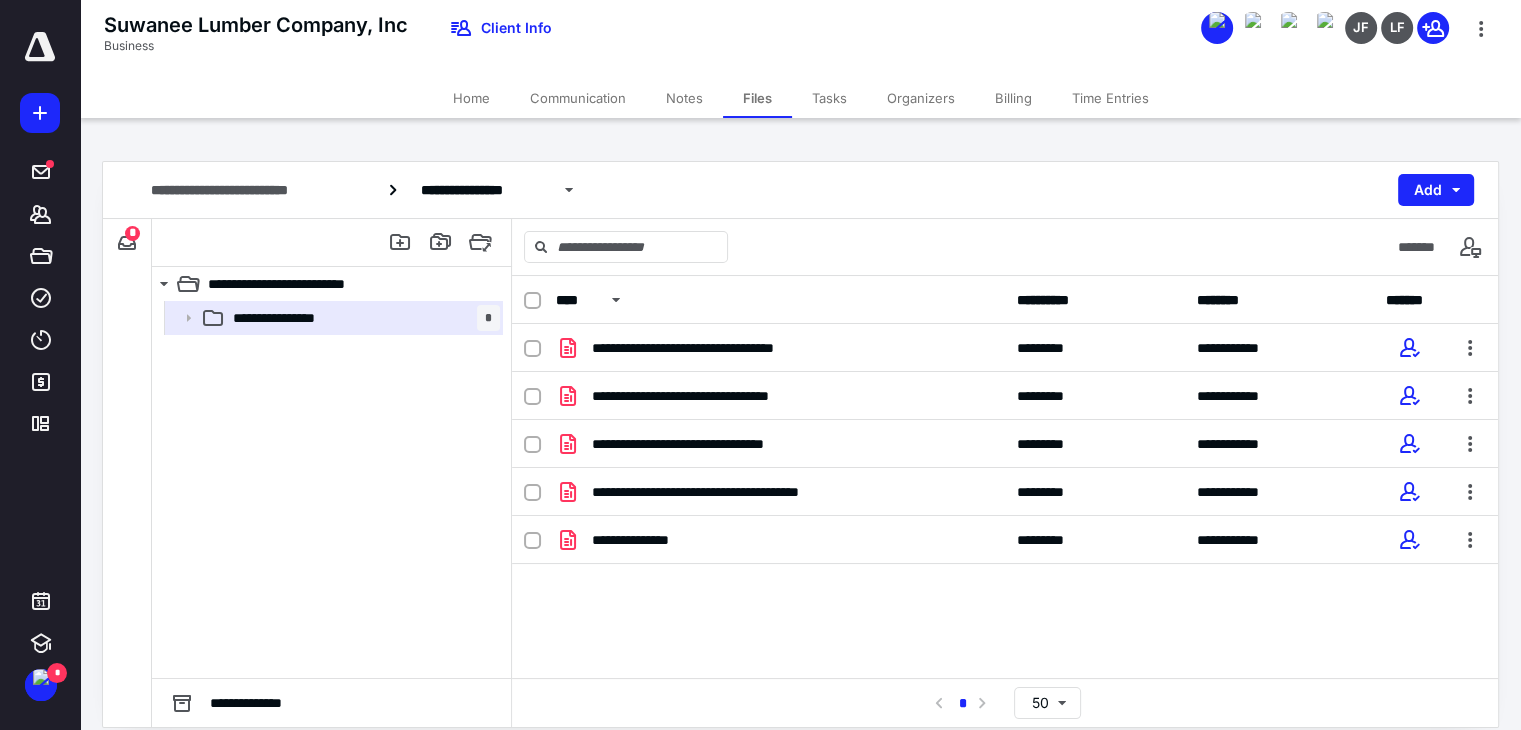 click on "Tasks" at bounding box center (829, 98) 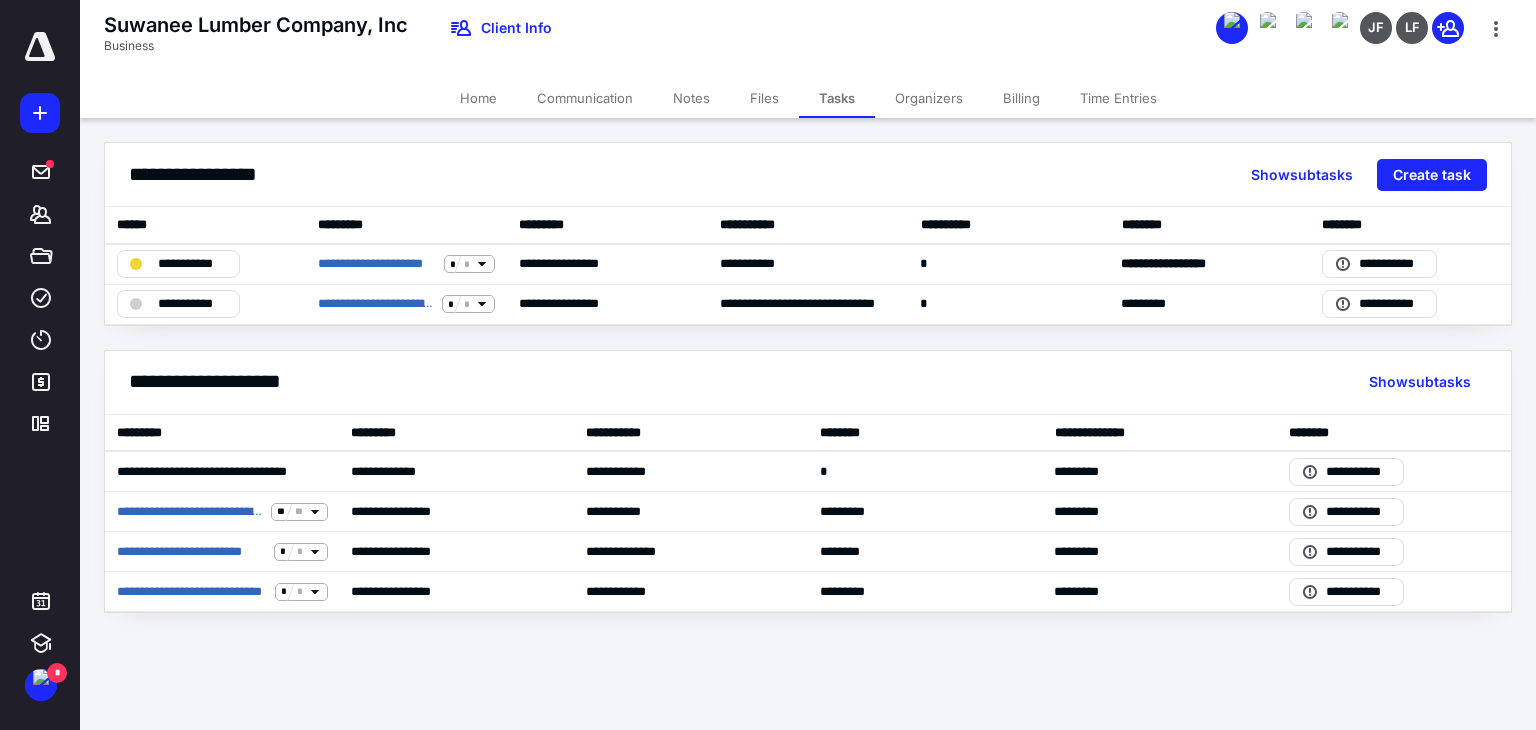 click on "Files" at bounding box center [764, 98] 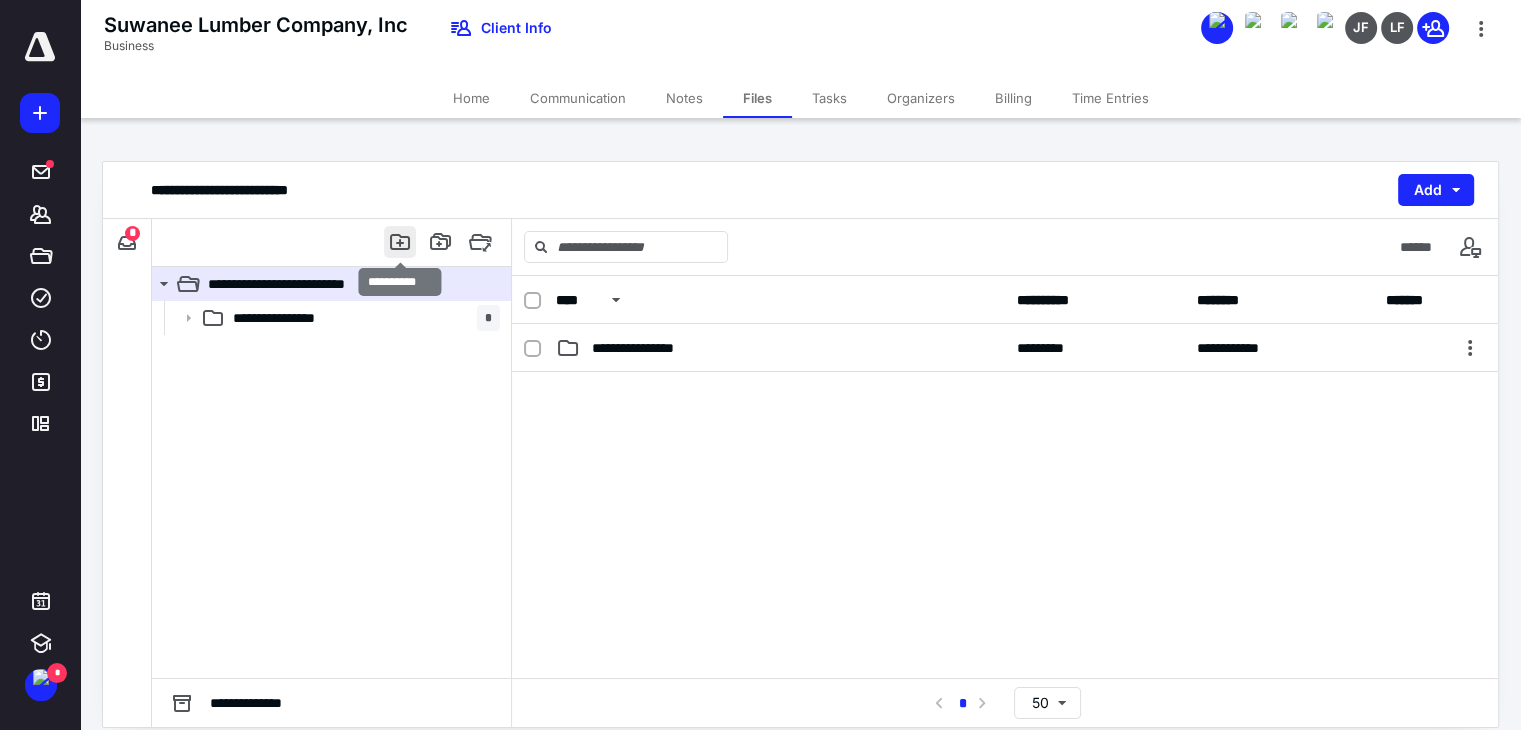 click at bounding box center (400, 242) 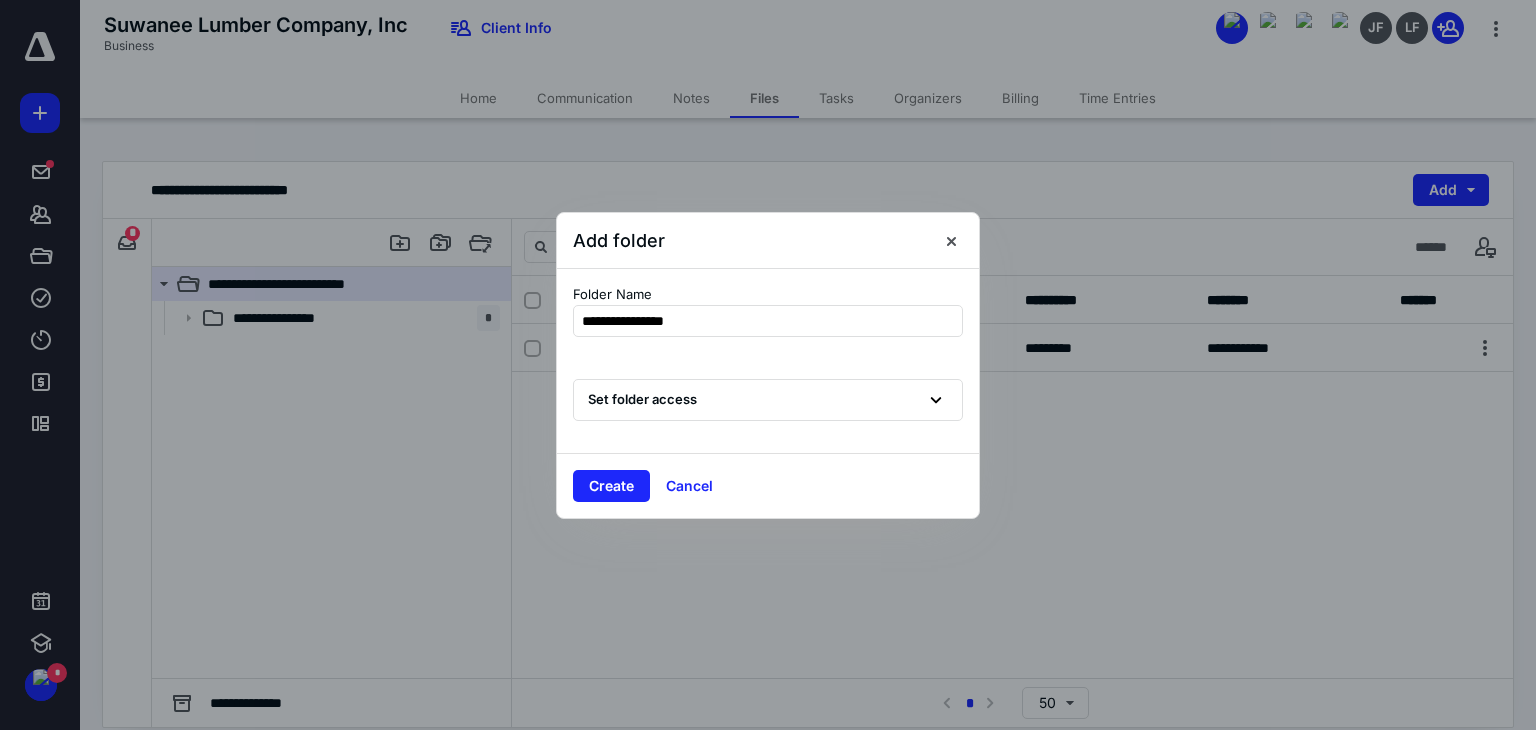 type on "**********" 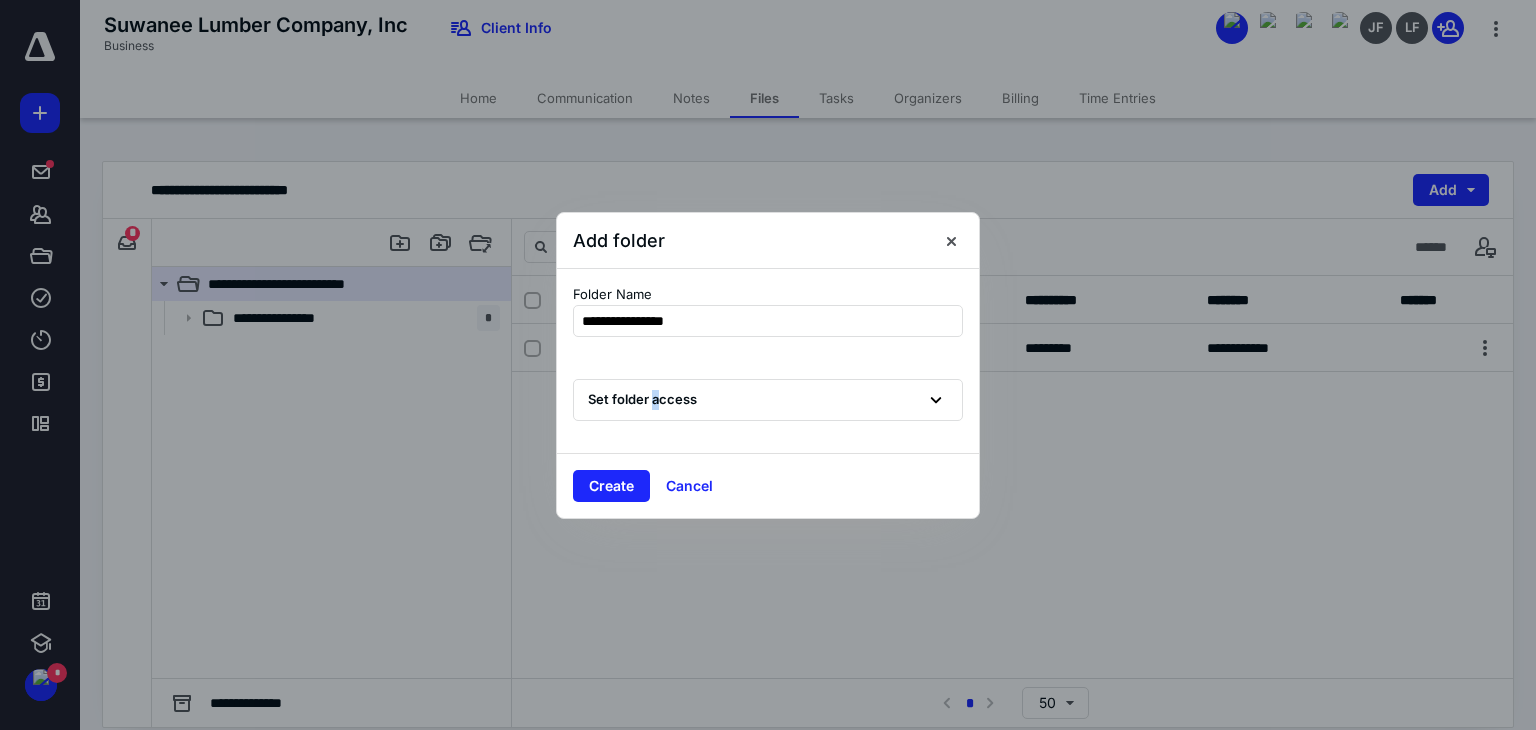 click on "Set folder access" at bounding box center [642, 400] 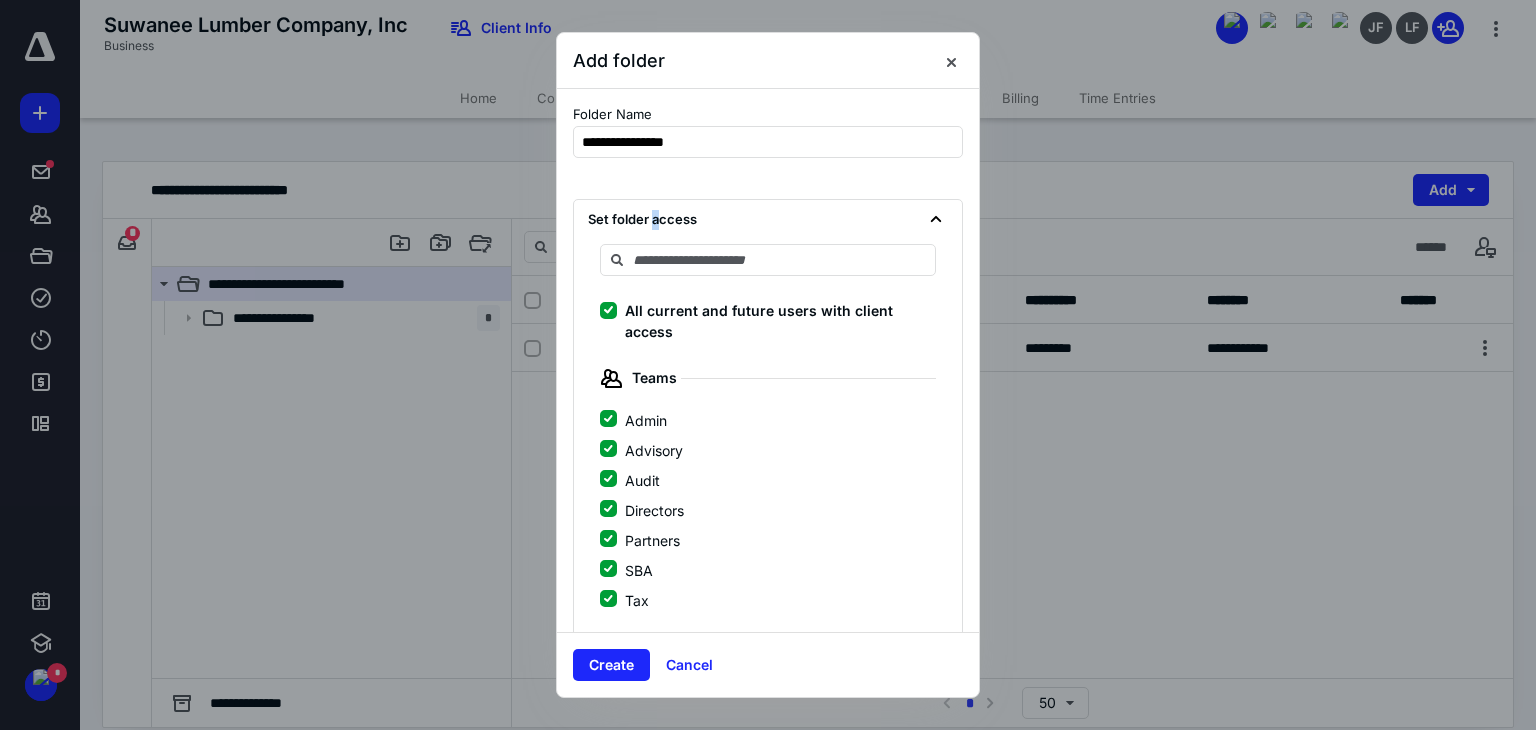 click on "All current and future users with client access" at bounding box center (608, 310) 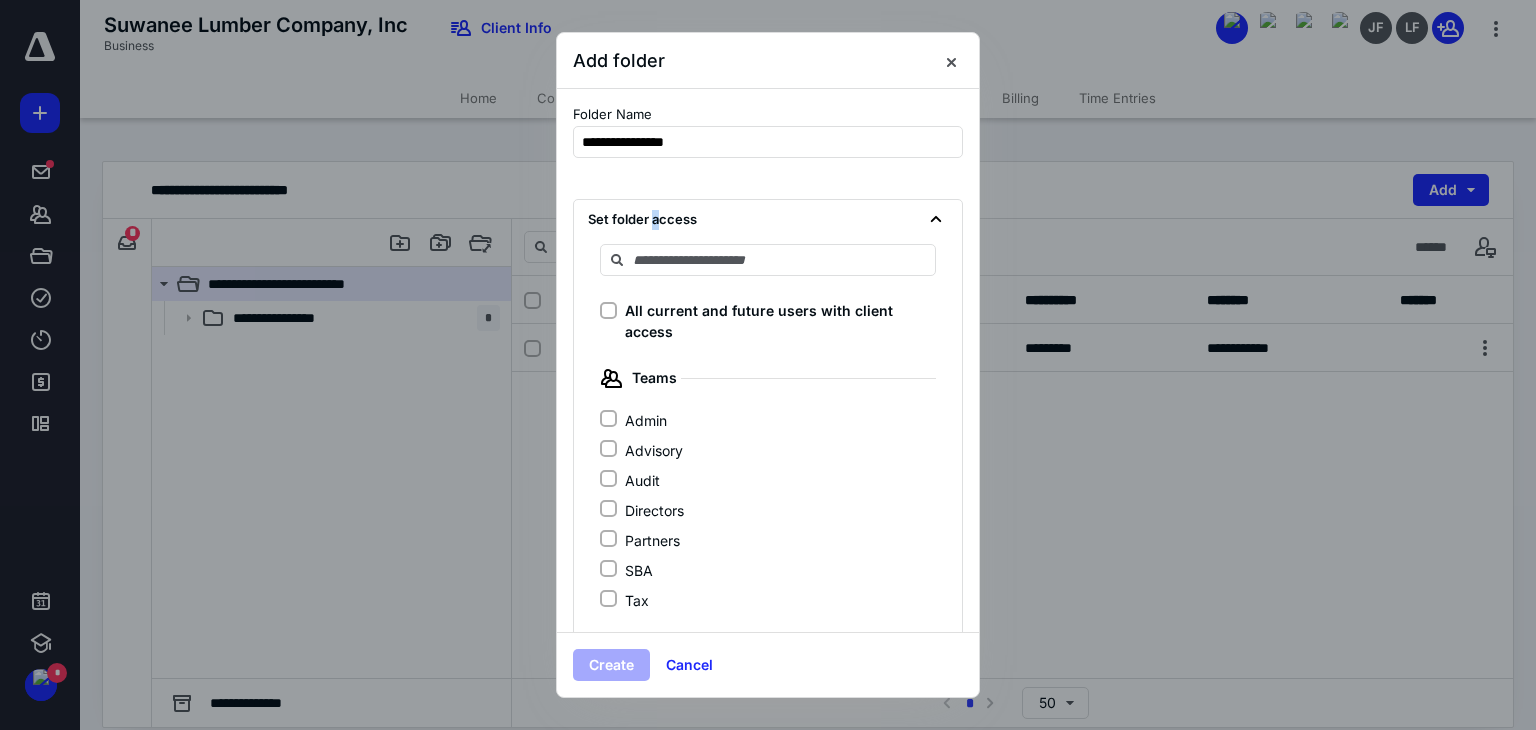 click 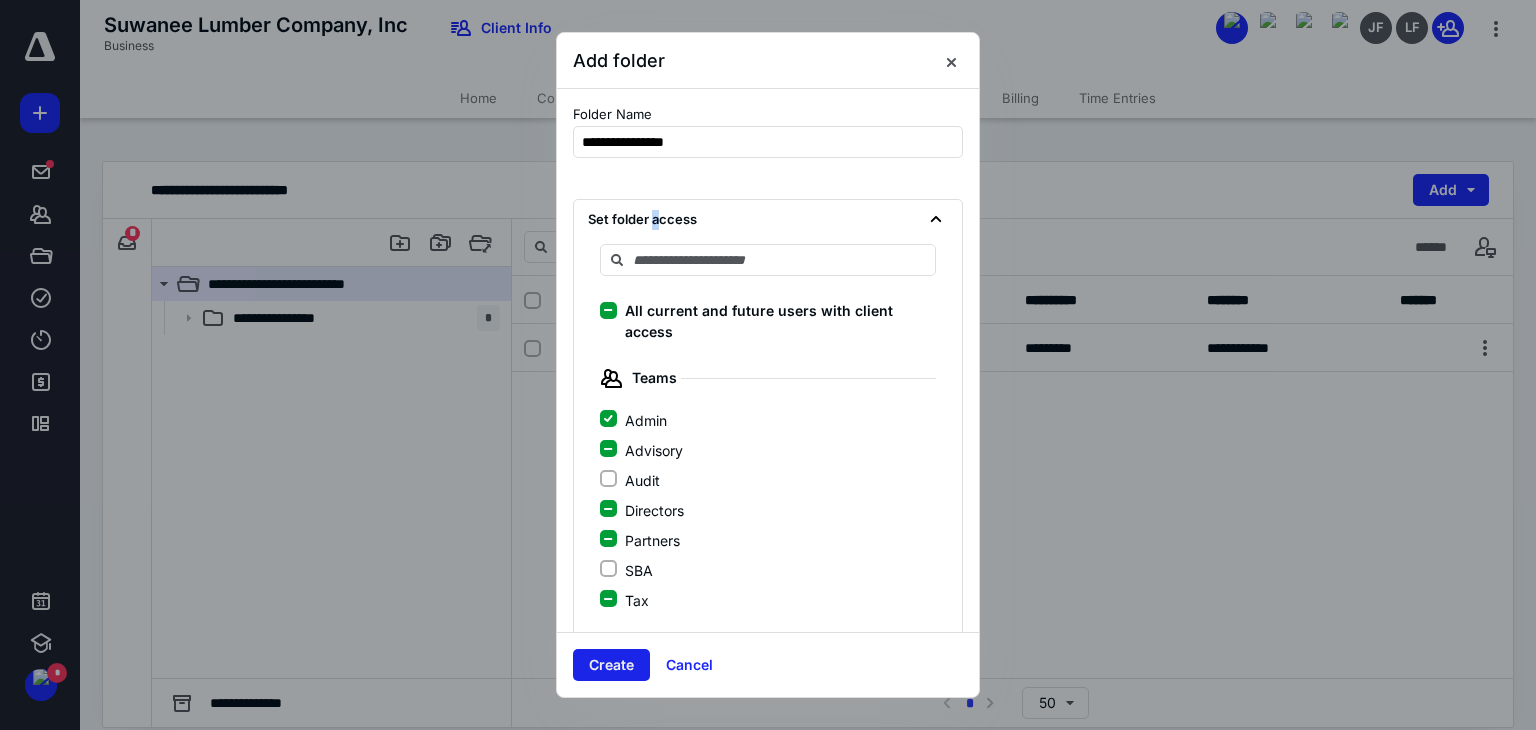 click on "Create" at bounding box center [611, 665] 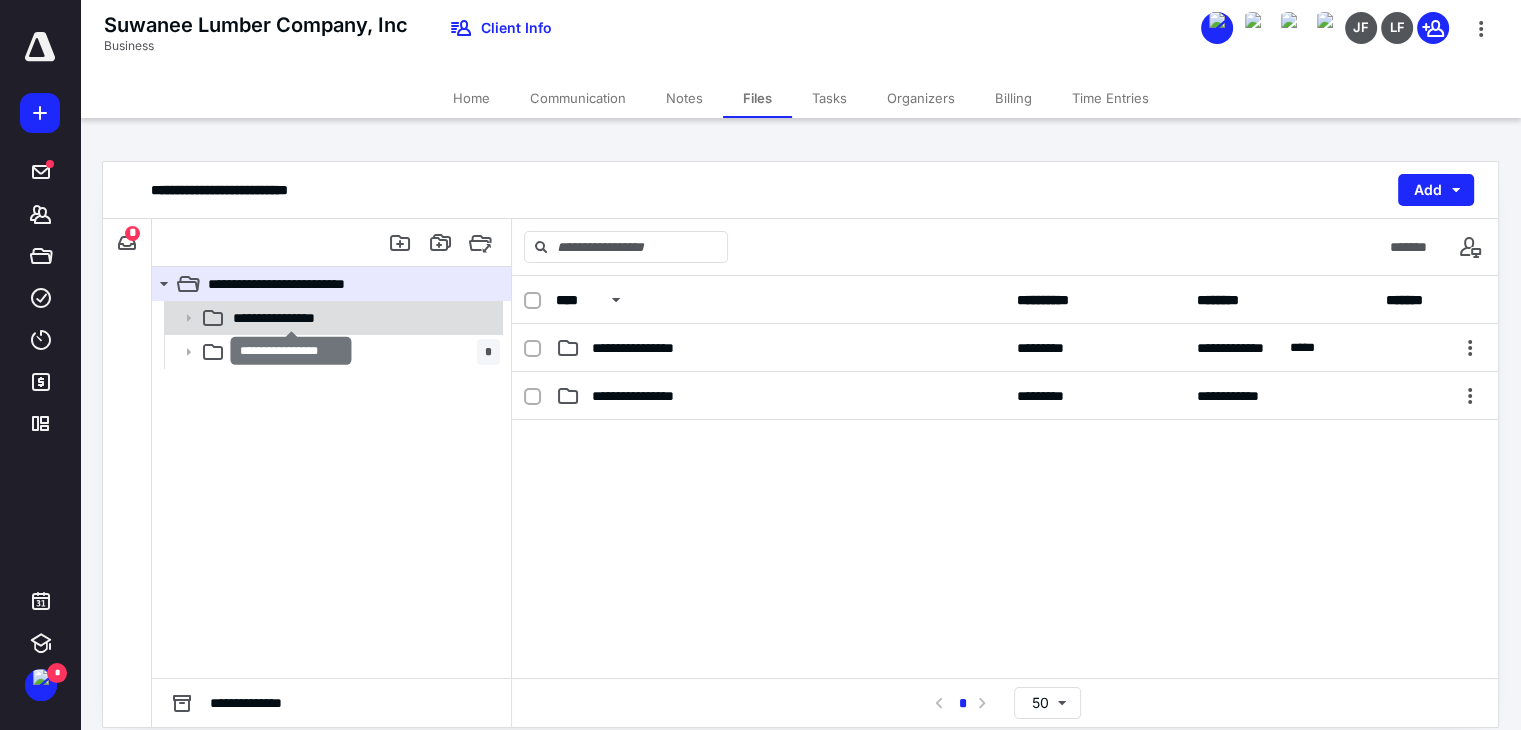 click on "**********" at bounding box center (291, 318) 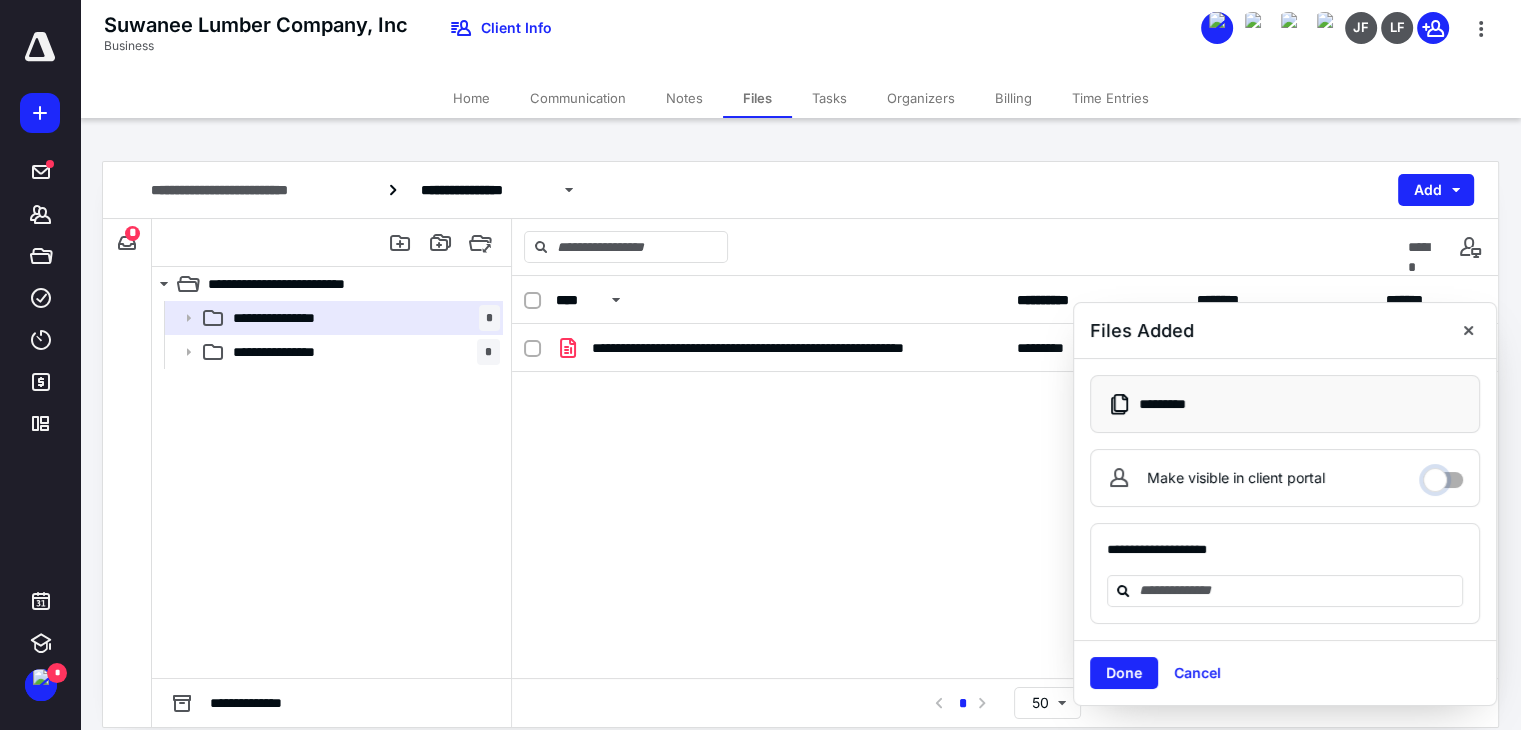 click on "Make visible in client portal" at bounding box center (1443, 475) 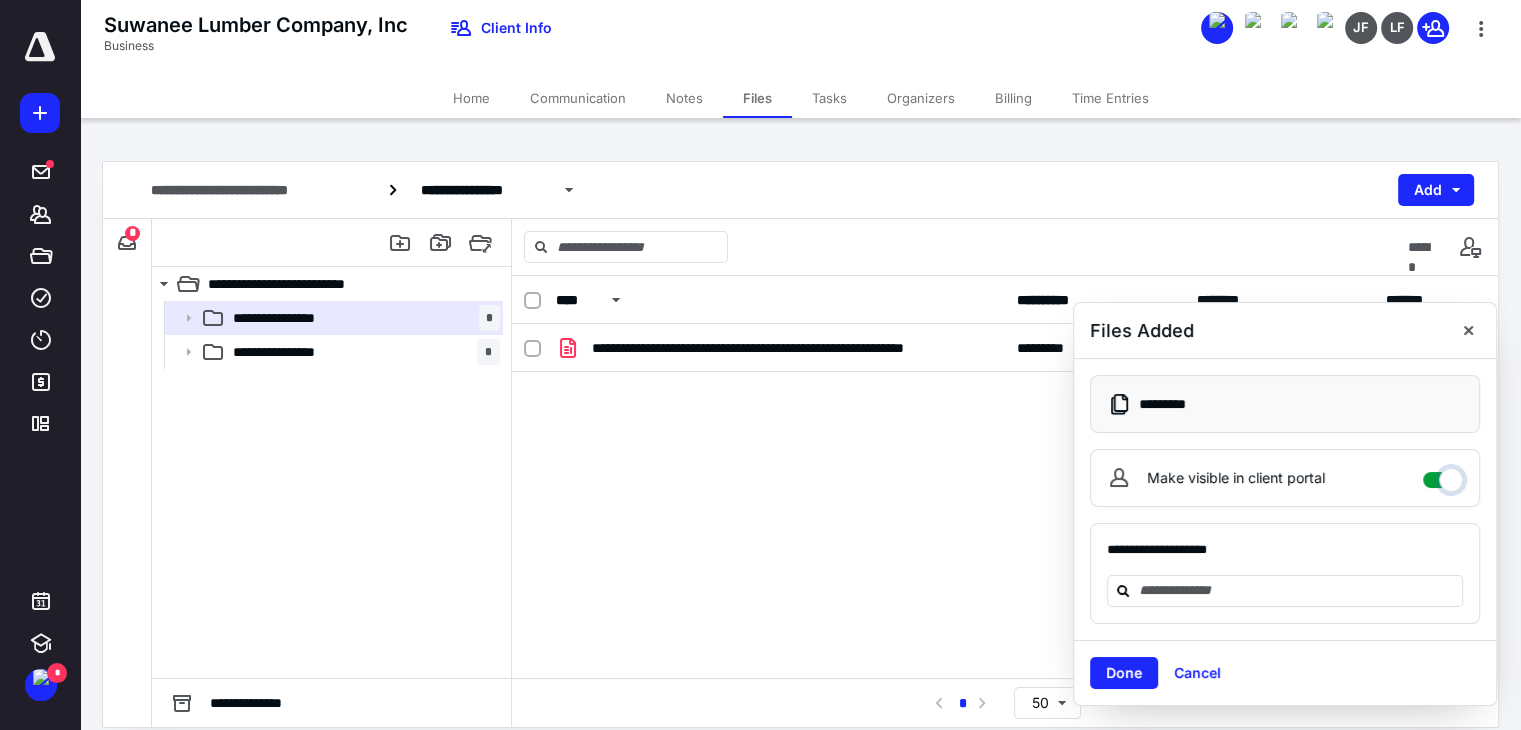checkbox on "****" 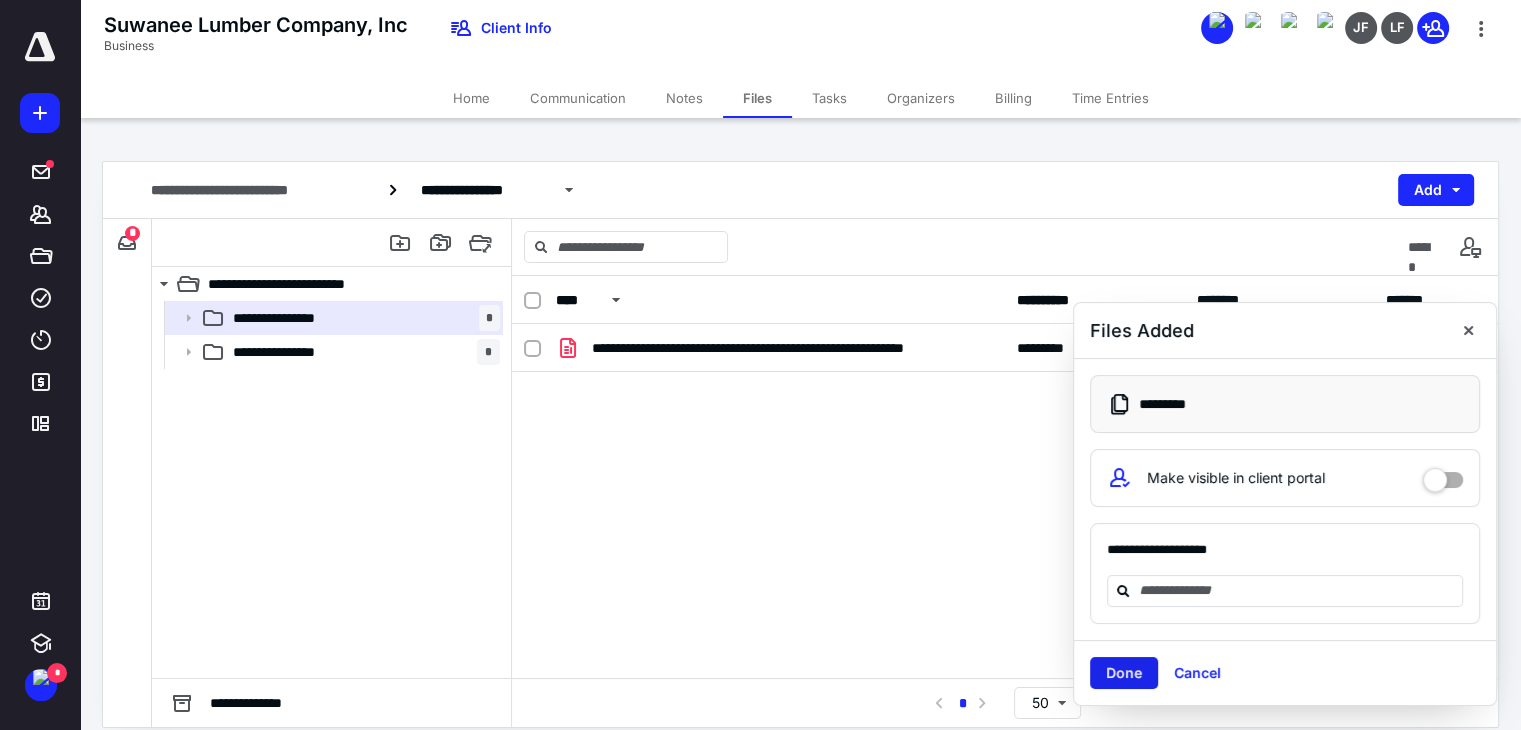 click on "Done" at bounding box center [1124, 673] 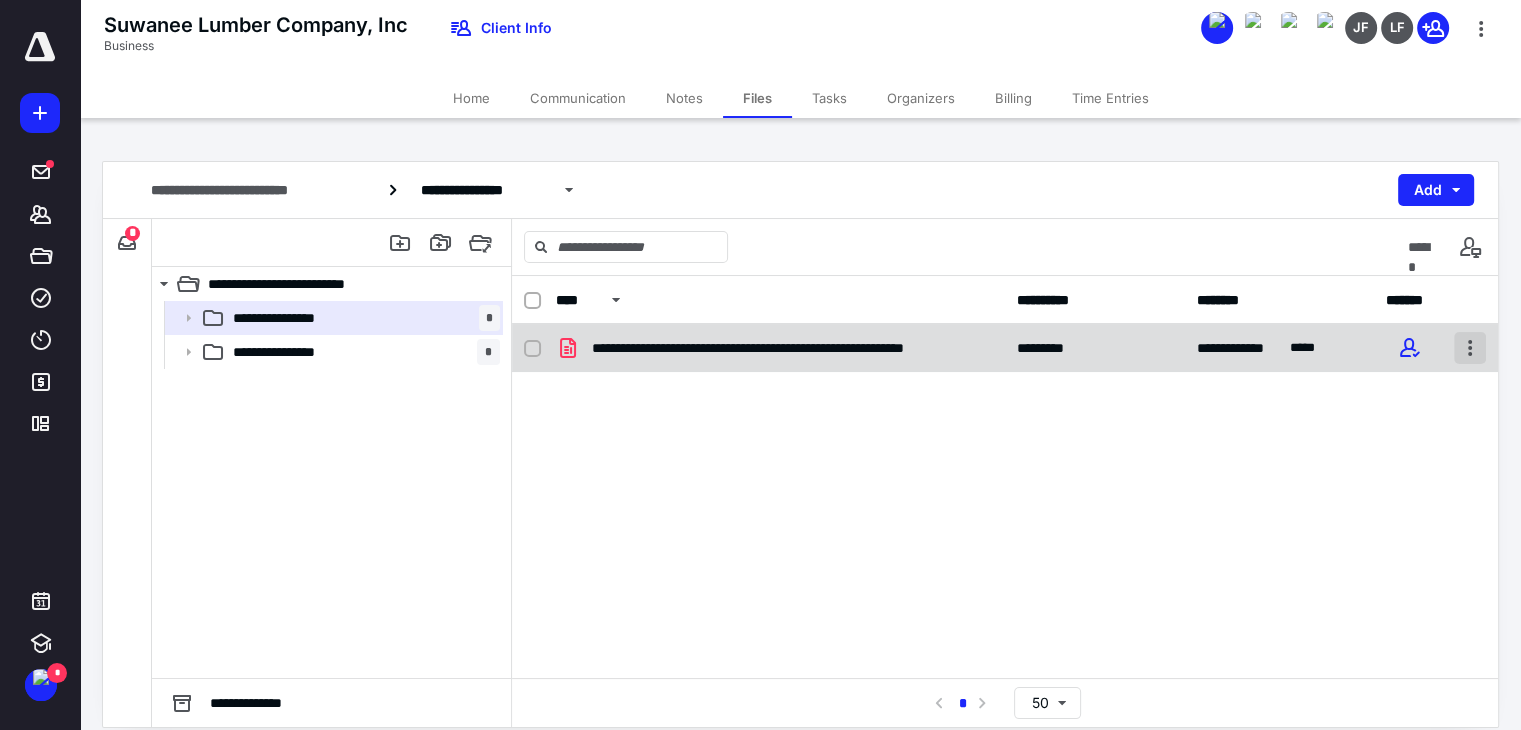 click at bounding box center (1470, 348) 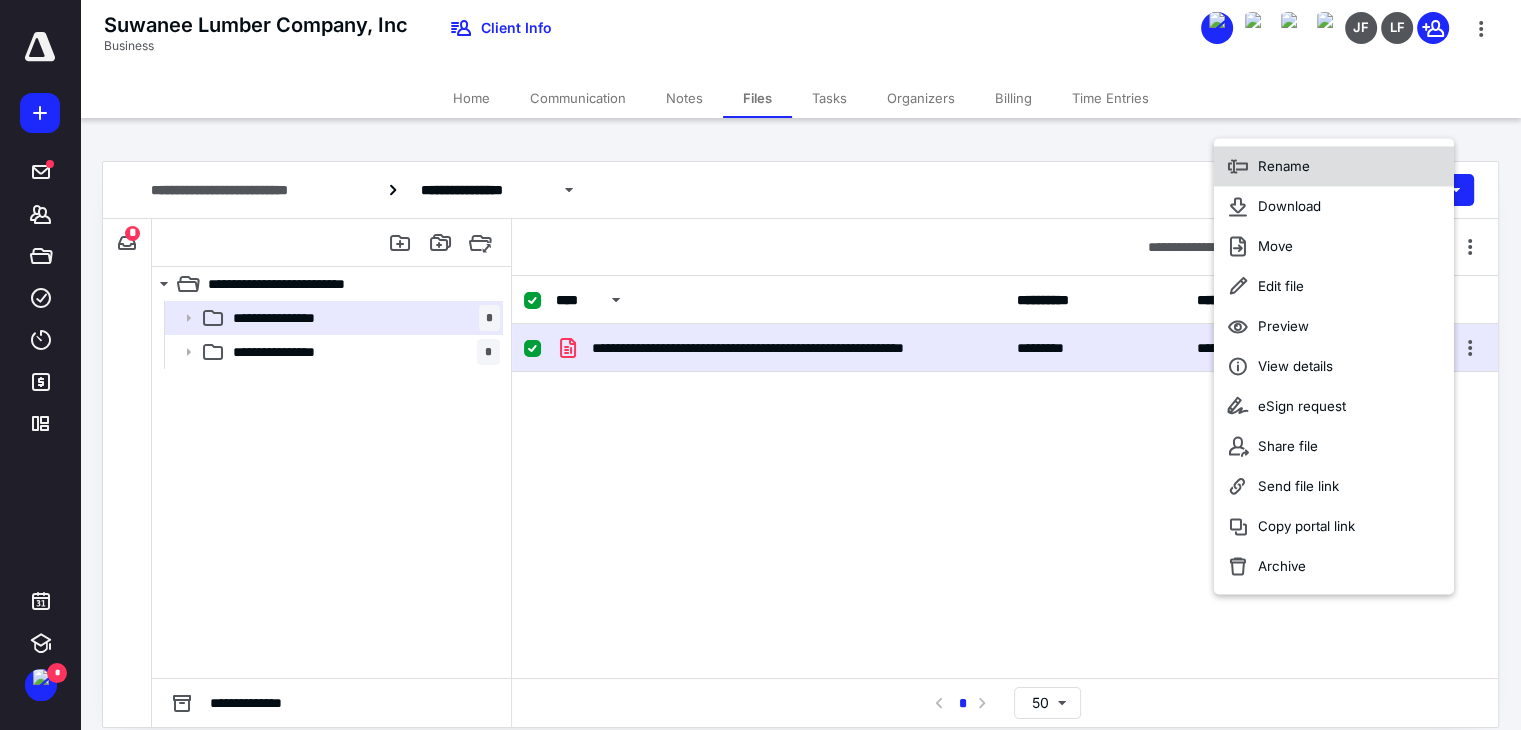click on "Rename" at bounding box center (1284, 166) 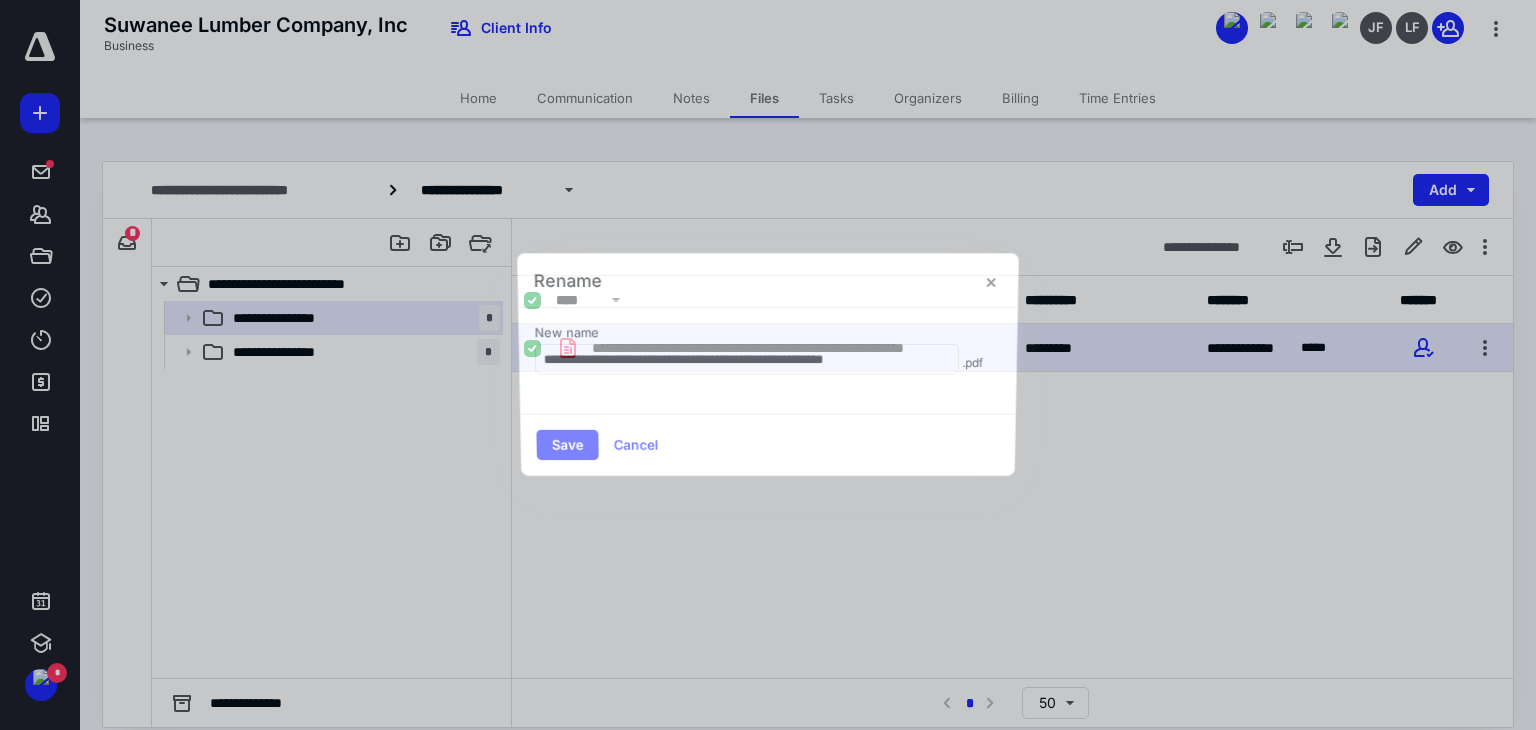 scroll, scrollTop: 0, scrollLeft: 68, axis: horizontal 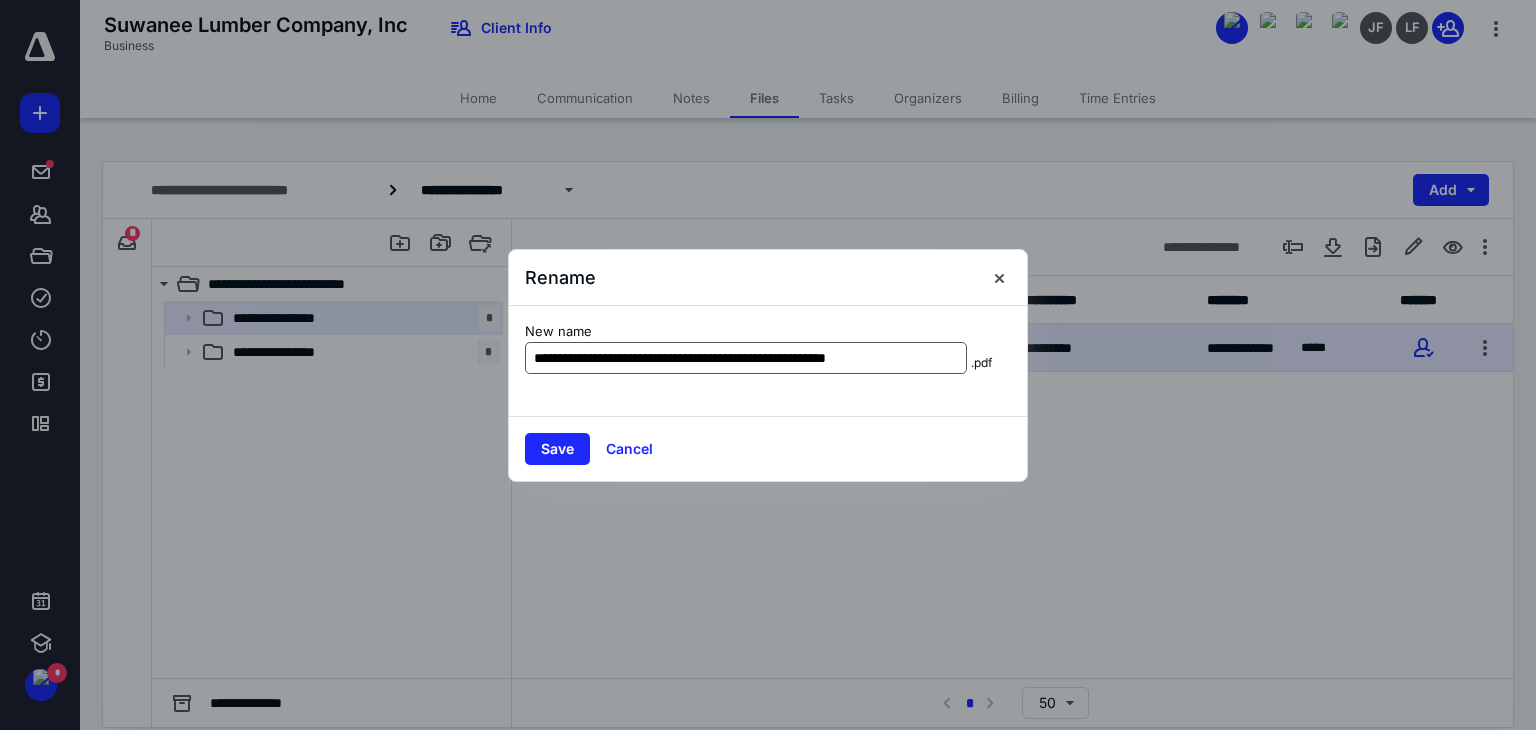 click on "**********" at bounding box center [746, 358] 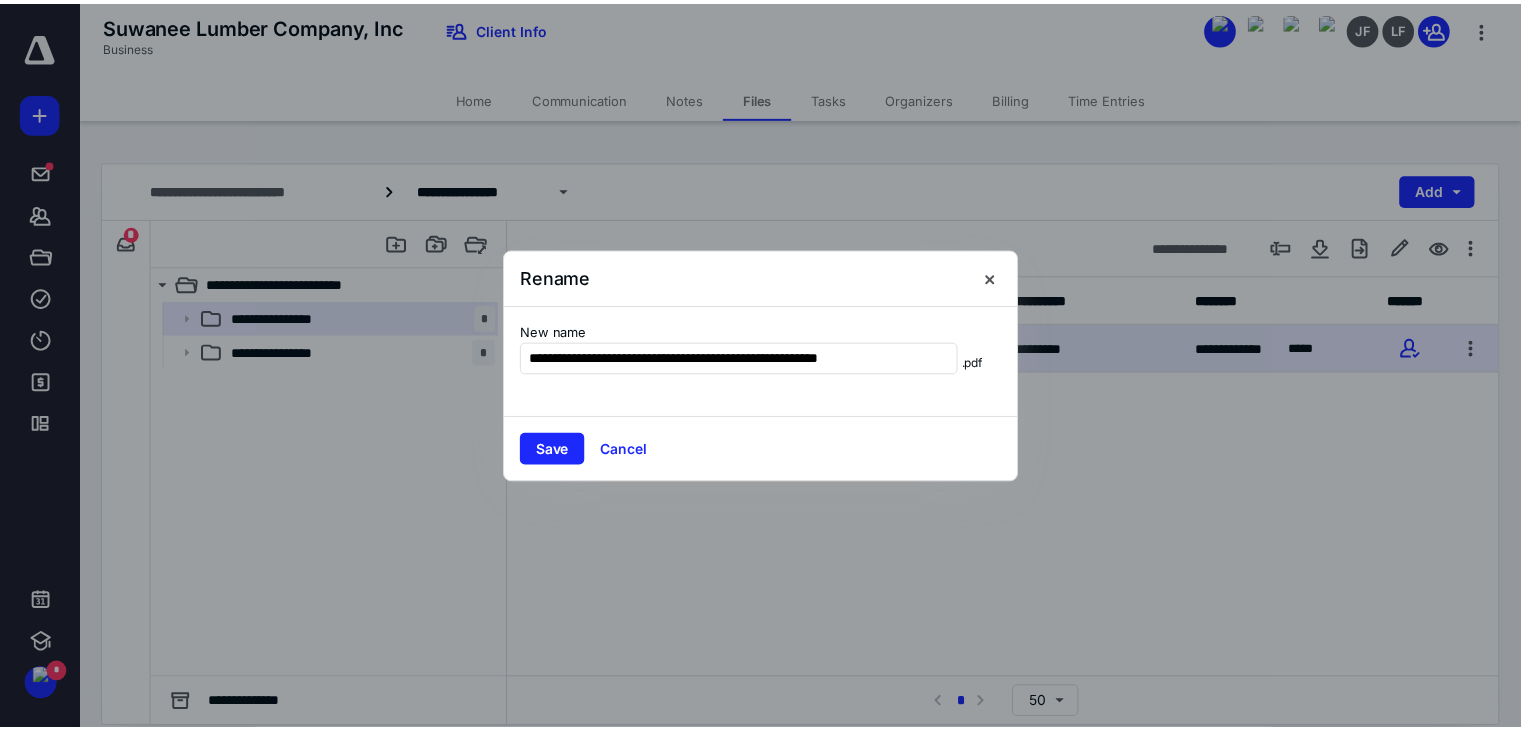 scroll, scrollTop: 0, scrollLeft: 0, axis: both 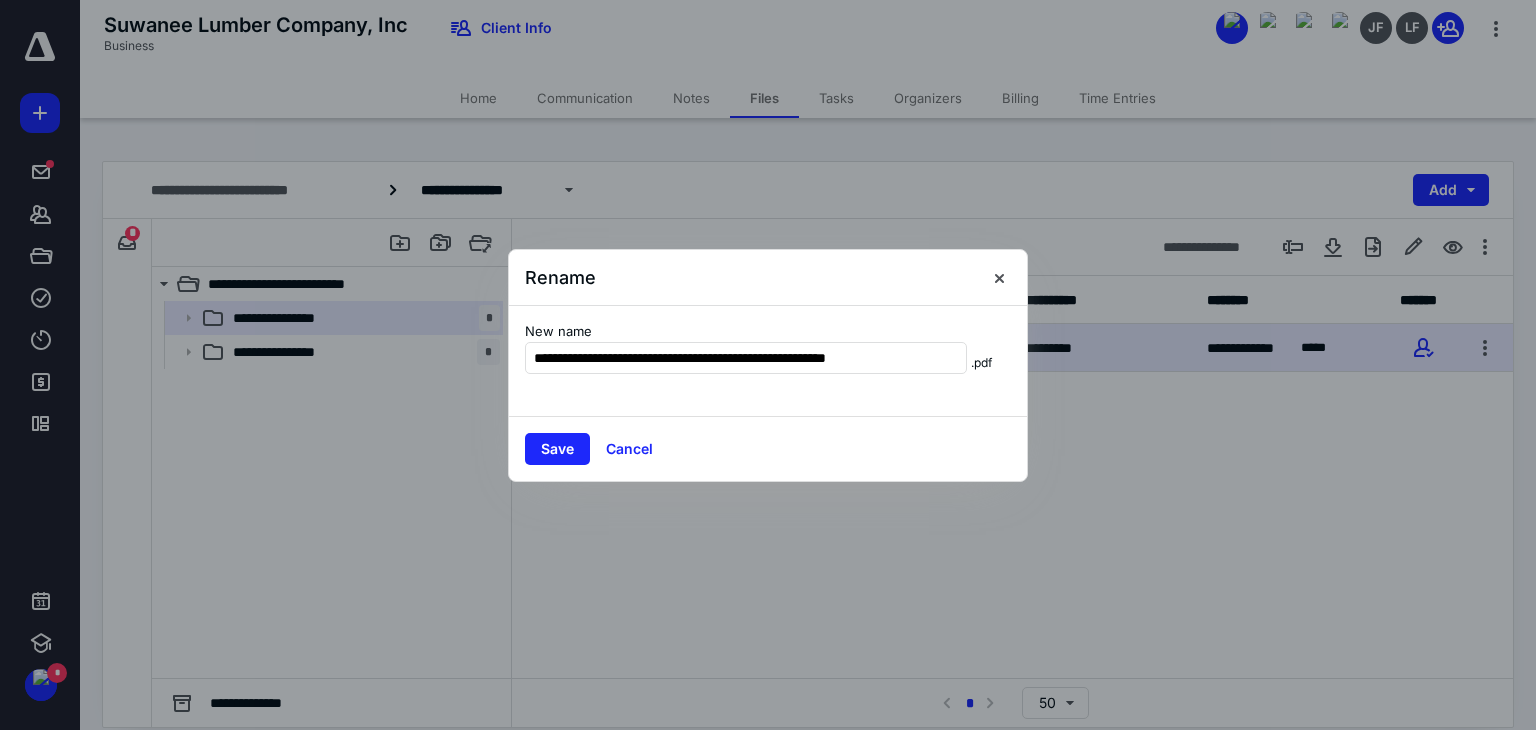 drag, startPoint x: 842, startPoint y: 354, endPoint x: 448, endPoint y: 320, distance: 395.4643 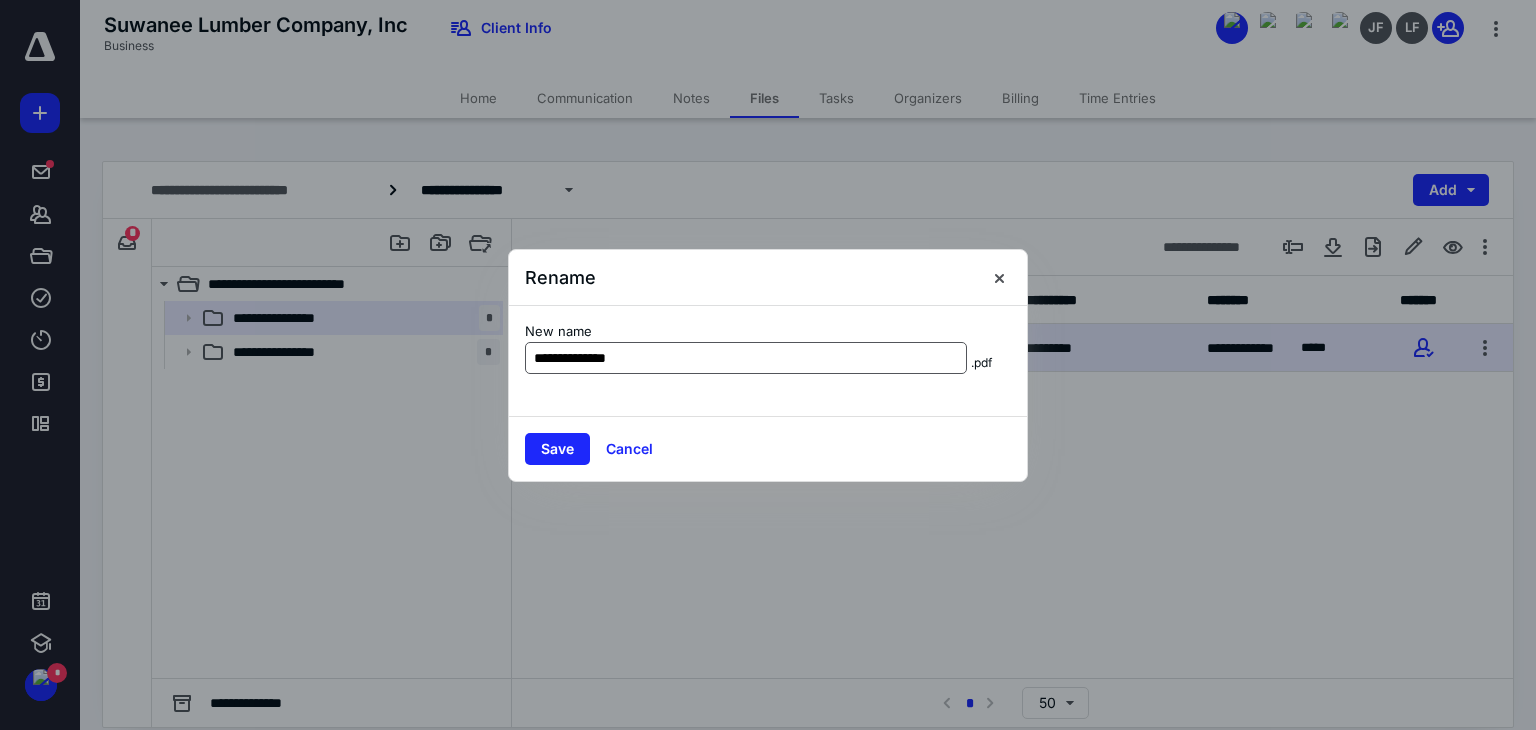 click on "**********" at bounding box center [746, 358] 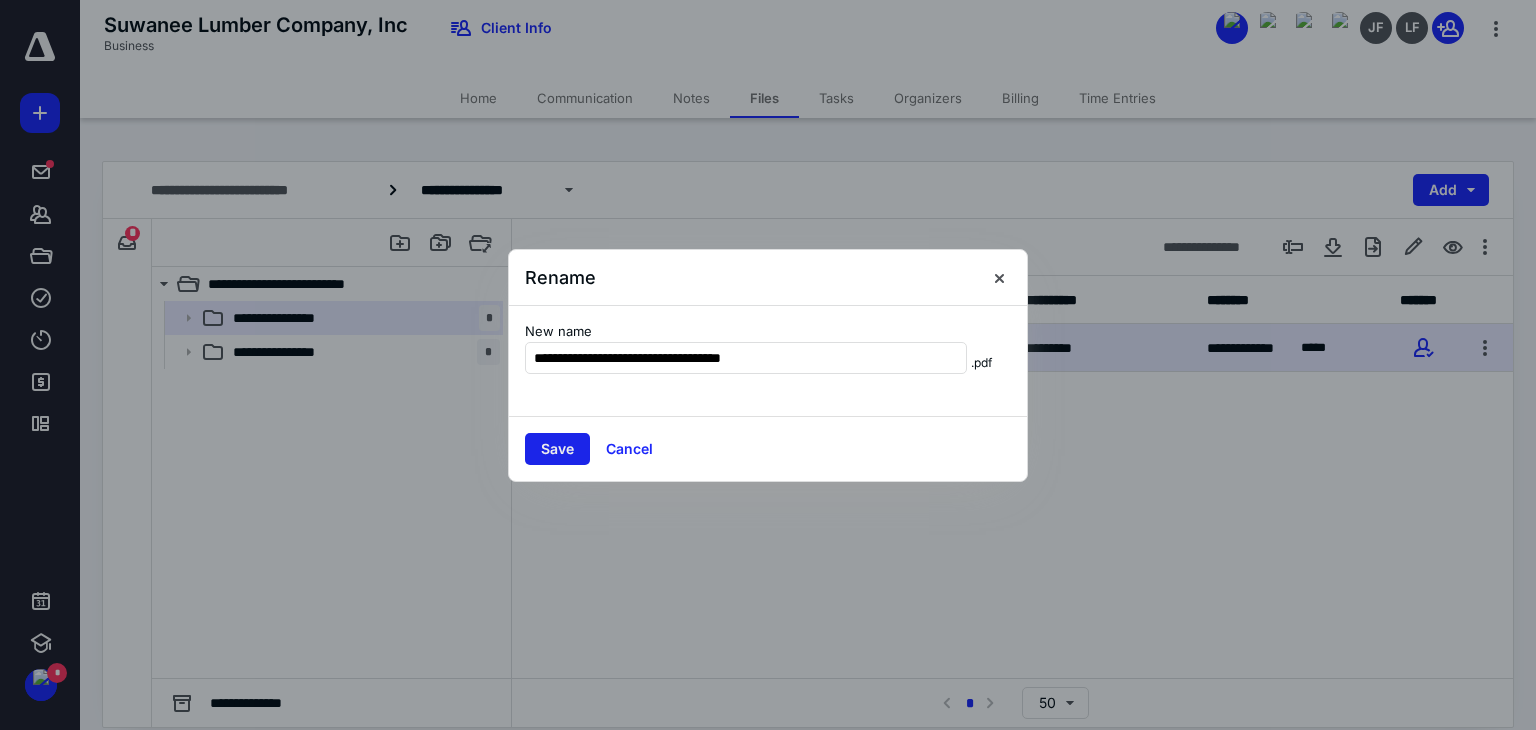 type on "**********" 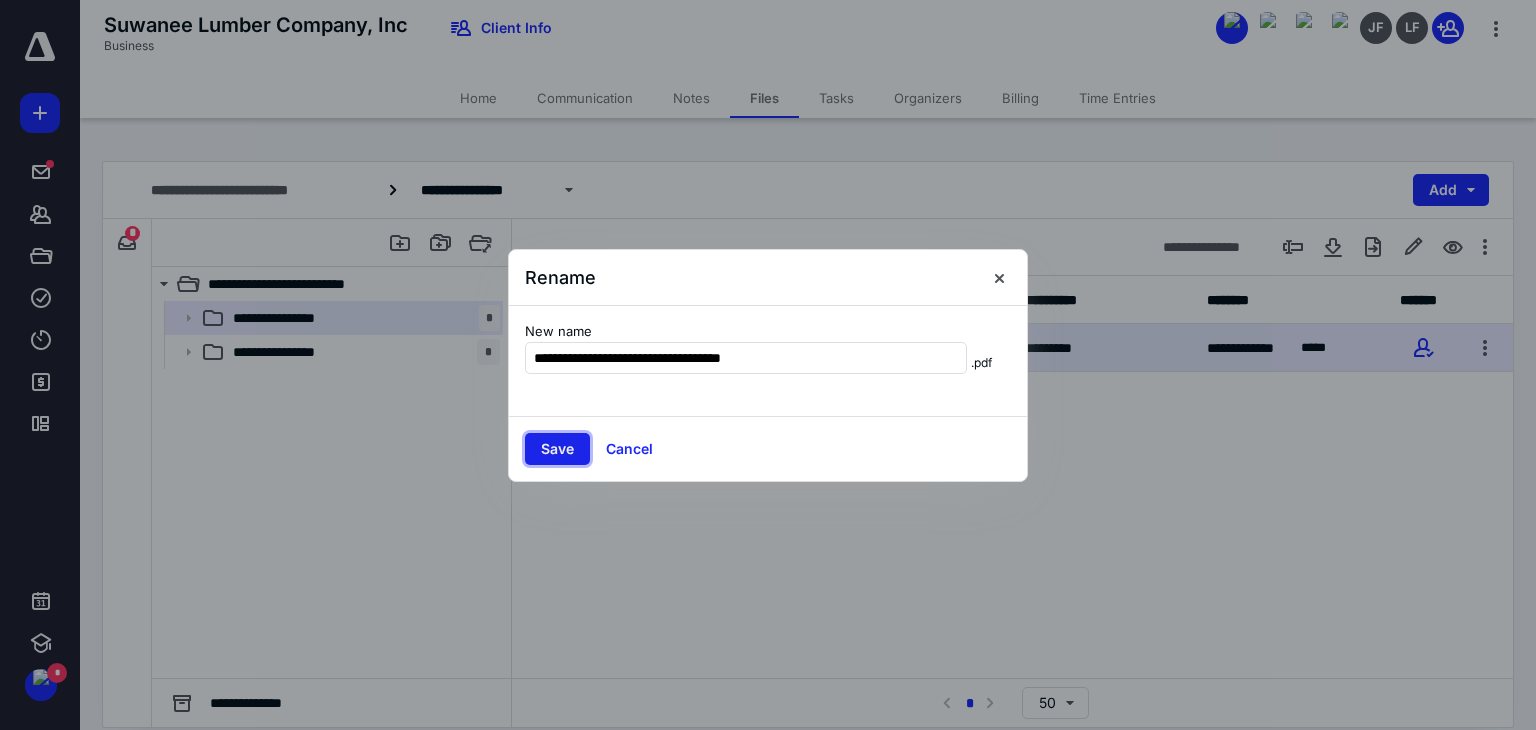 click on "Save" at bounding box center (557, 449) 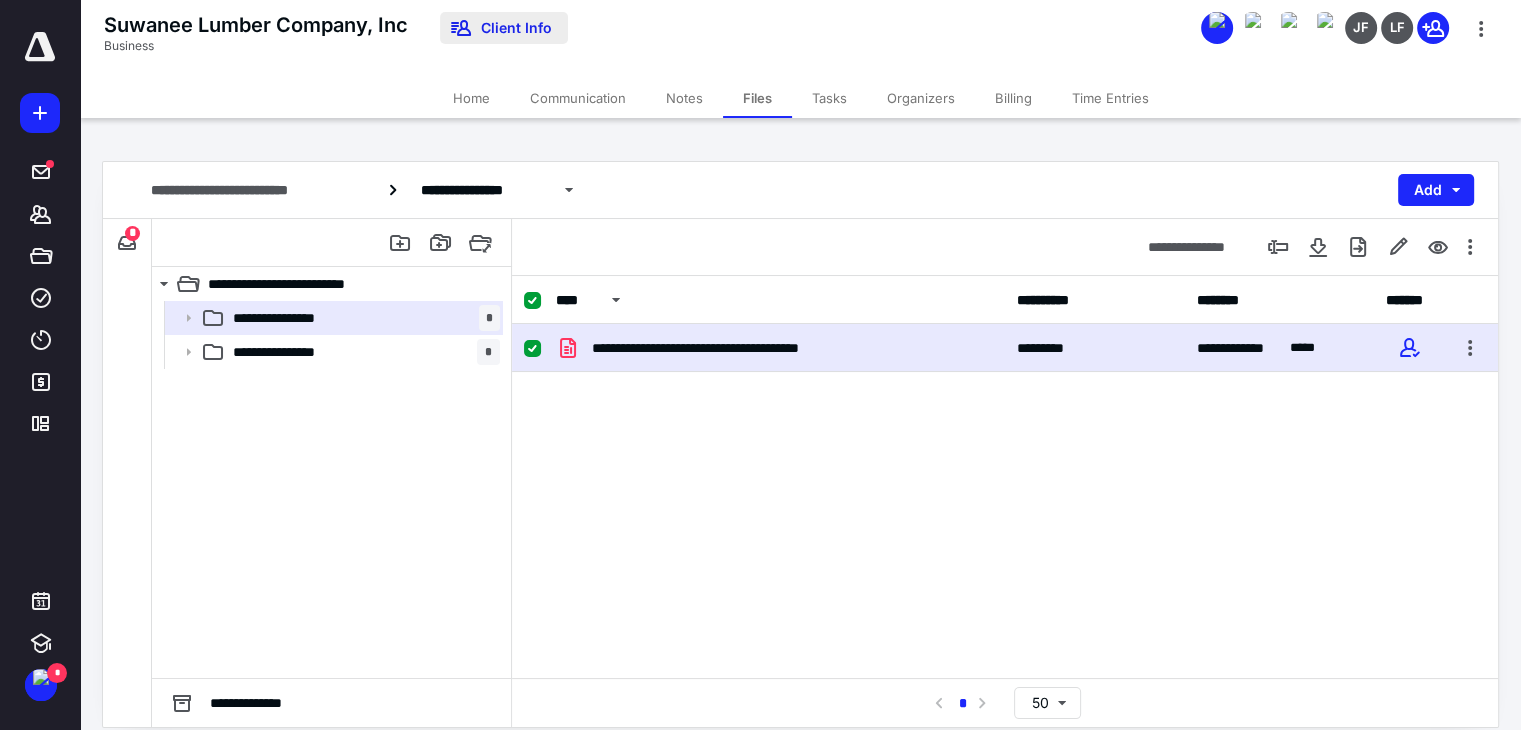 click on "Client Info" at bounding box center (504, 28) 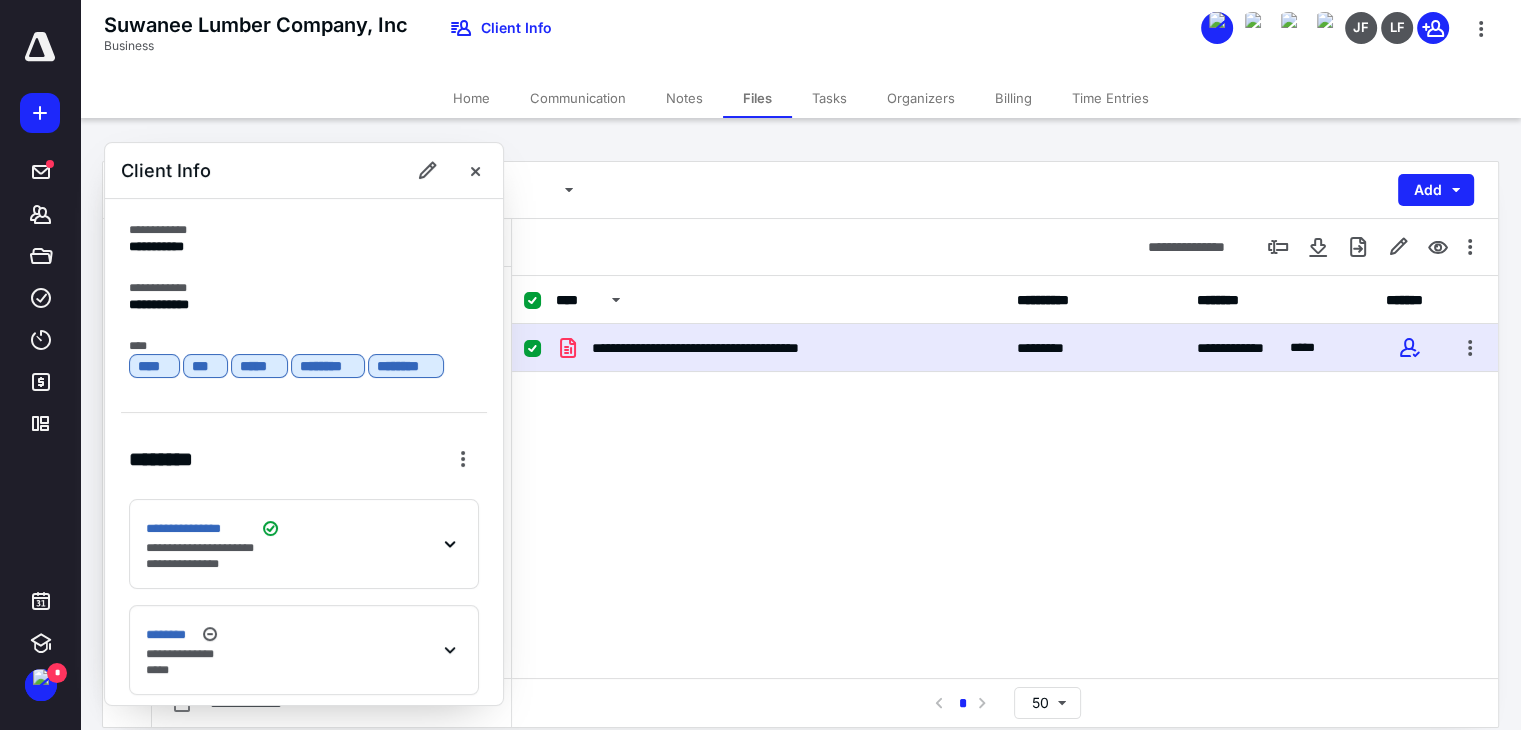scroll, scrollTop: 513, scrollLeft: 0, axis: vertical 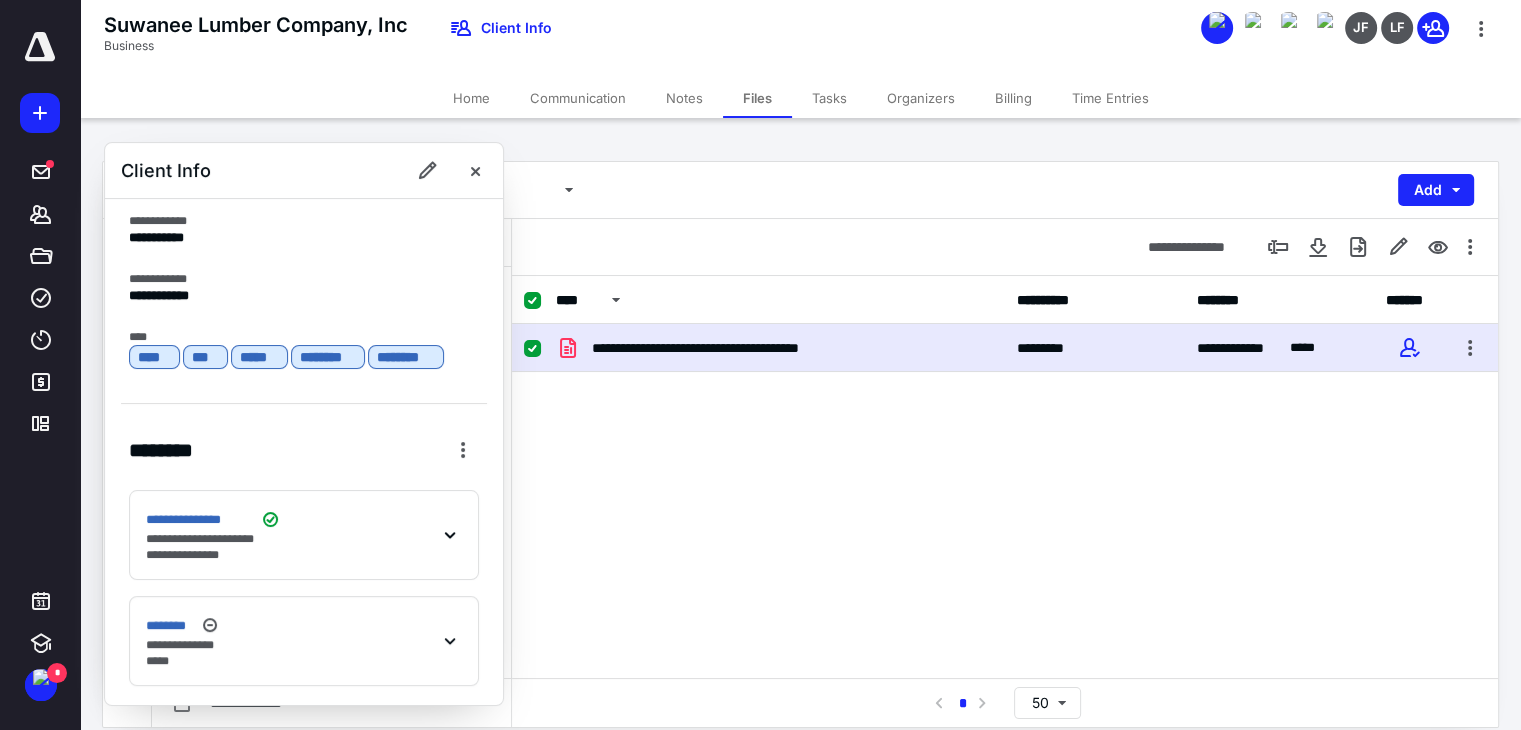 click on "**********" at bounding box center (304, 535) 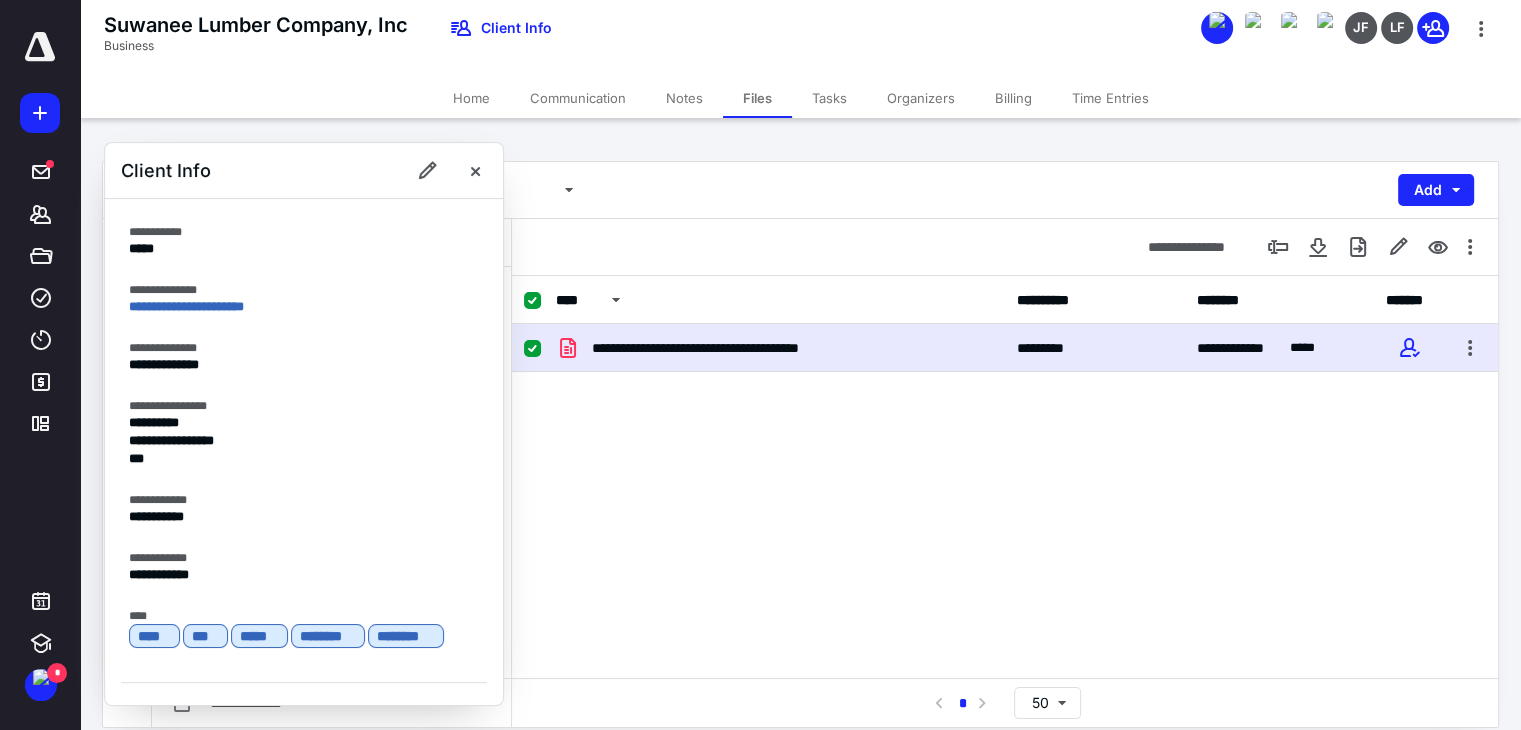 scroll, scrollTop: 230, scrollLeft: 0, axis: vertical 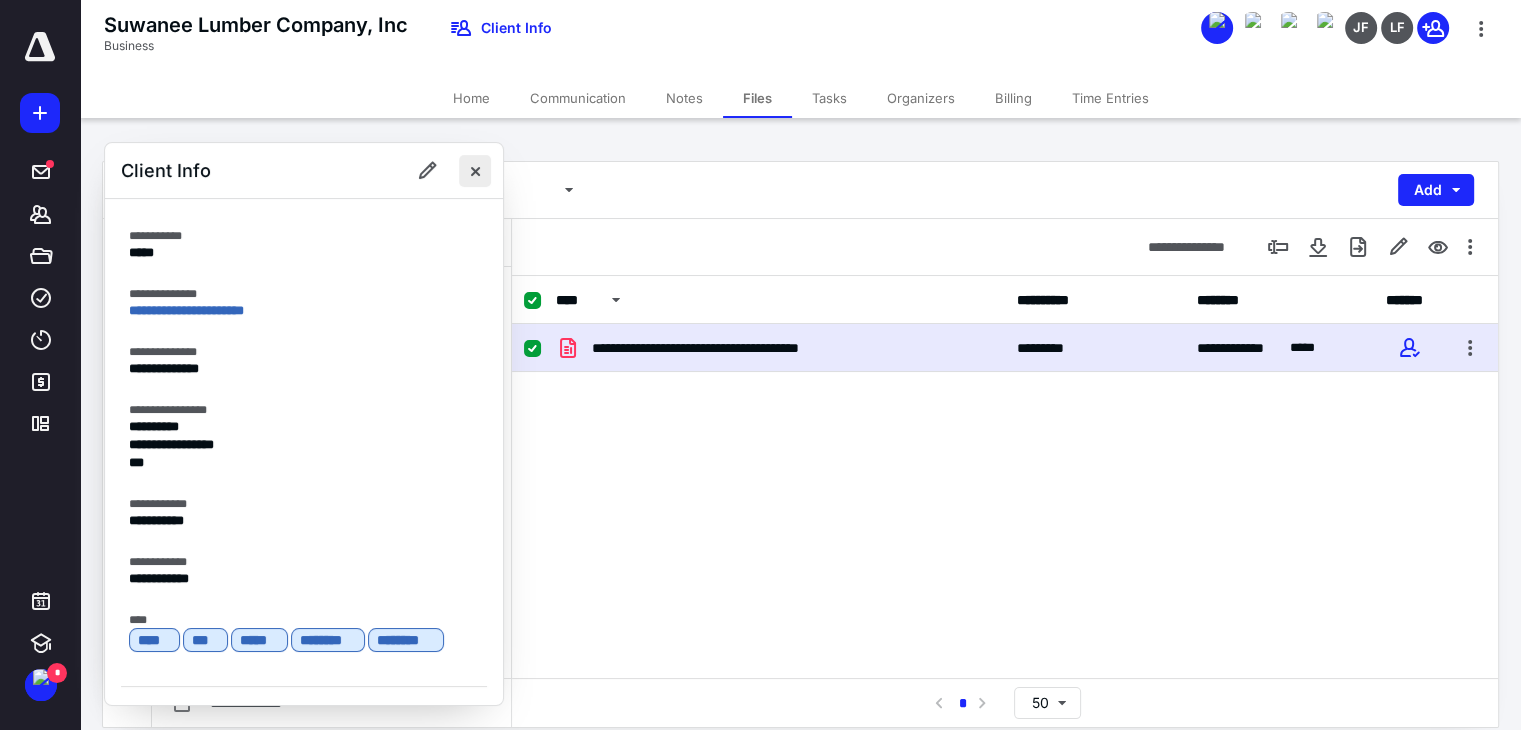 click at bounding box center (475, 171) 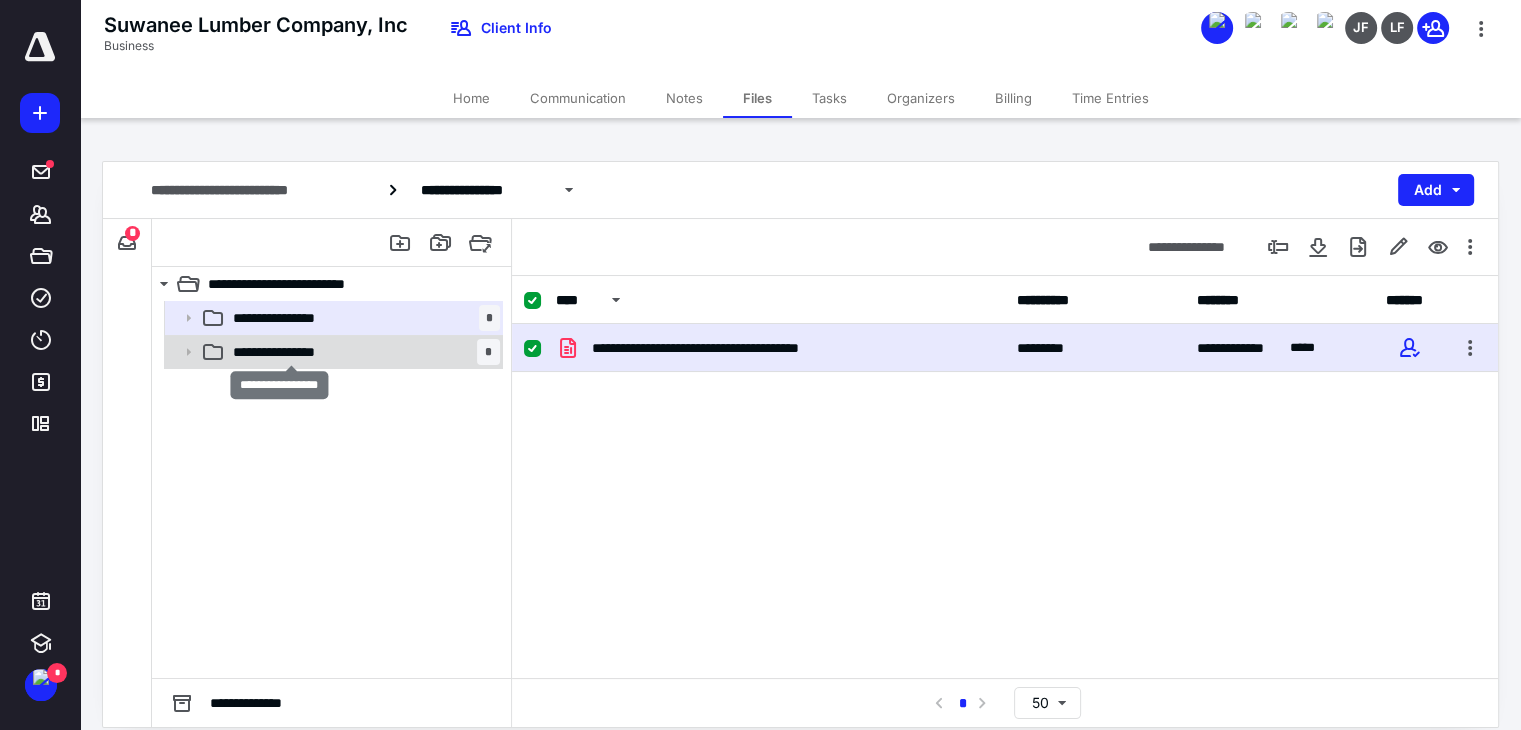 click on "**********" at bounding box center (291, 352) 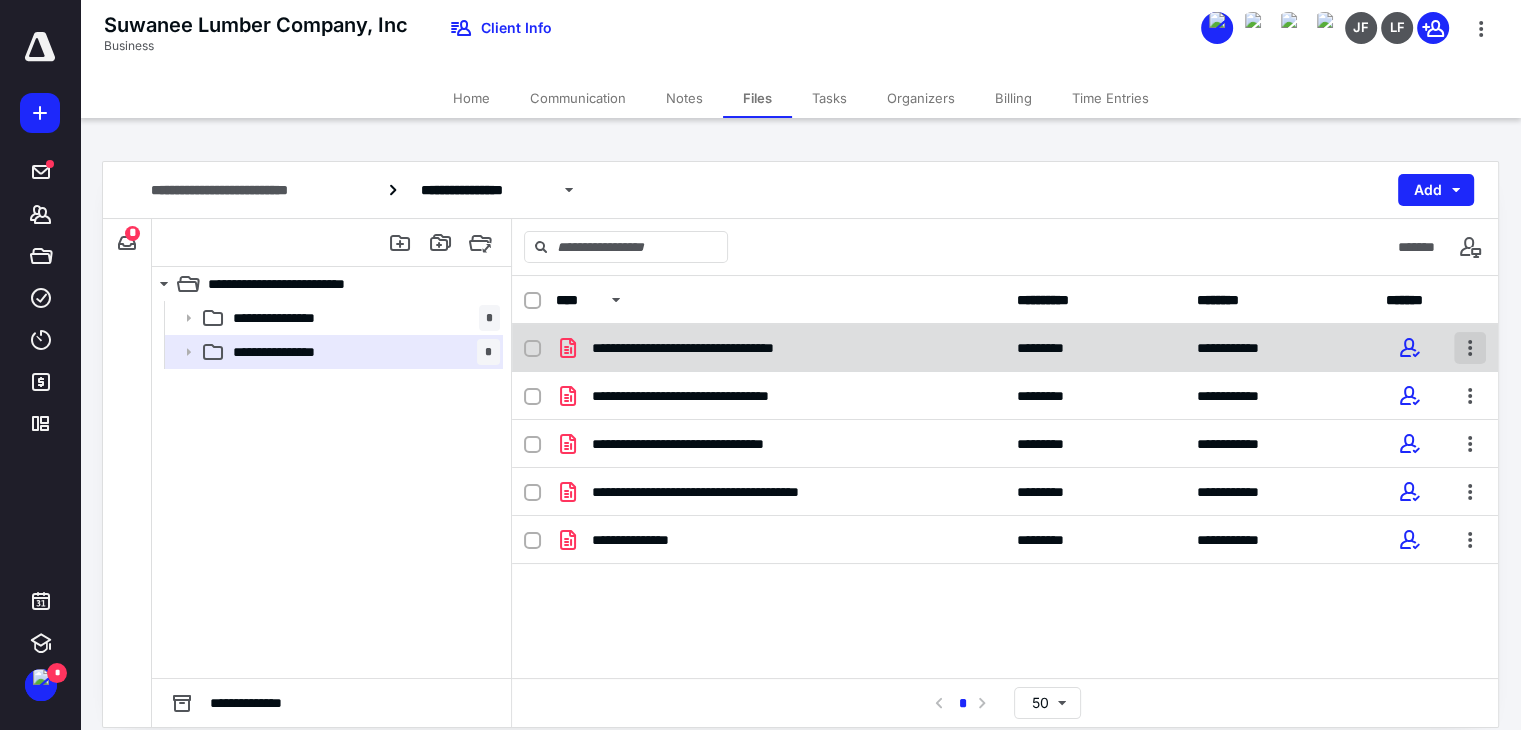 click at bounding box center [1470, 348] 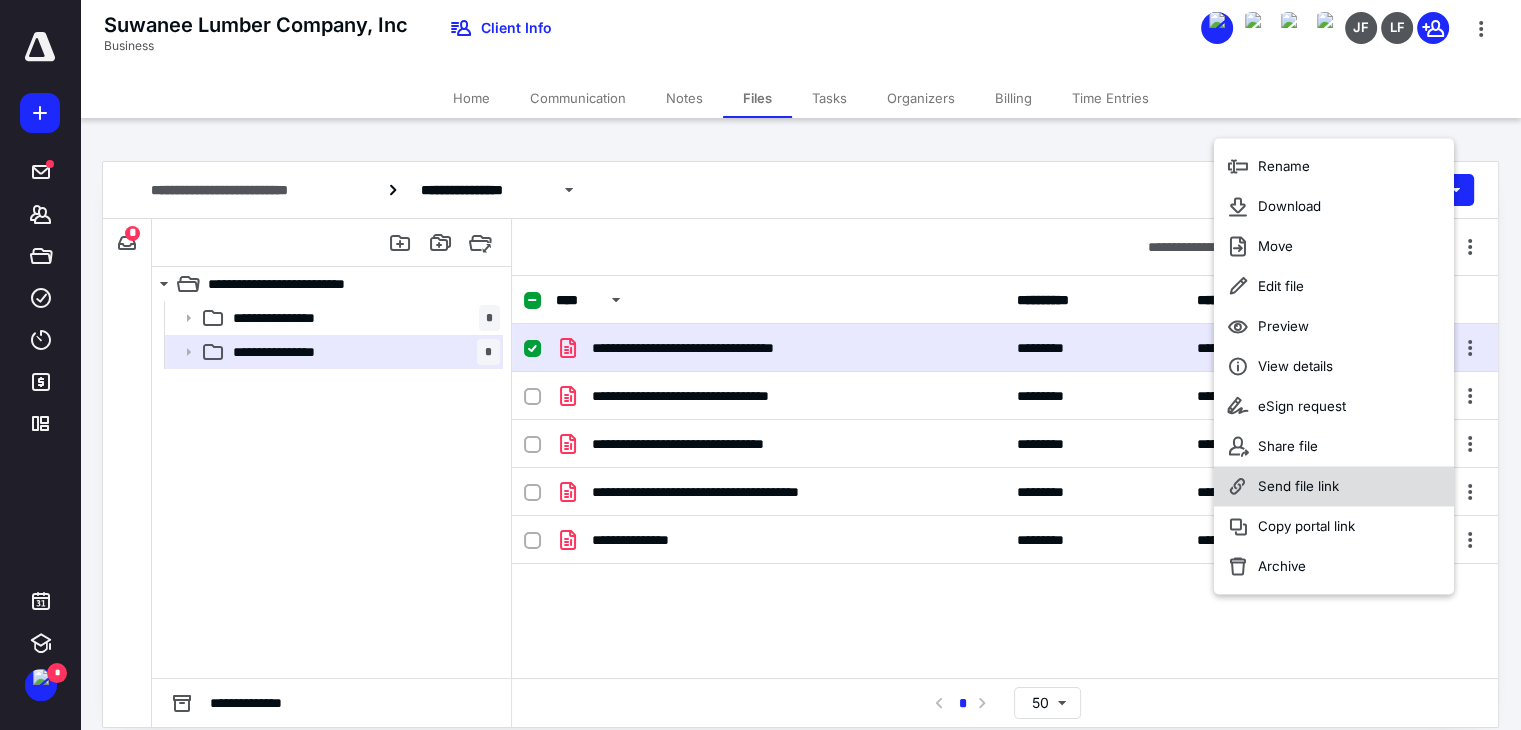 click on "Send file link" at bounding box center [1298, 486] 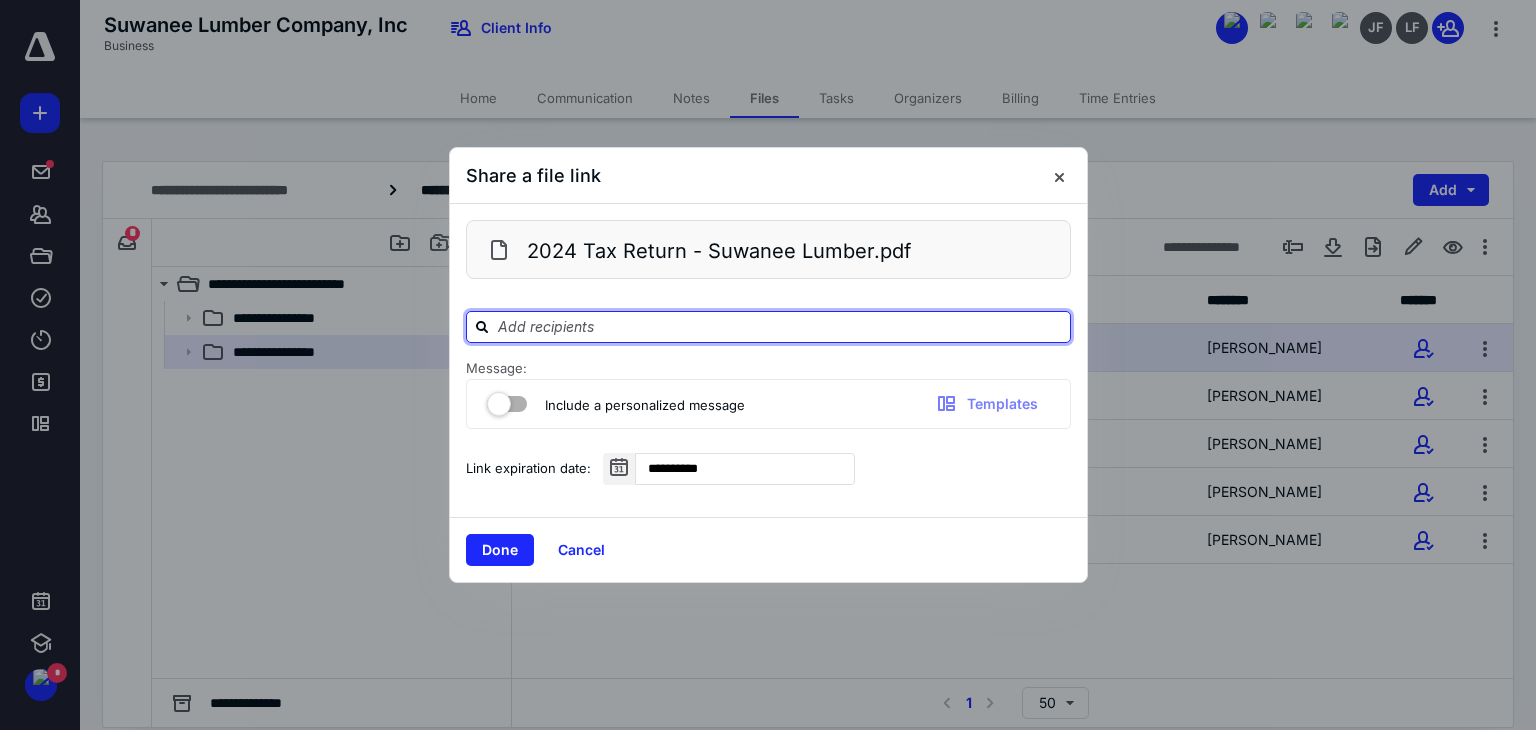click at bounding box center (780, 326) 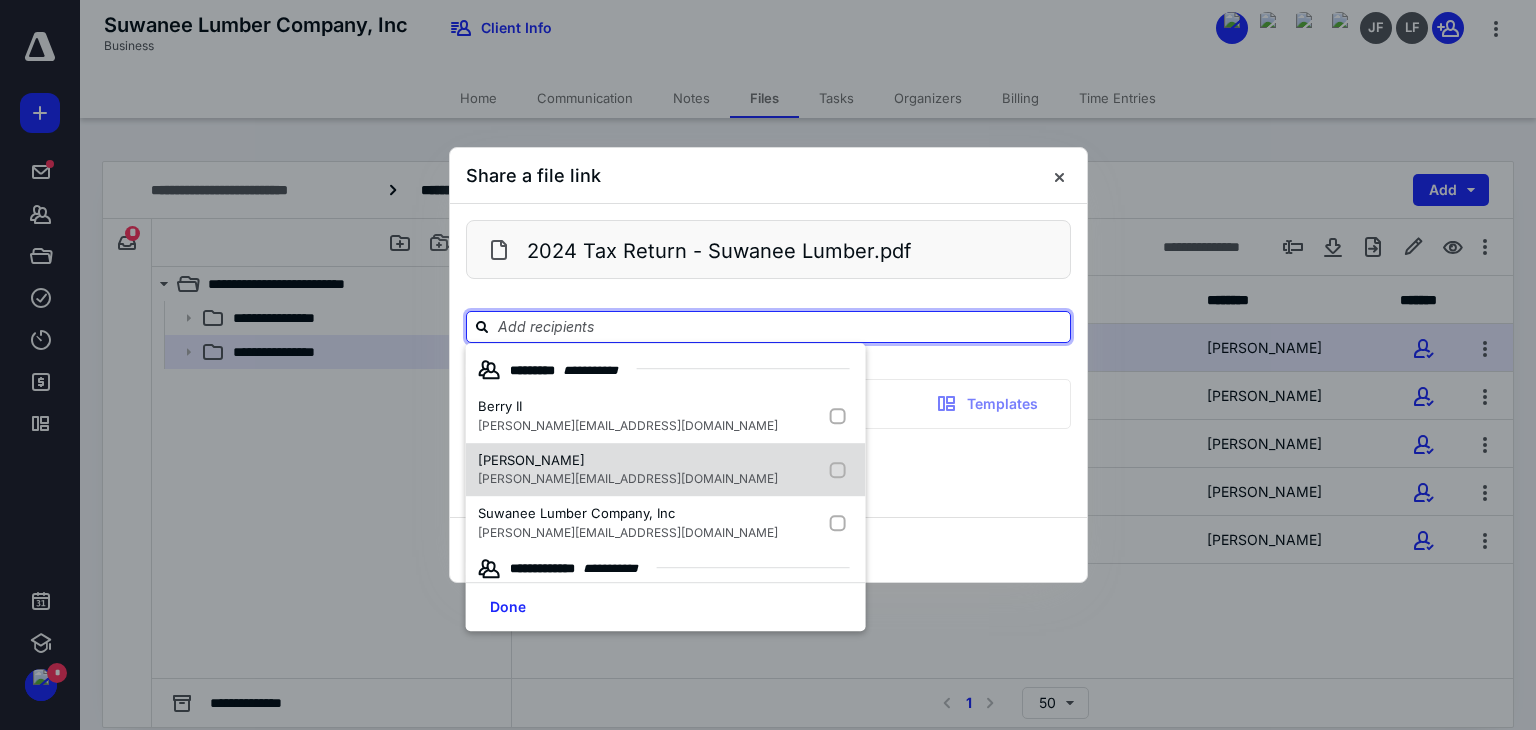 click at bounding box center [842, 470] 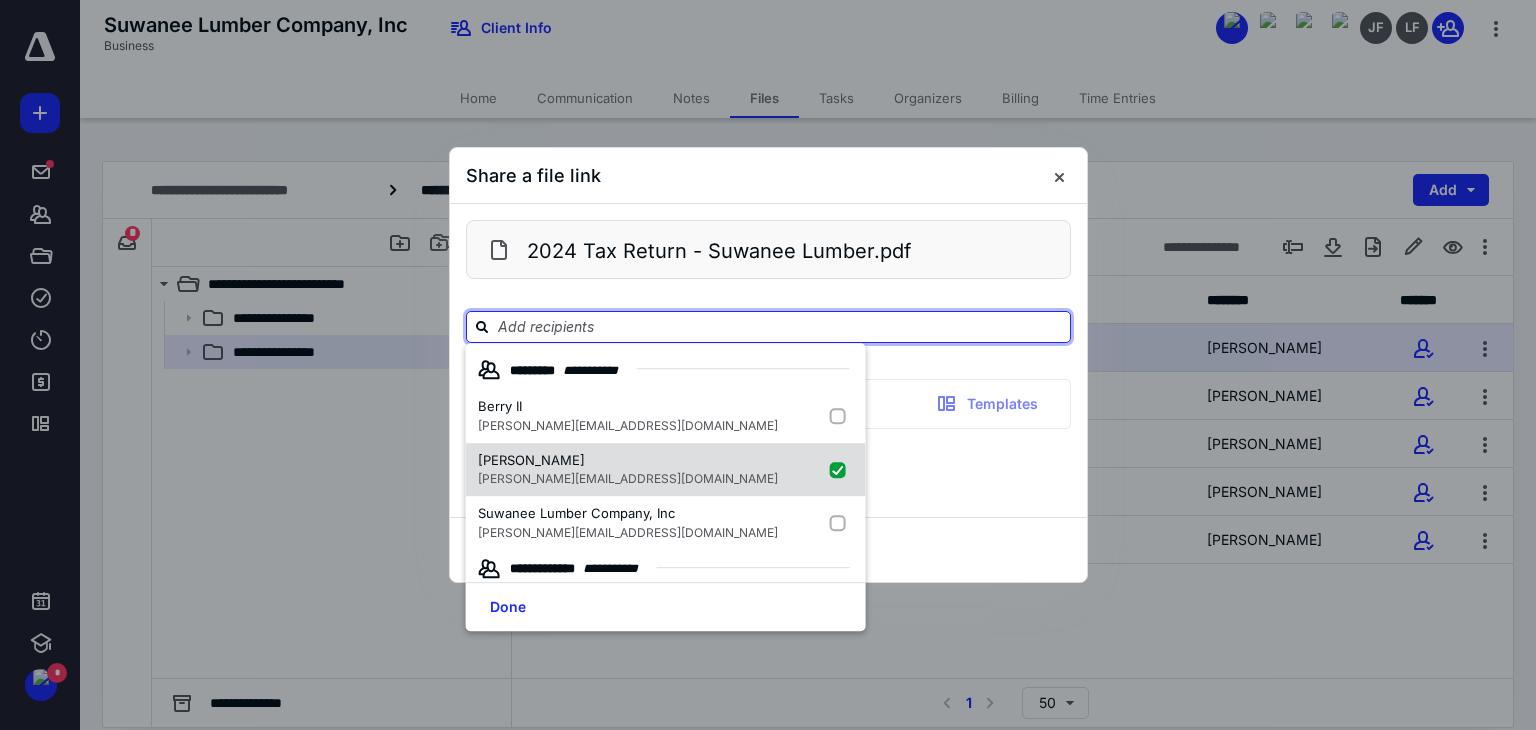 checkbox on "true" 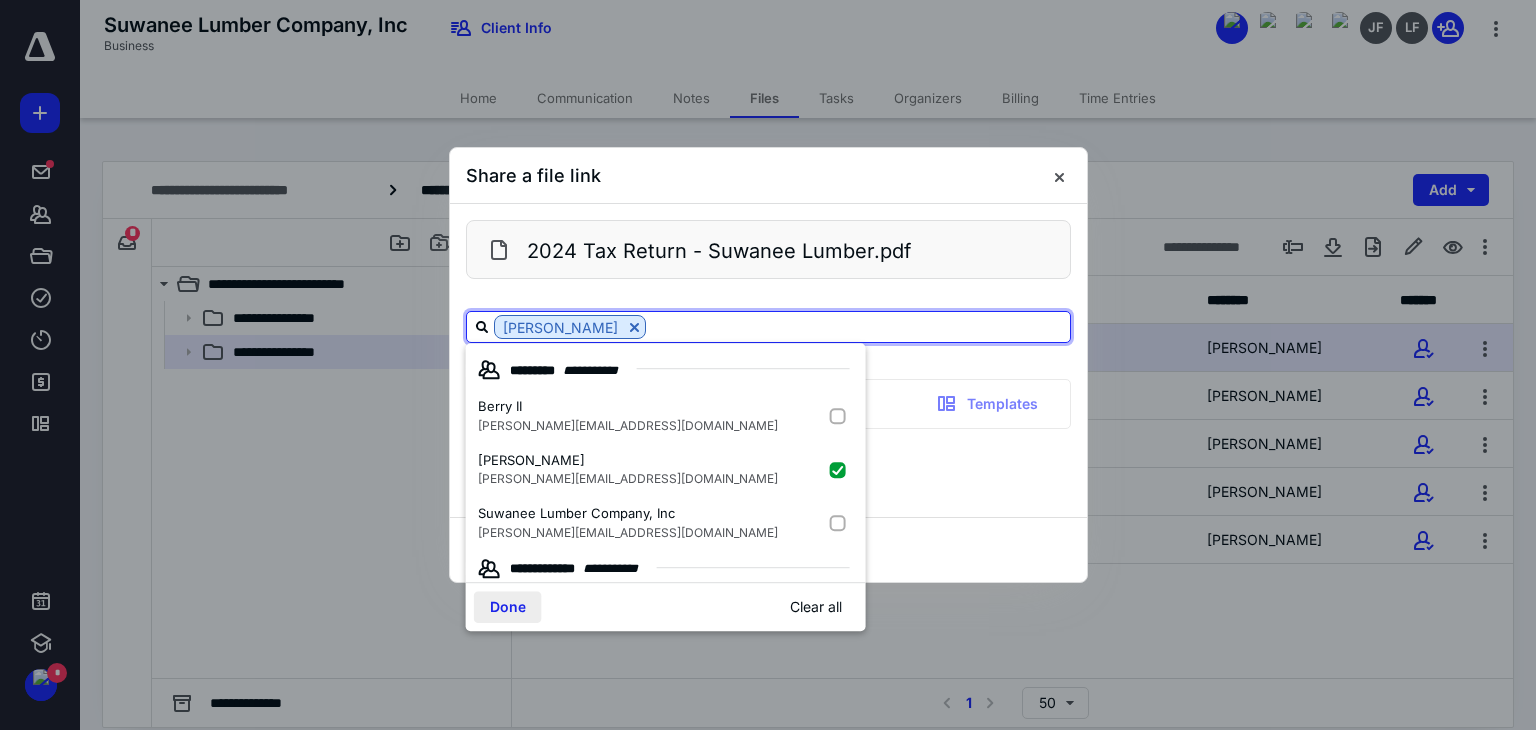 click on "Done" at bounding box center (508, 607) 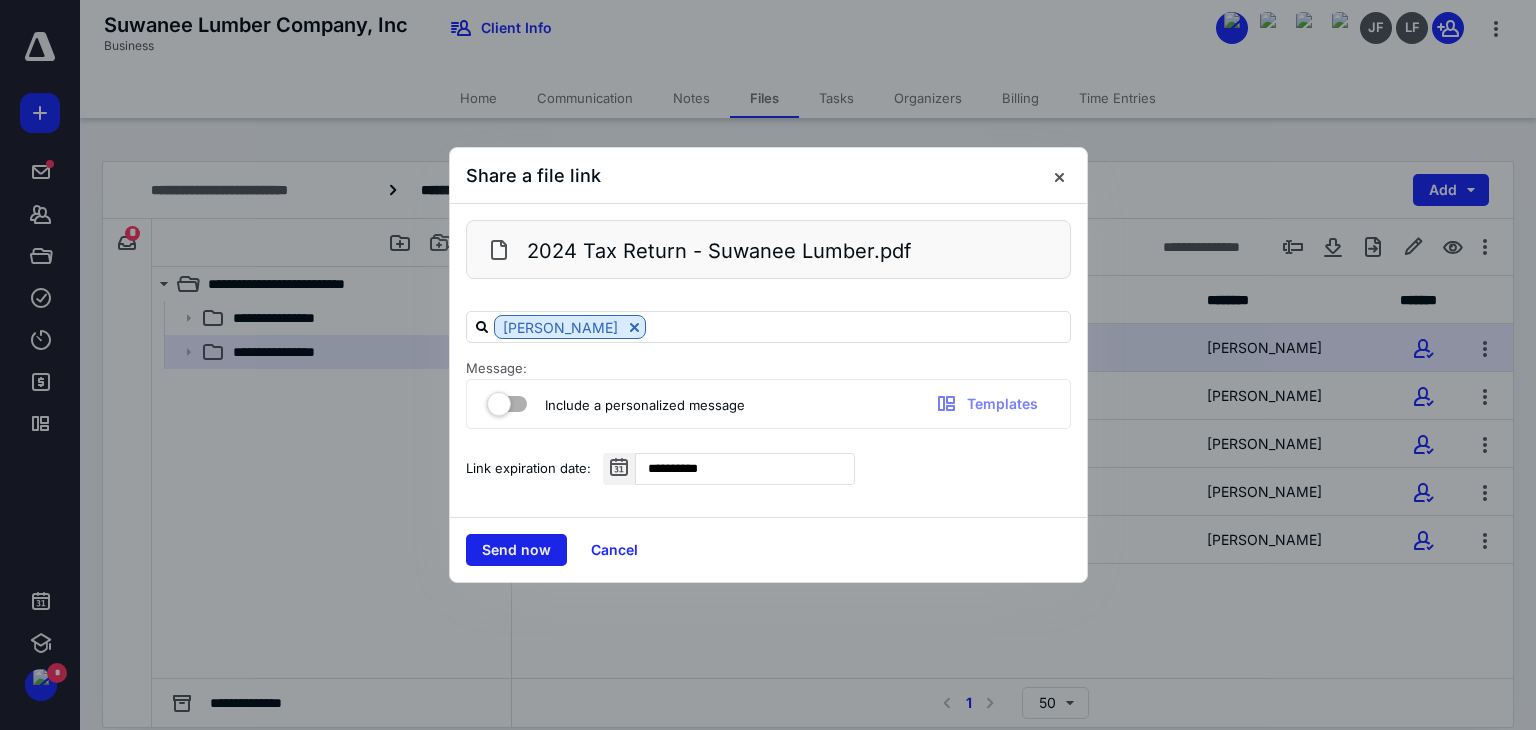 click on "Send now" at bounding box center [516, 550] 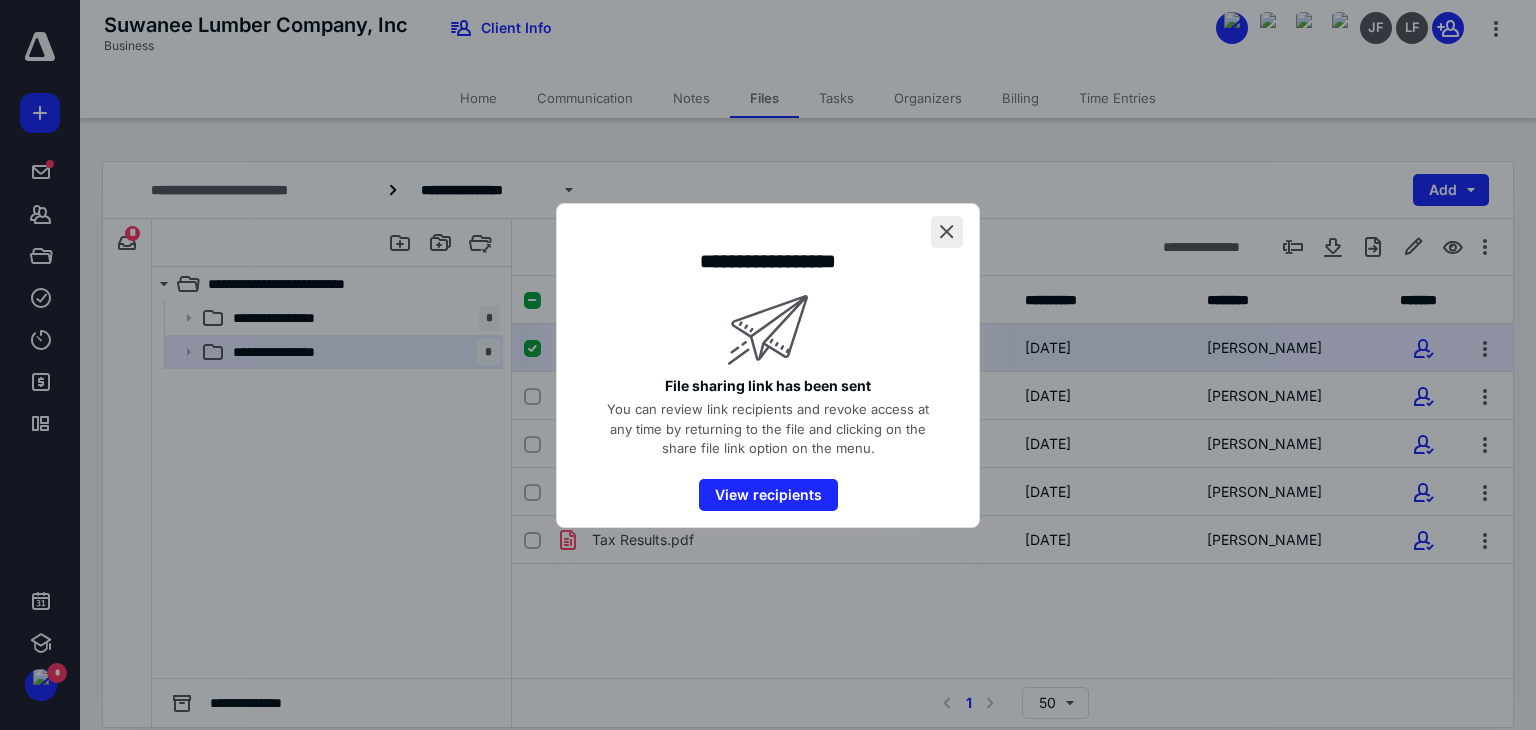click at bounding box center (947, 232) 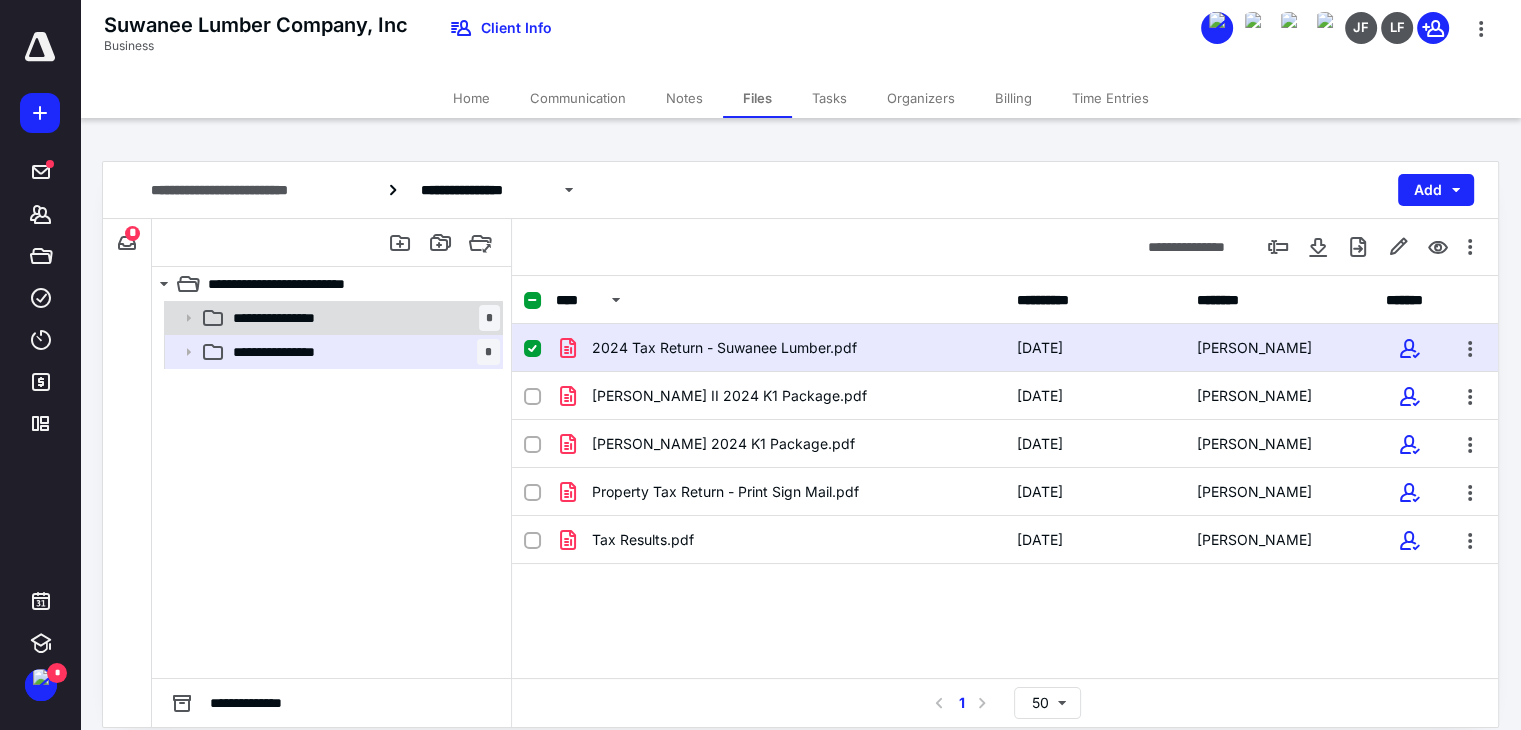click on "**********" at bounding box center (291, 318) 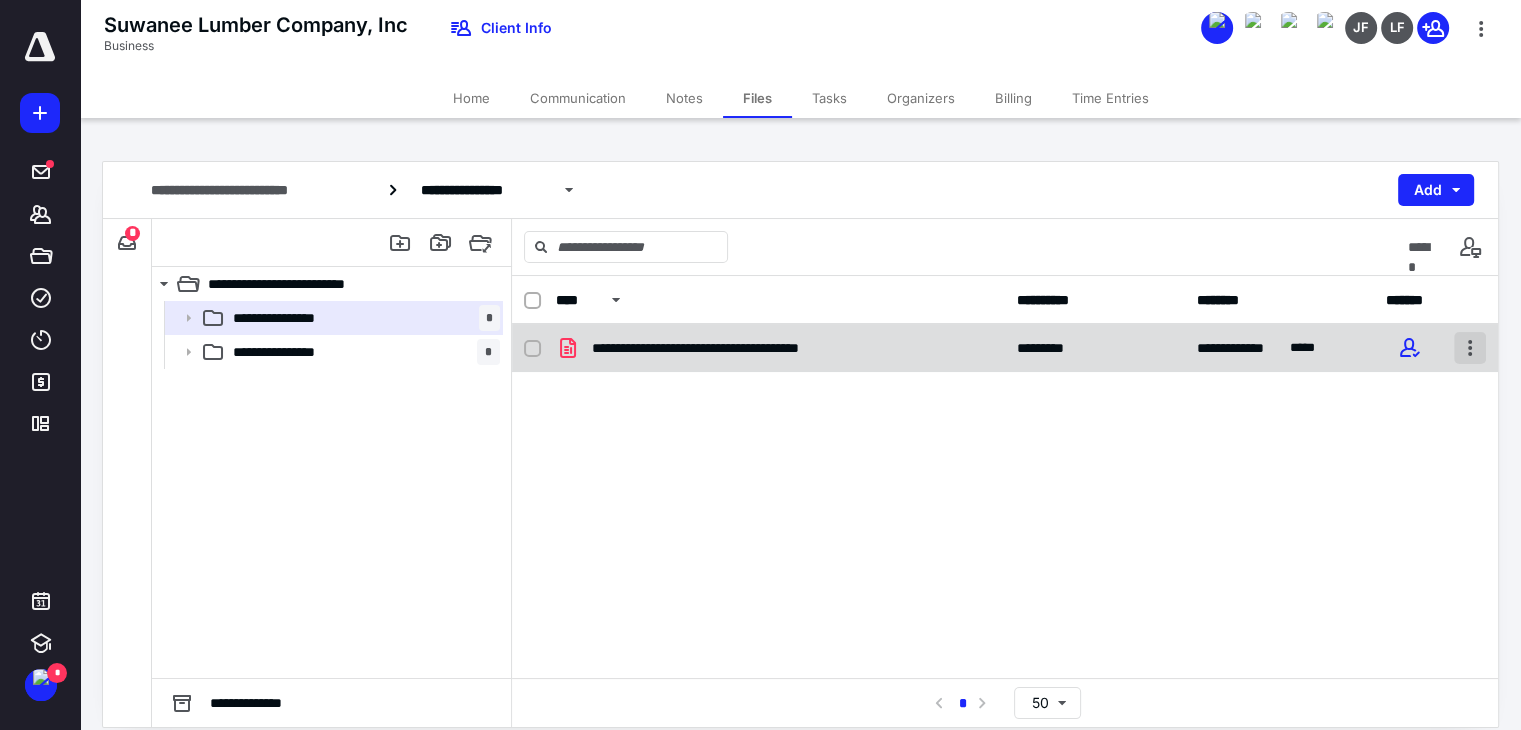 click at bounding box center (1470, 348) 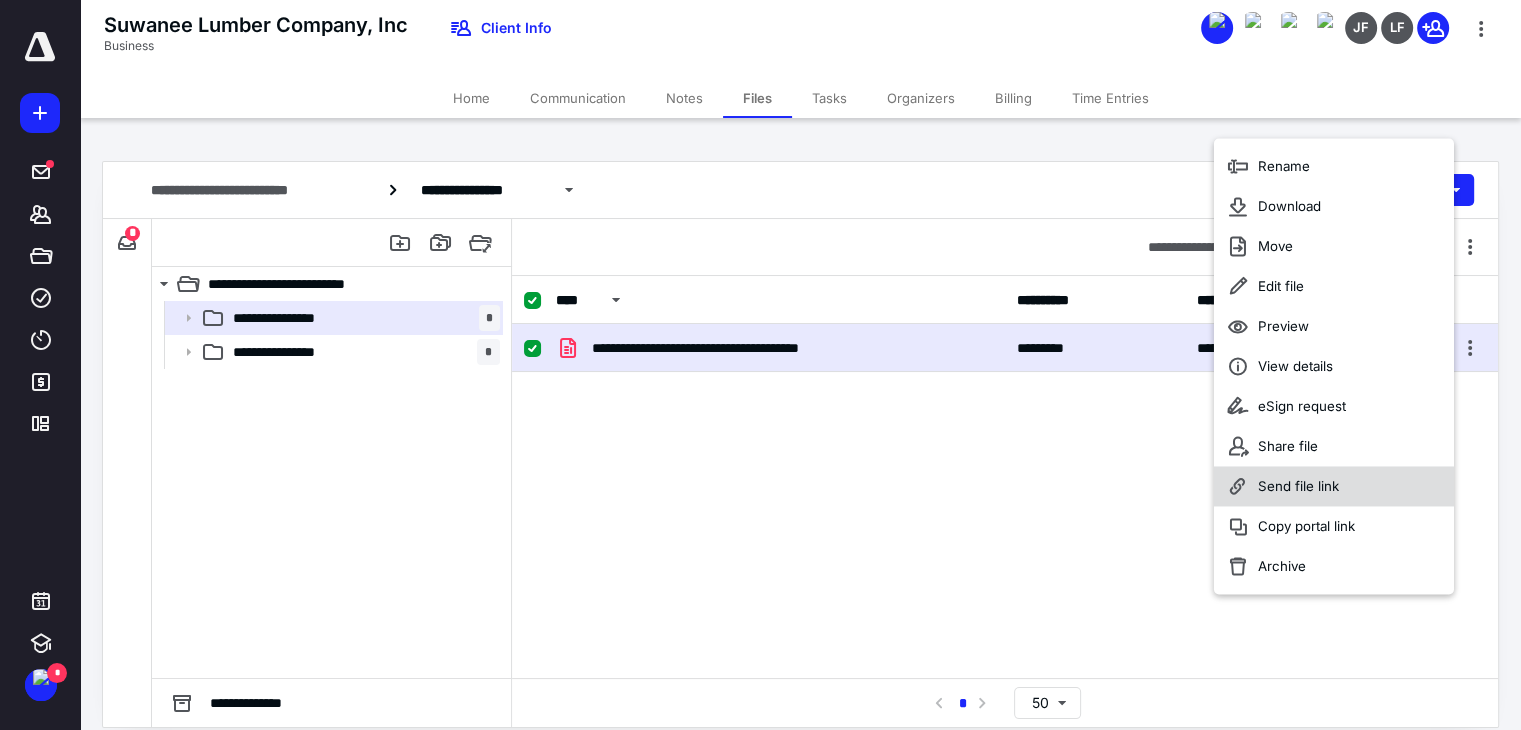 click on "Send file link" at bounding box center (1298, 486) 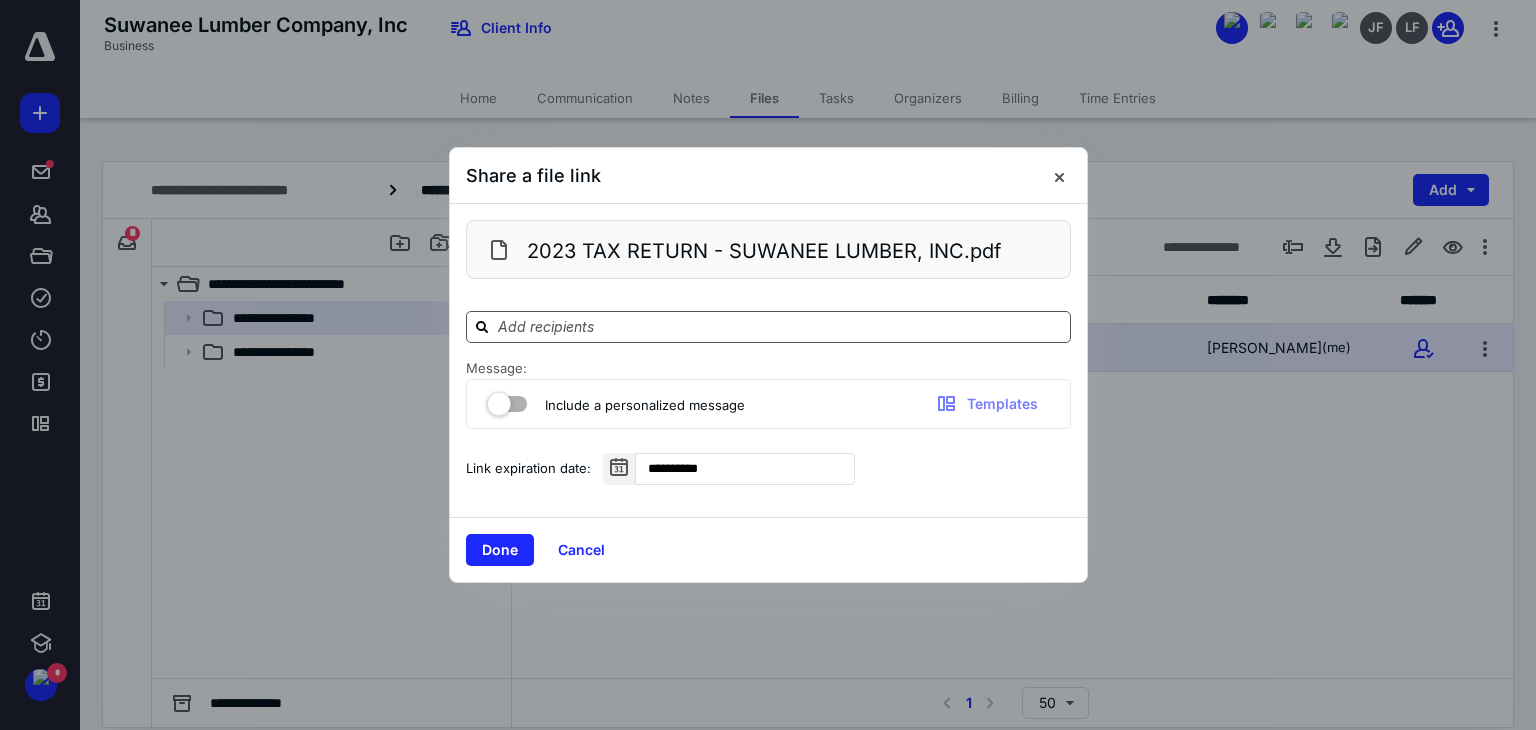 click at bounding box center [780, 326] 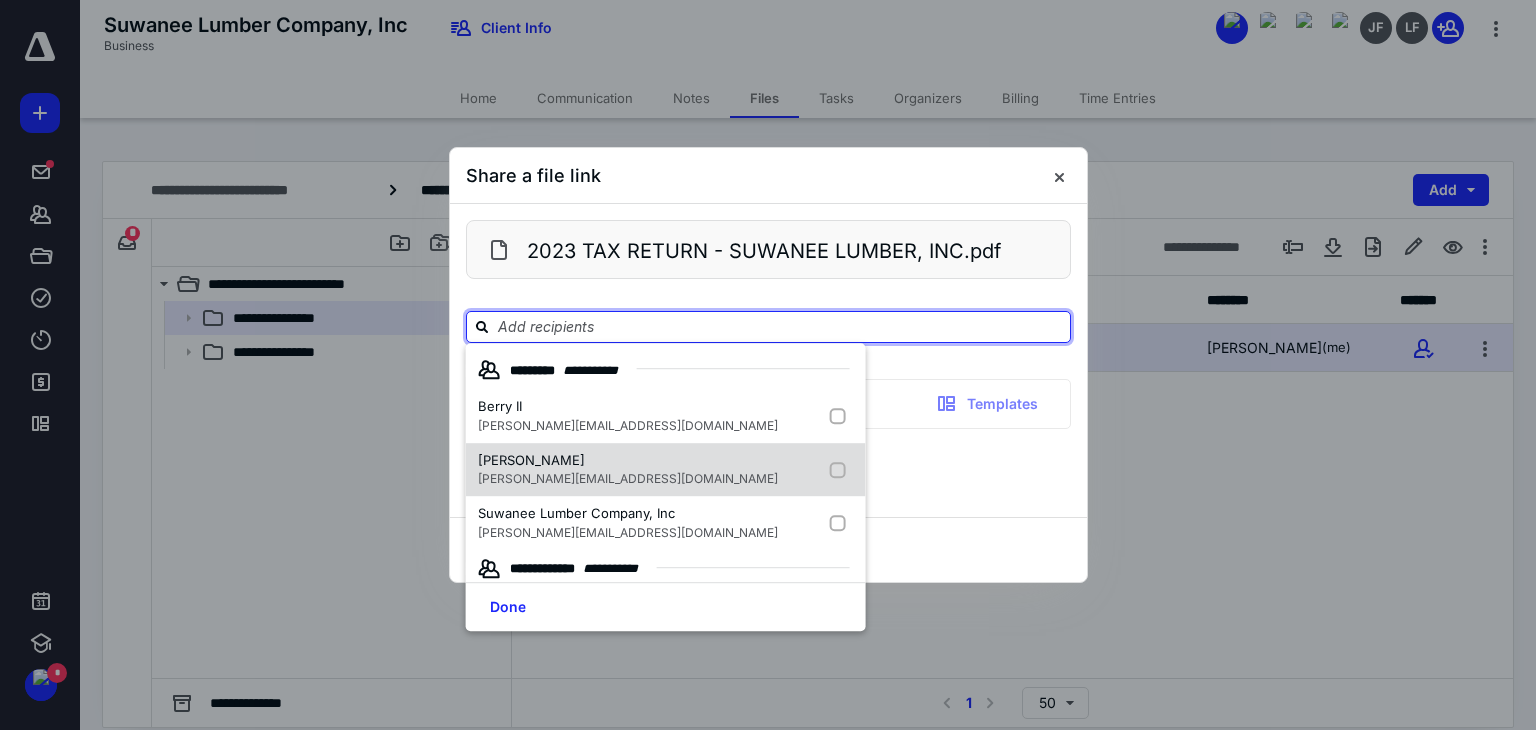 click on "[PERSON_NAME]" at bounding box center (531, 460) 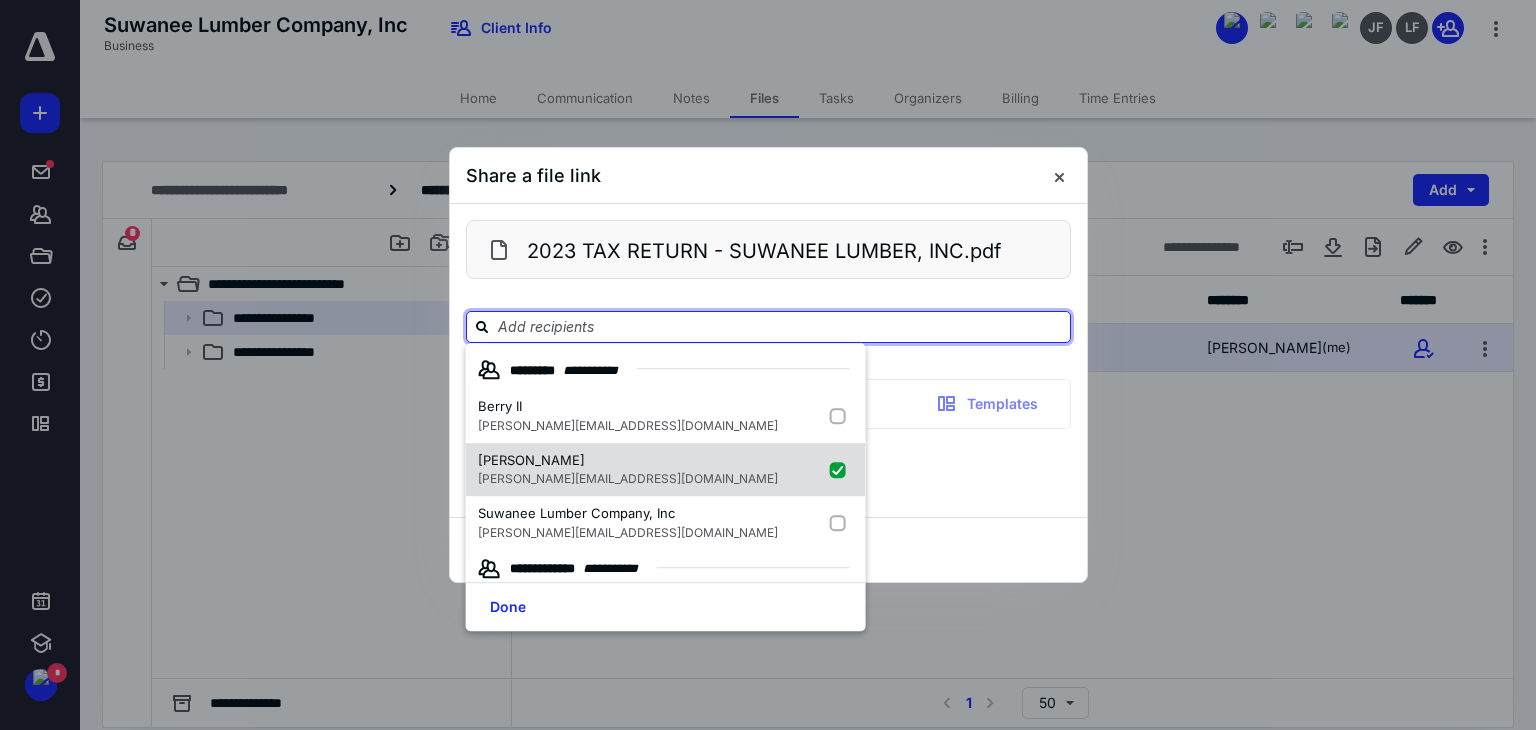 checkbox on "true" 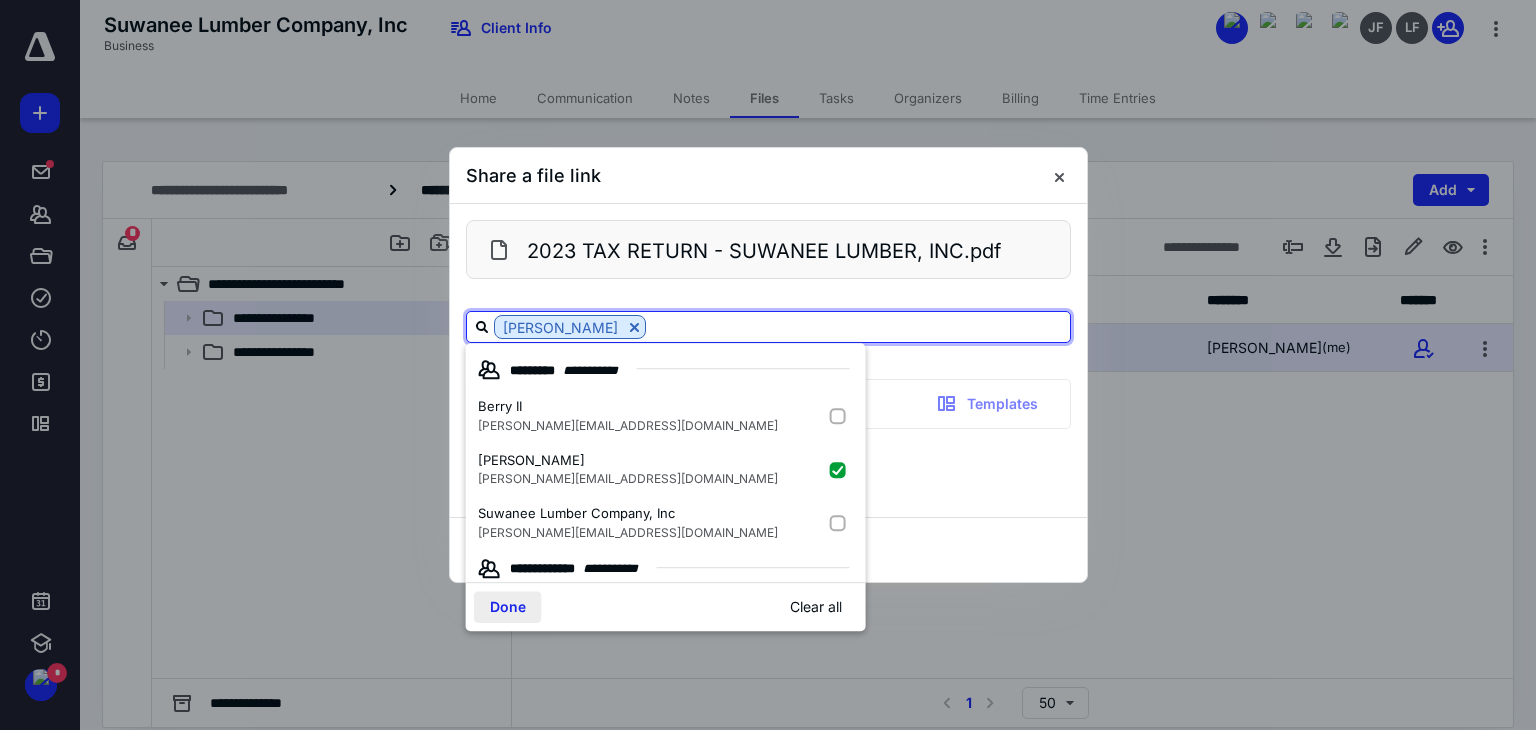click on "Done" at bounding box center [508, 607] 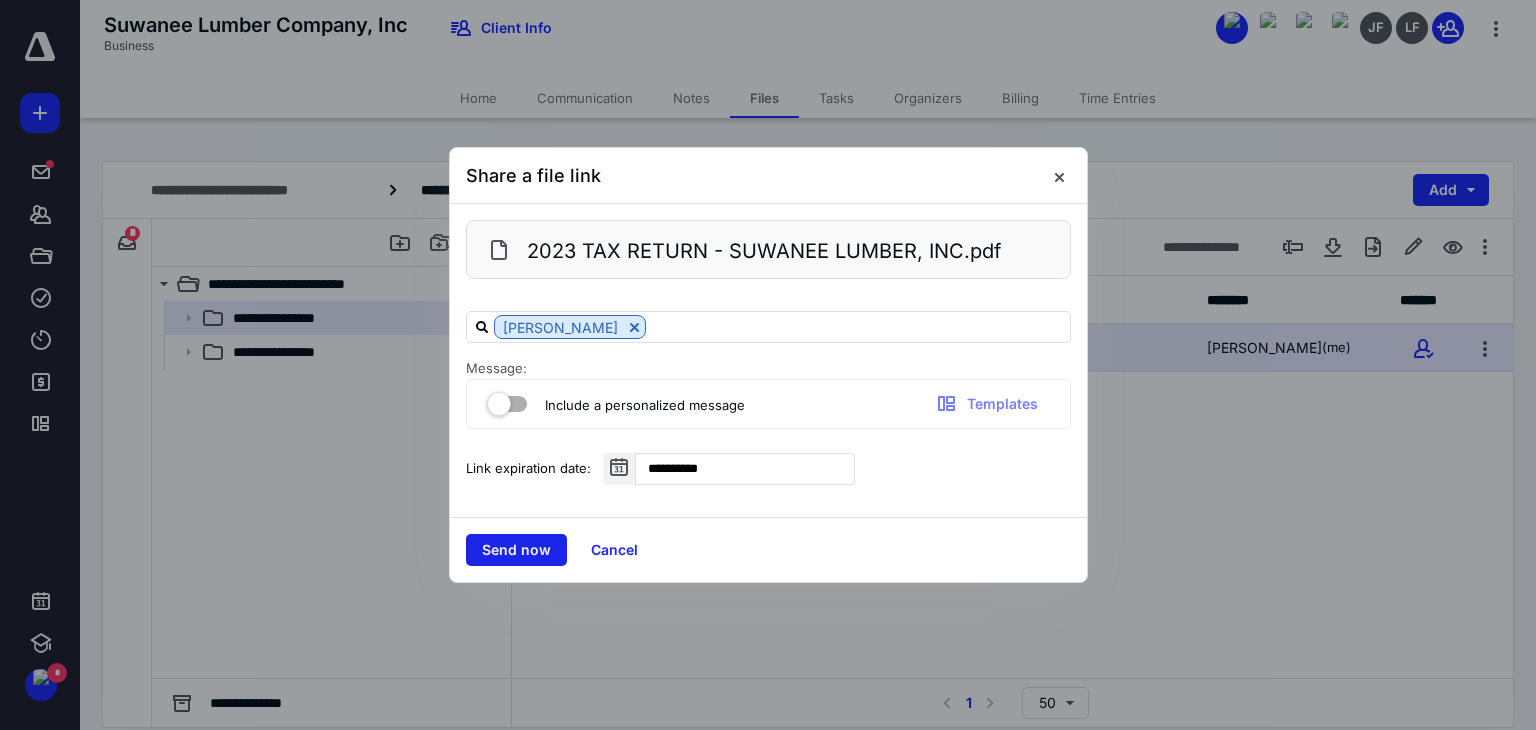 click on "Send now" at bounding box center [516, 550] 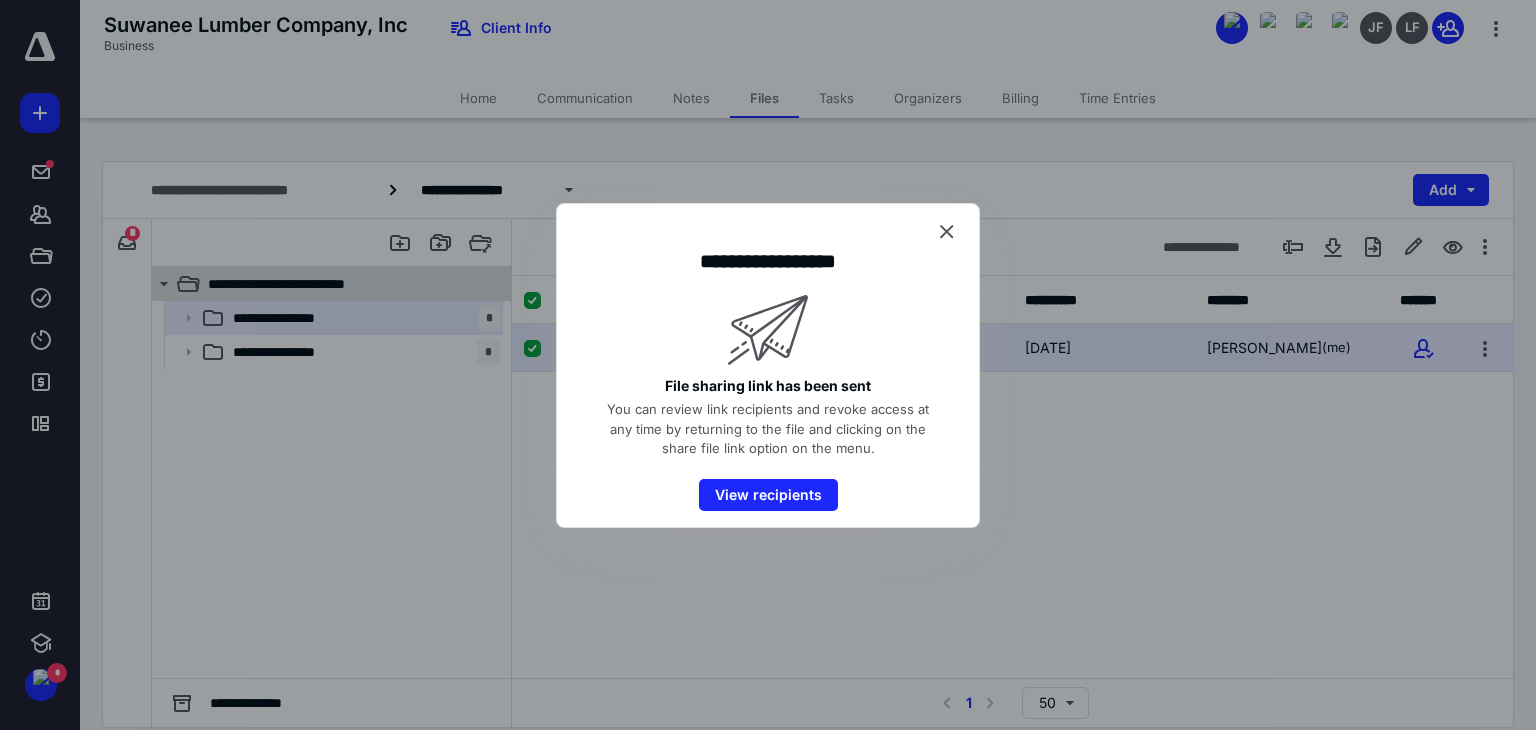 drag, startPoint x: 943, startPoint y: 228, endPoint x: 502, endPoint y: 278, distance: 443.8254 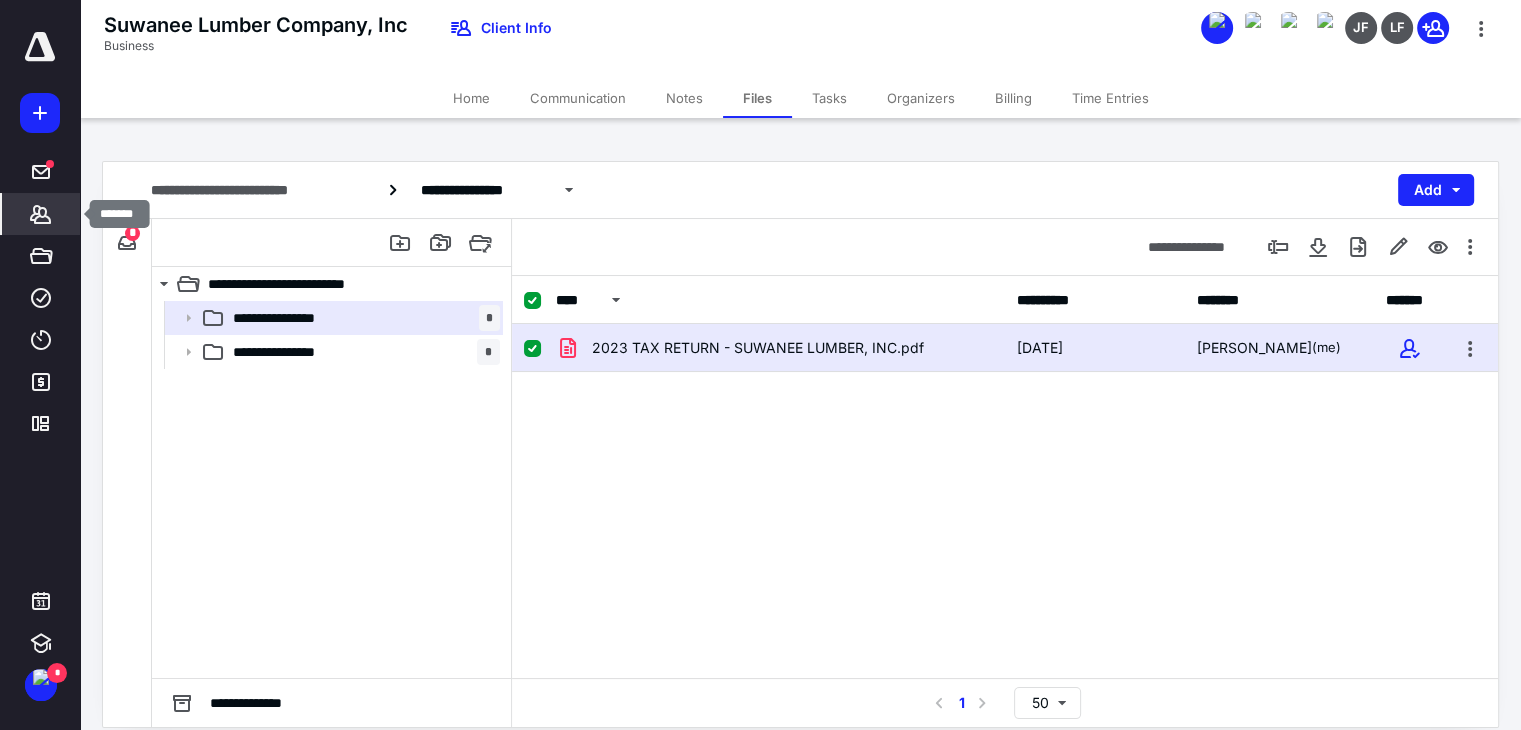 click 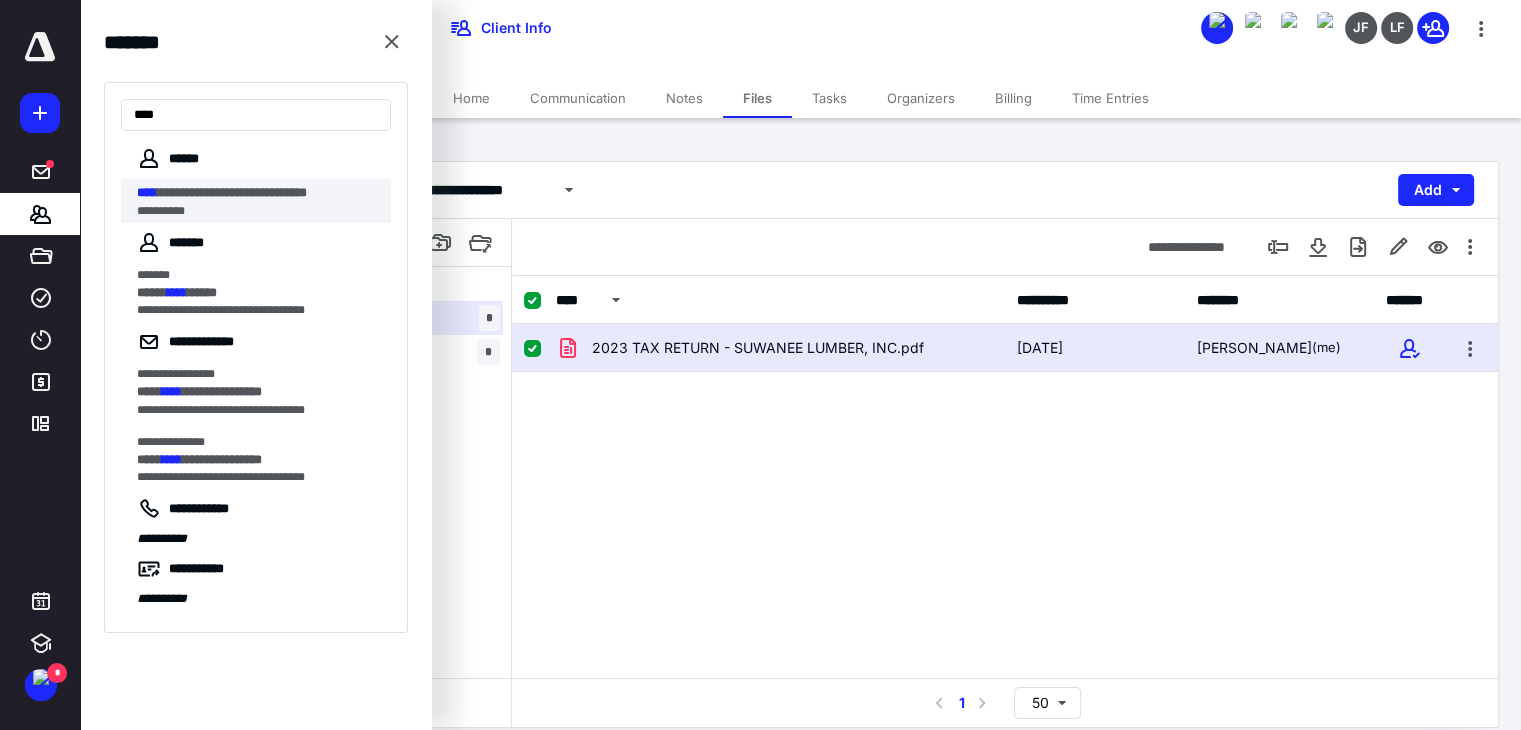 type on "****" 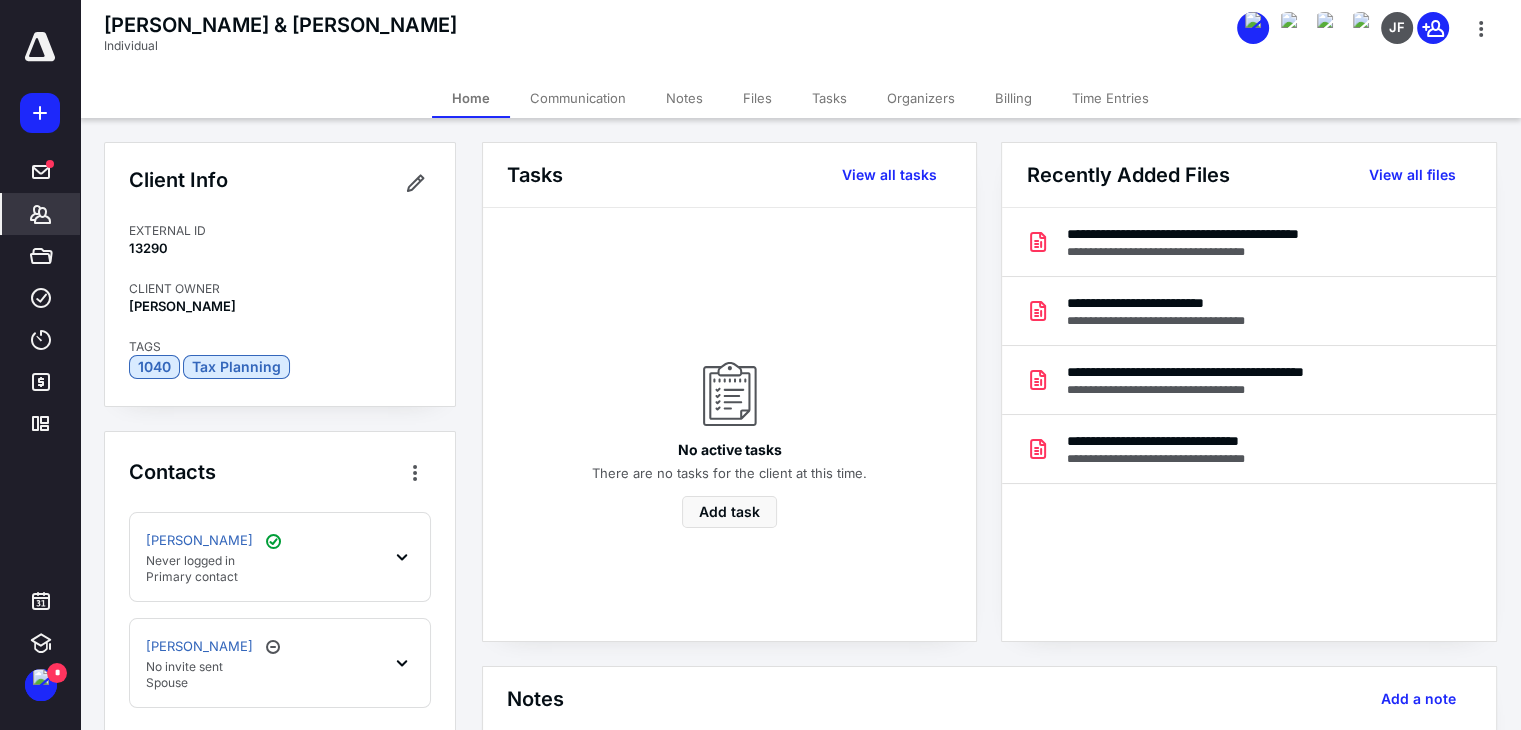 click on "Files" at bounding box center [757, 98] 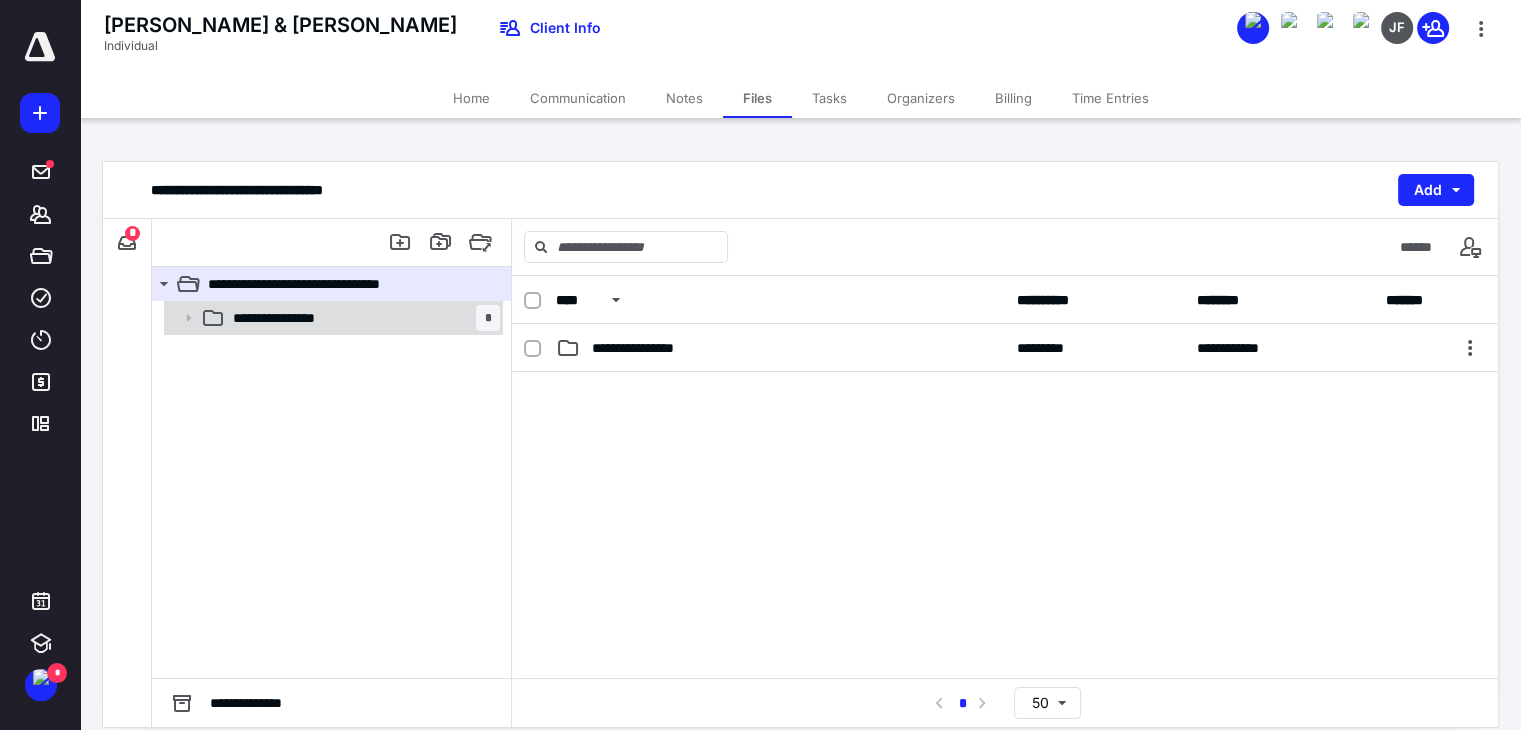 click on "**********" at bounding box center (291, 318) 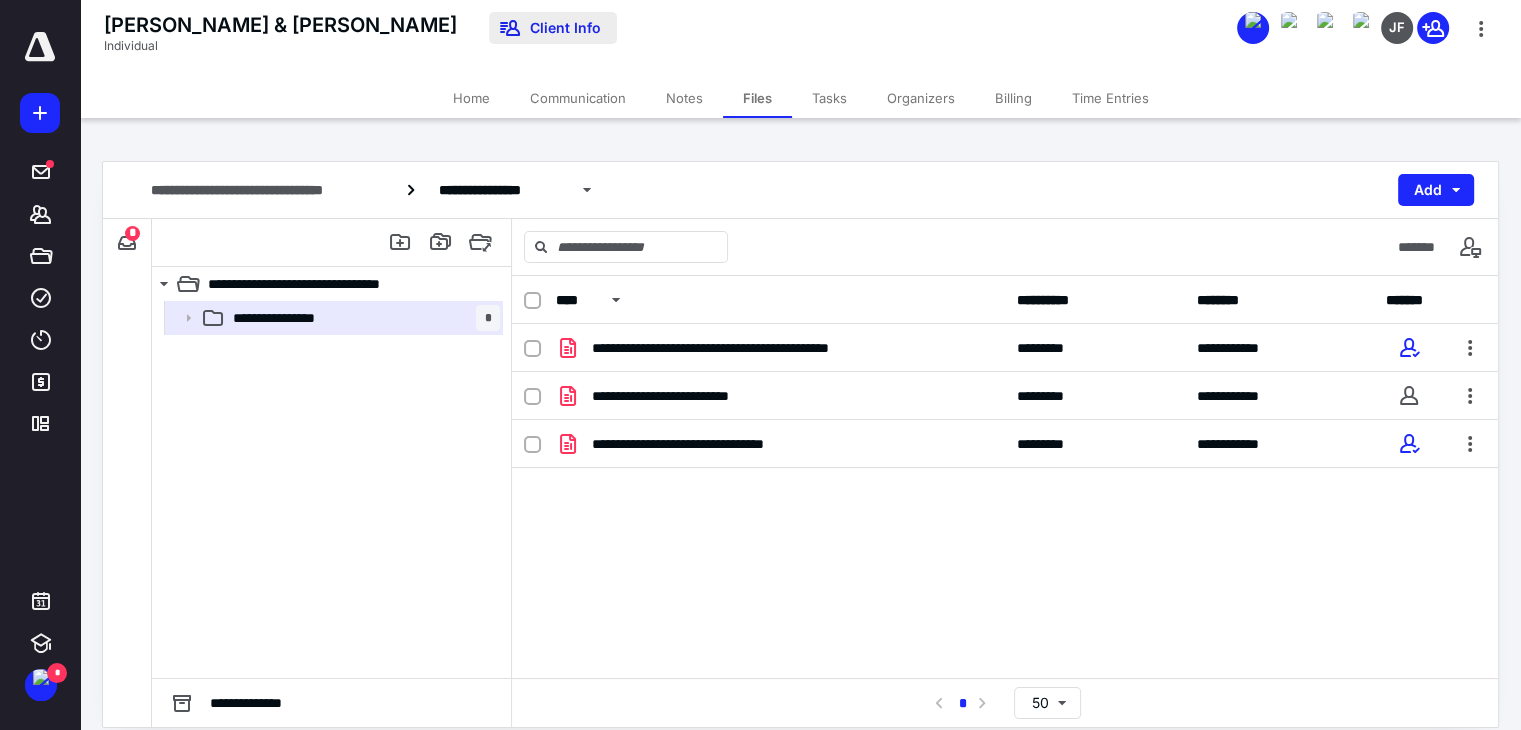 click on "Client Info" at bounding box center [553, 28] 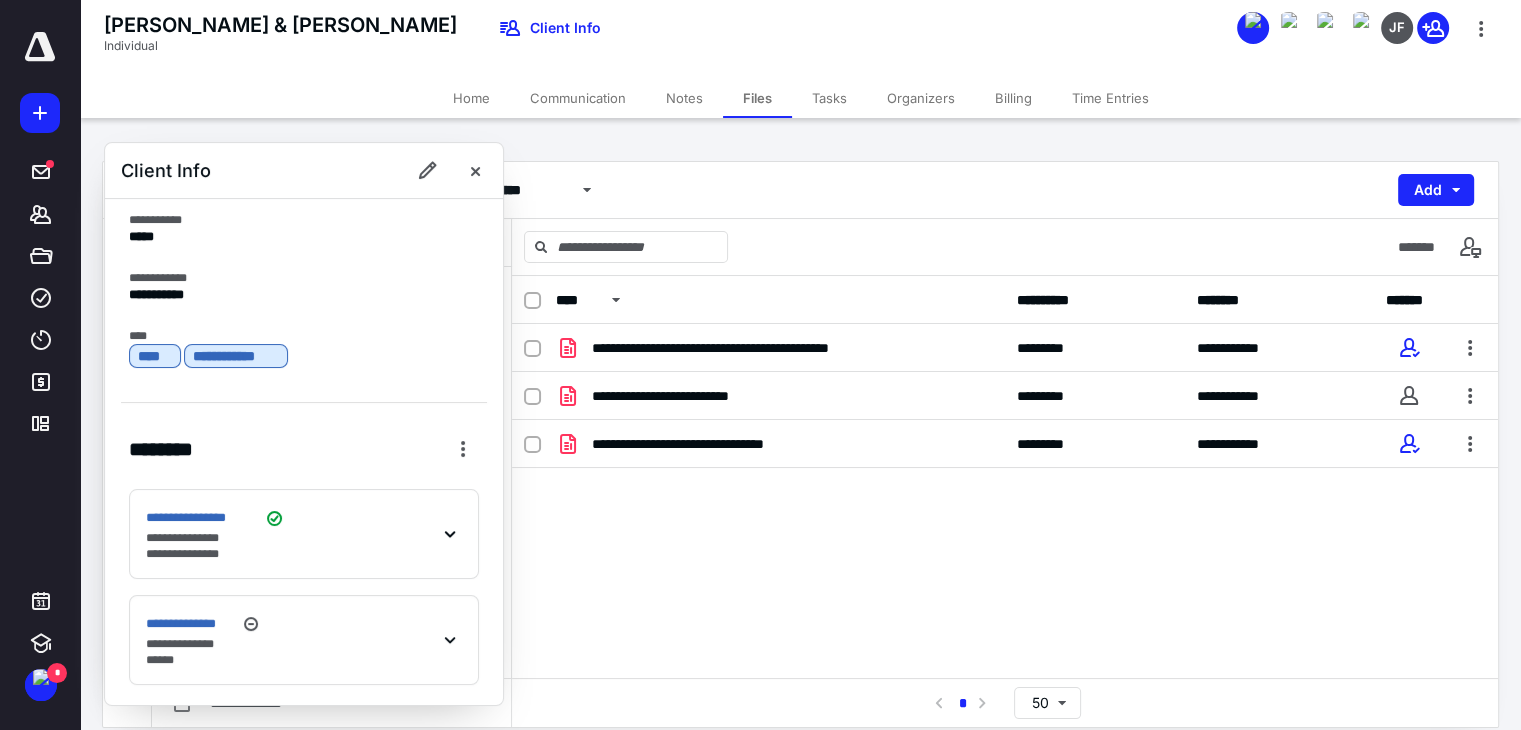 scroll, scrollTop: 13, scrollLeft: 0, axis: vertical 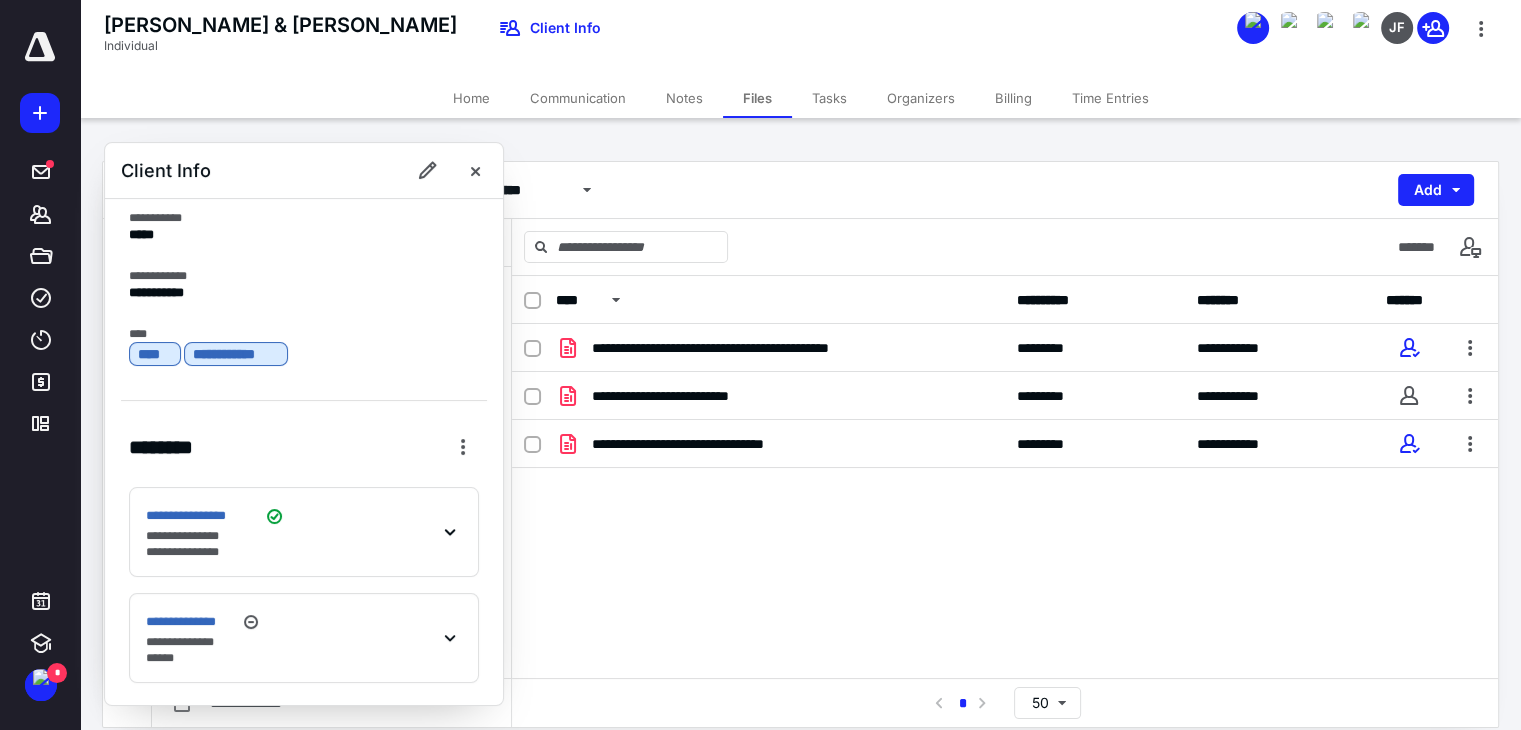 click on "**********" at bounding box center [304, 532] 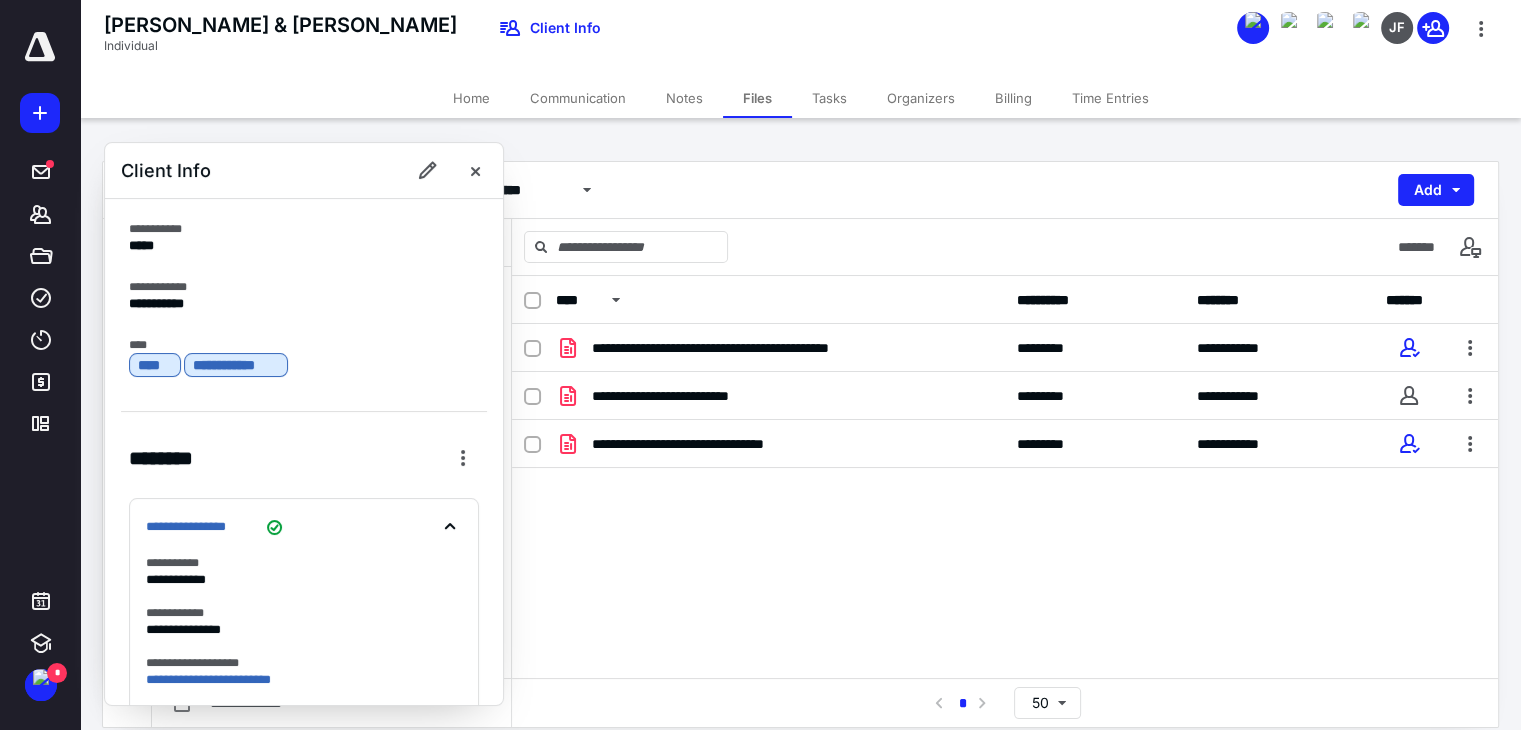 scroll, scrollTop: 0, scrollLeft: 0, axis: both 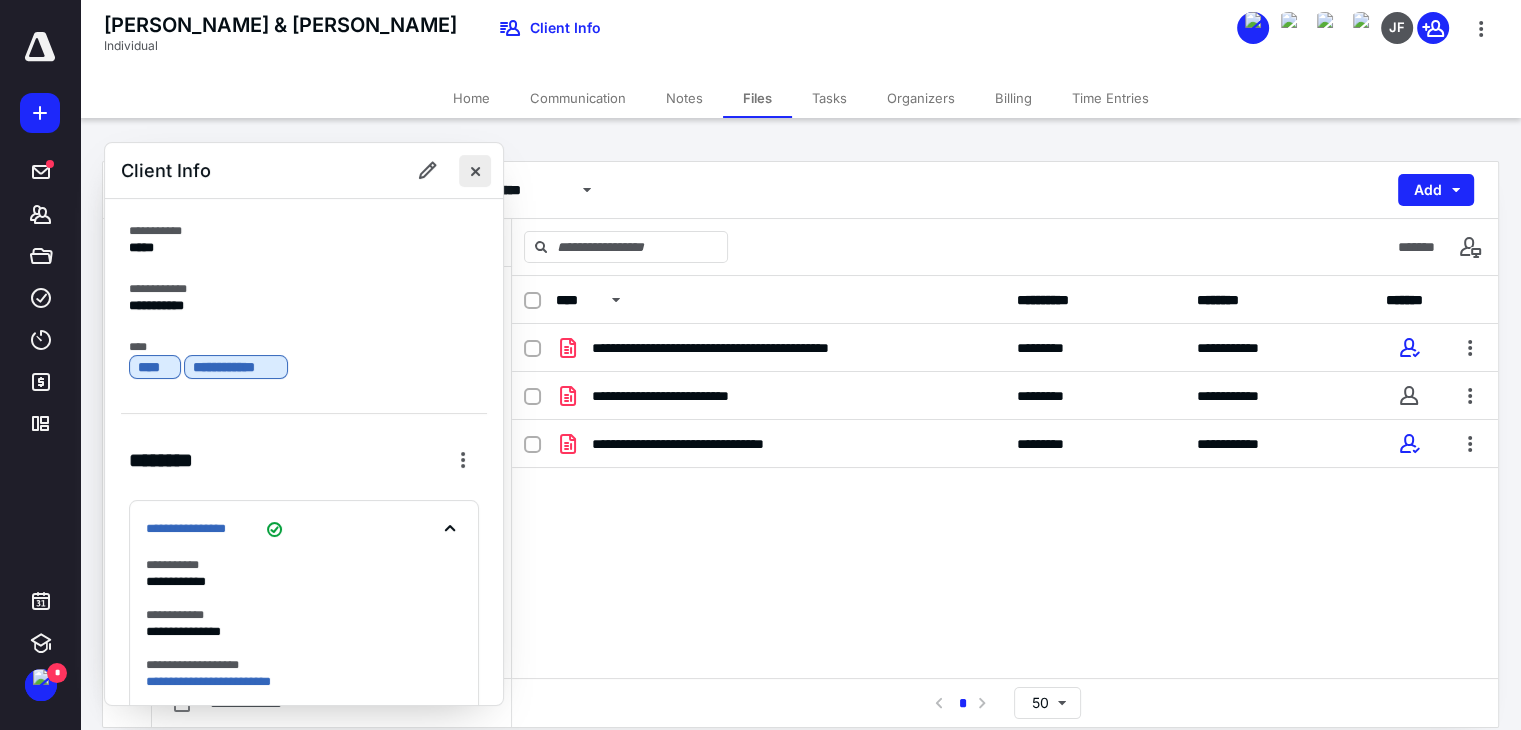 click at bounding box center (475, 171) 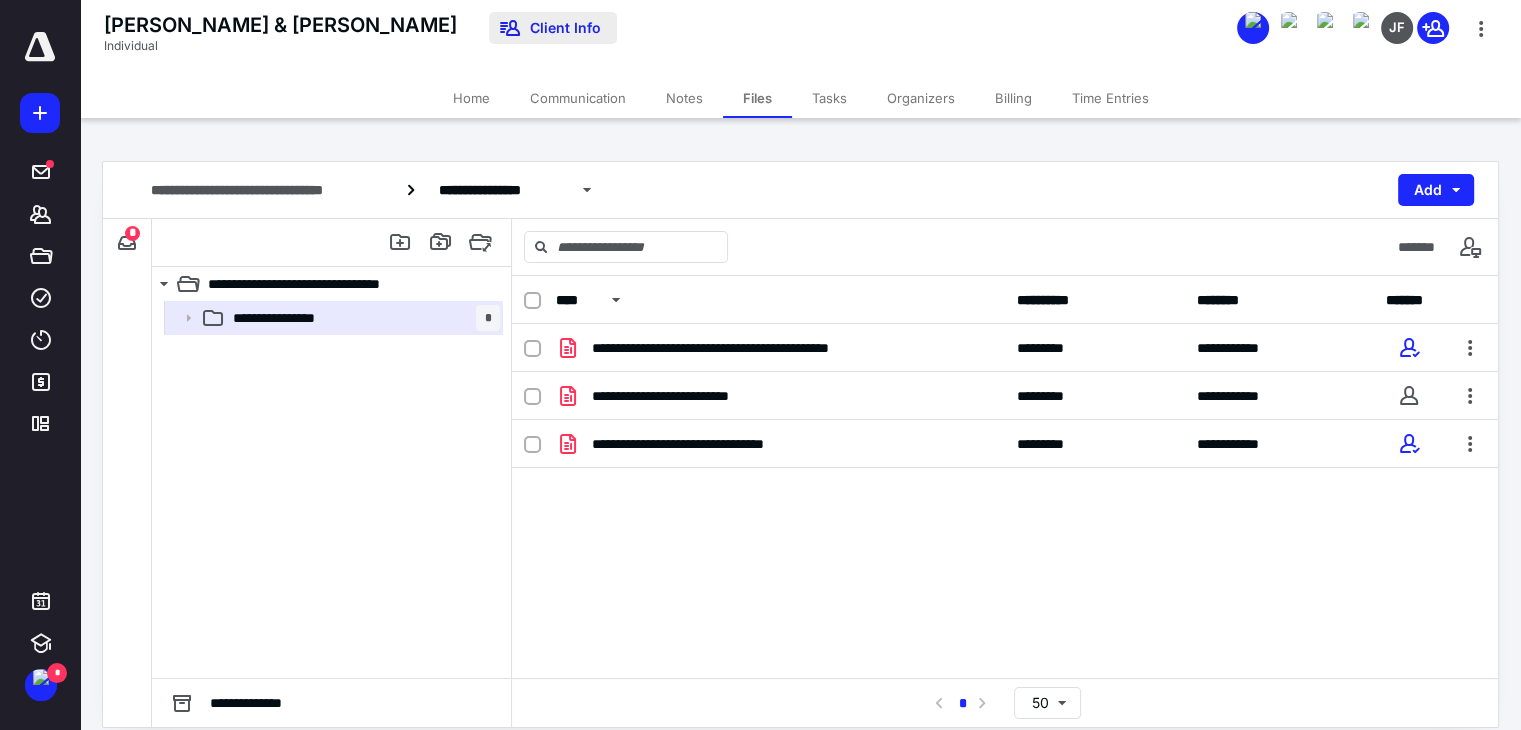 click on "Client Info" at bounding box center [553, 28] 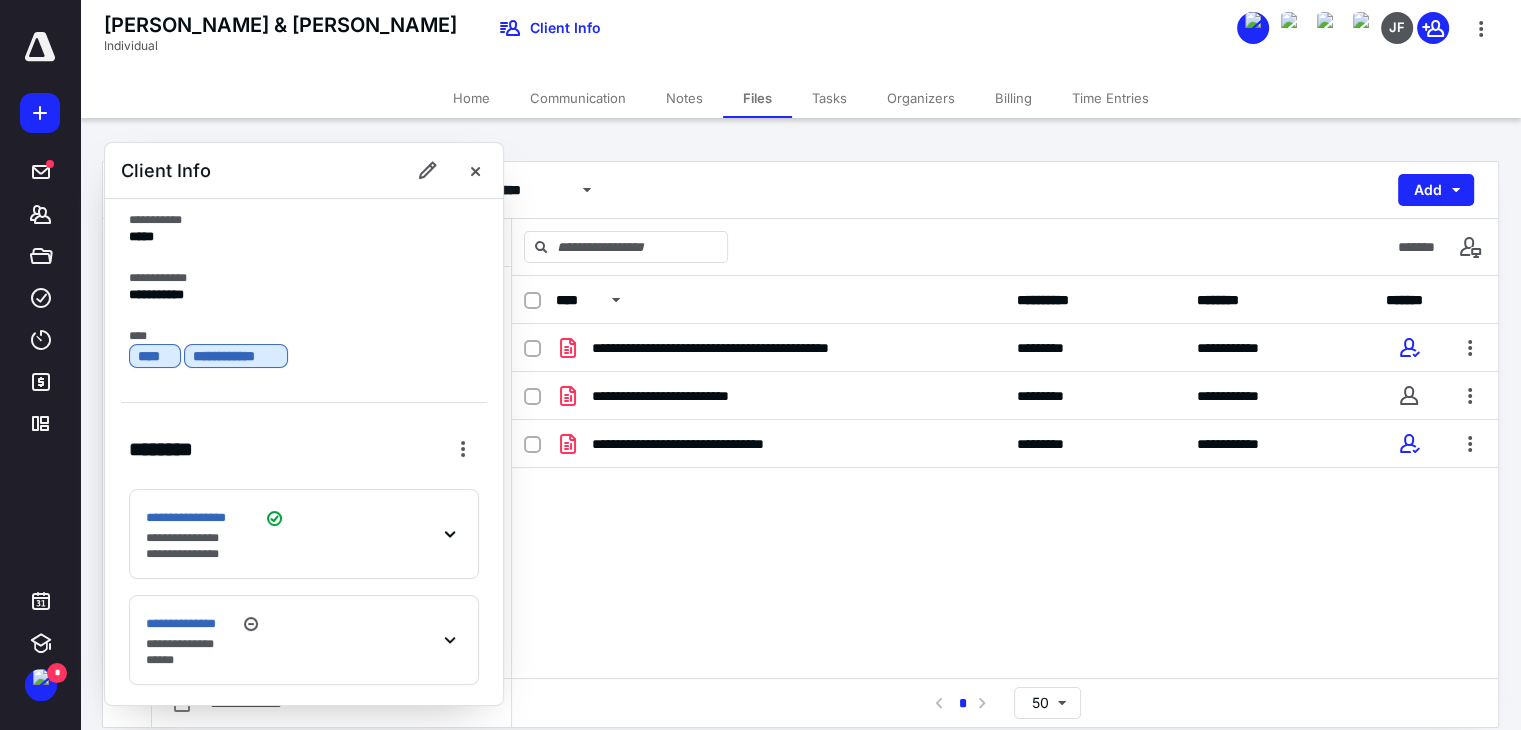 scroll, scrollTop: 13, scrollLeft: 0, axis: vertical 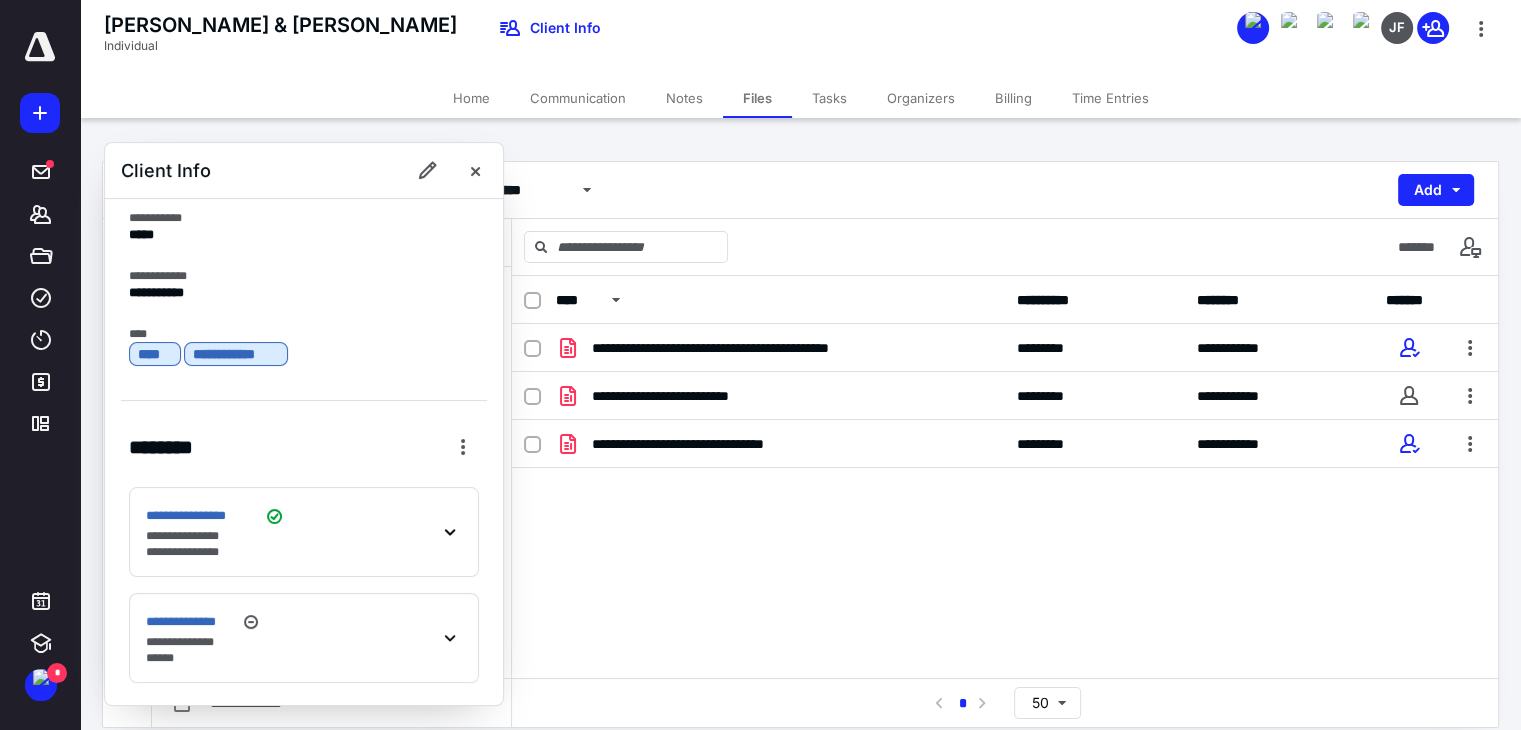 click on "**********" at bounding box center (304, 532) 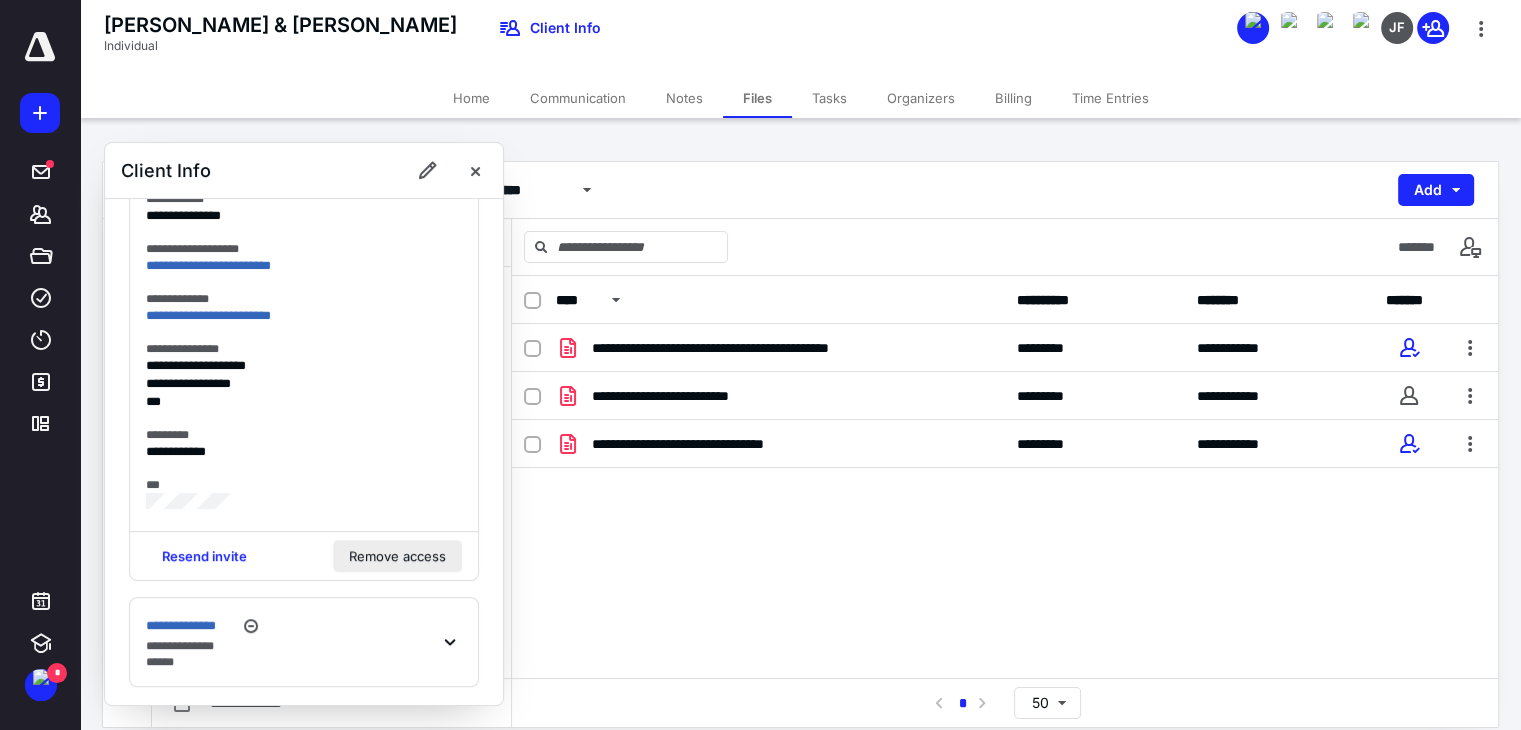 scroll, scrollTop: 16, scrollLeft: 0, axis: vertical 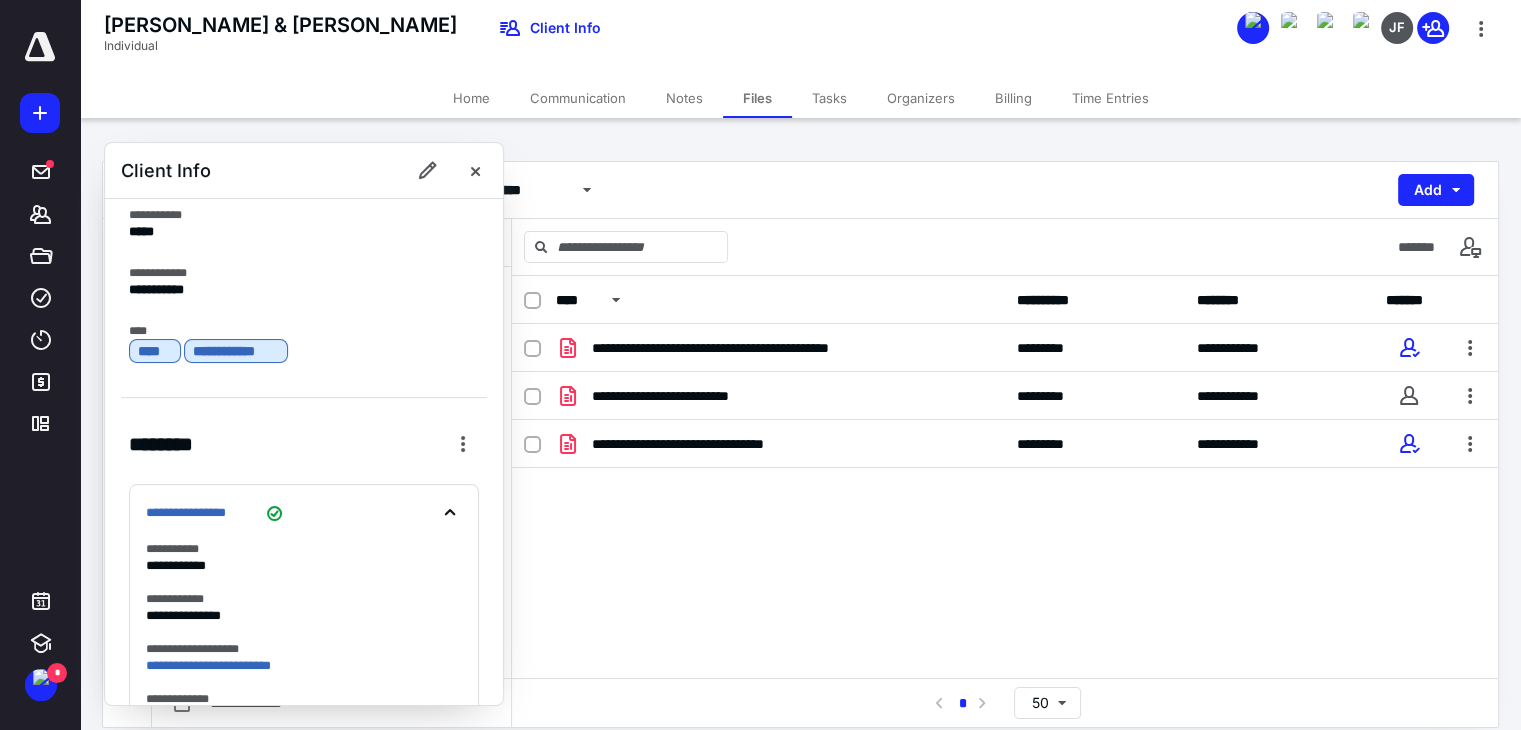 click 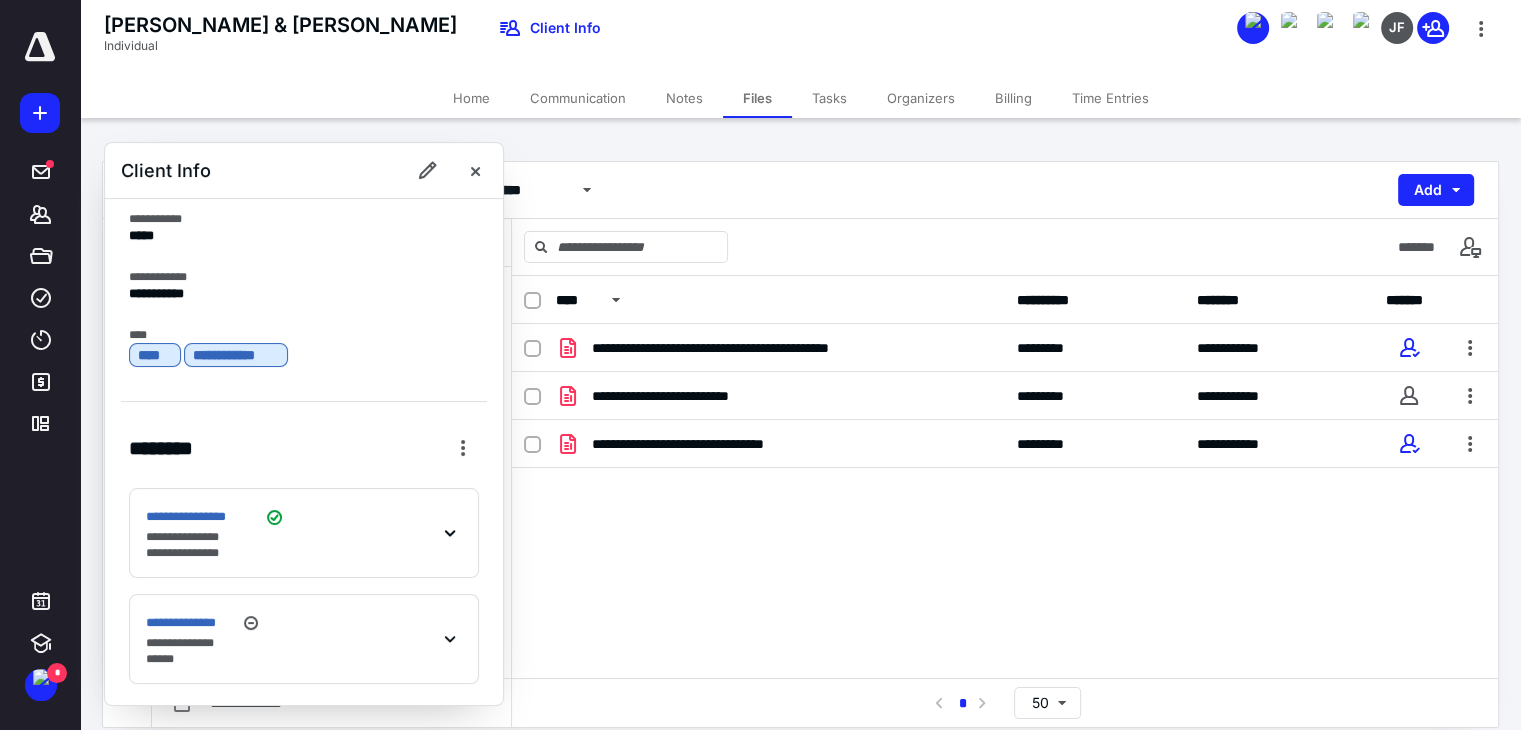 scroll, scrollTop: 13, scrollLeft: 0, axis: vertical 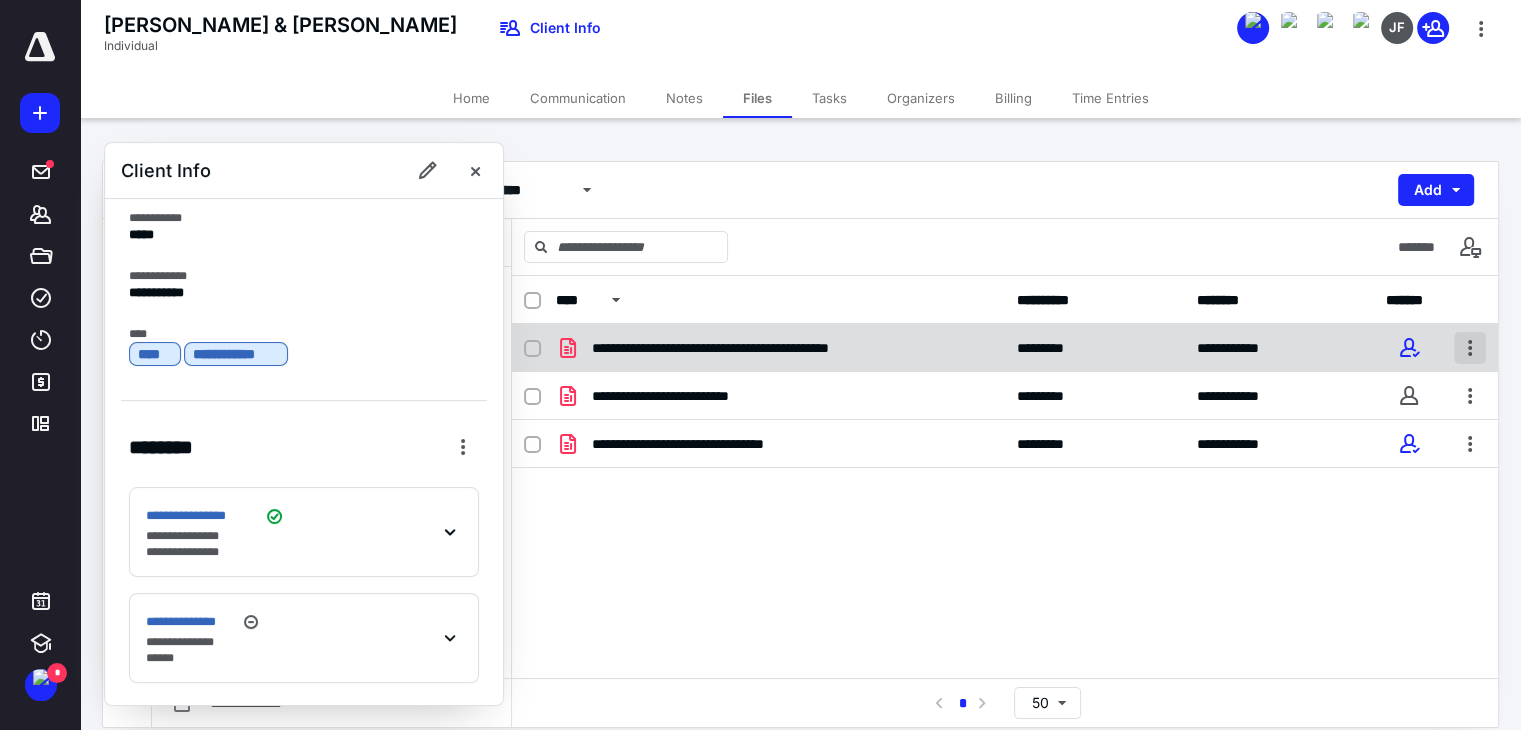 click at bounding box center [1470, 348] 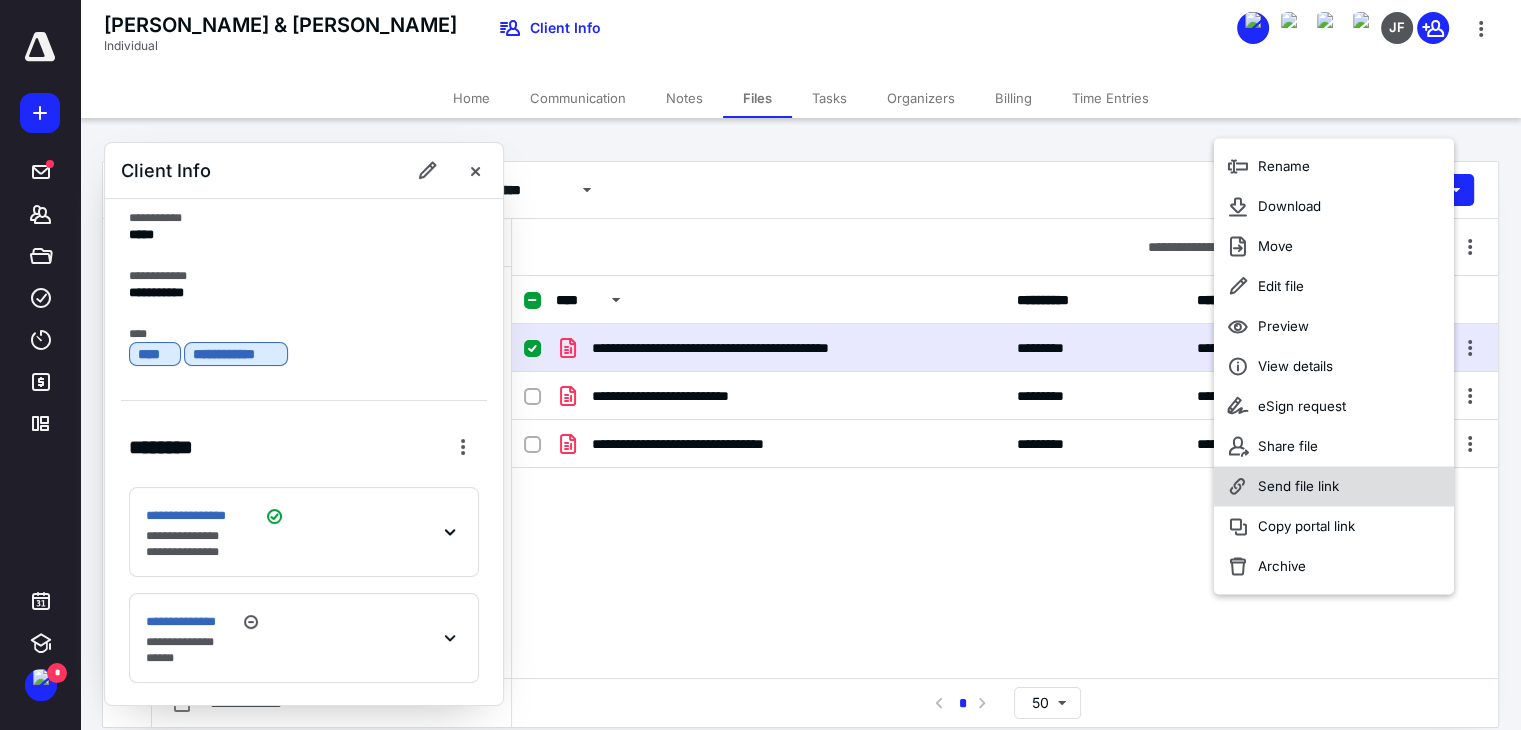 click on "Send file link" at bounding box center (1298, 486) 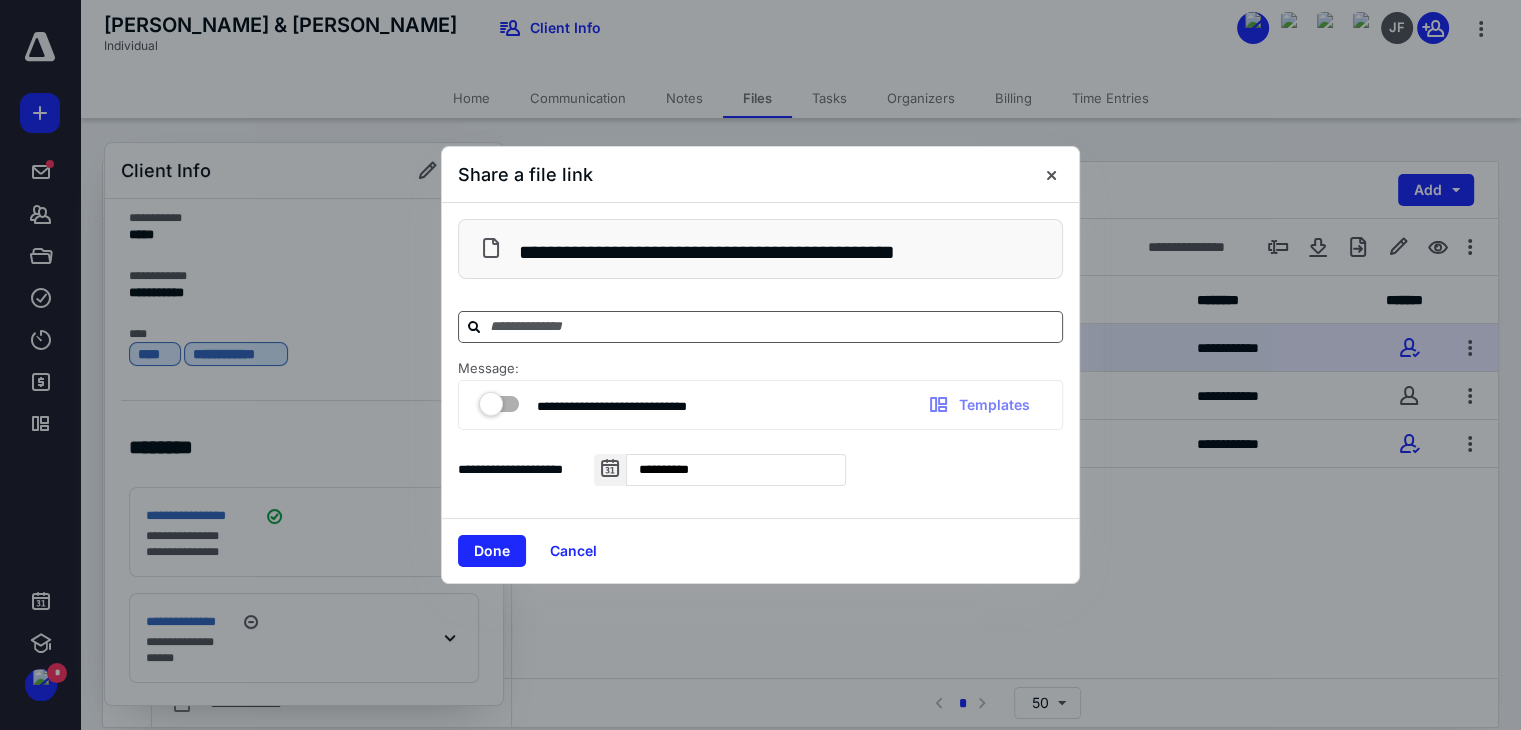 click at bounding box center (772, 326) 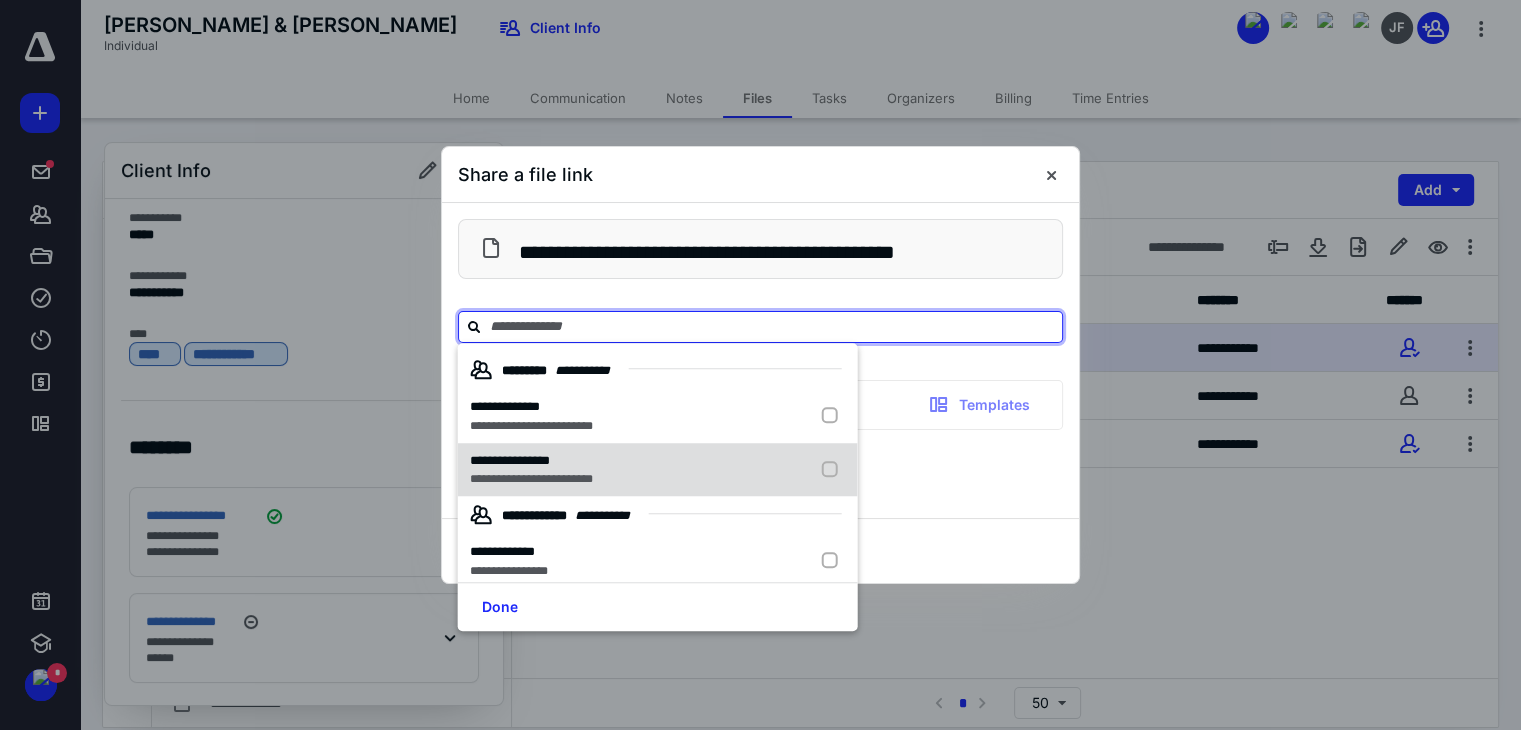 click on "**********" at bounding box center [510, 460] 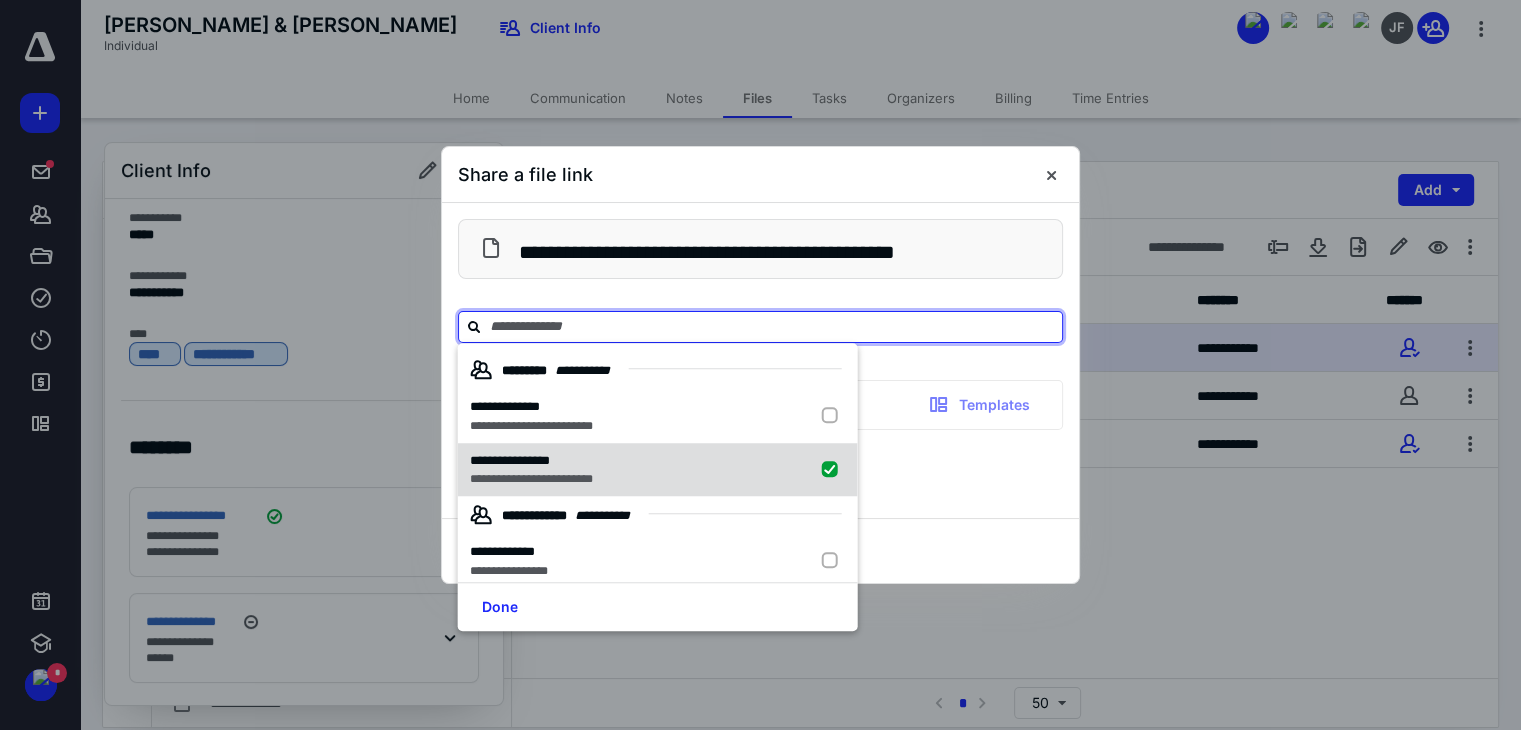 checkbox on "true" 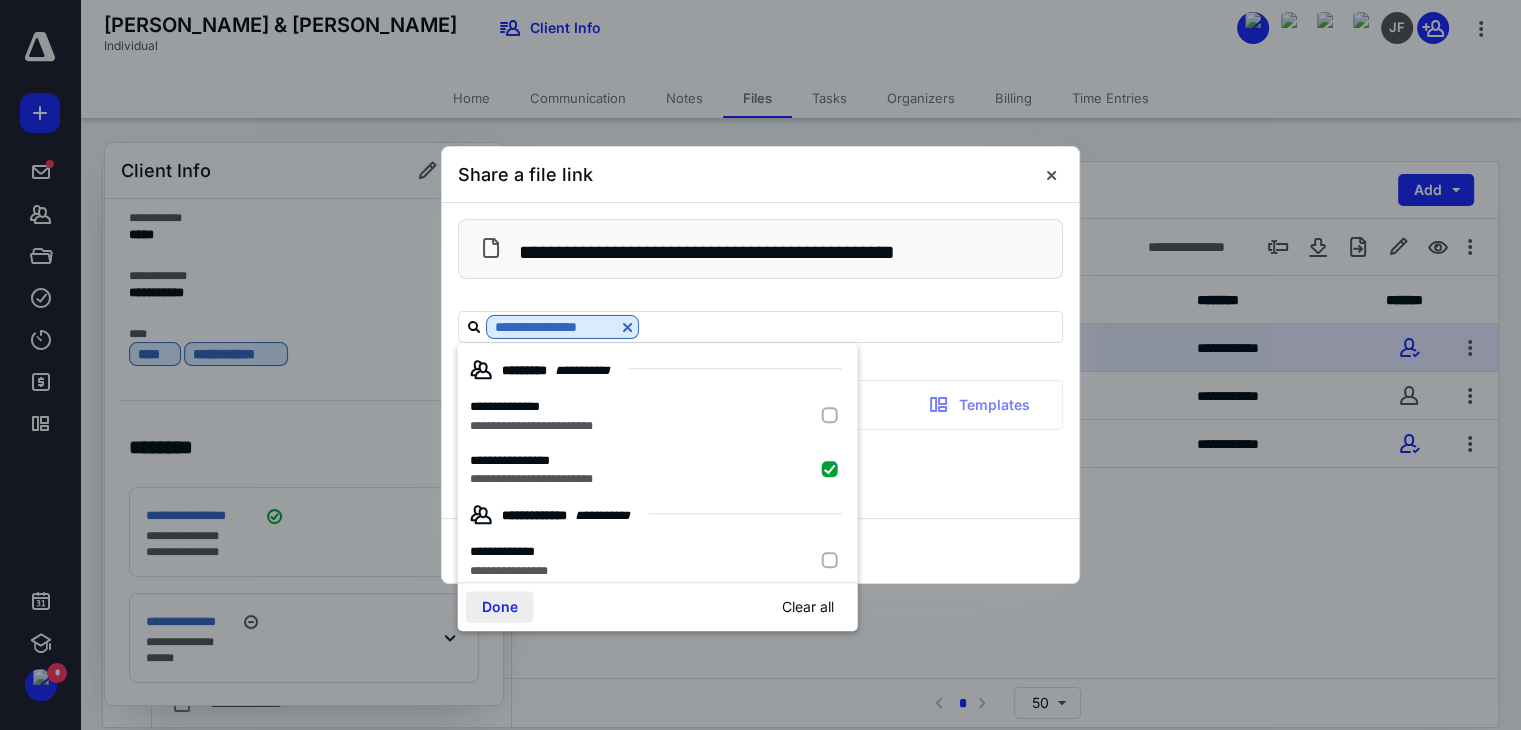 click on "Done" at bounding box center [500, 607] 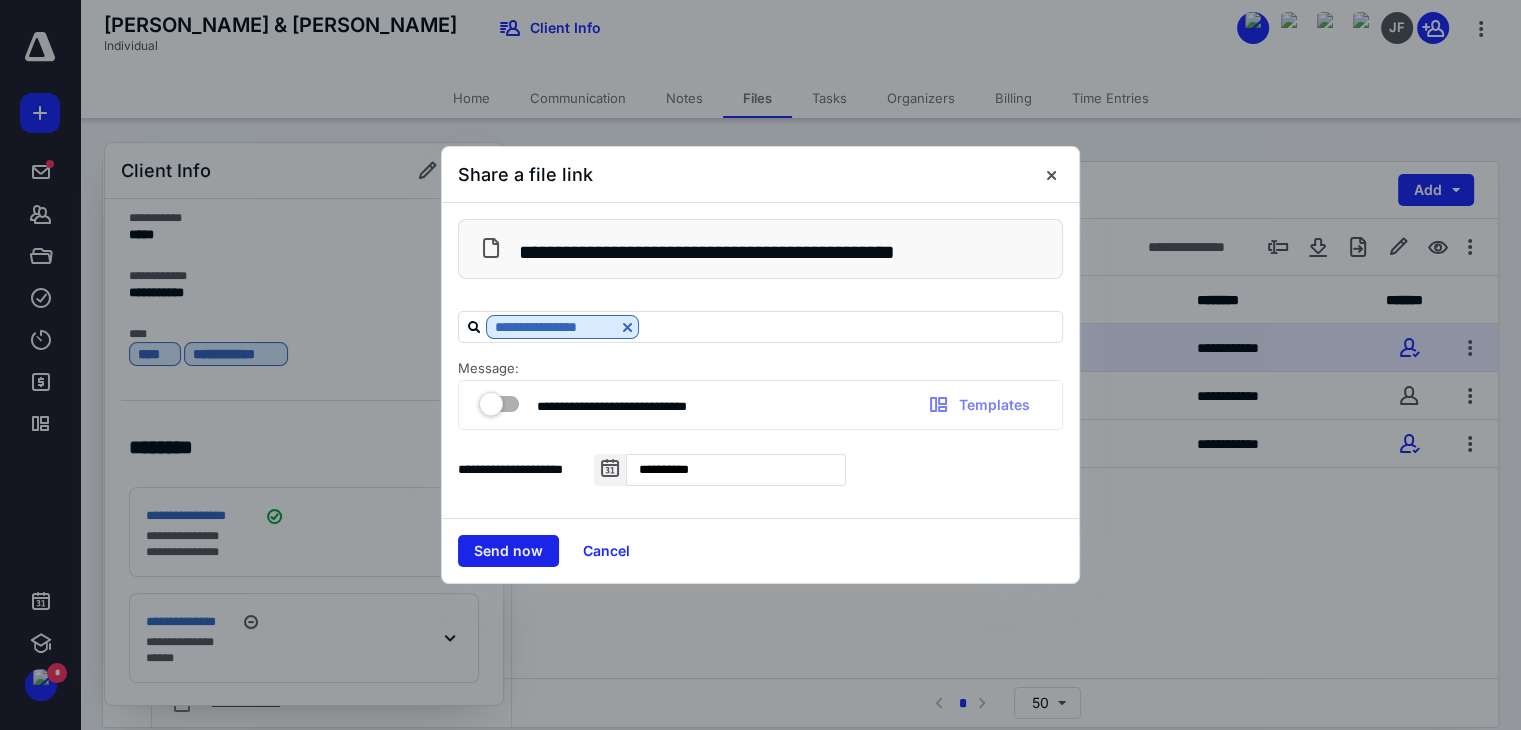 click on "Send now" at bounding box center (508, 551) 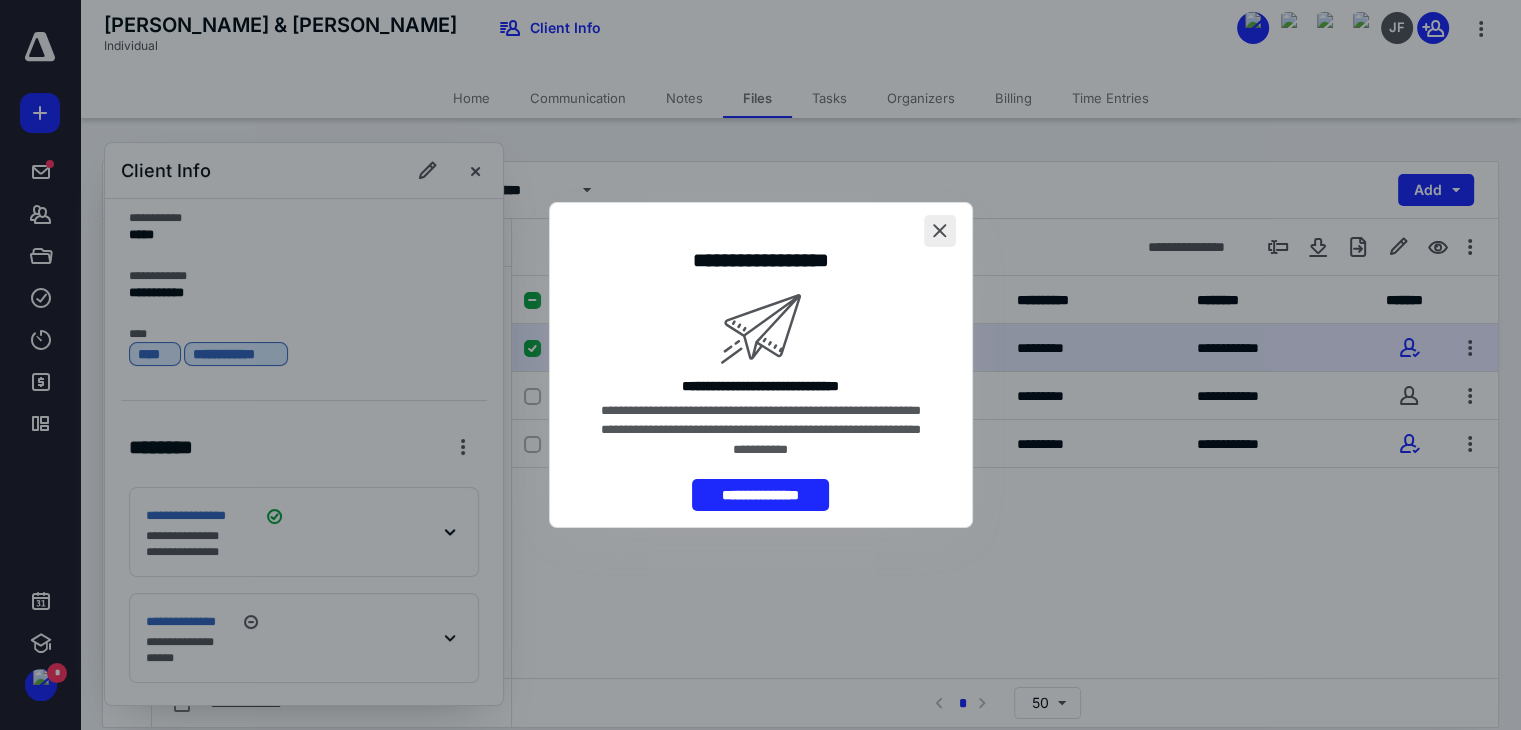 click at bounding box center (940, 231) 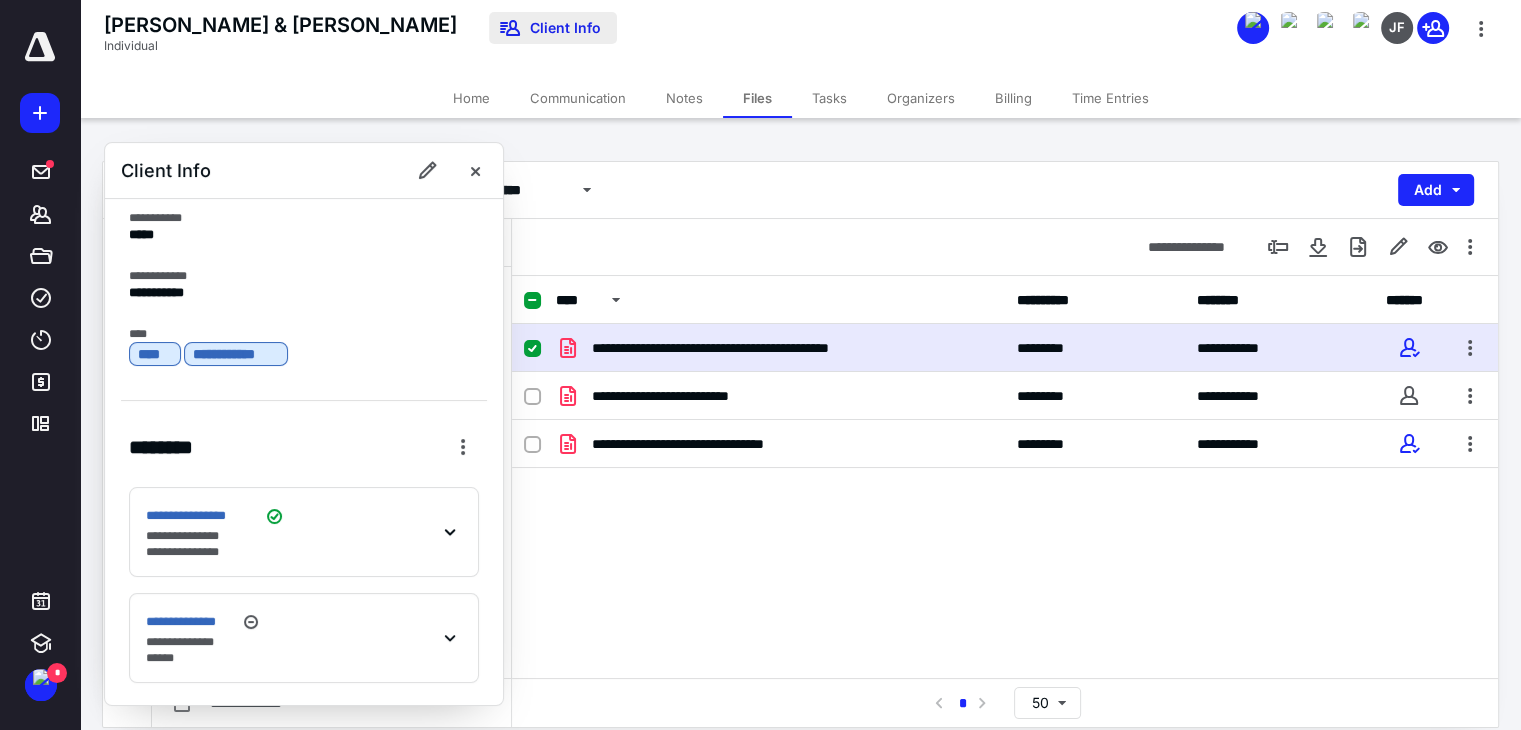 click on "Client Info" at bounding box center [553, 28] 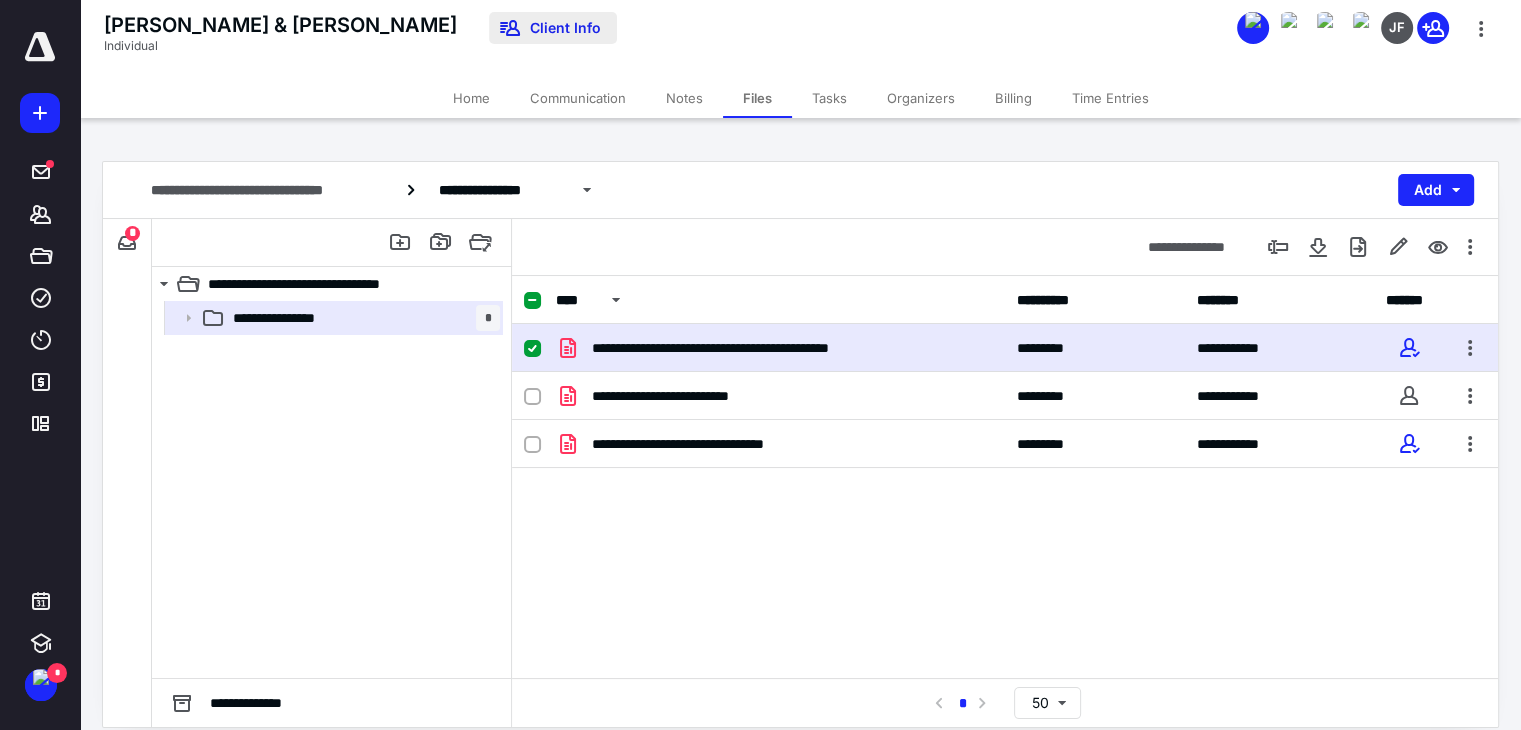 click on "Client Info" at bounding box center [553, 28] 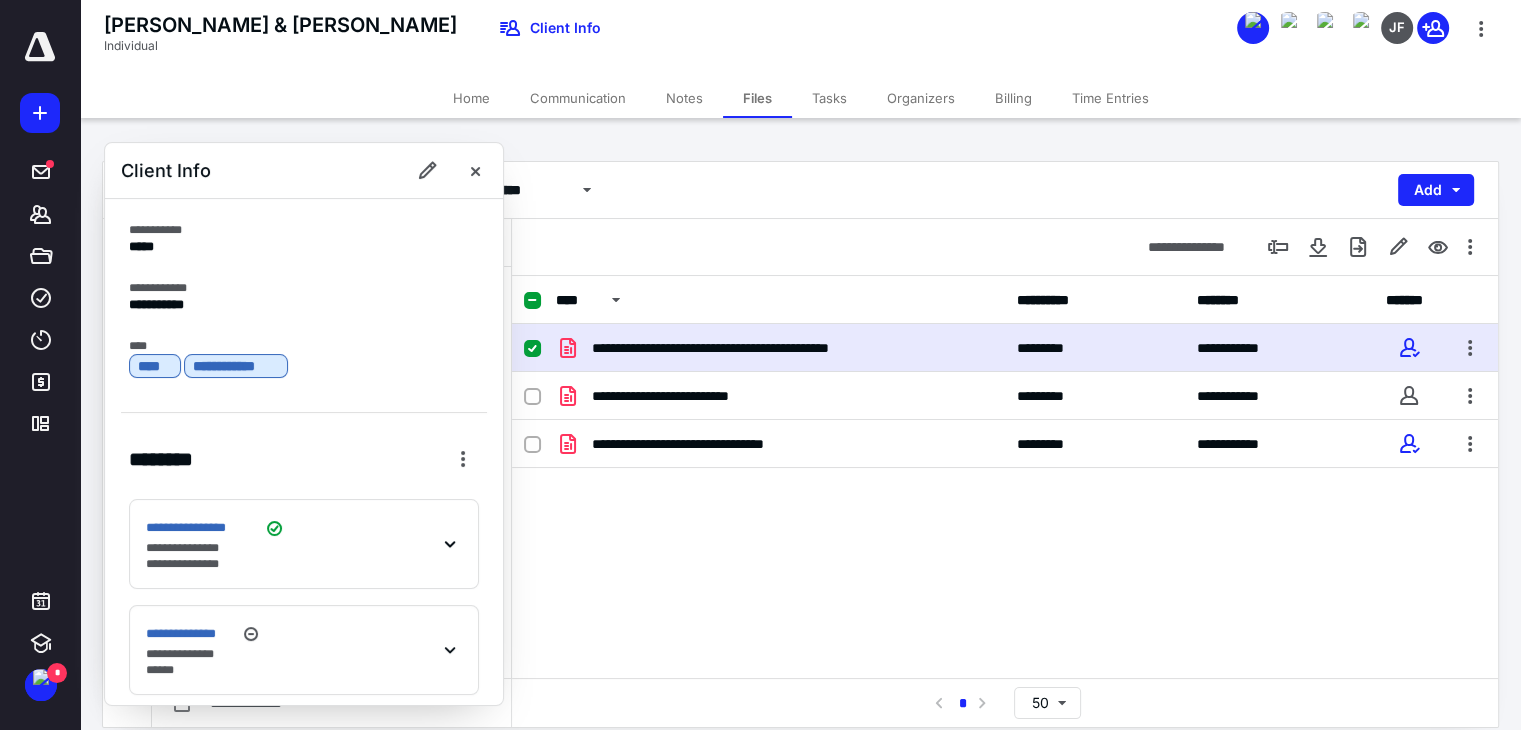 scroll, scrollTop: 0, scrollLeft: 0, axis: both 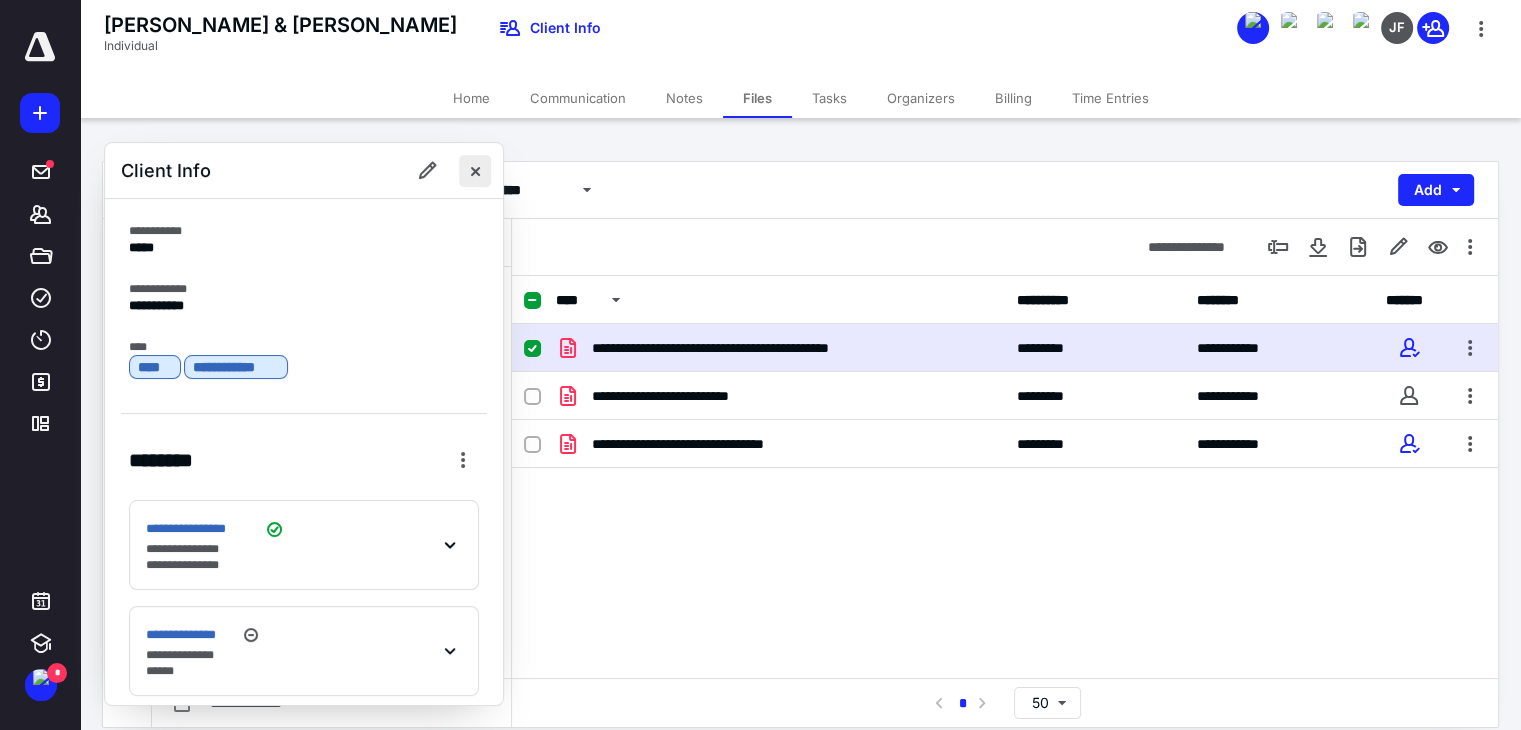click at bounding box center (475, 171) 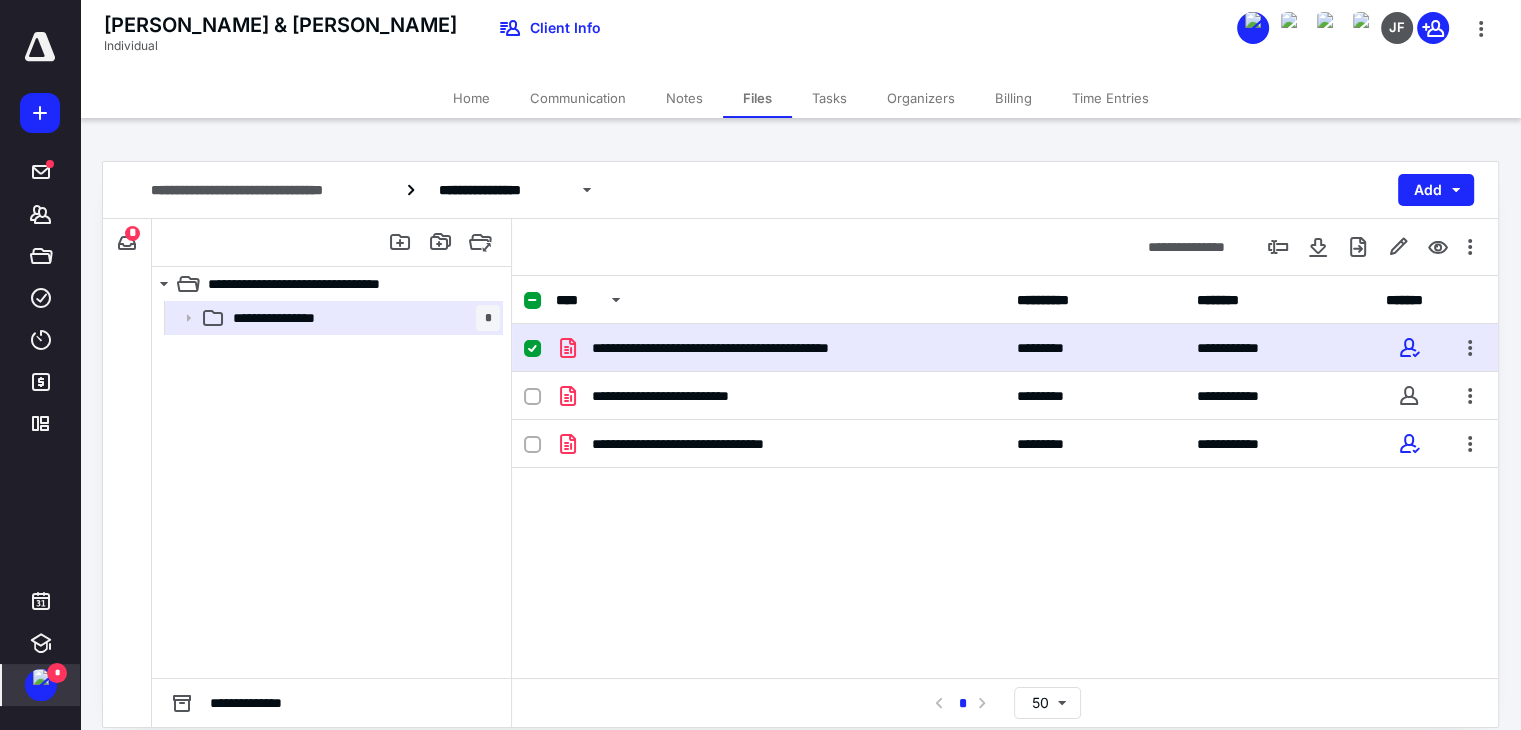 click at bounding box center [41, 677] 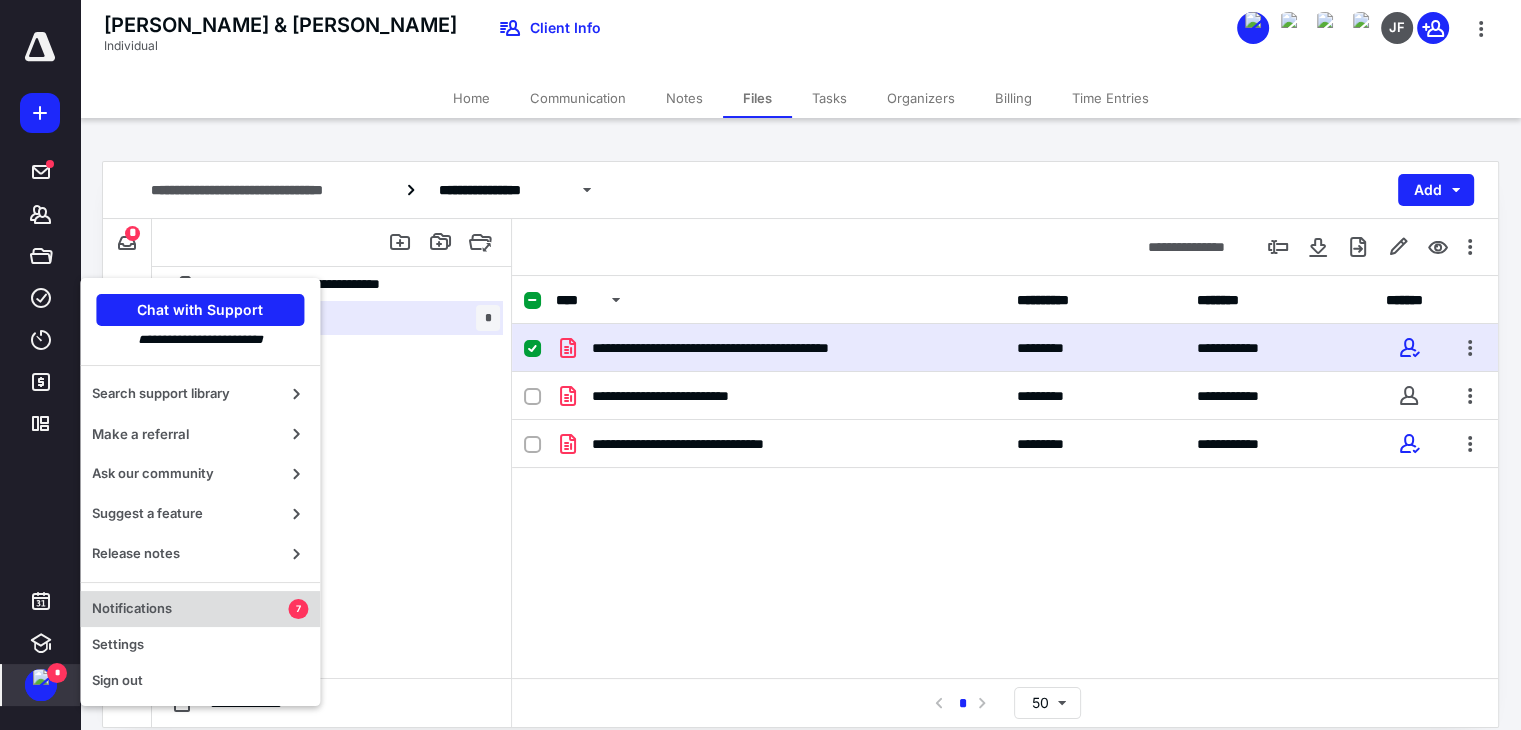 click on "Notifications" at bounding box center (190, 609) 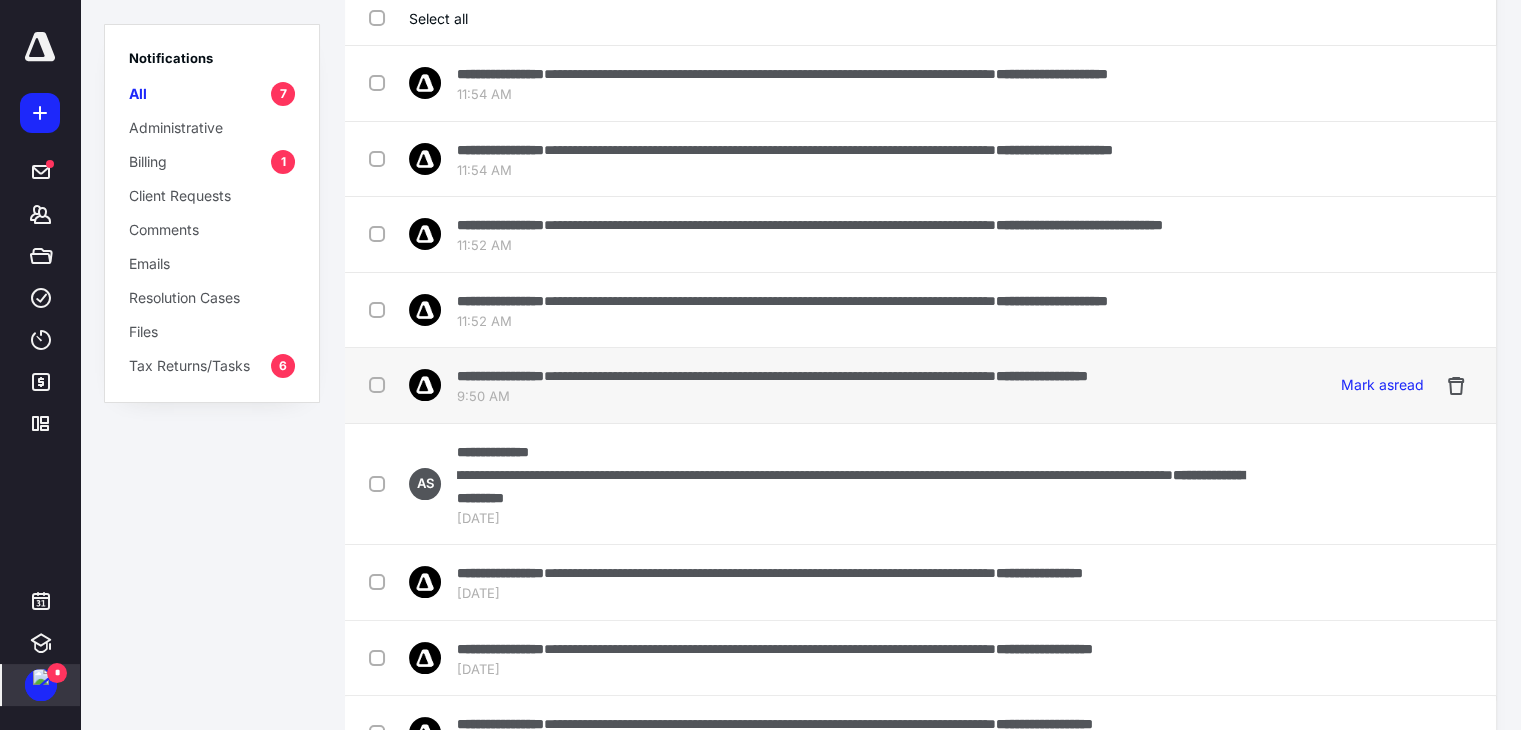 scroll, scrollTop: 0, scrollLeft: 0, axis: both 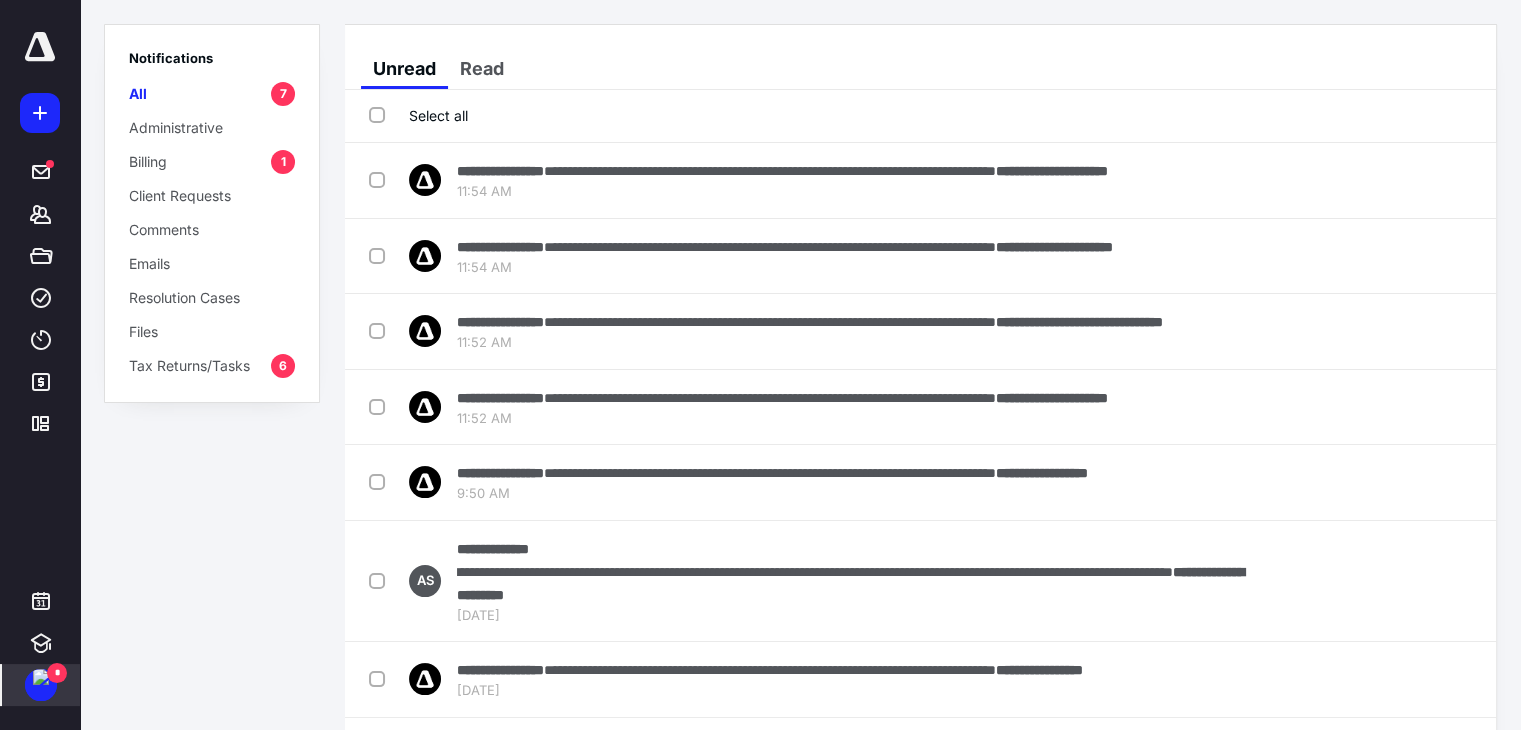 click on "Billing" at bounding box center (148, 161) 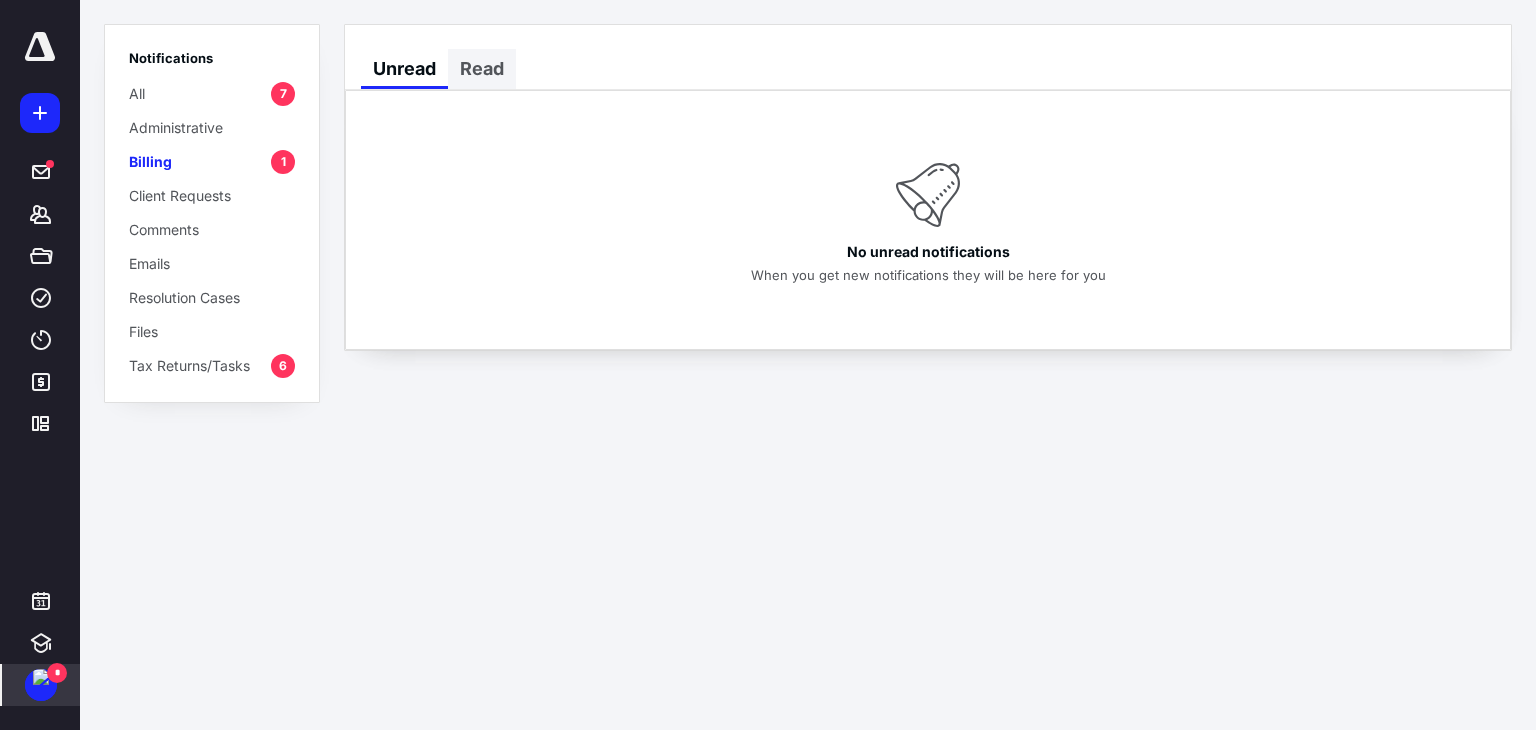 click on "Read" at bounding box center [482, 69] 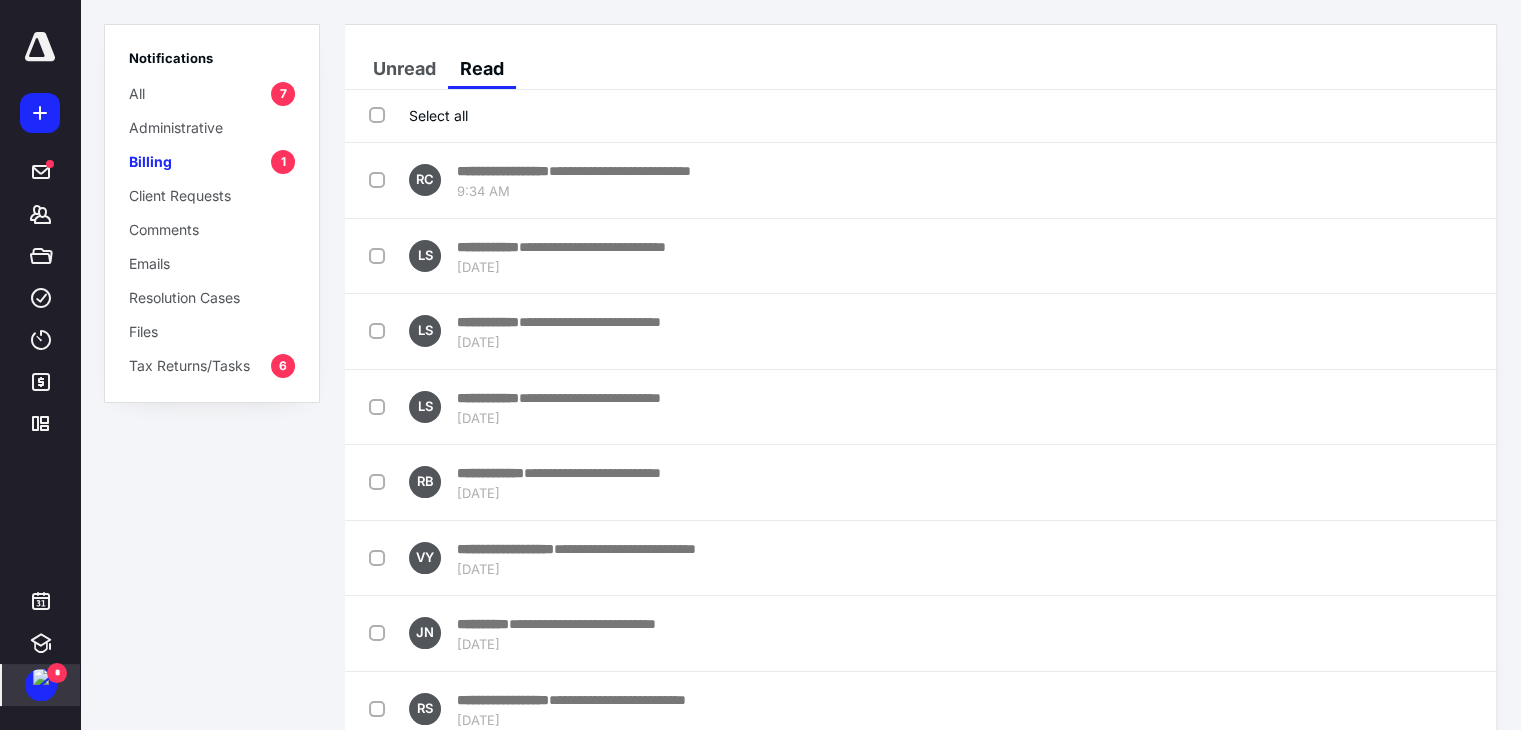 click on "All 7" at bounding box center (212, 93) 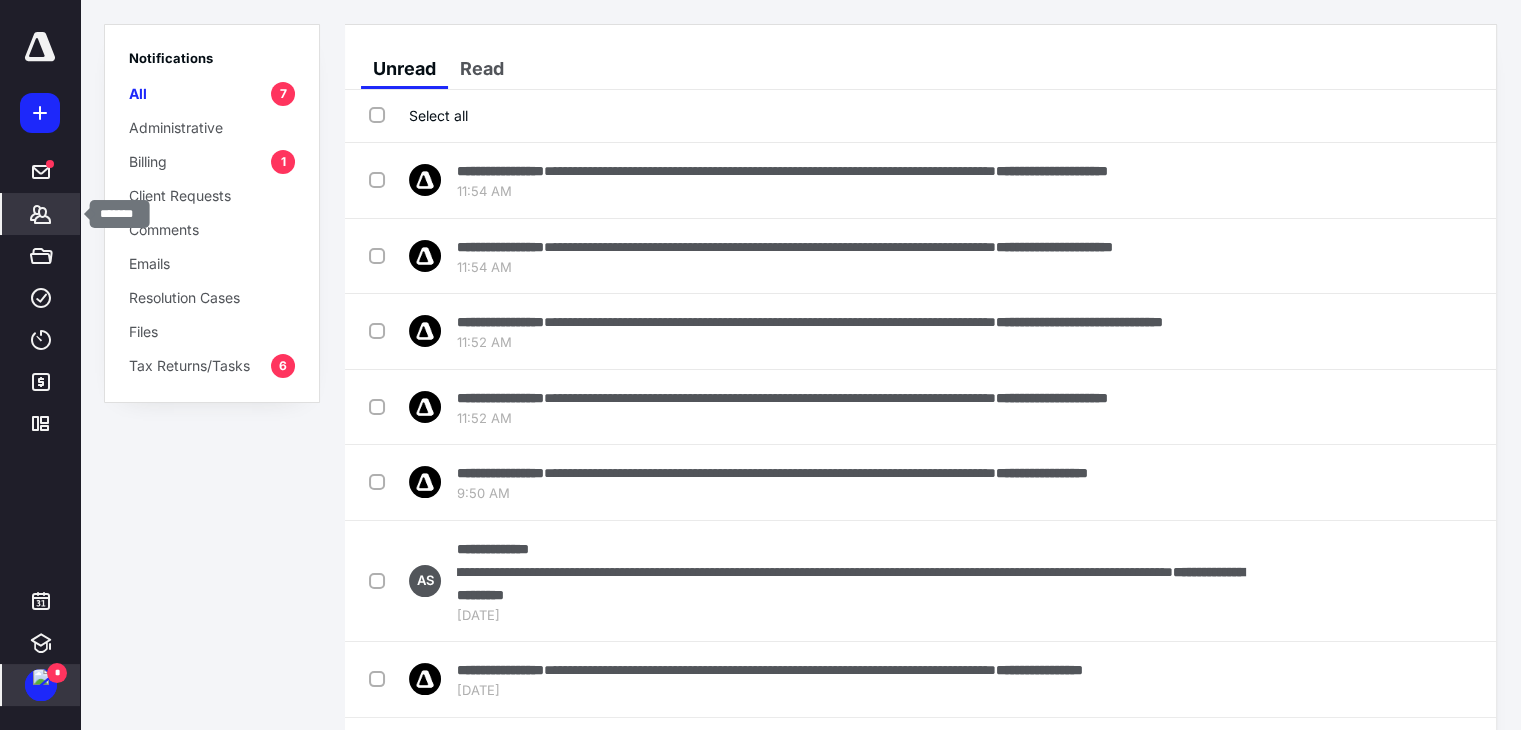 click 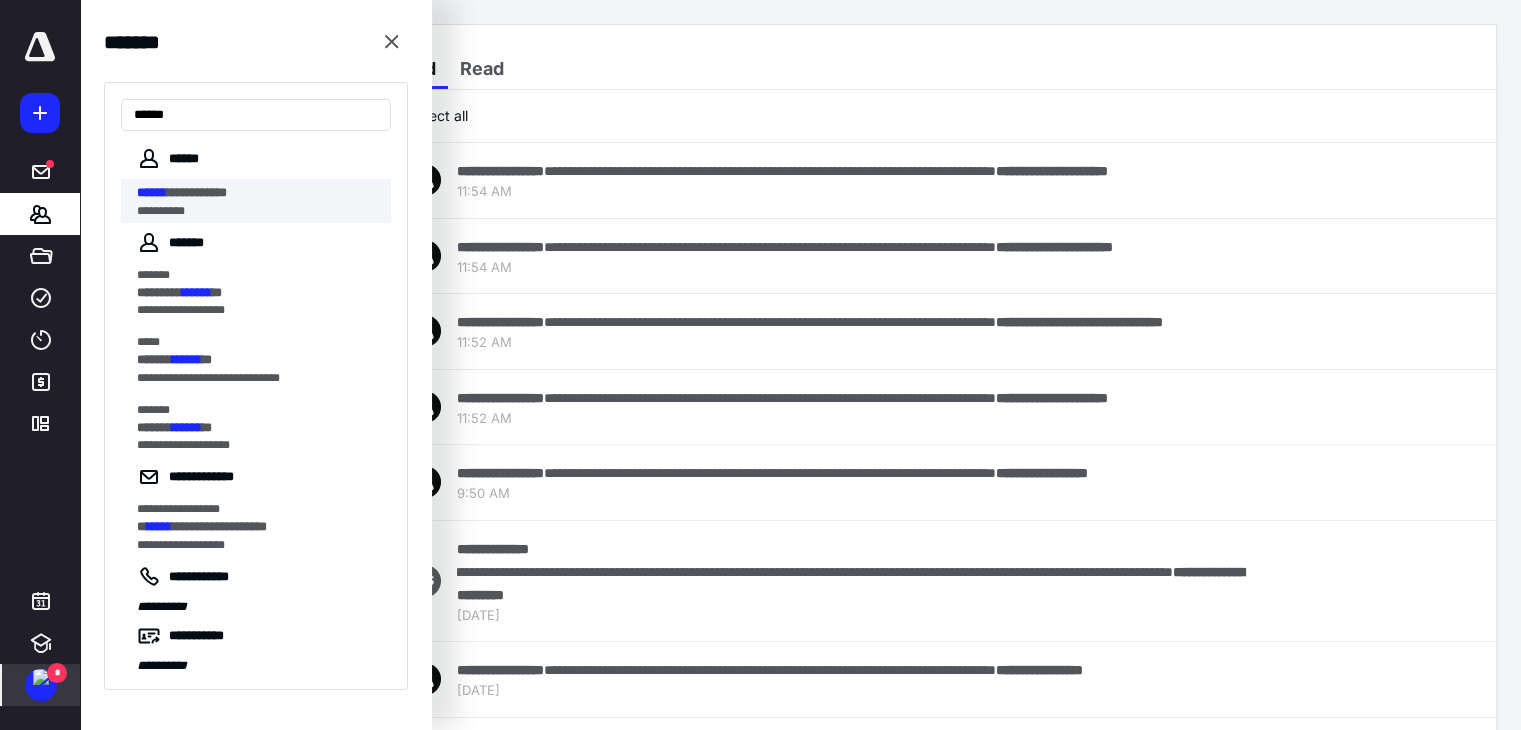 type on "******" 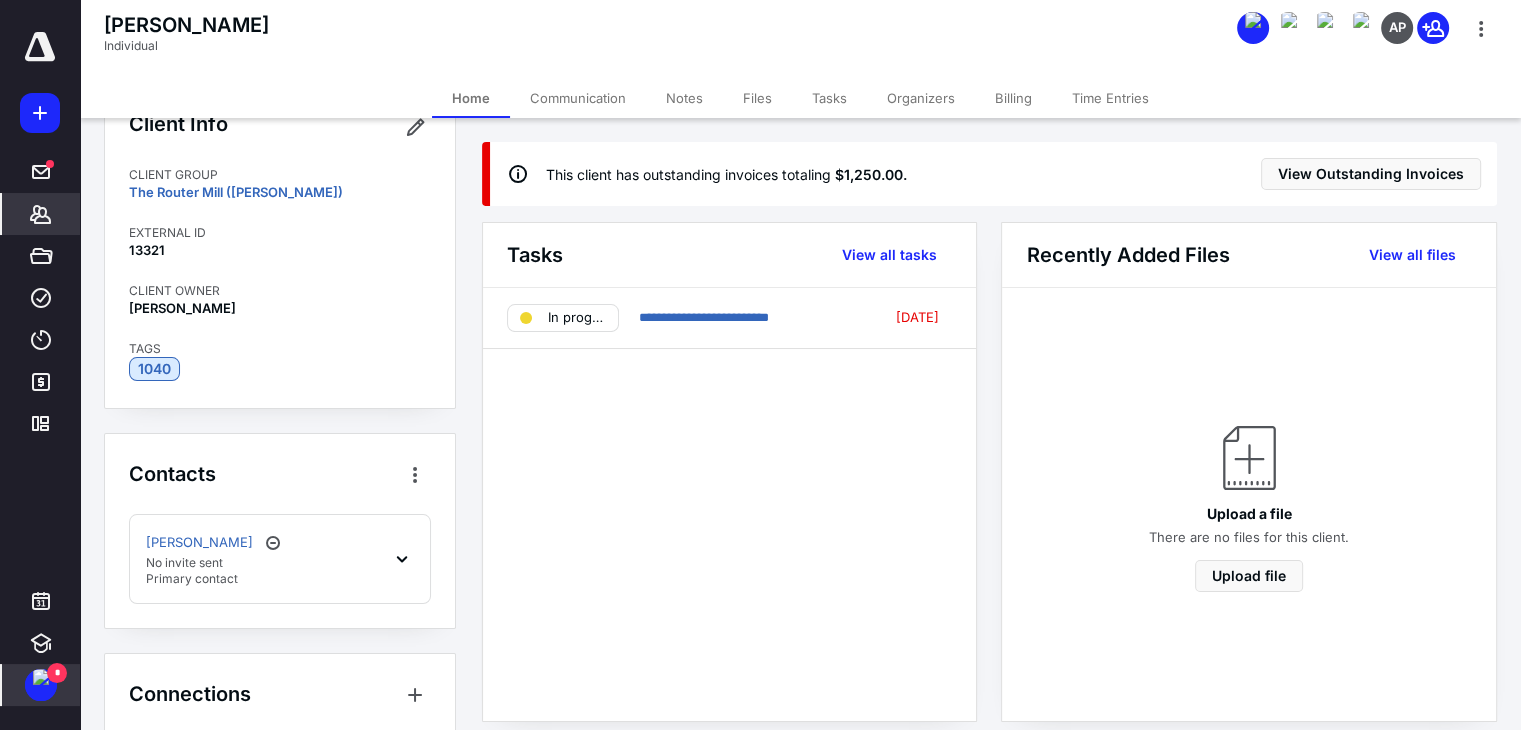 scroll, scrollTop: 83, scrollLeft: 0, axis: vertical 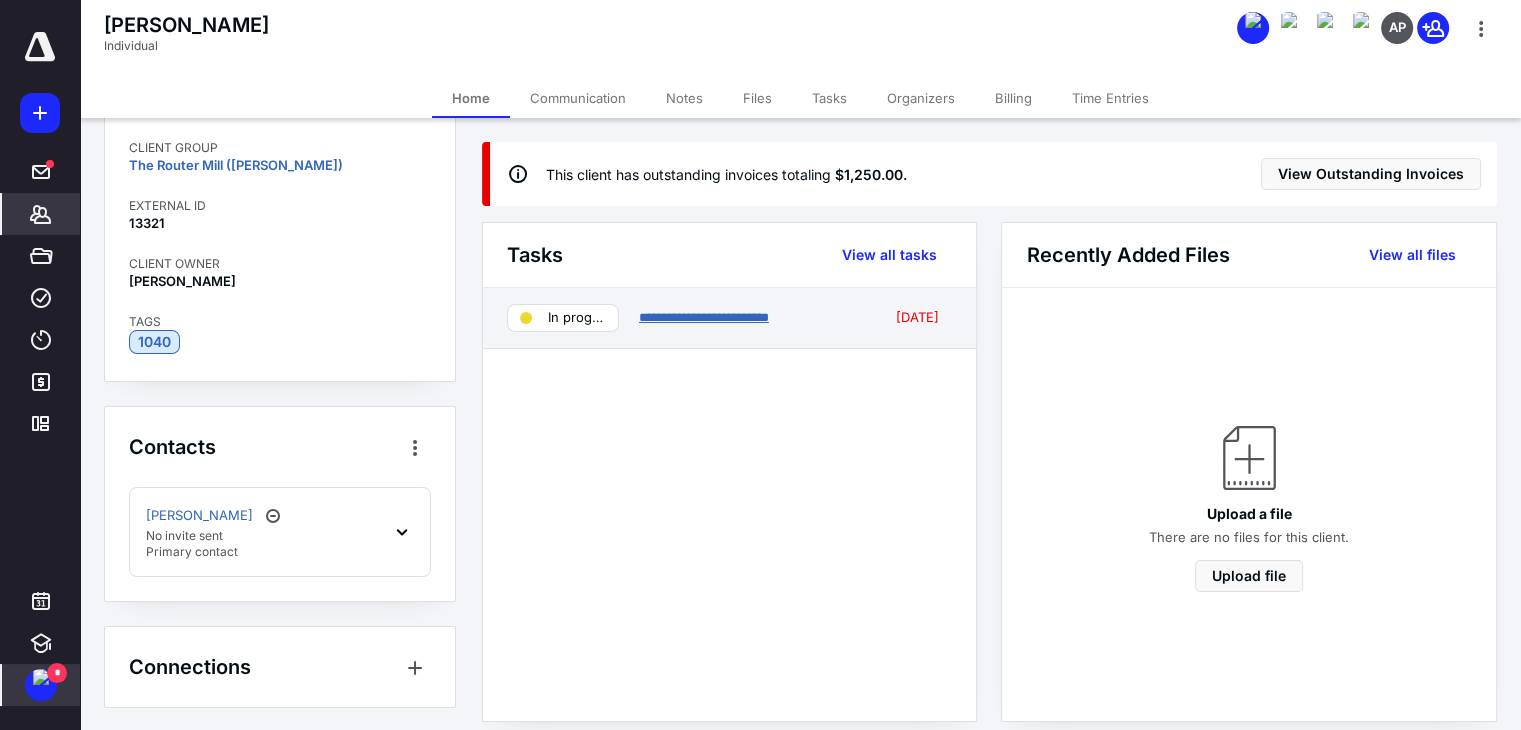 click on "**********" at bounding box center [704, 317] 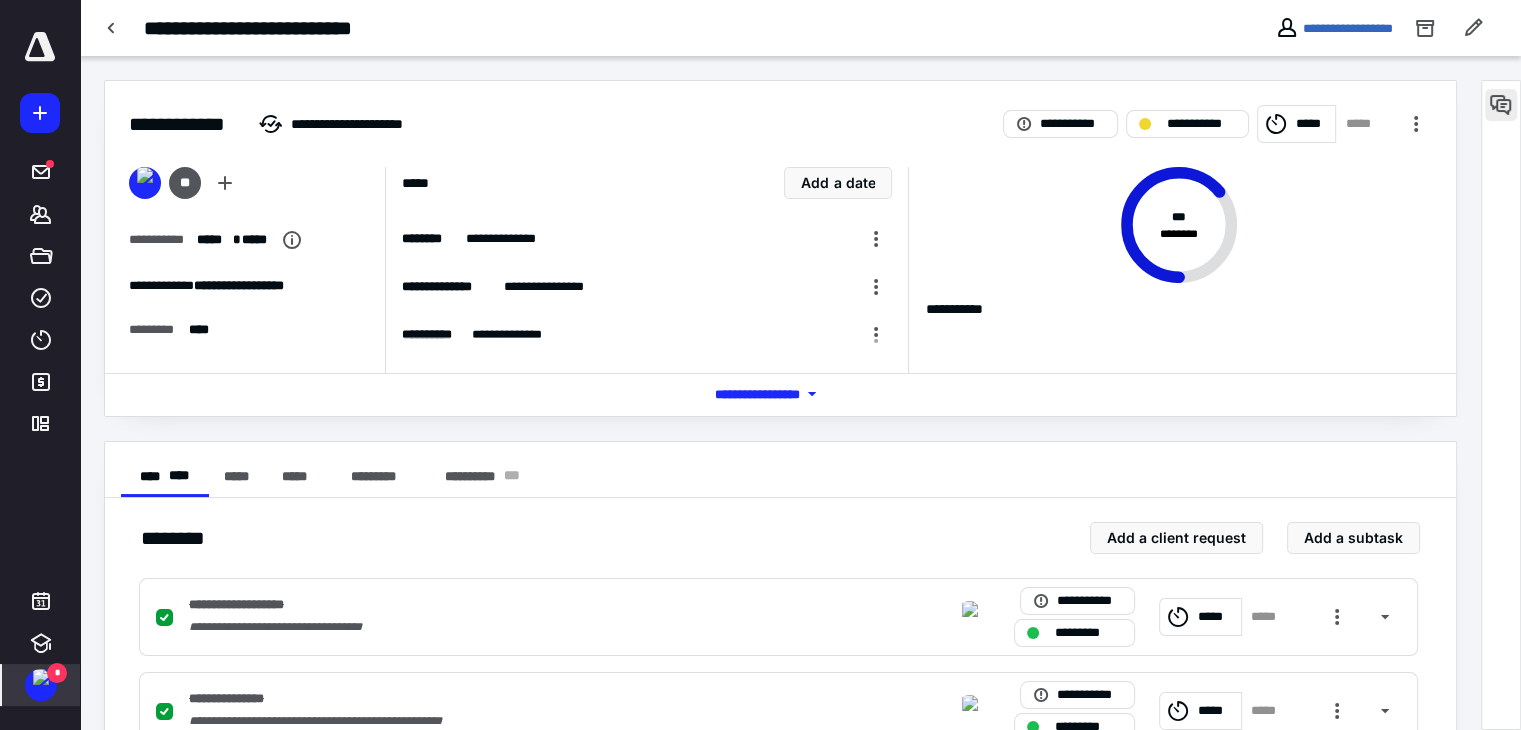 click at bounding box center (1501, 105) 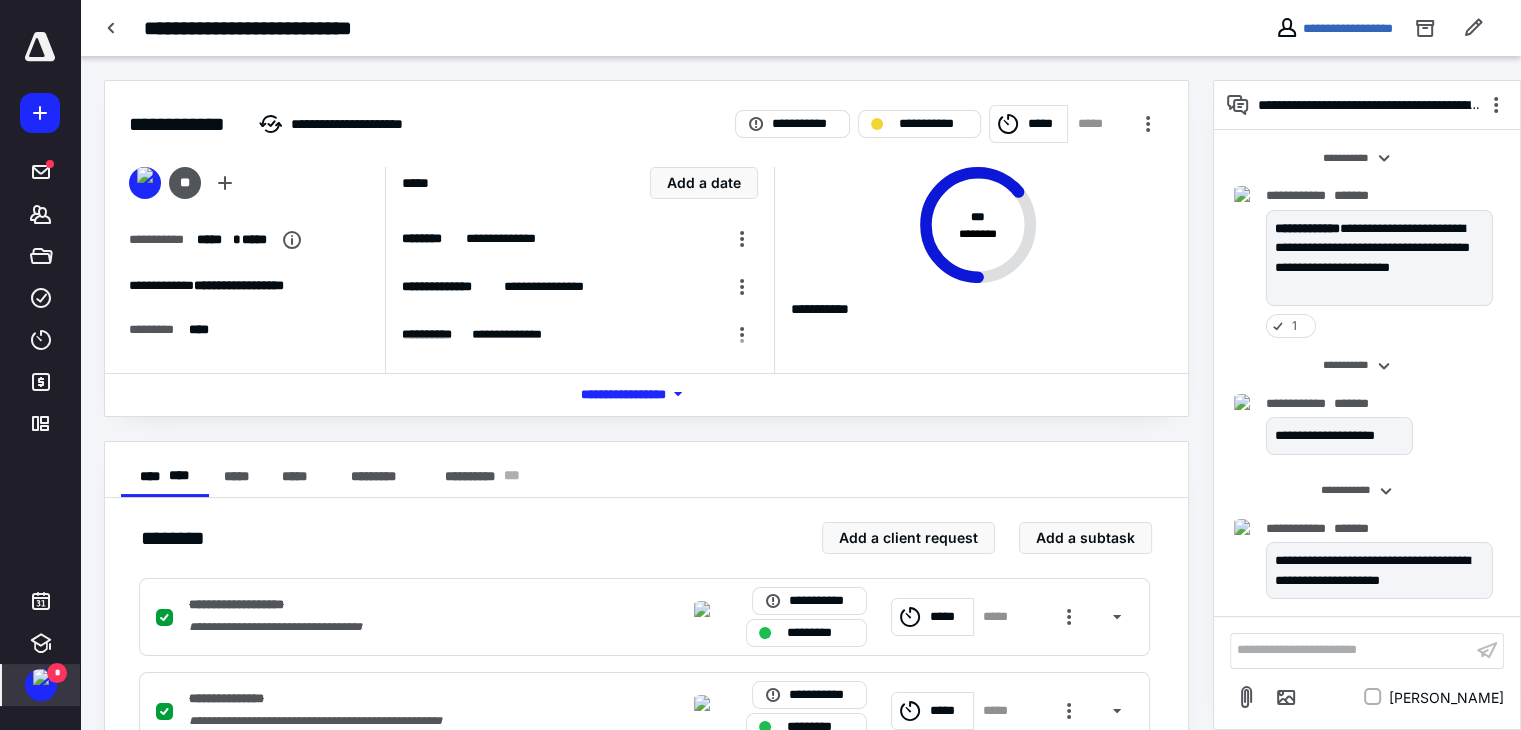 scroll, scrollTop: 840, scrollLeft: 0, axis: vertical 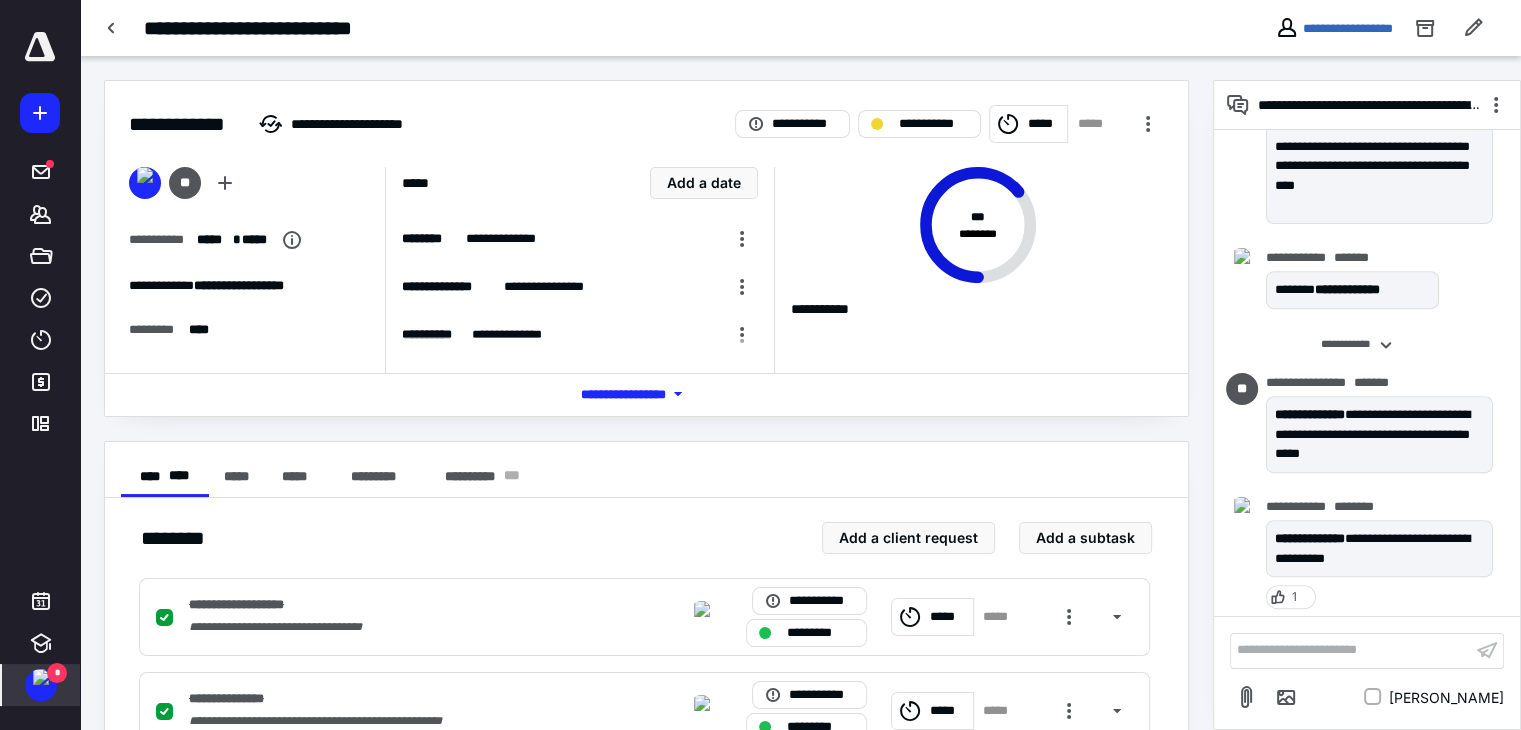 click on "**********" at bounding box center [1334, 28] 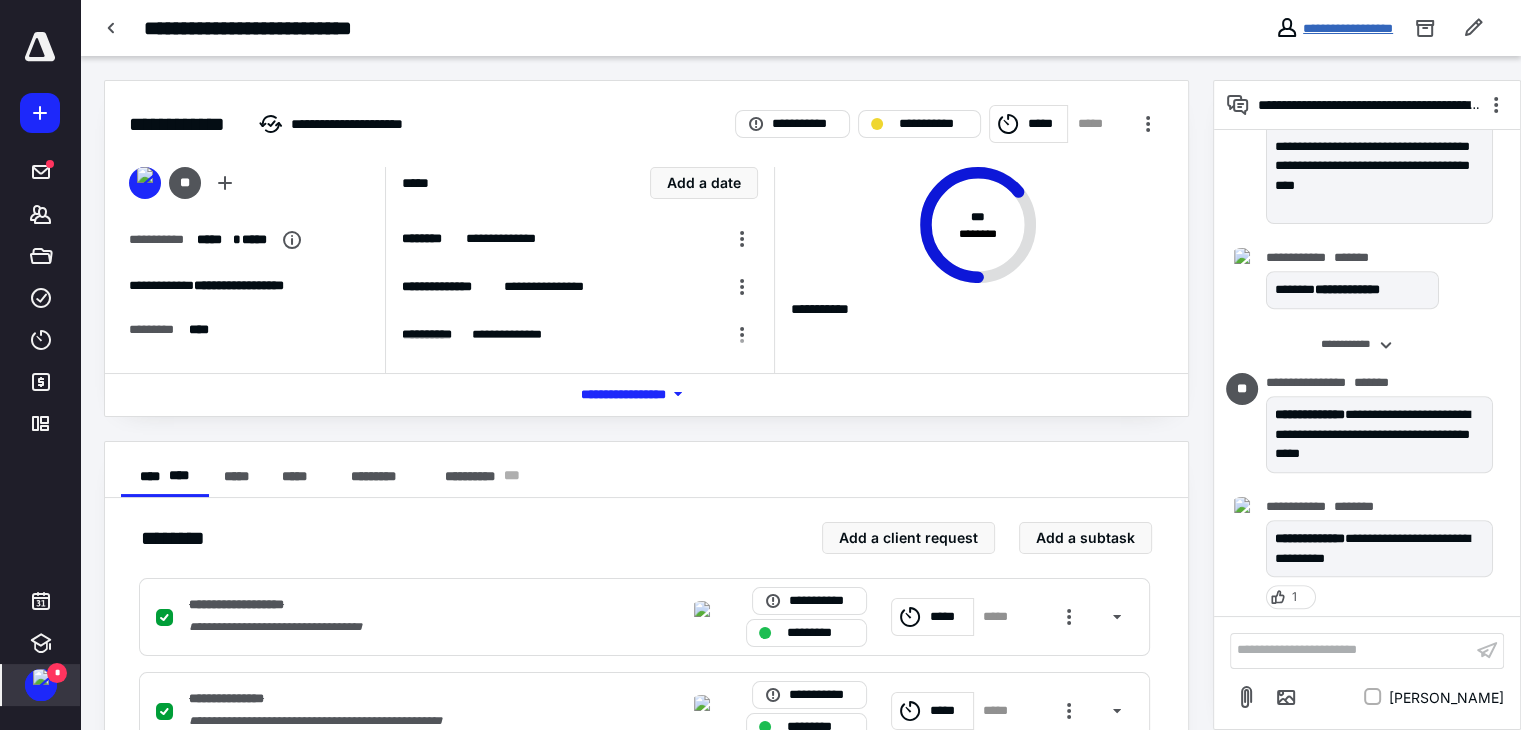 click on "**********" at bounding box center (1348, 28) 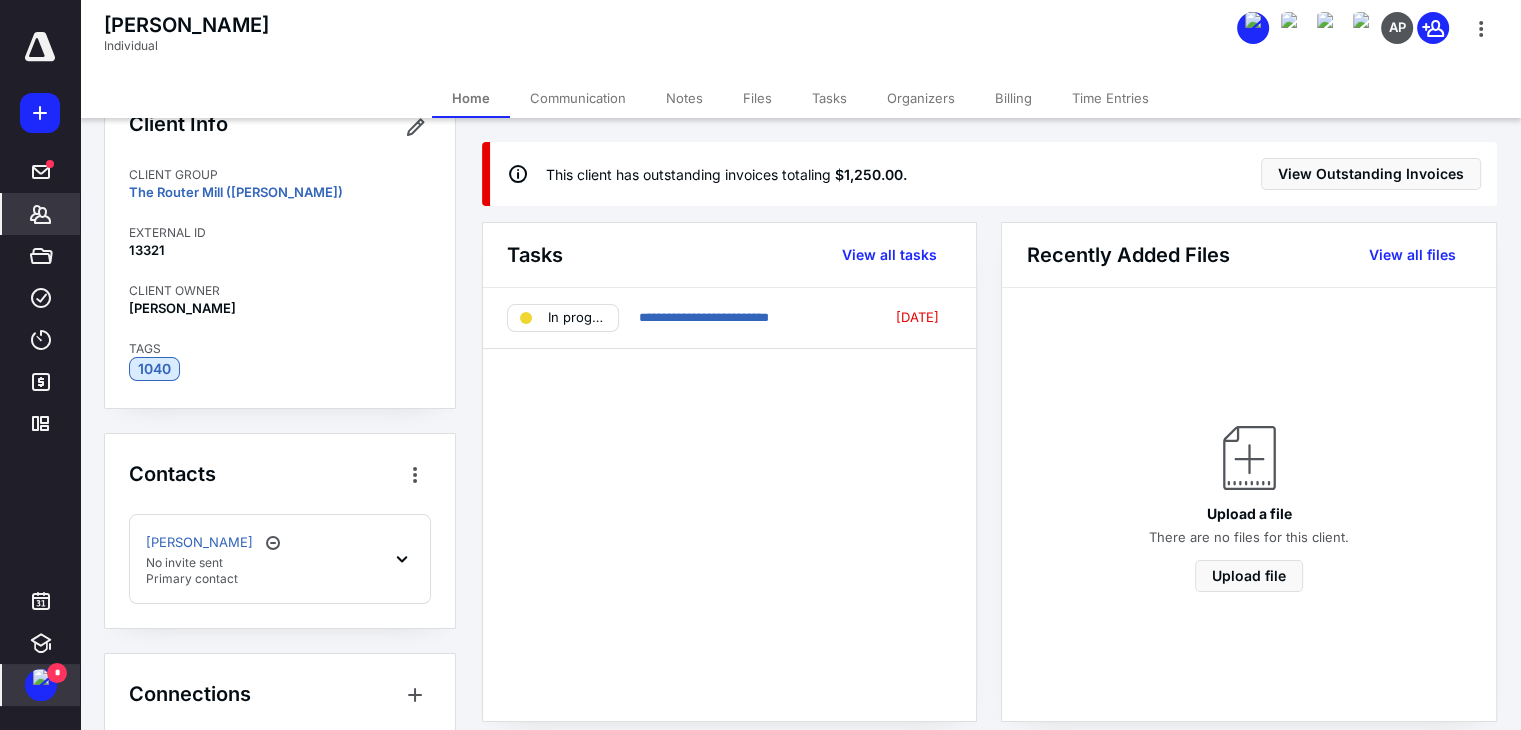 scroll, scrollTop: 83, scrollLeft: 0, axis: vertical 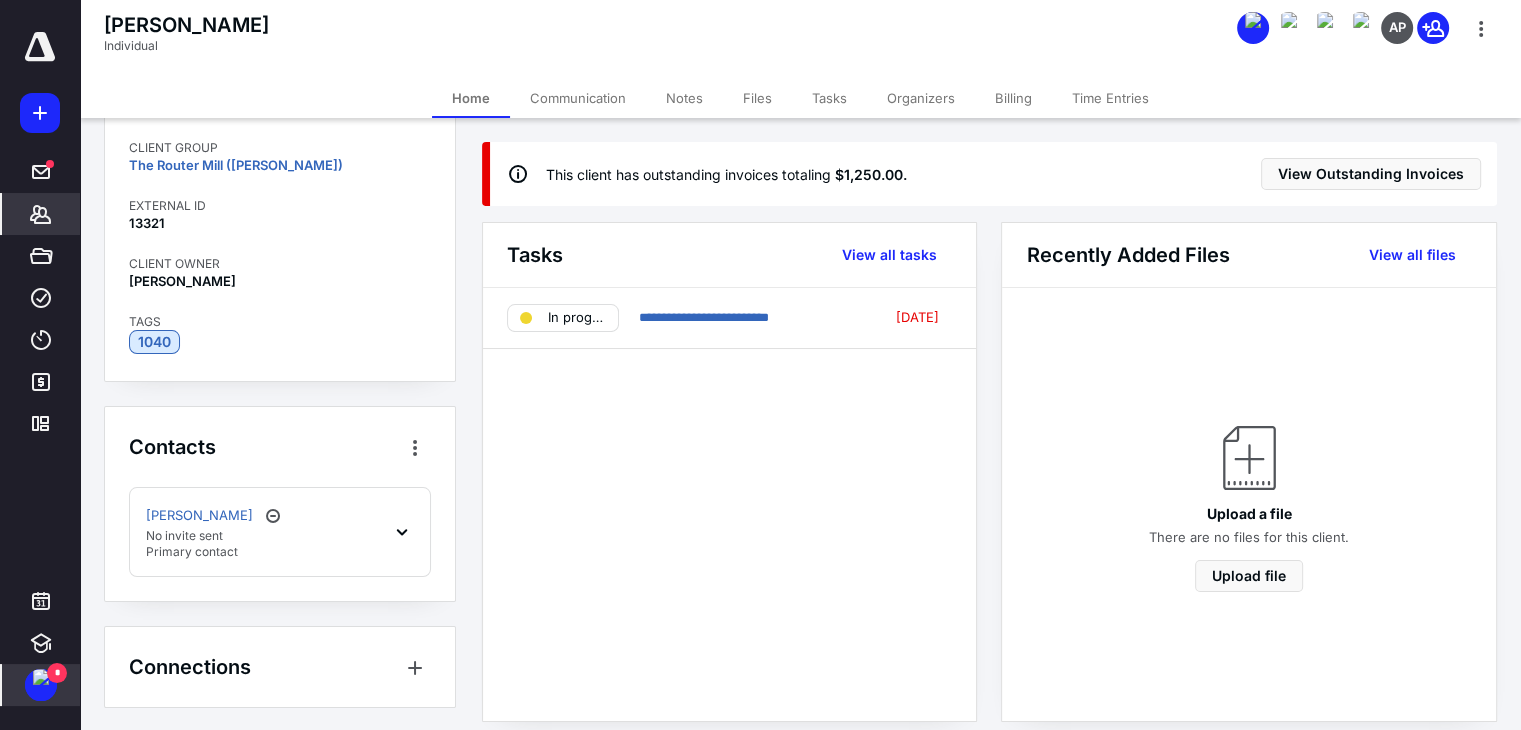click on "[PERSON_NAME] No invite sent Primary contact" at bounding box center [280, 532] 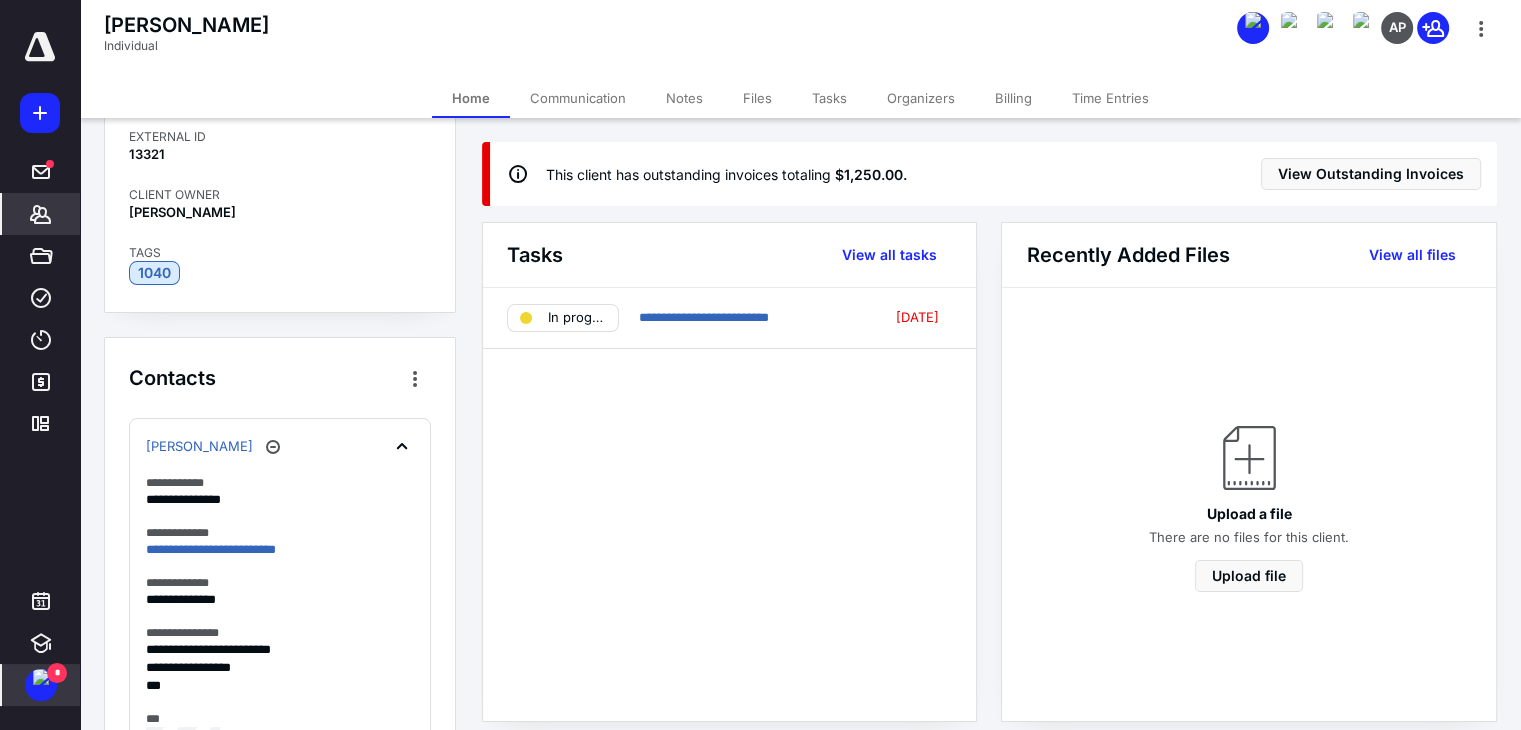 scroll, scrollTop: 183, scrollLeft: 0, axis: vertical 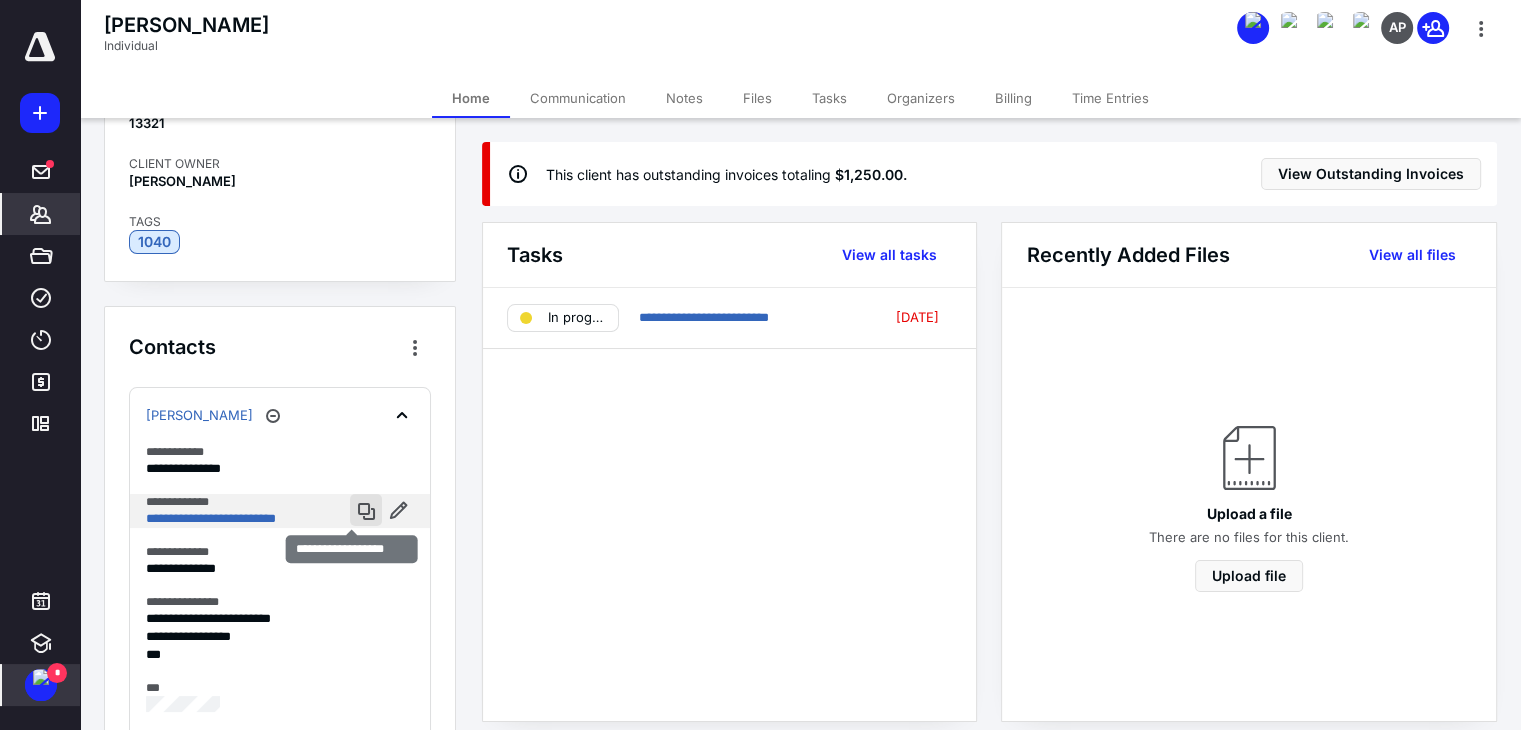 click at bounding box center (366, 510) 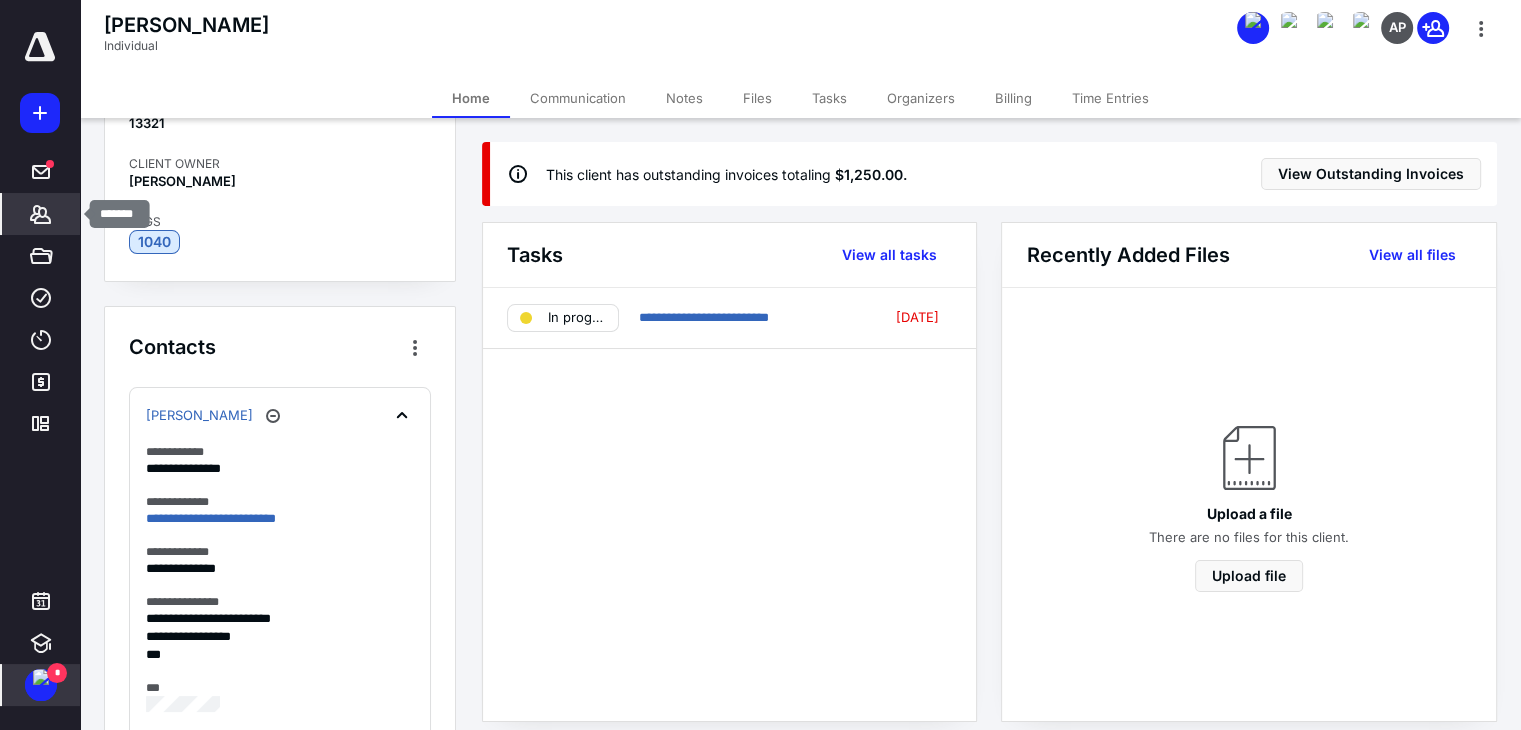 click 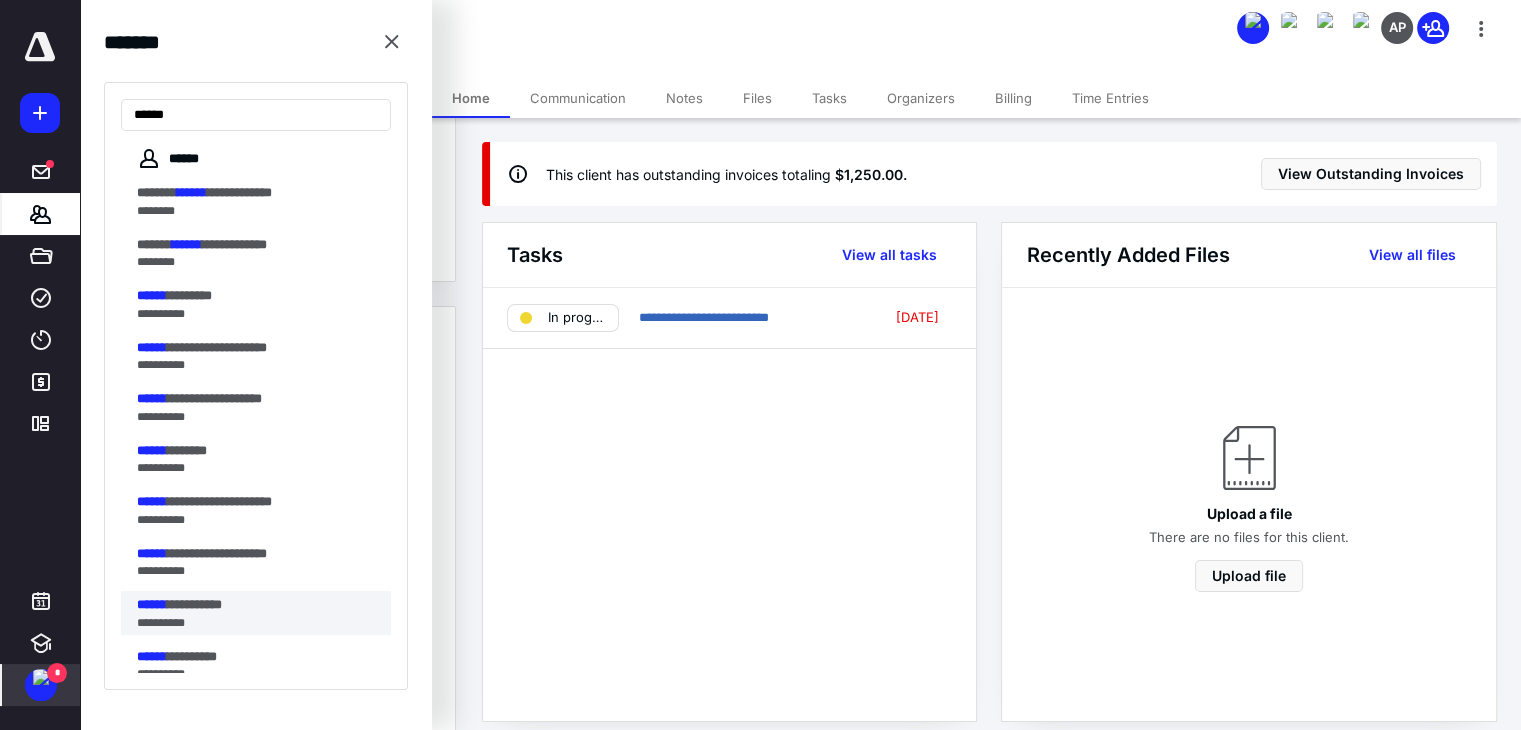 type on "******" 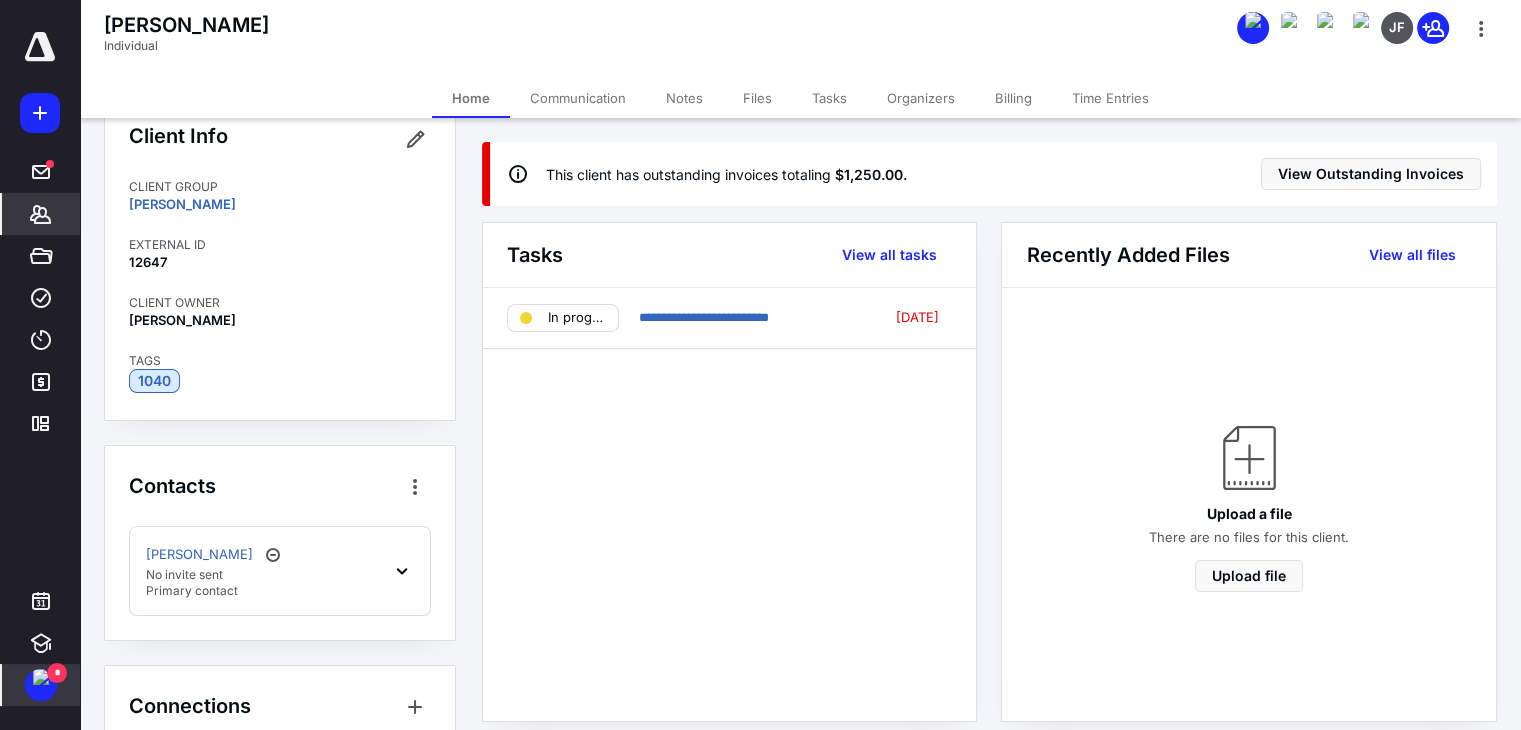 scroll, scrollTop: 83, scrollLeft: 0, axis: vertical 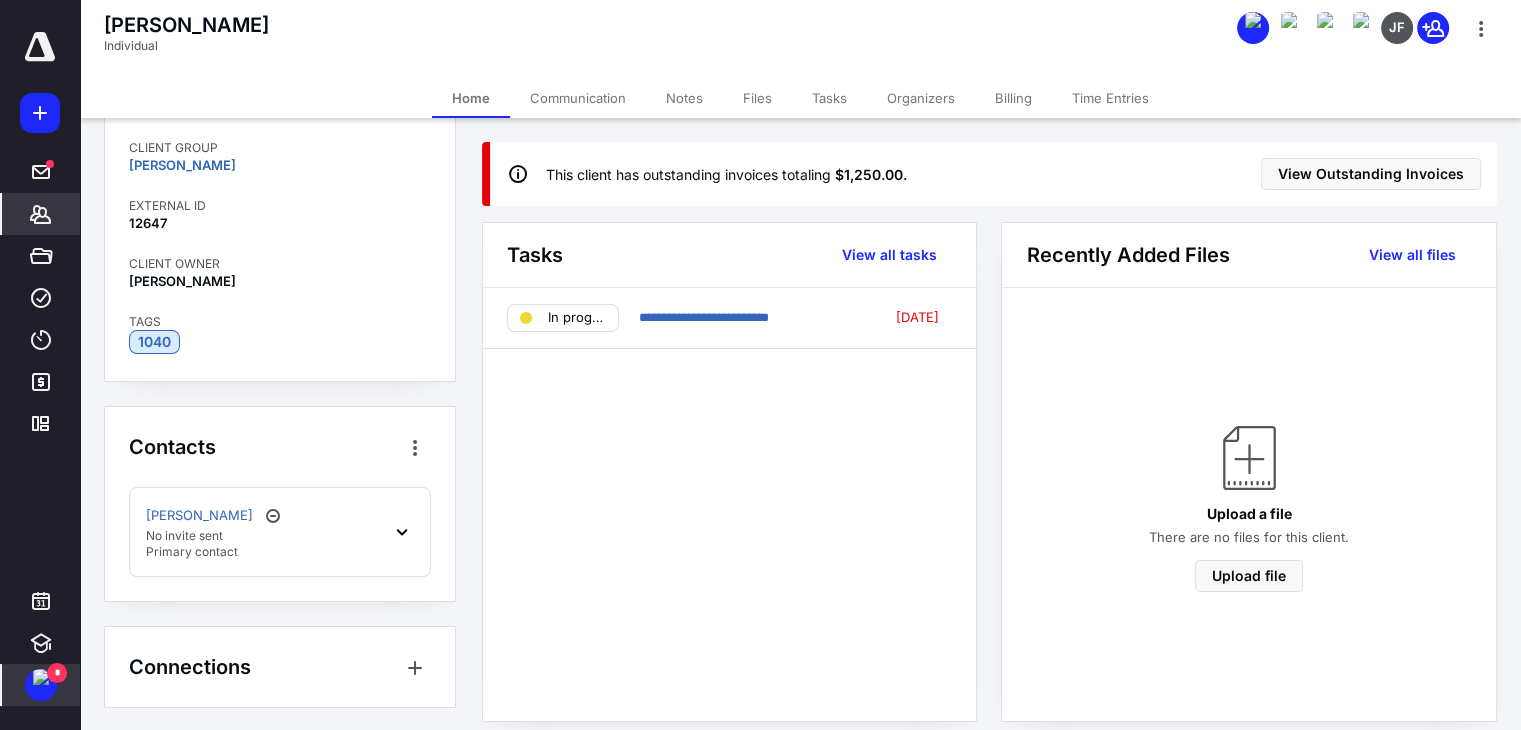 click 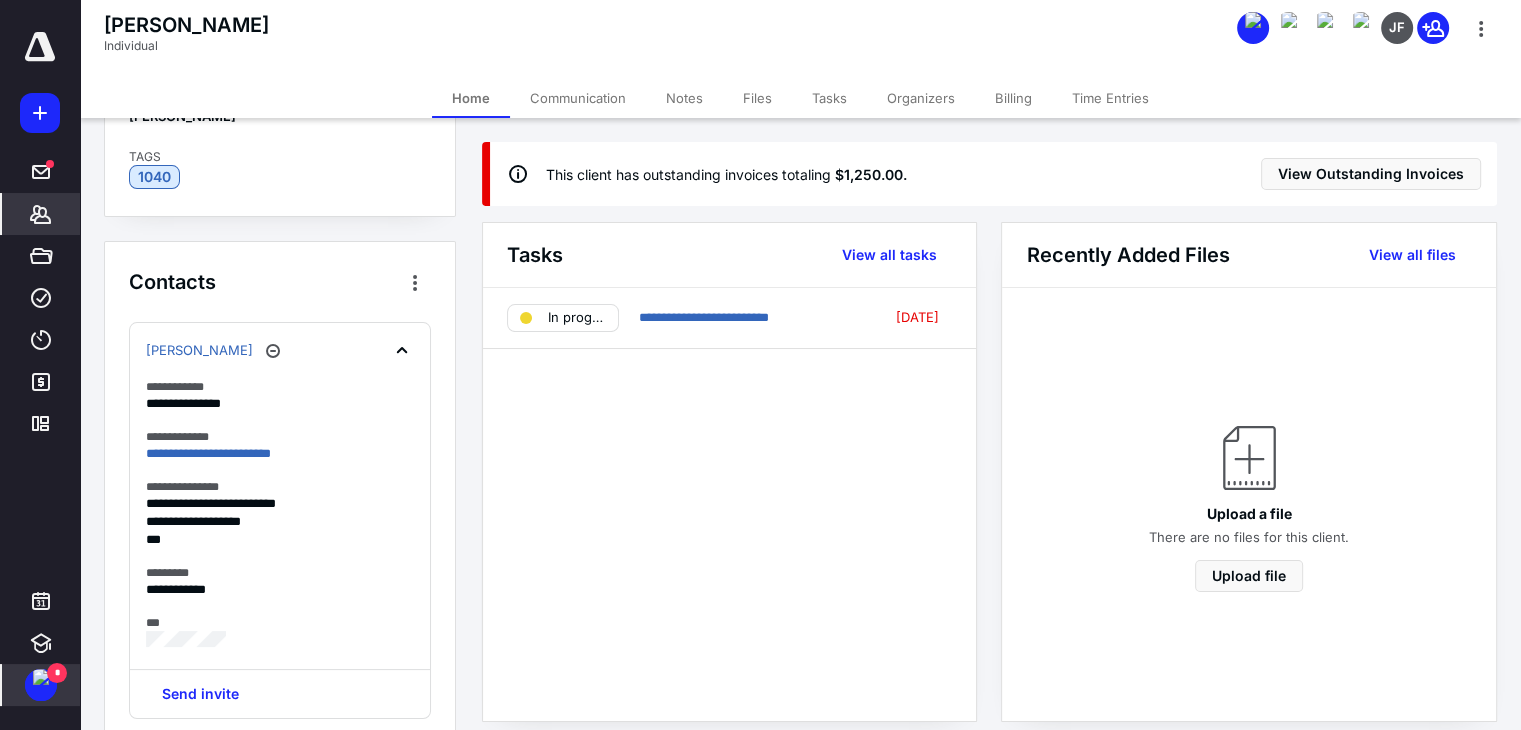scroll, scrollTop: 283, scrollLeft: 0, axis: vertical 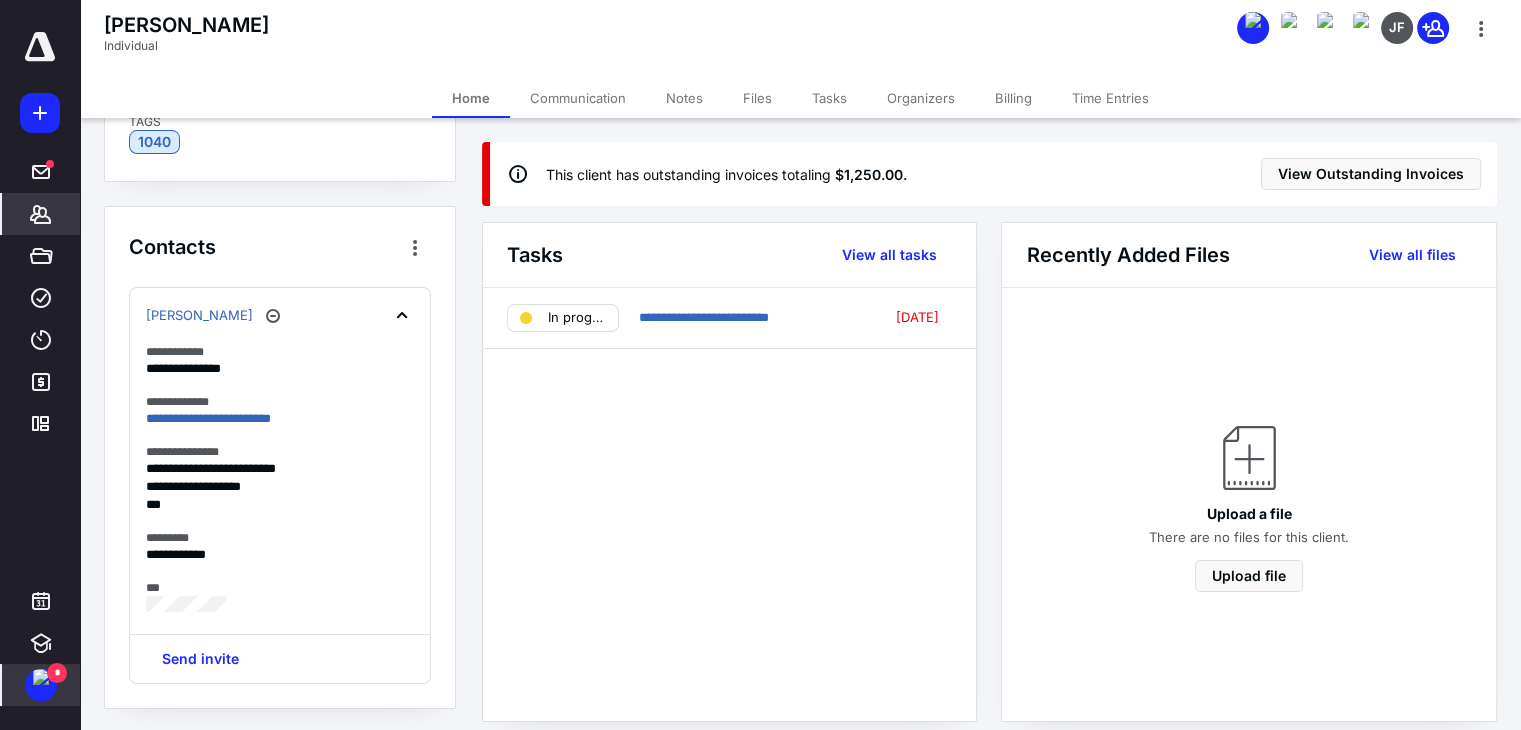 click 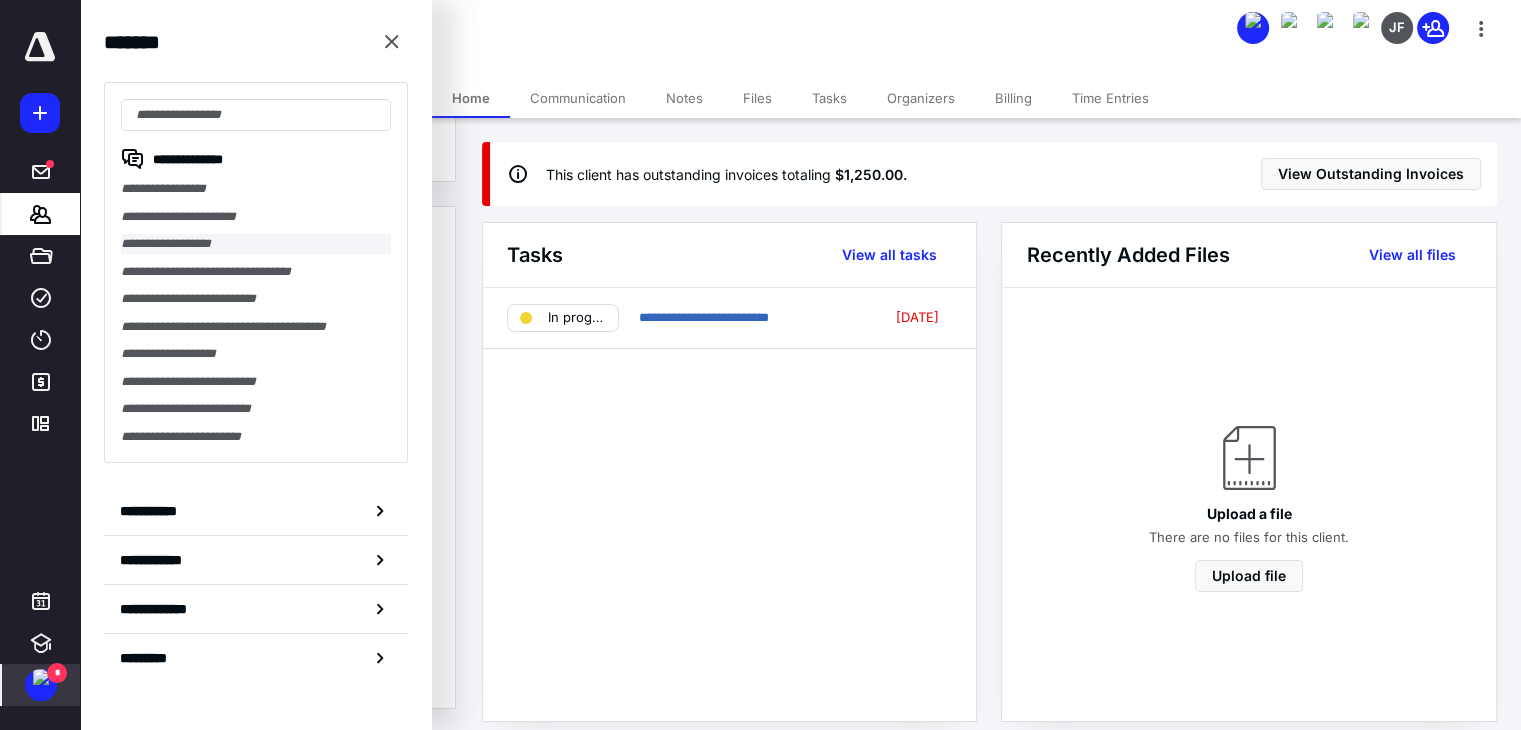 click on "**********" at bounding box center [256, 244] 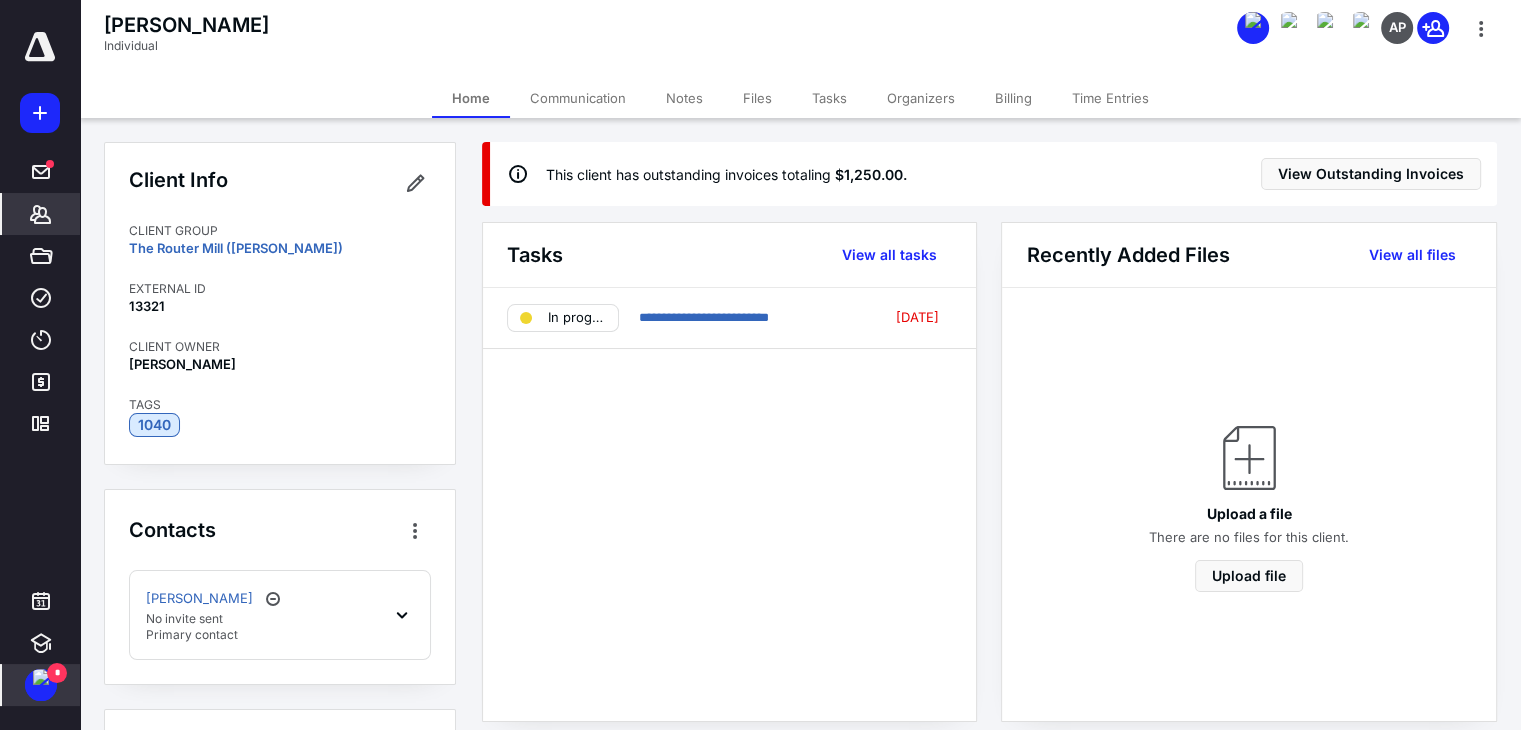 click on "Files" at bounding box center (757, 98) 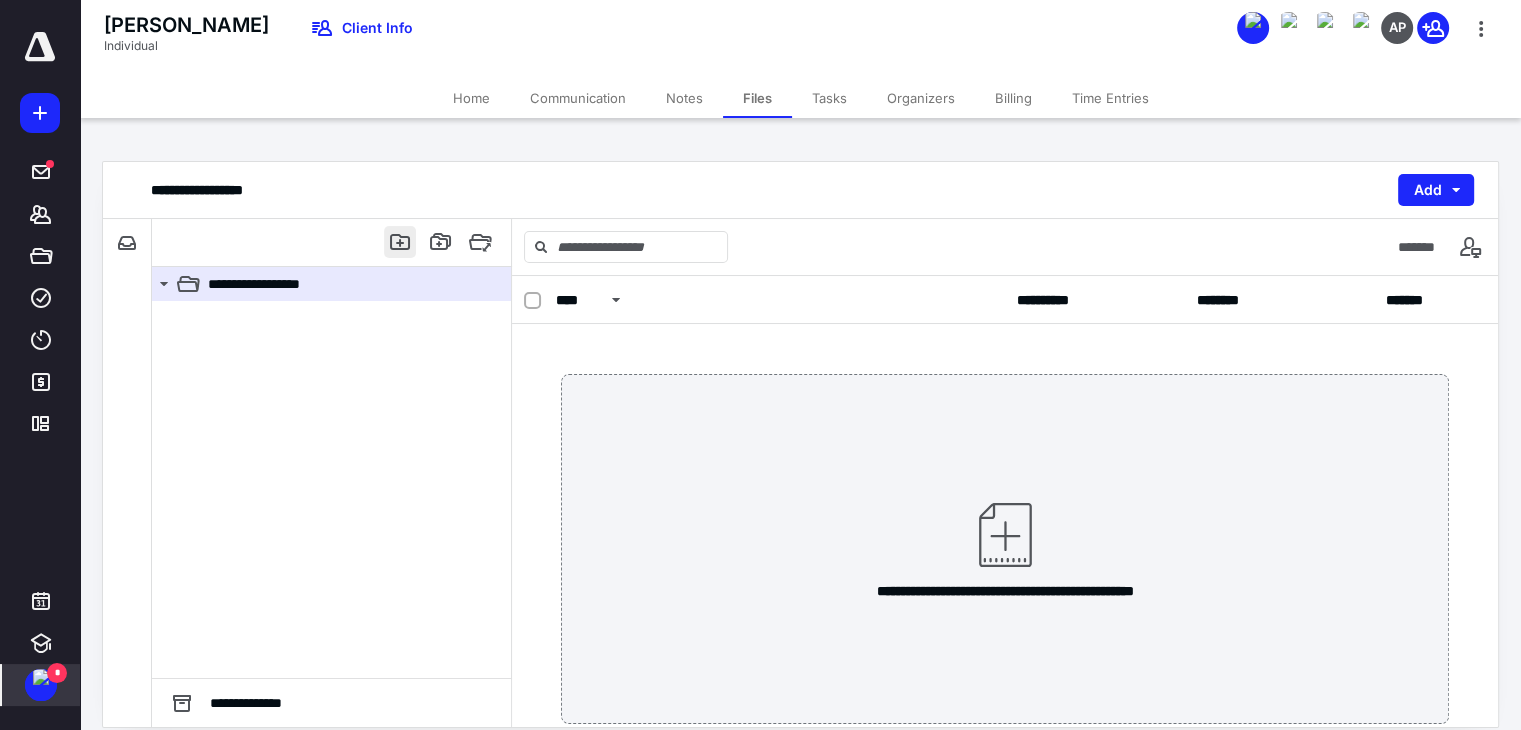 click at bounding box center [400, 242] 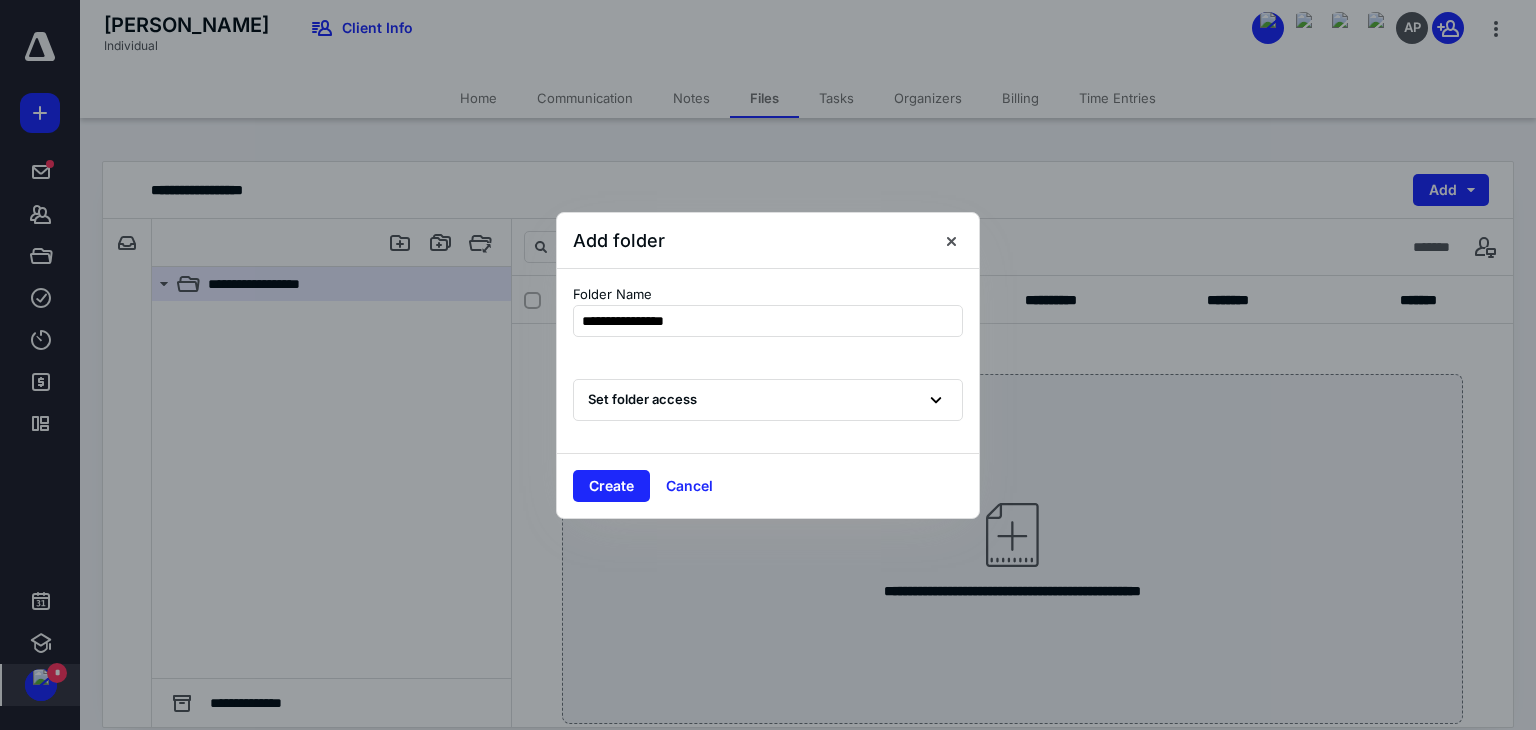 type on "**********" 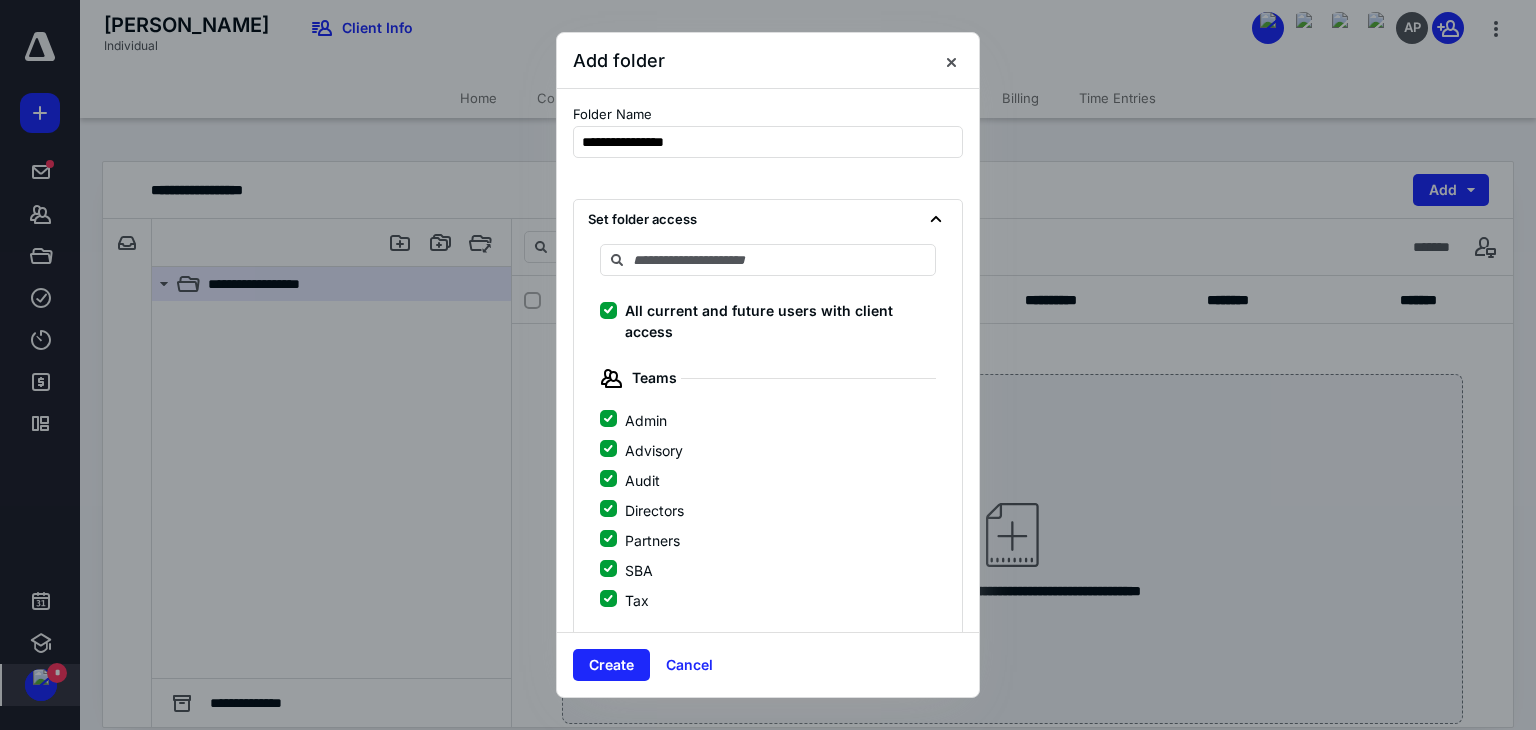 click on "All current and future users with client access" at bounding box center (608, 310) 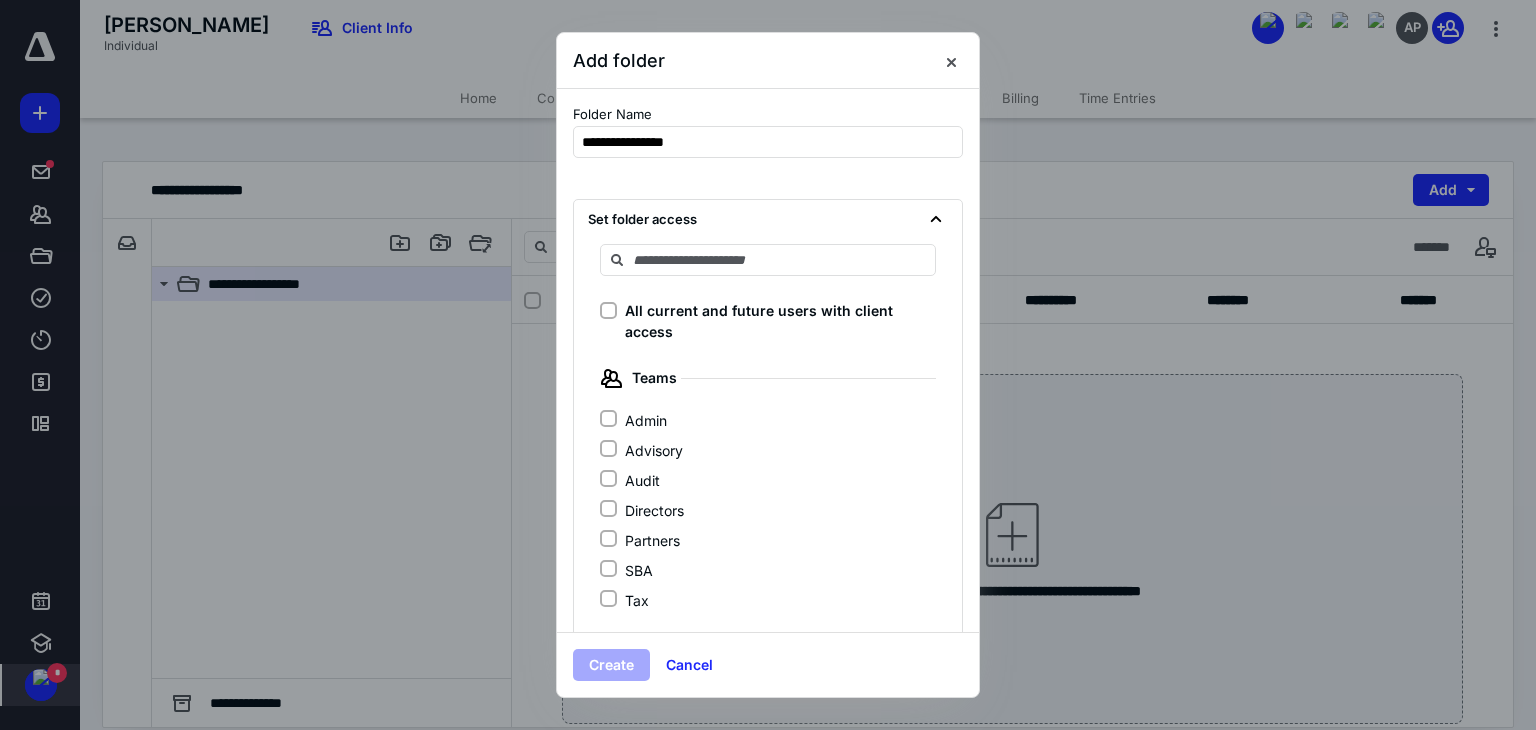 click on "Admin" at bounding box center (608, 419) 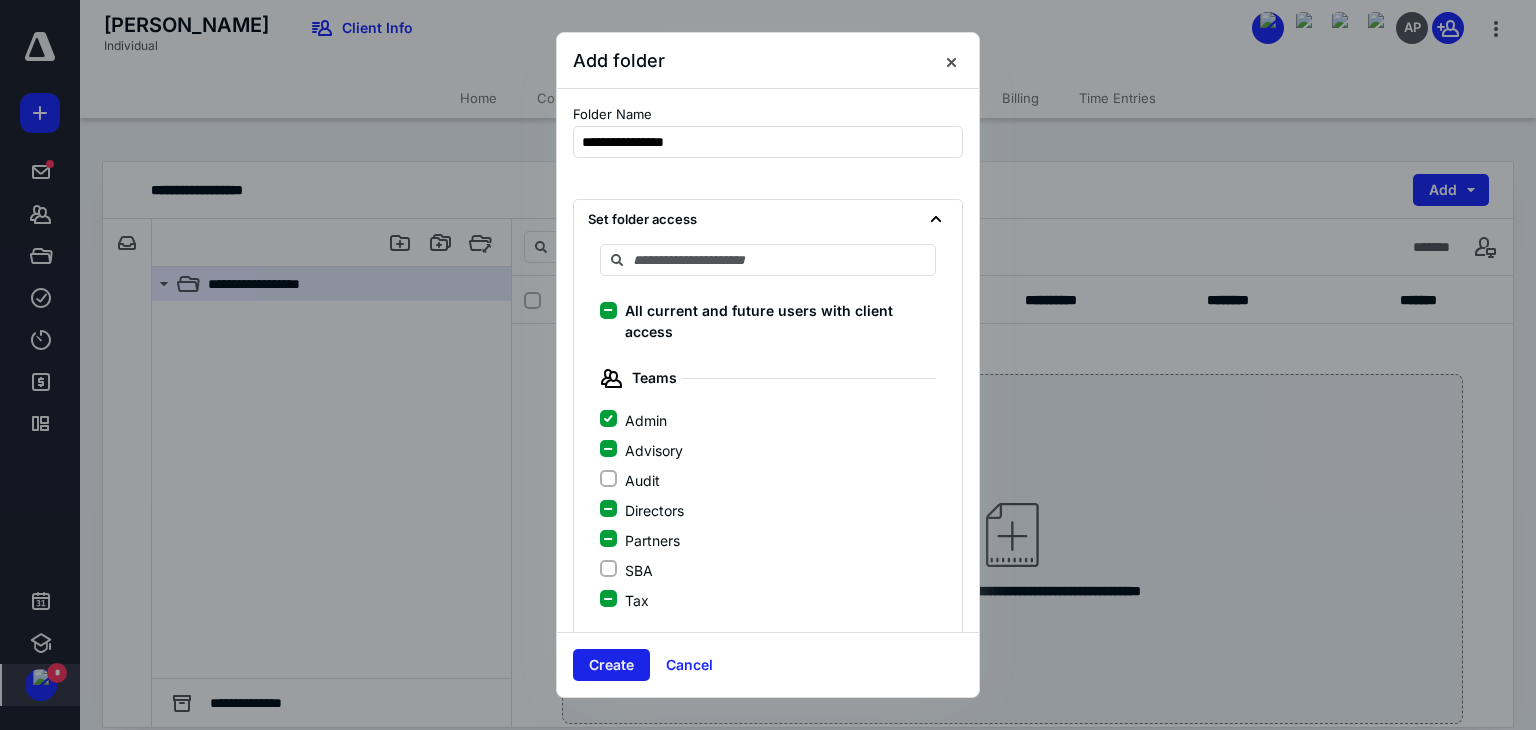 click on "Create" at bounding box center [611, 665] 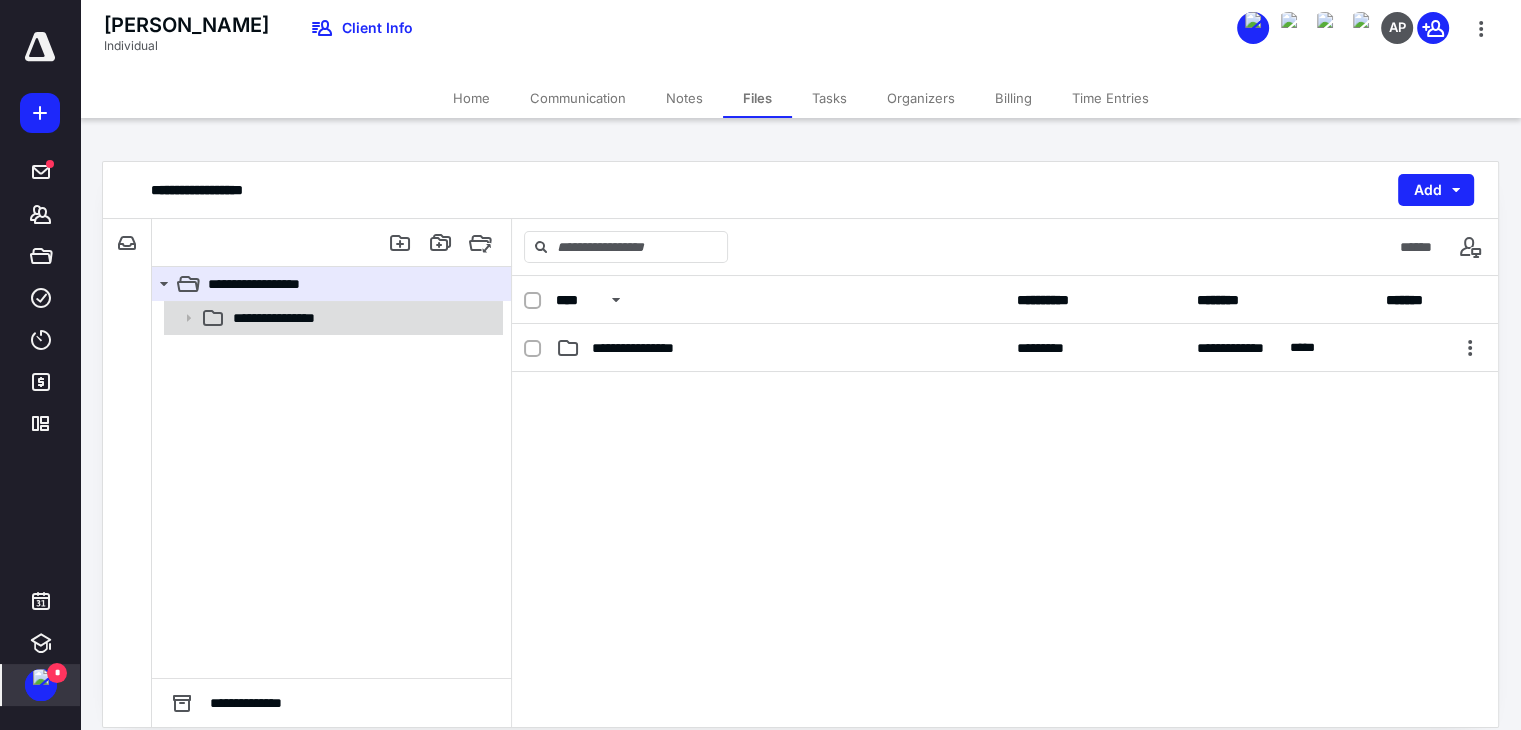 click on "**********" at bounding box center (291, 318) 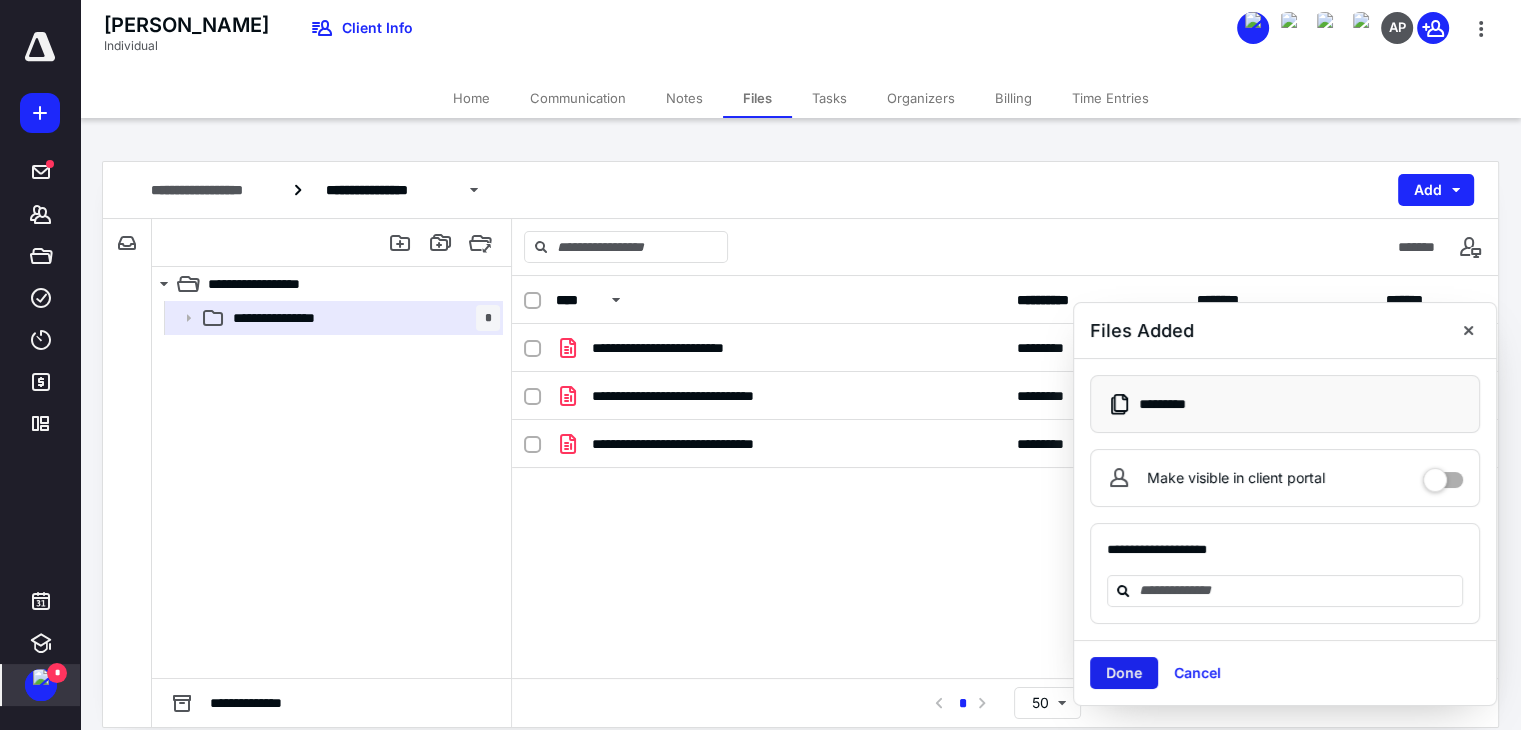 click on "Done" at bounding box center (1124, 673) 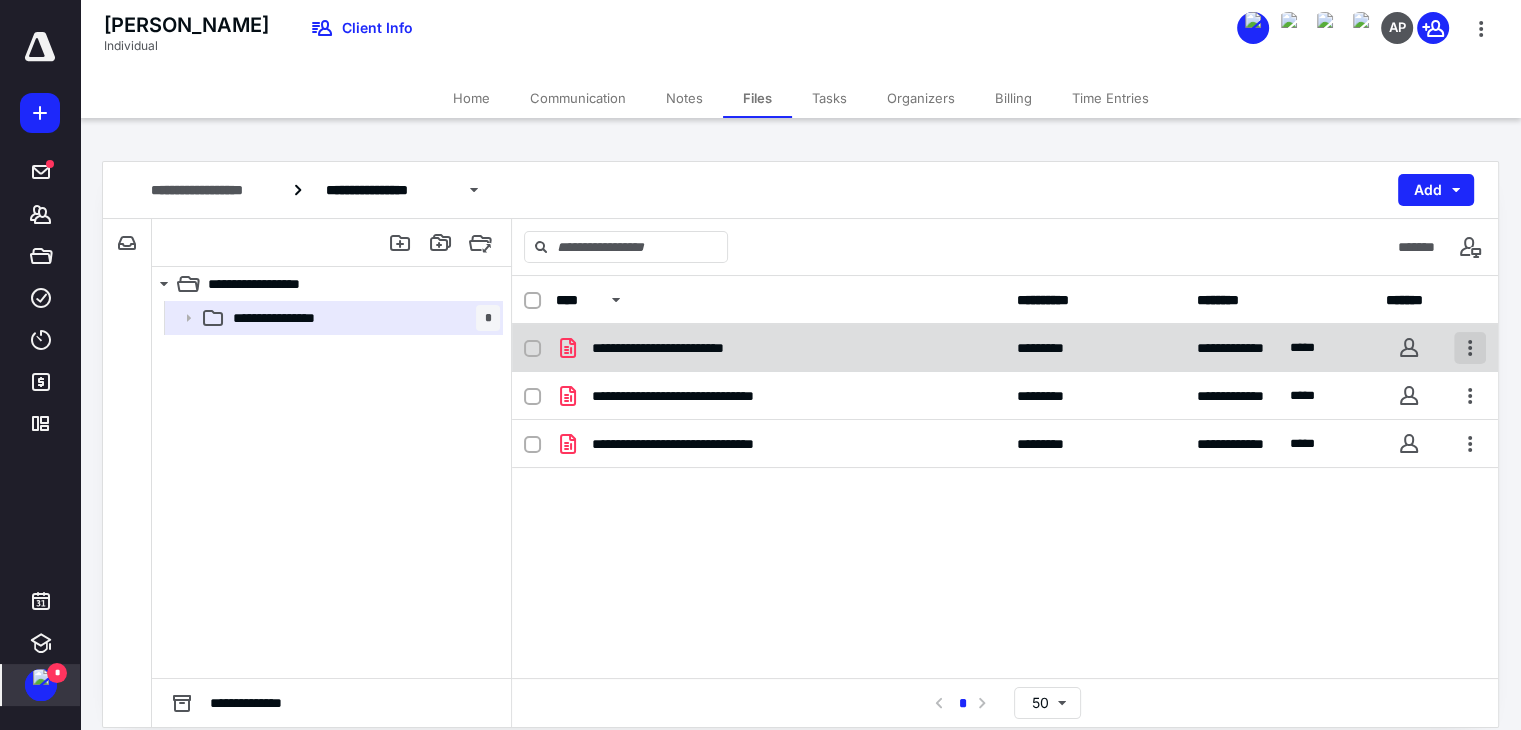 click at bounding box center (1470, 348) 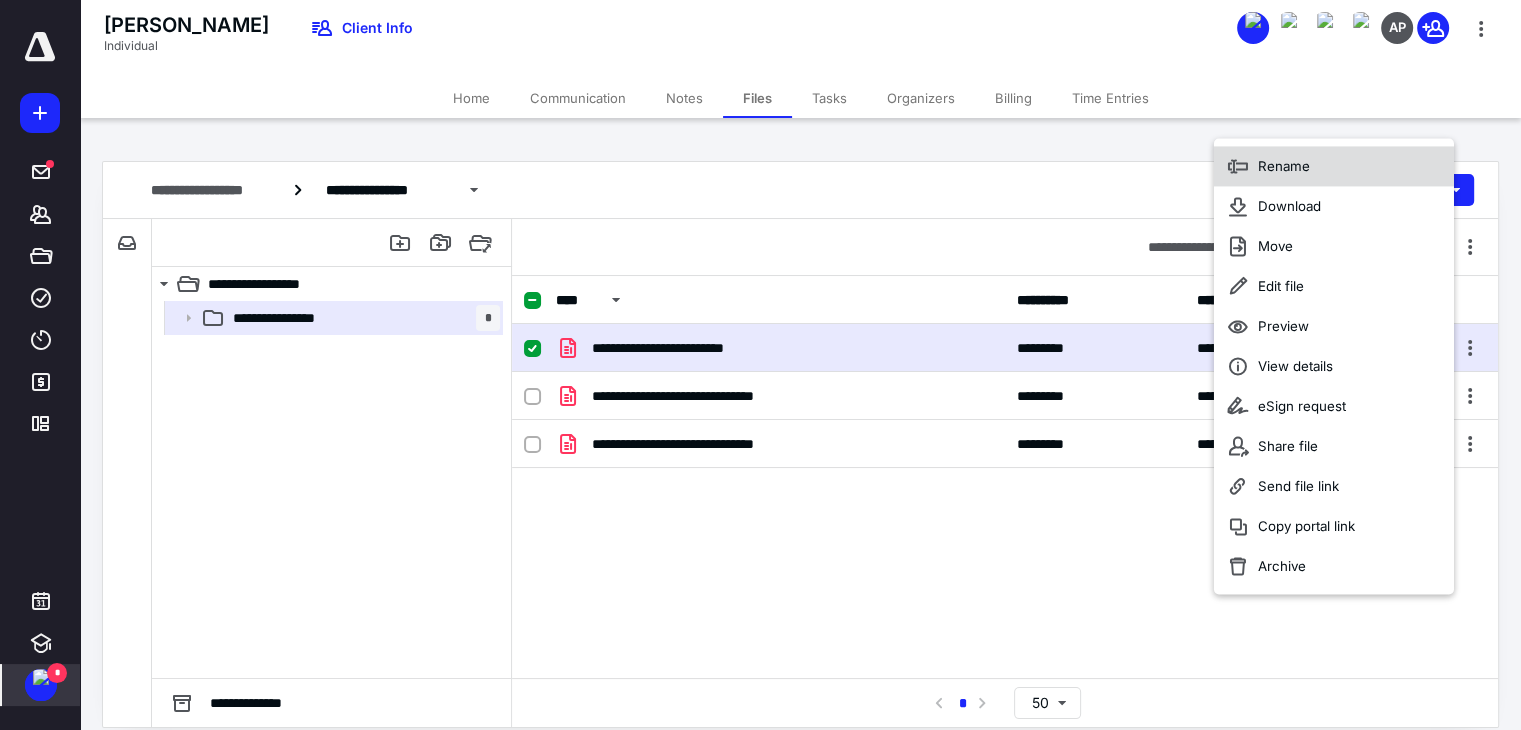 click on "Rename" at bounding box center [1284, 166] 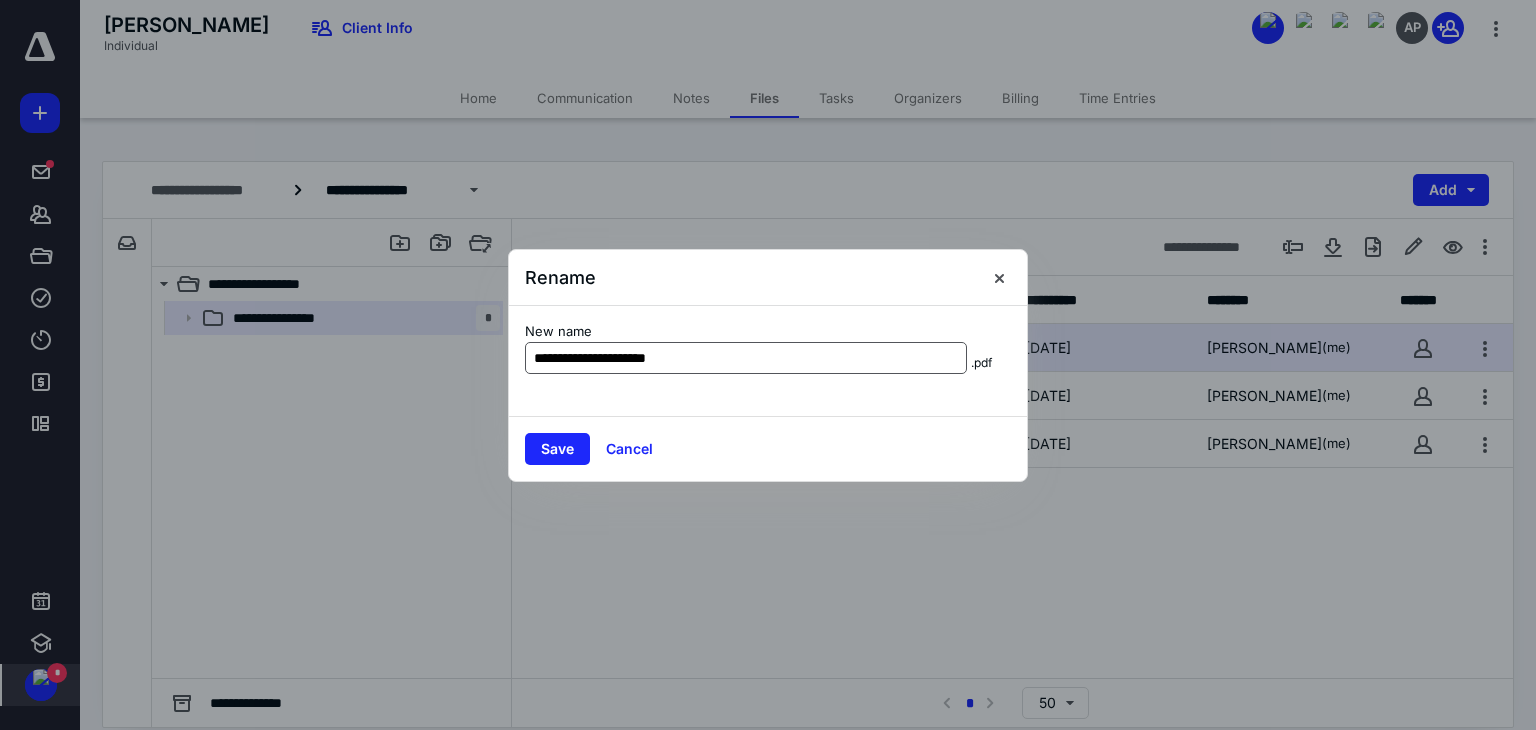 click on "**********" at bounding box center (746, 358) 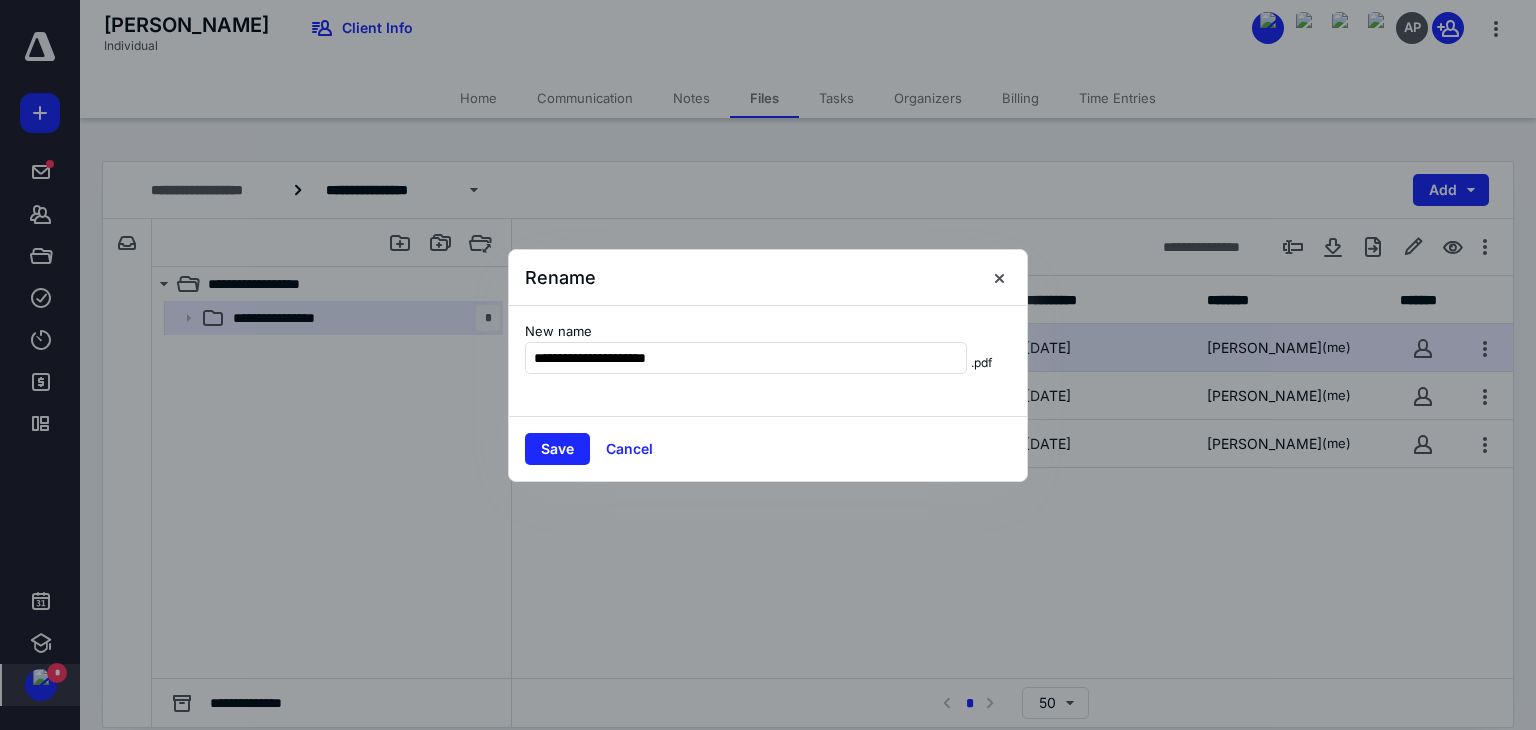 drag, startPoint x: 580, startPoint y: 356, endPoint x: 436, endPoint y: 358, distance: 144.01389 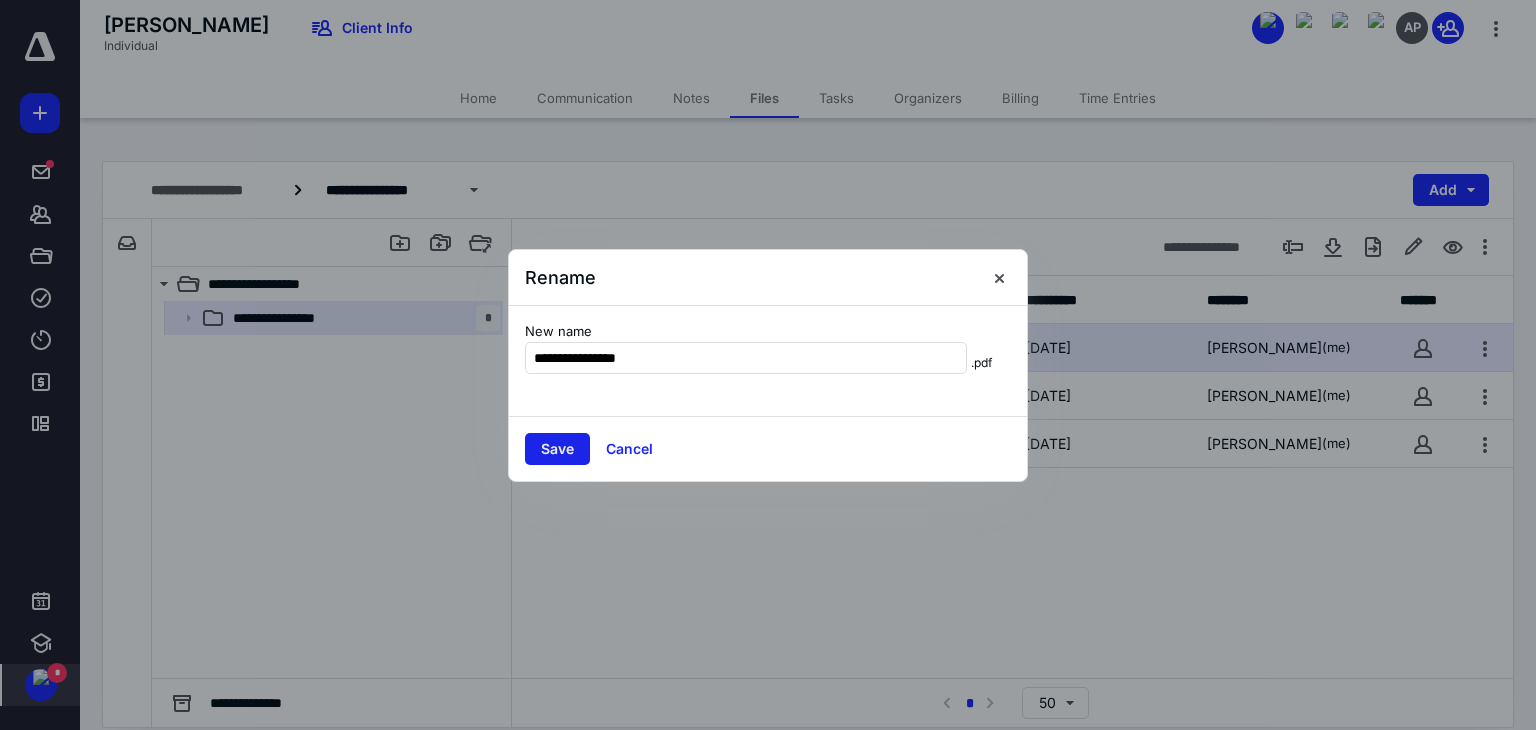 type on "**********" 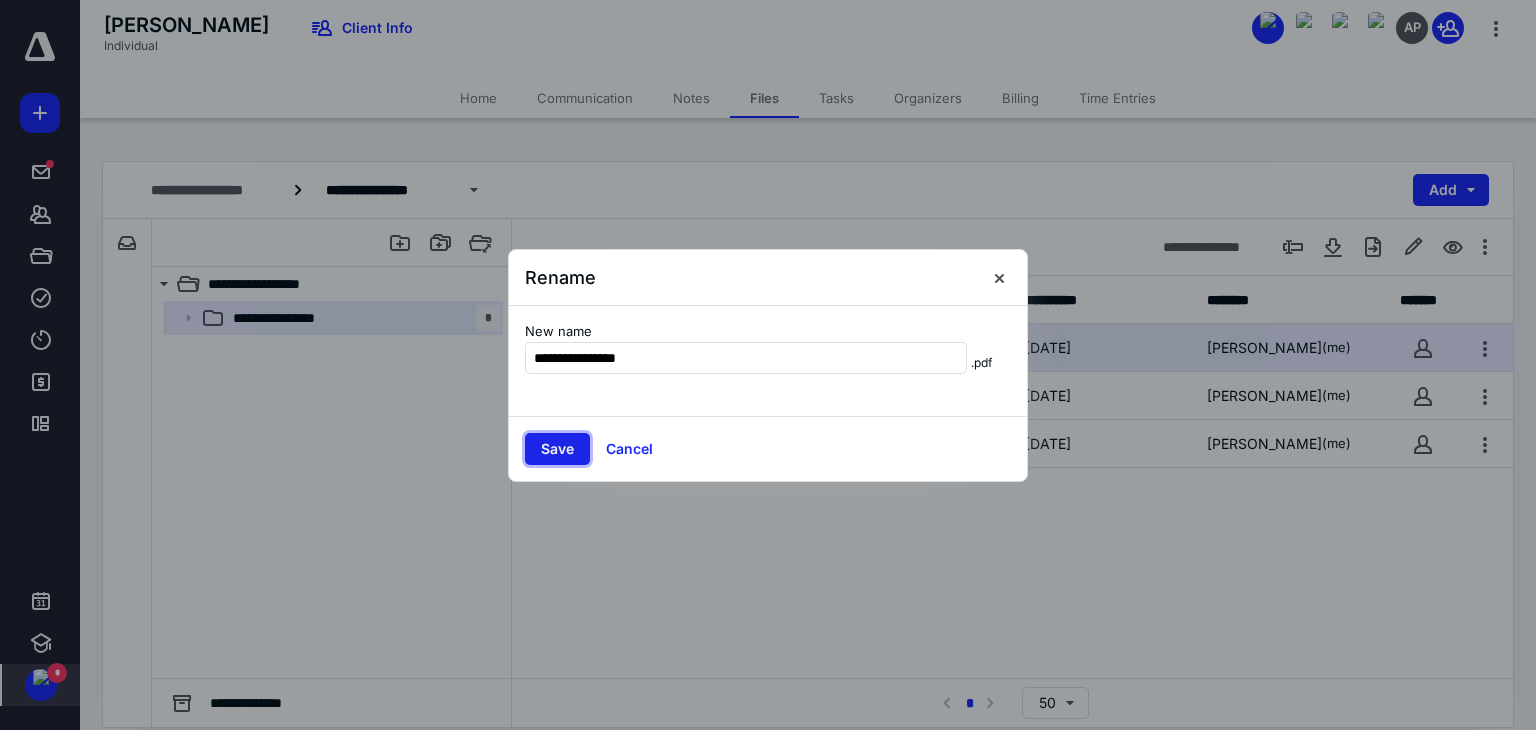 click on "Save" at bounding box center (557, 449) 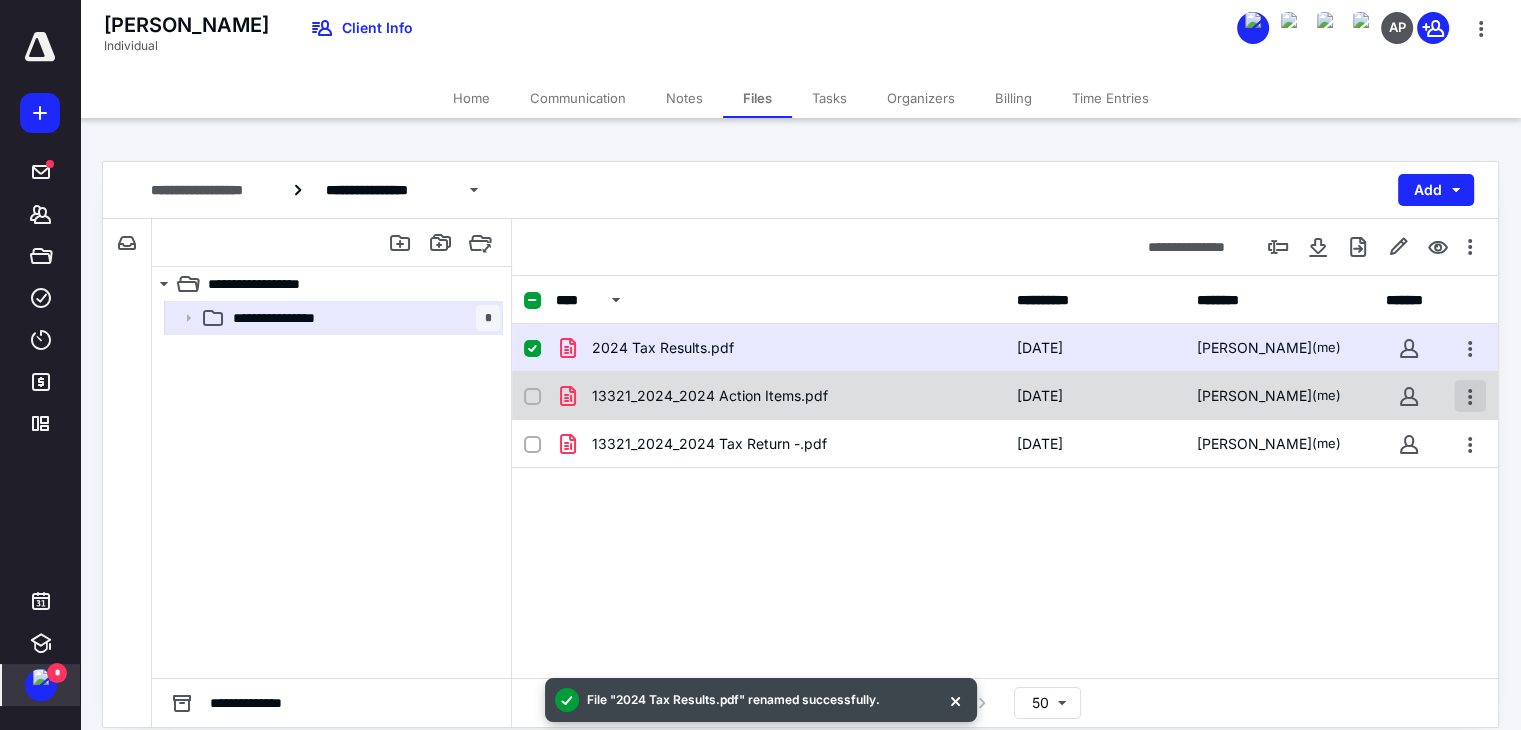 click at bounding box center (1470, 396) 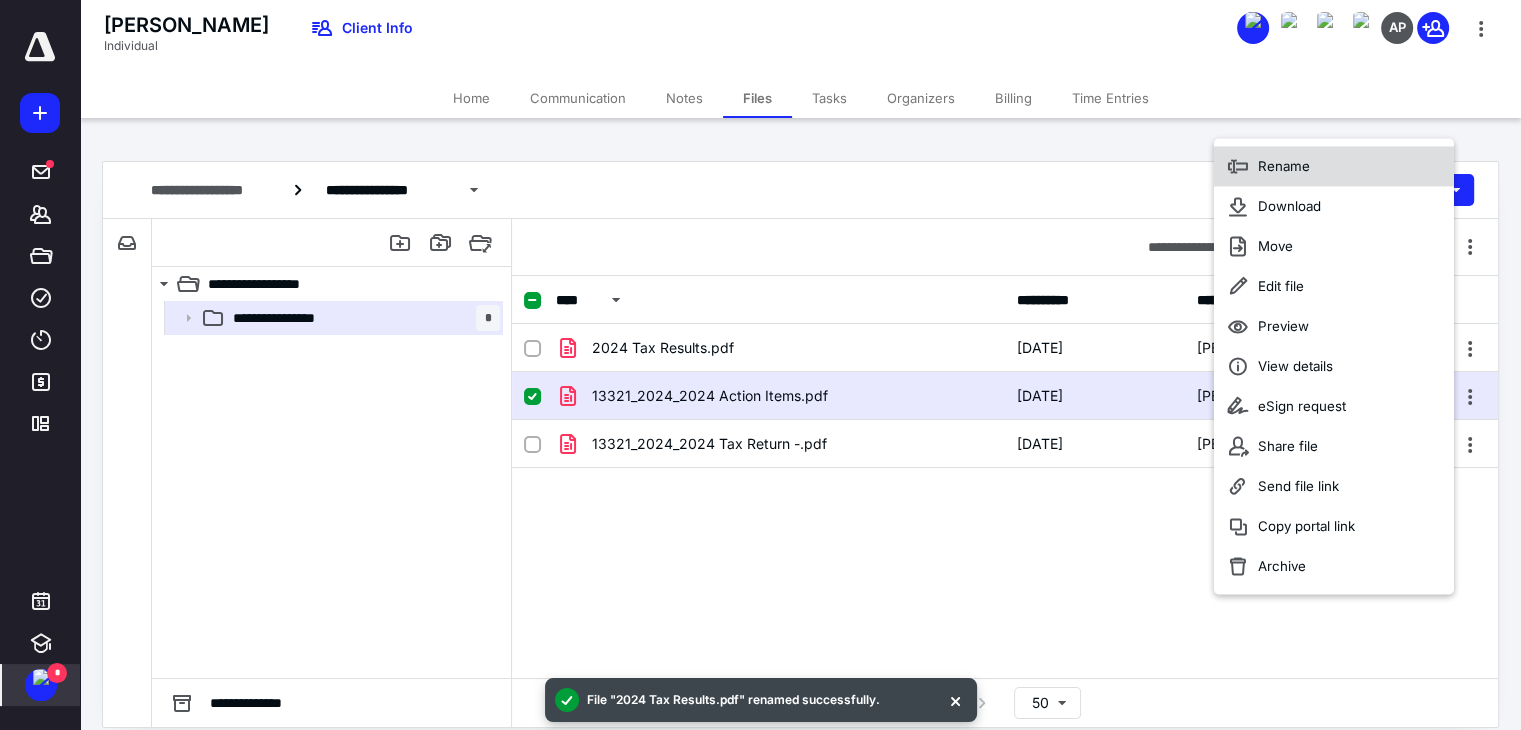 click on "Rename" at bounding box center [1334, 166] 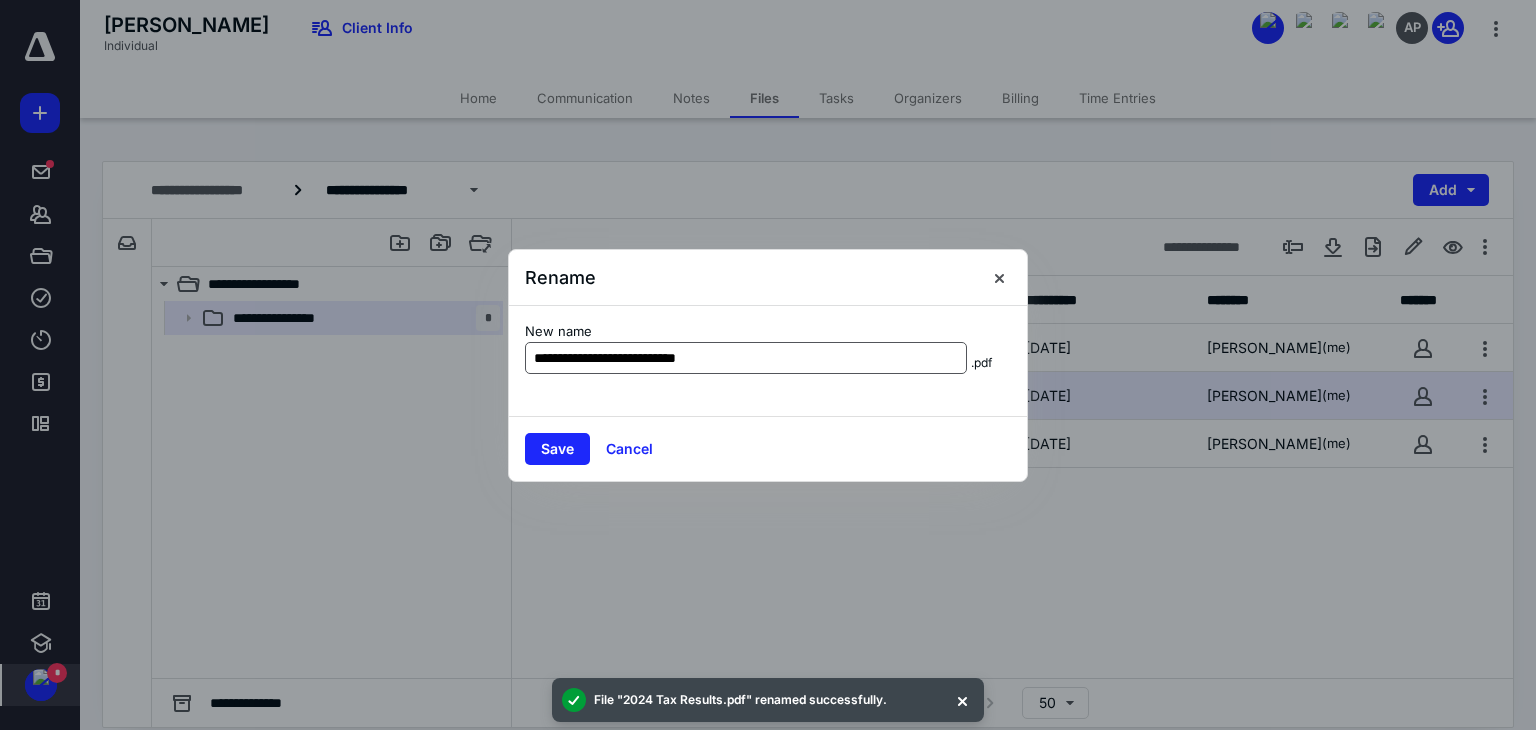 click on "**********" at bounding box center (746, 358) 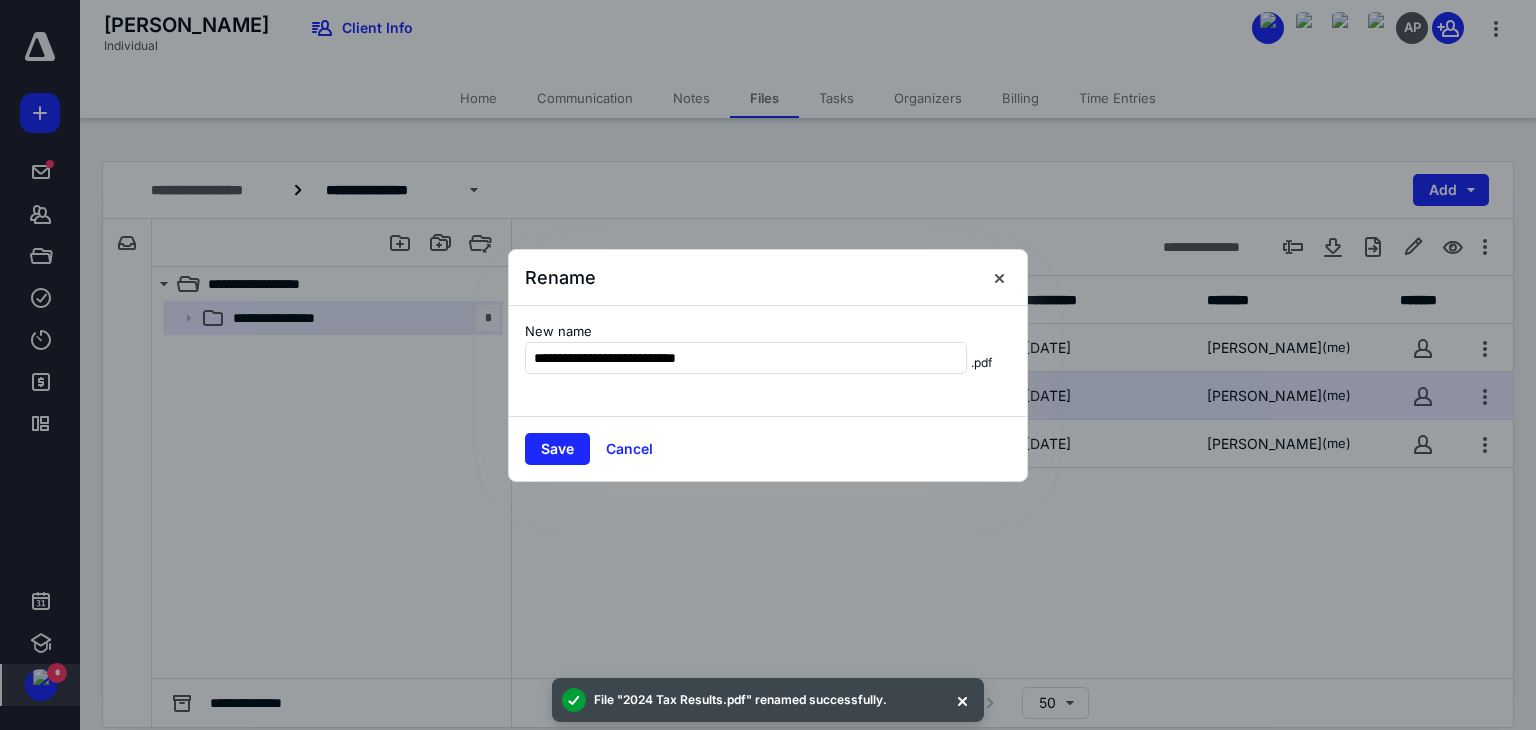 drag, startPoint x: 618, startPoint y: 357, endPoint x: 276, endPoint y: 313, distance: 344.8188 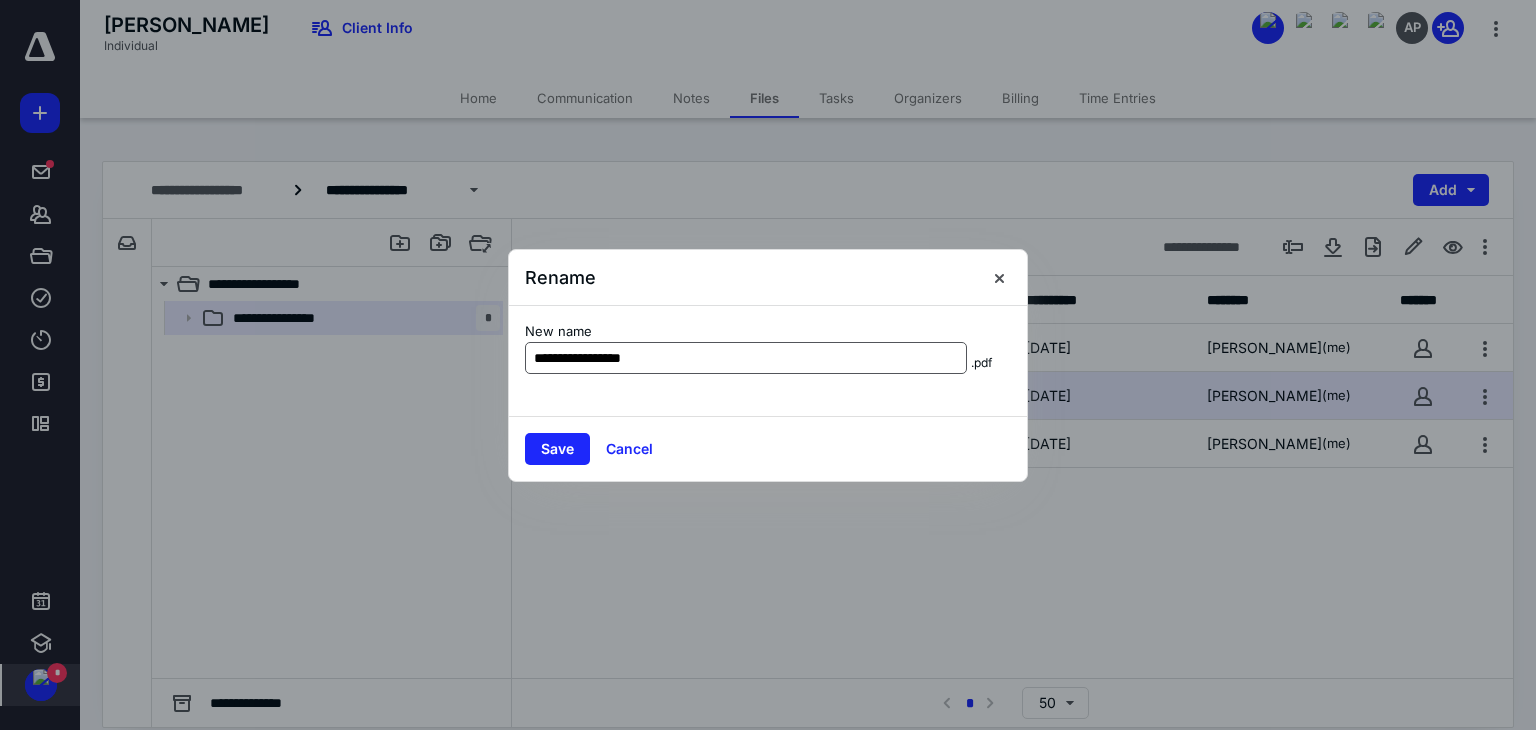 drag, startPoint x: 661, startPoint y: 359, endPoint x: 574, endPoint y: 357, distance: 87.02299 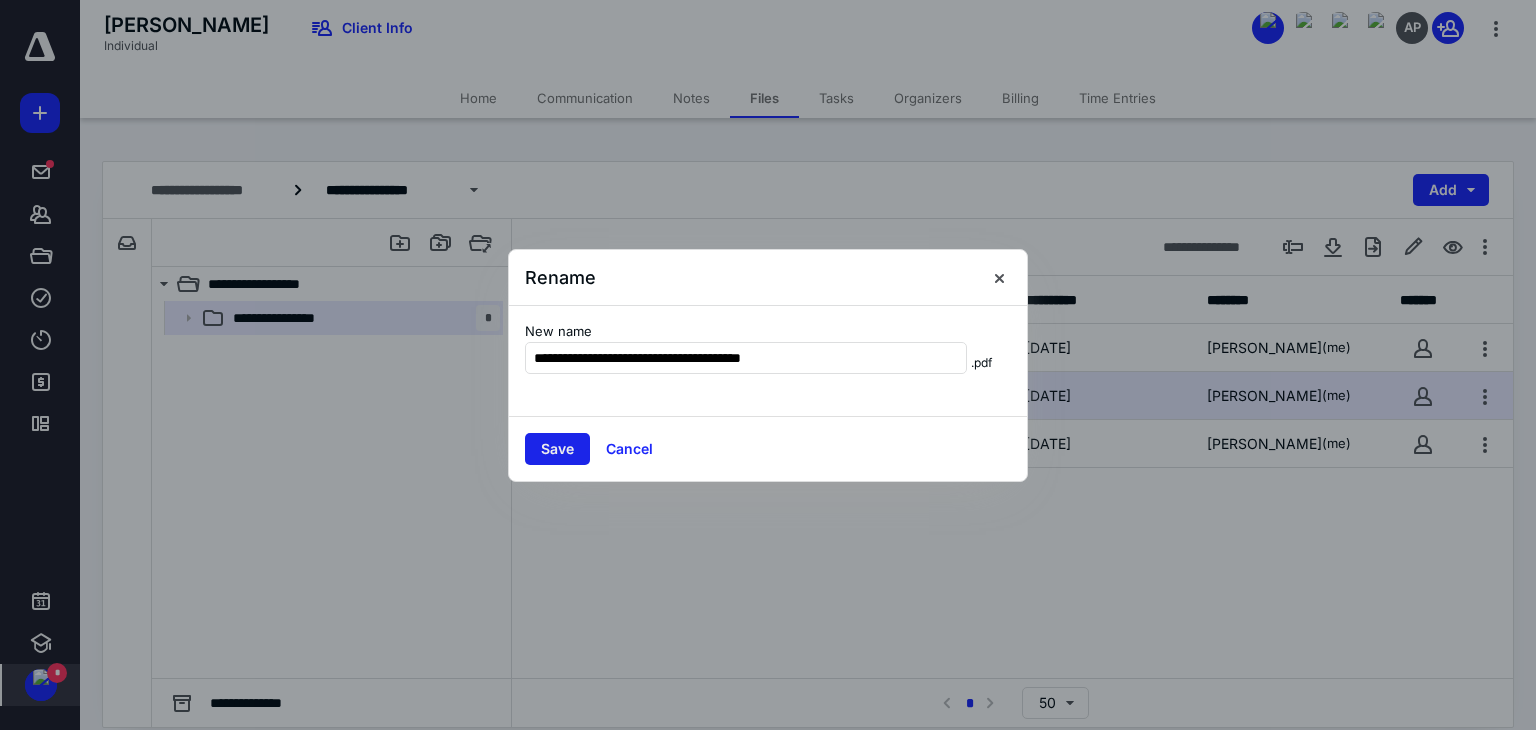 type on "**********" 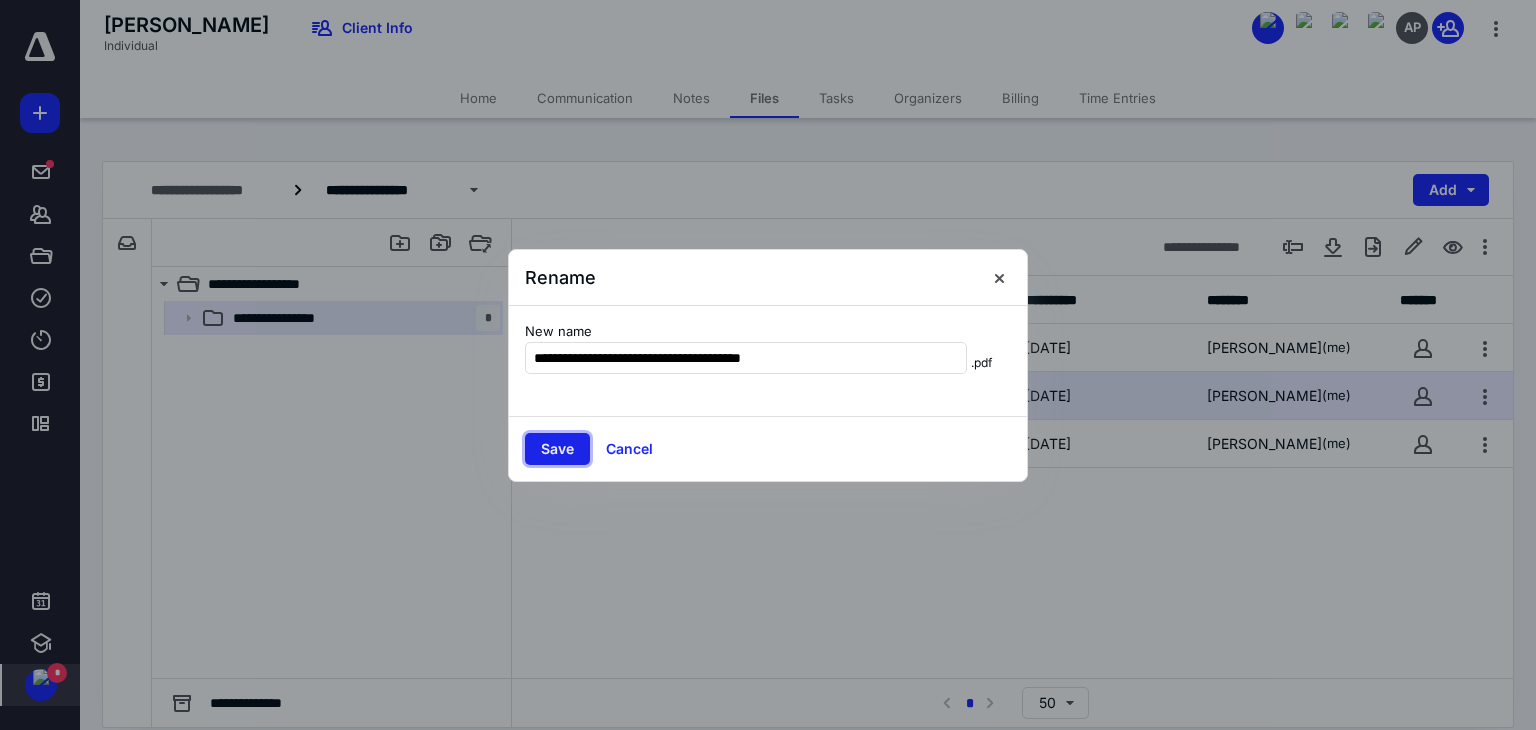 click on "Save" at bounding box center (557, 449) 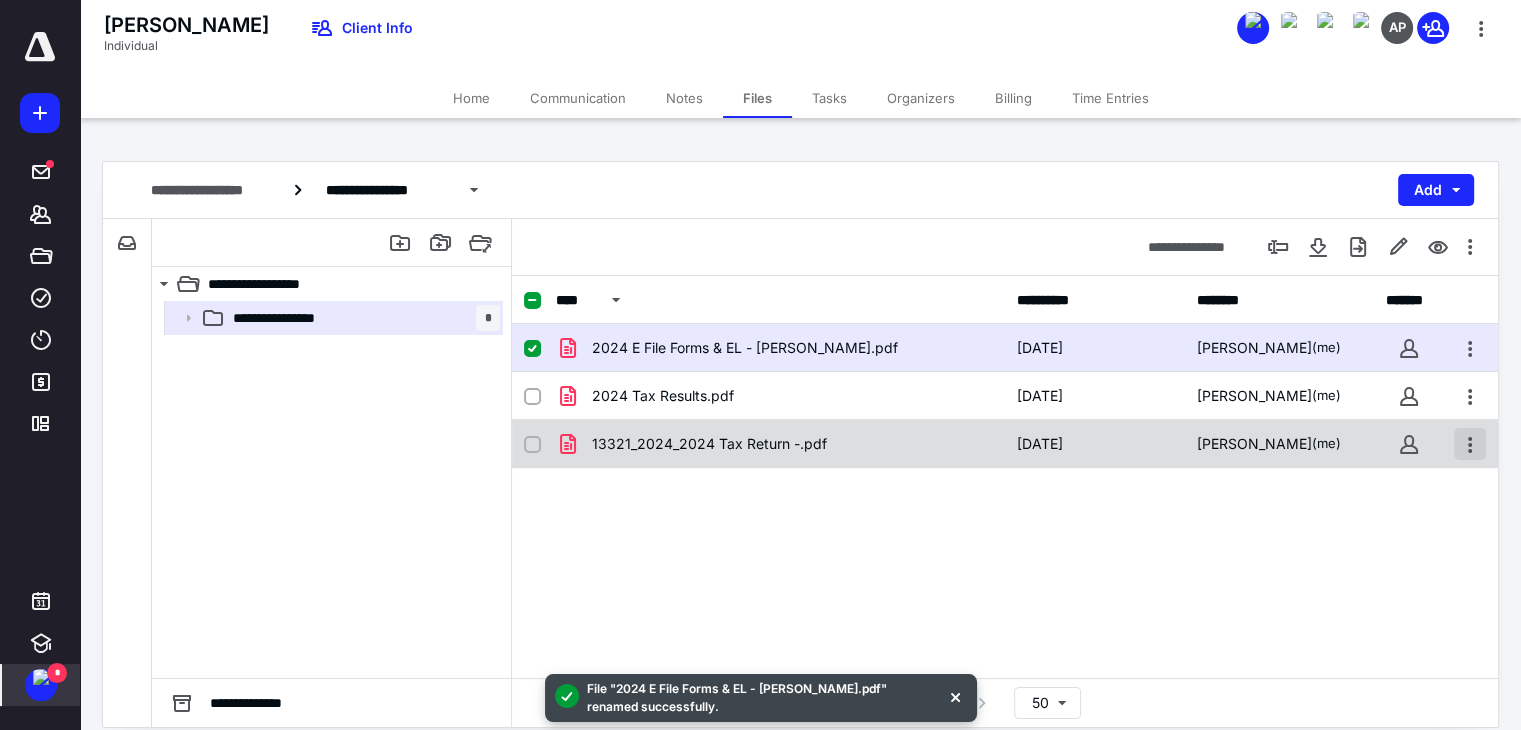 click at bounding box center (1470, 444) 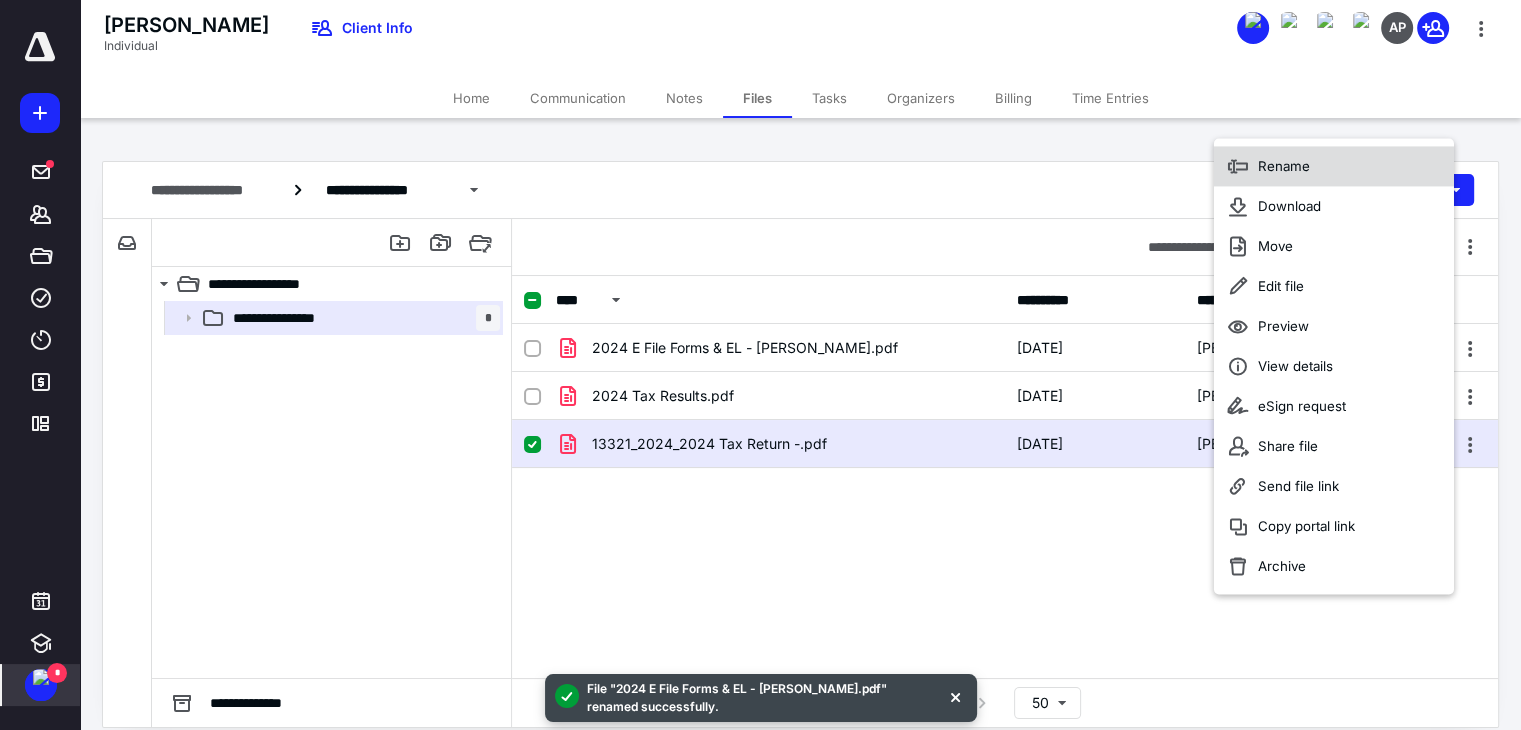 click on "Rename" at bounding box center (1334, 166) 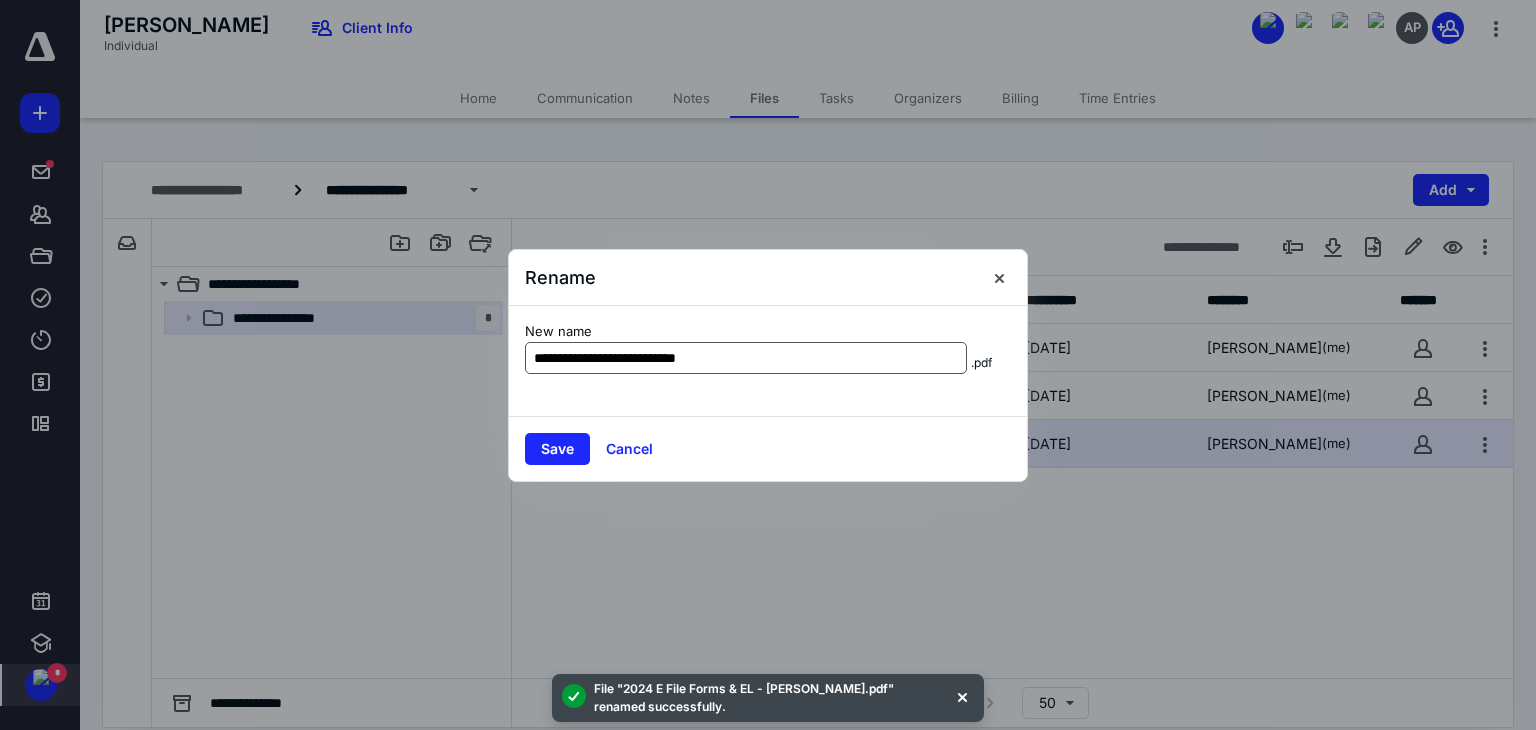 click on "**********" at bounding box center (746, 358) 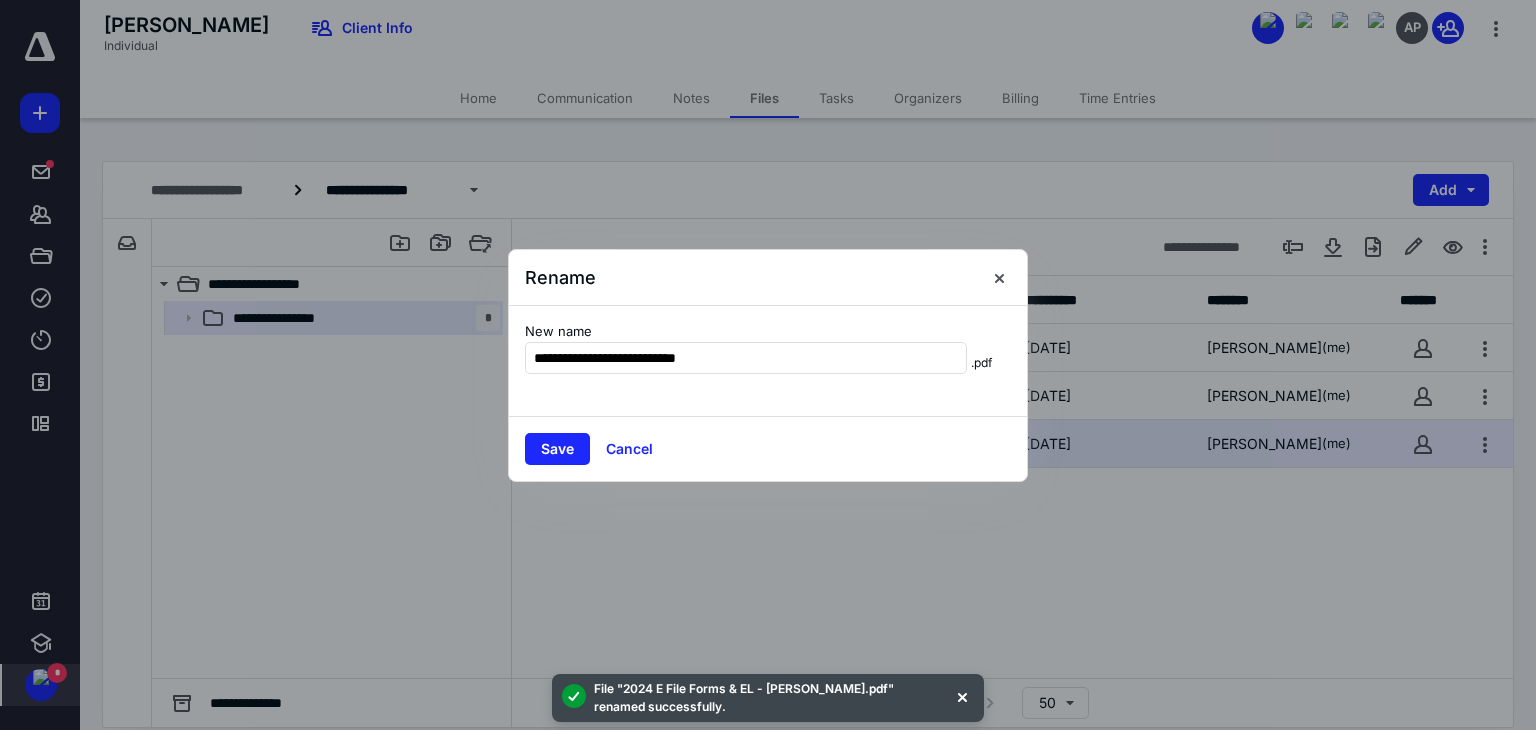 drag, startPoint x: 620, startPoint y: 357, endPoint x: 401, endPoint y: 323, distance: 221.62355 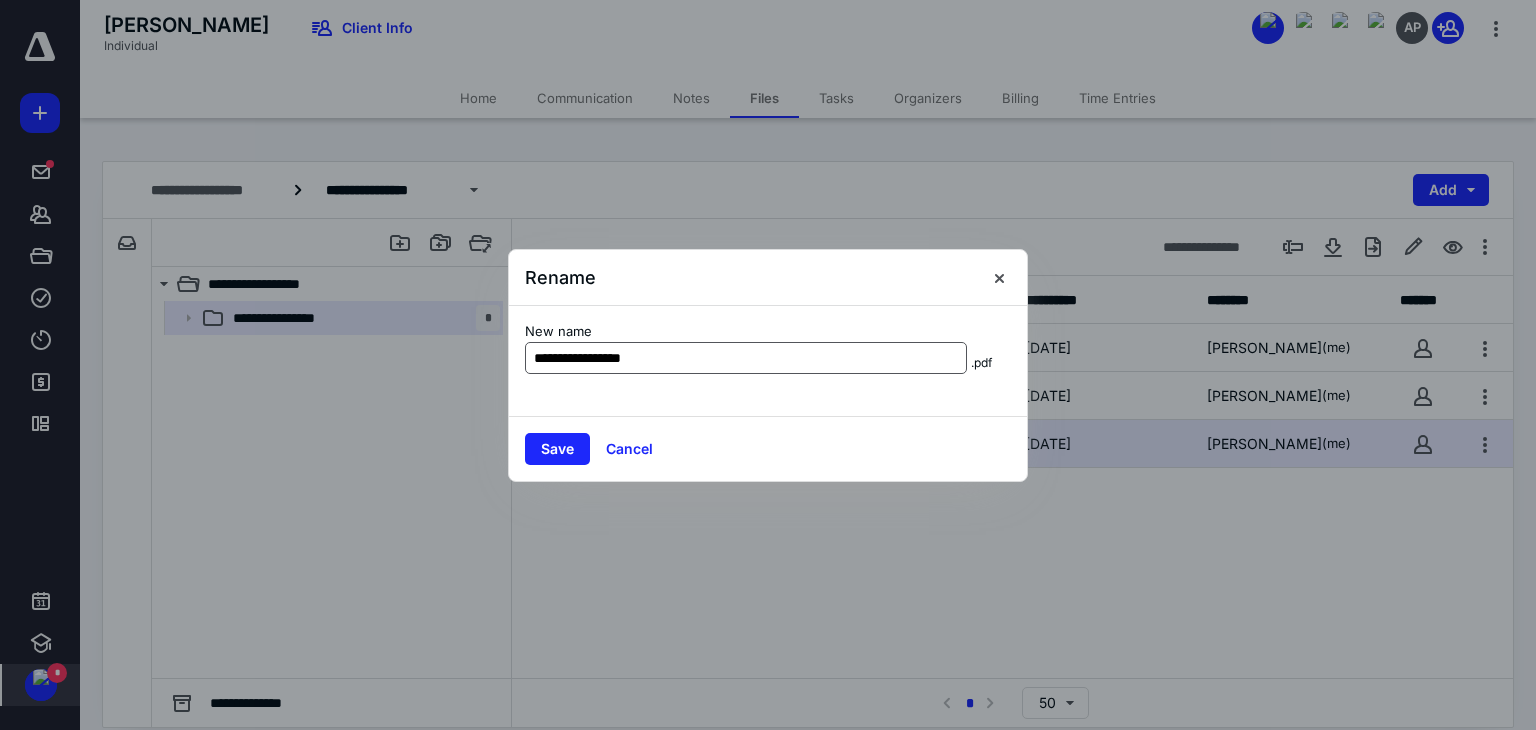 click on "**********" at bounding box center [746, 358] 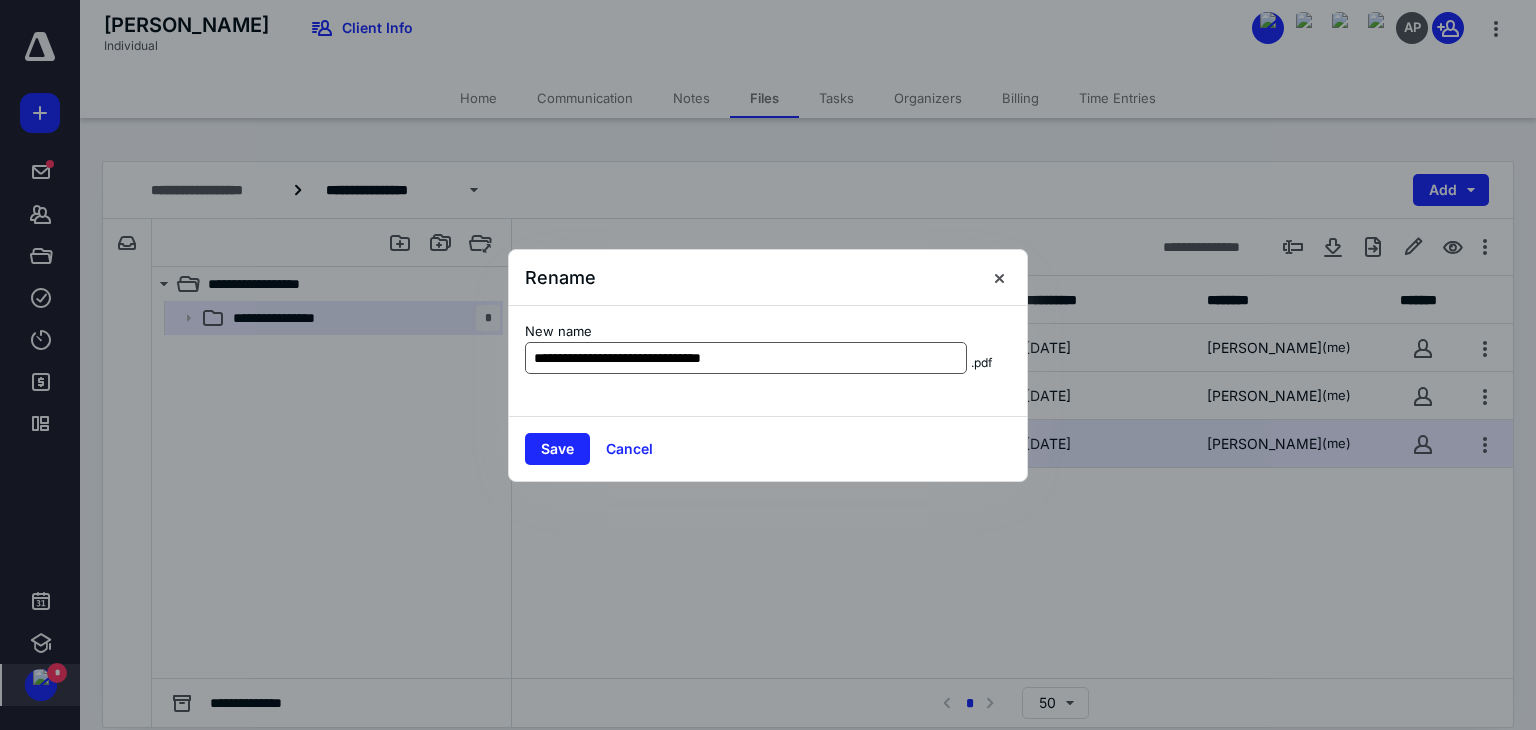 click on "**********" at bounding box center (746, 358) 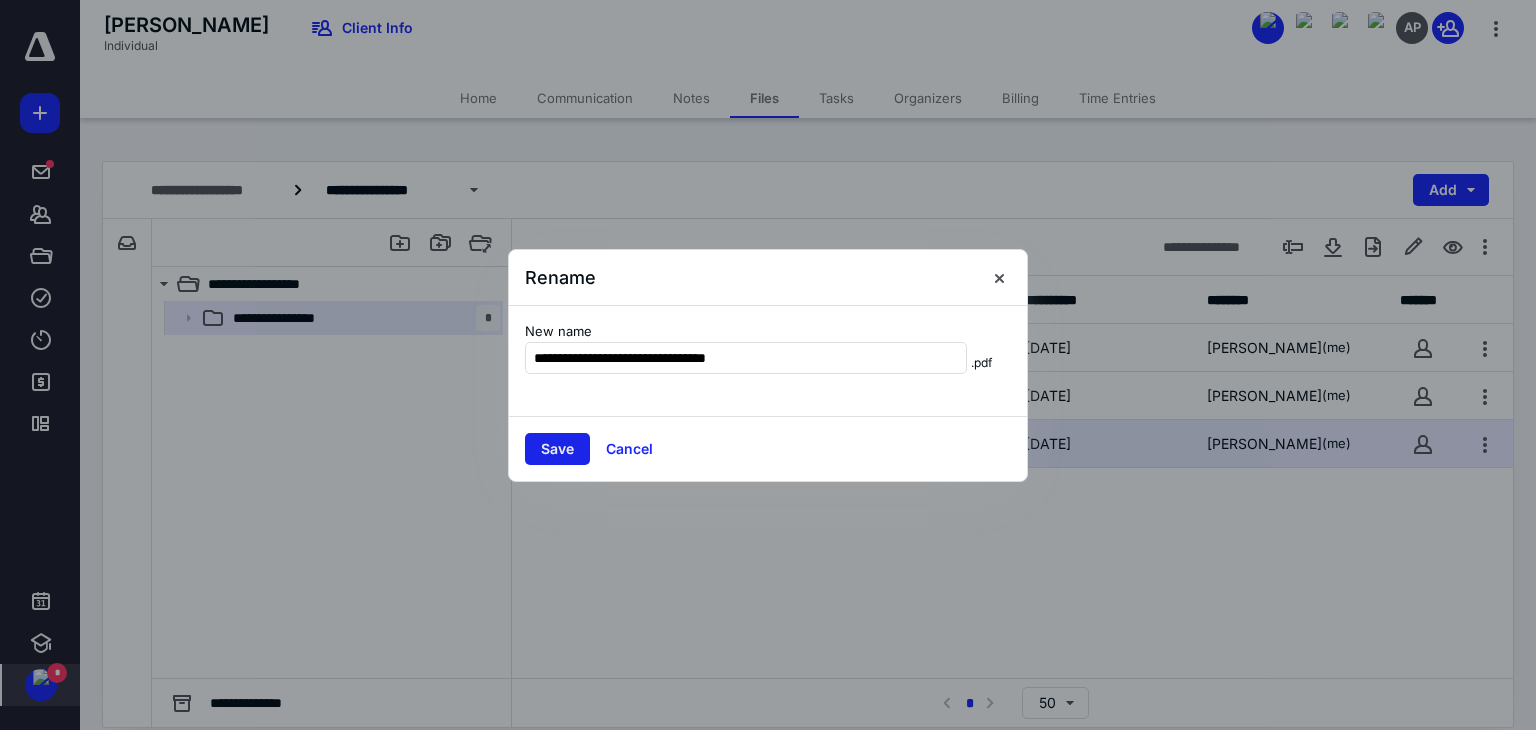 type on "**********" 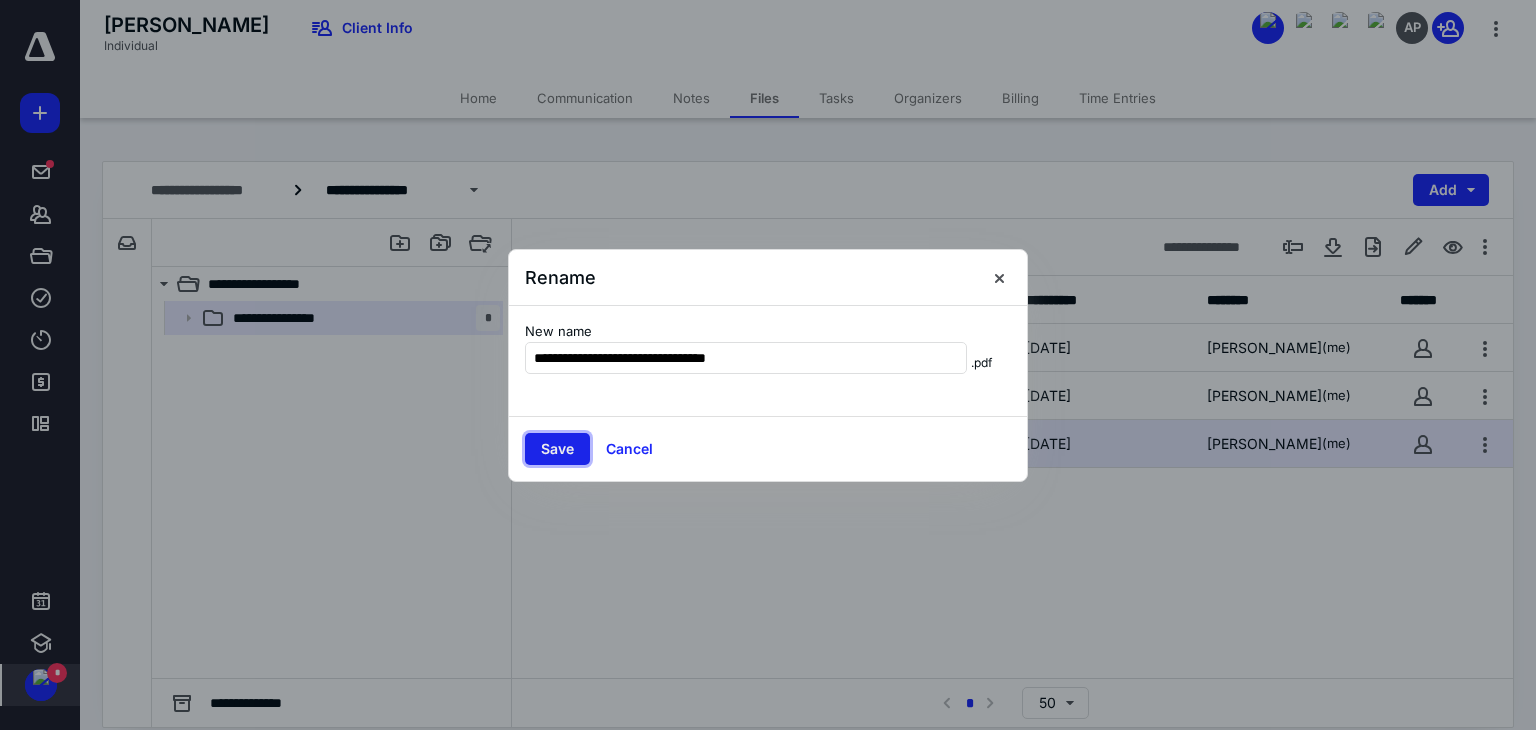 click on "Save" at bounding box center (557, 449) 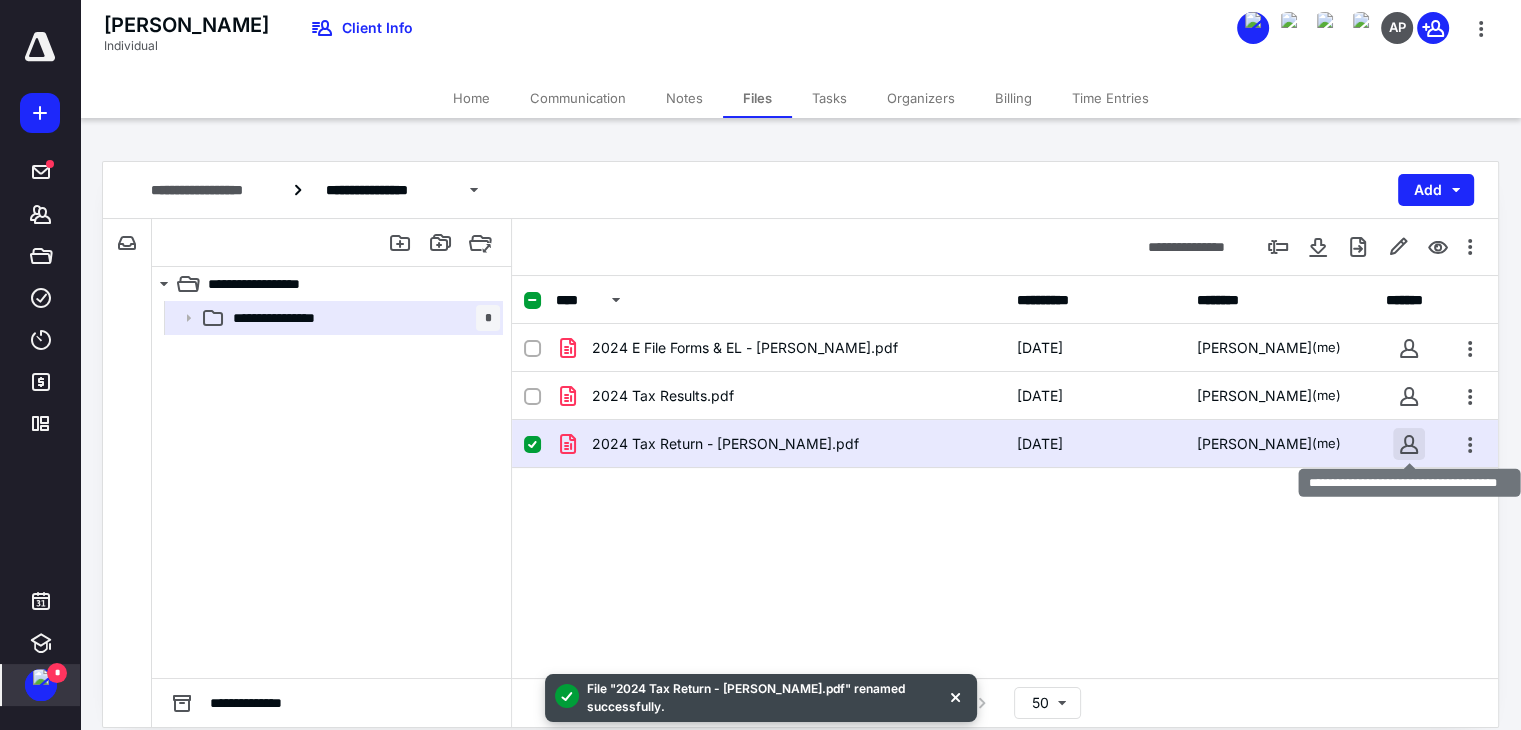 click on "**********" at bounding box center (760, 374) 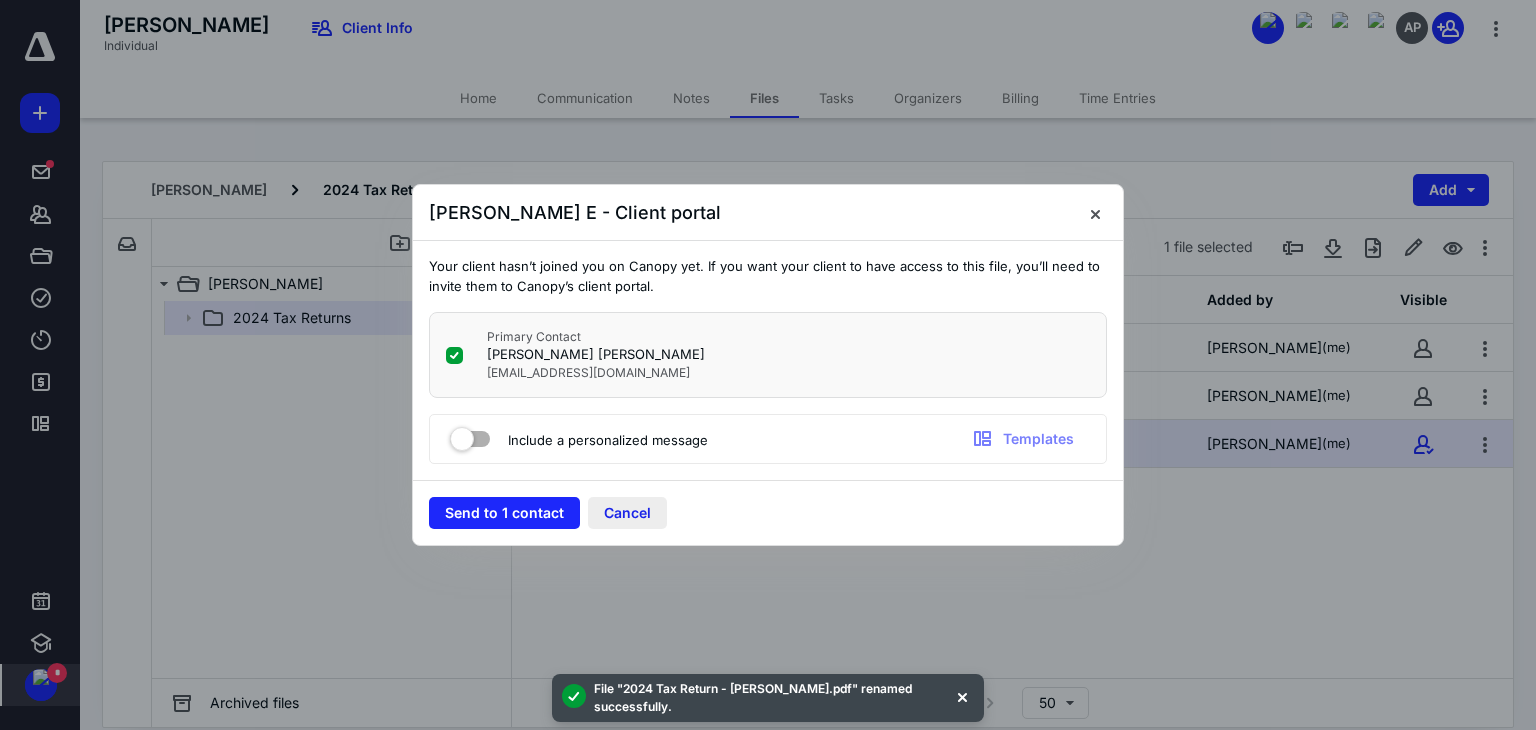 click on "Cancel" at bounding box center (627, 513) 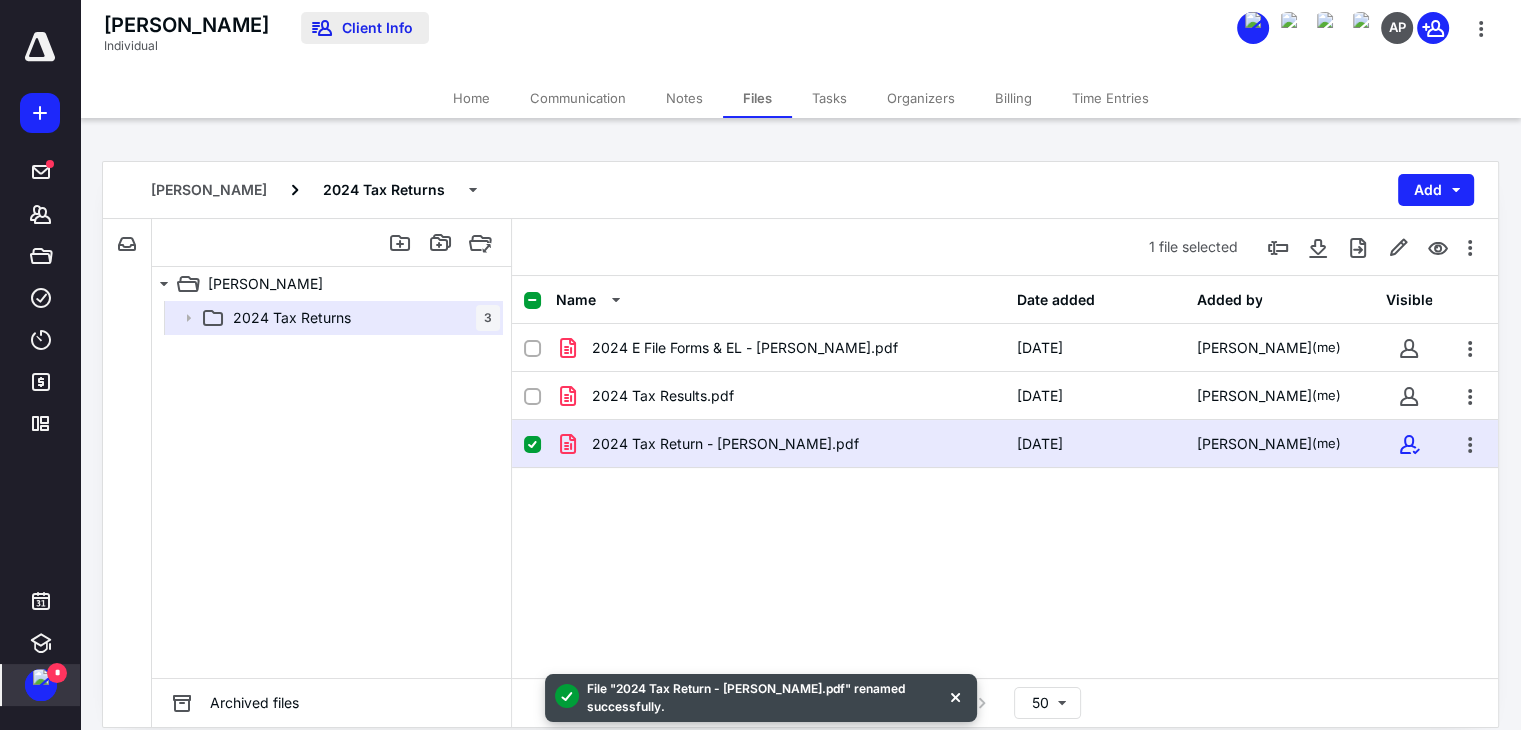 click on "Client Info" at bounding box center (365, 28) 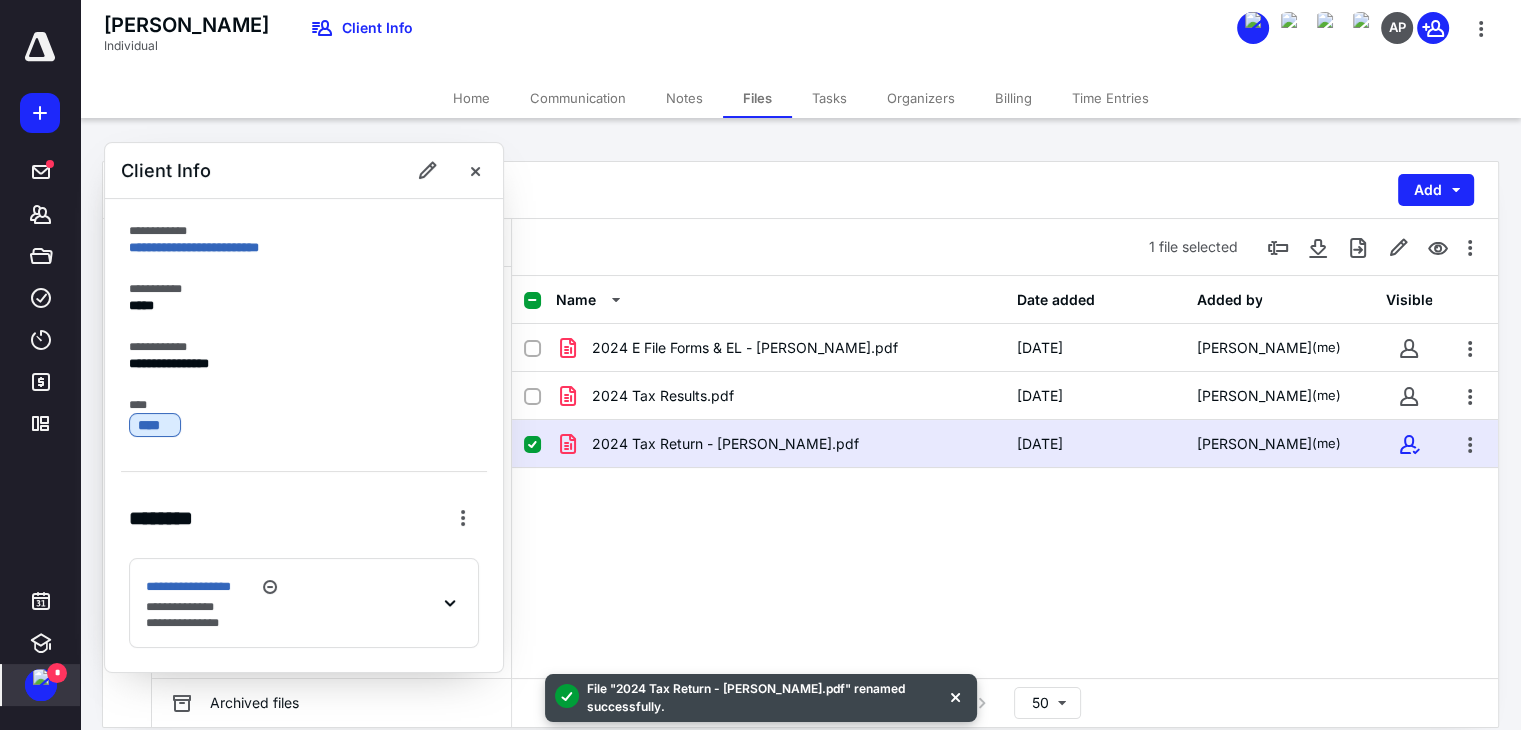 scroll, scrollTop: 19, scrollLeft: 0, axis: vertical 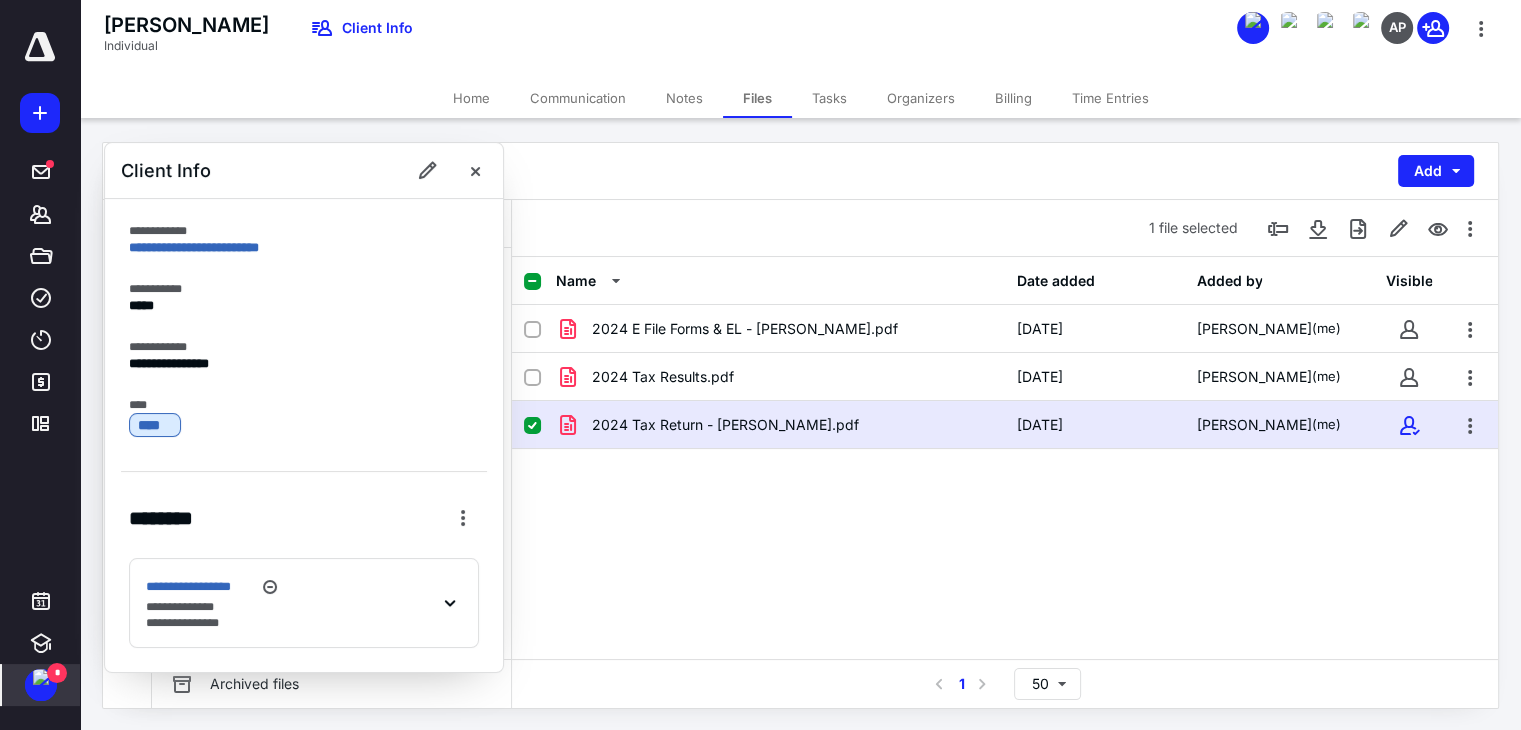 click on "**********" at bounding box center (304, 603) 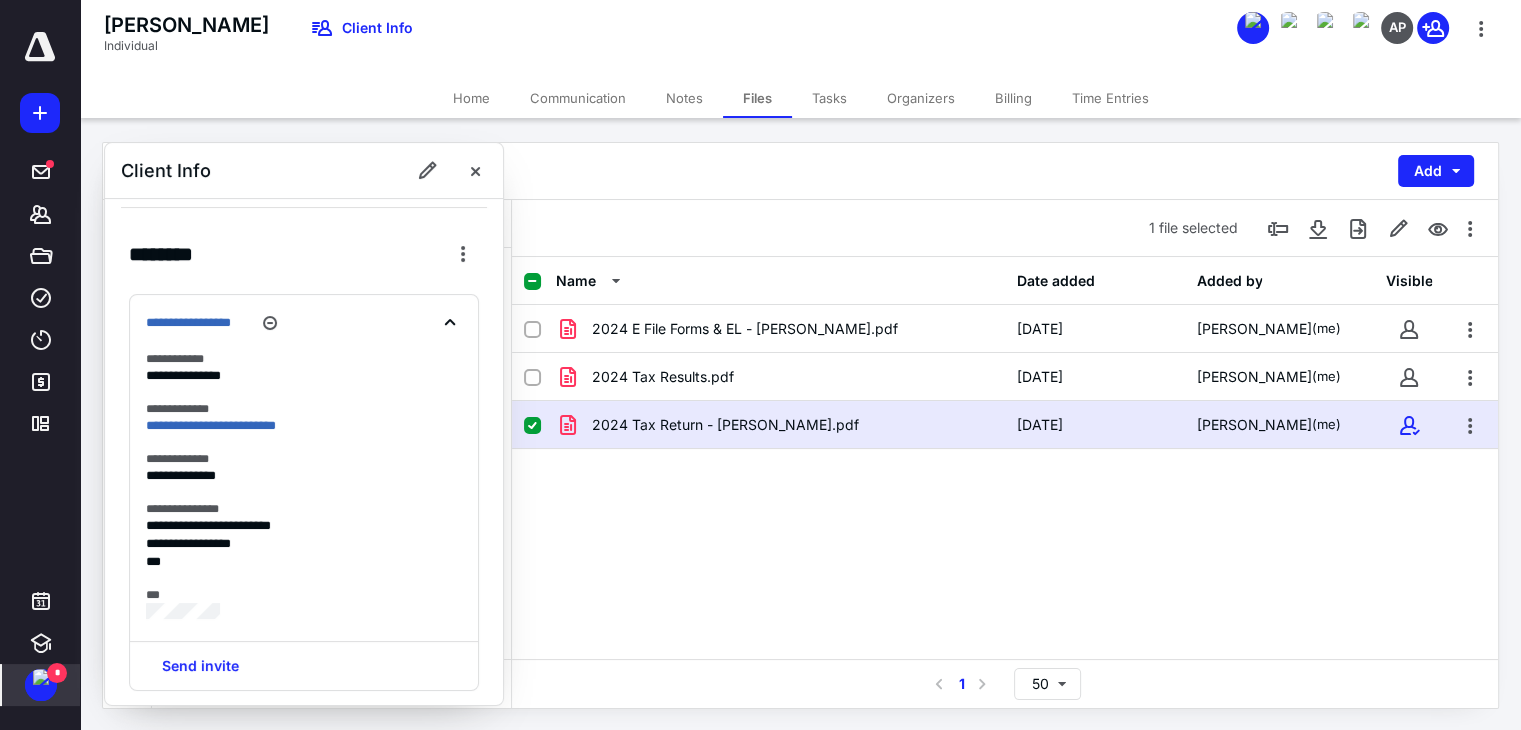 scroll, scrollTop: 268, scrollLeft: 0, axis: vertical 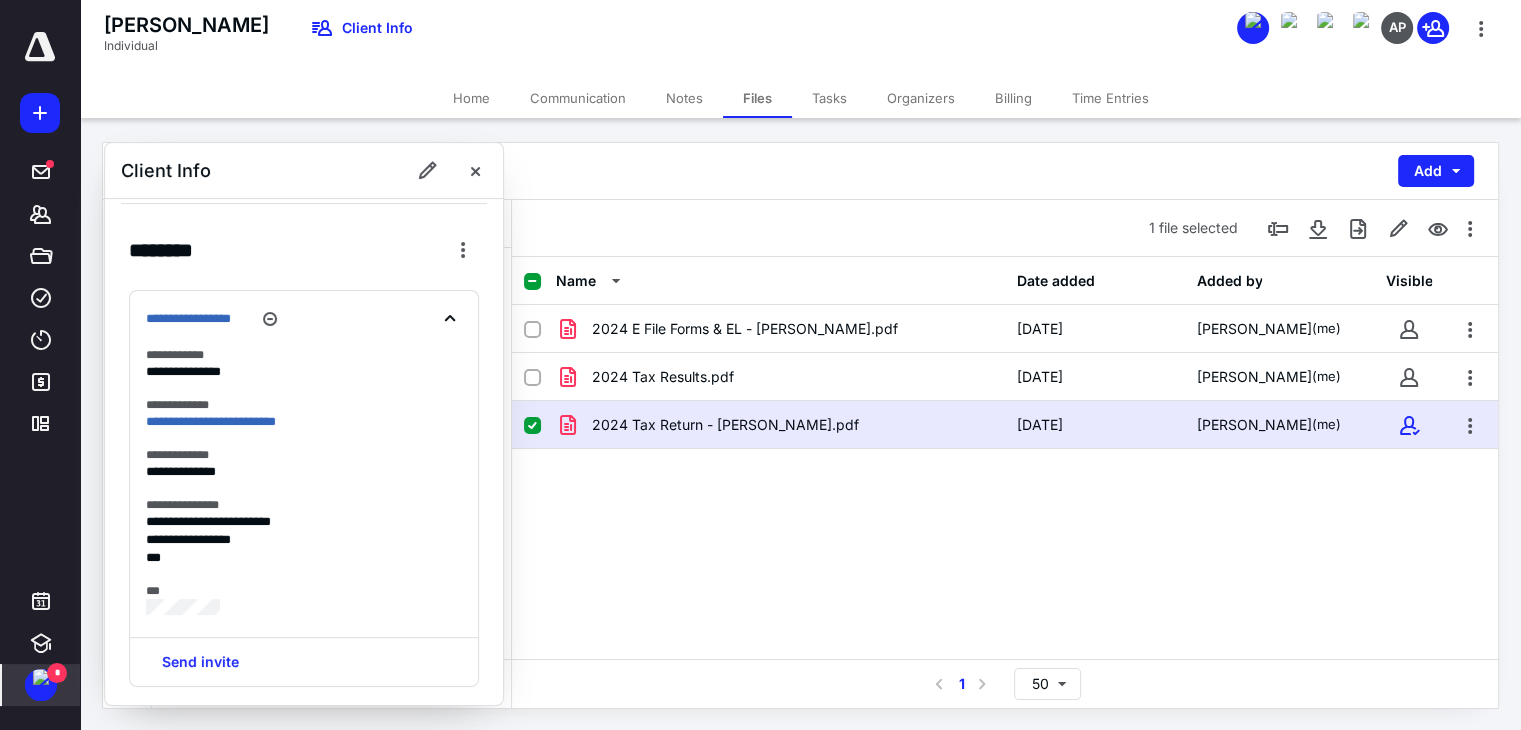 click on "Home" at bounding box center (471, 98) 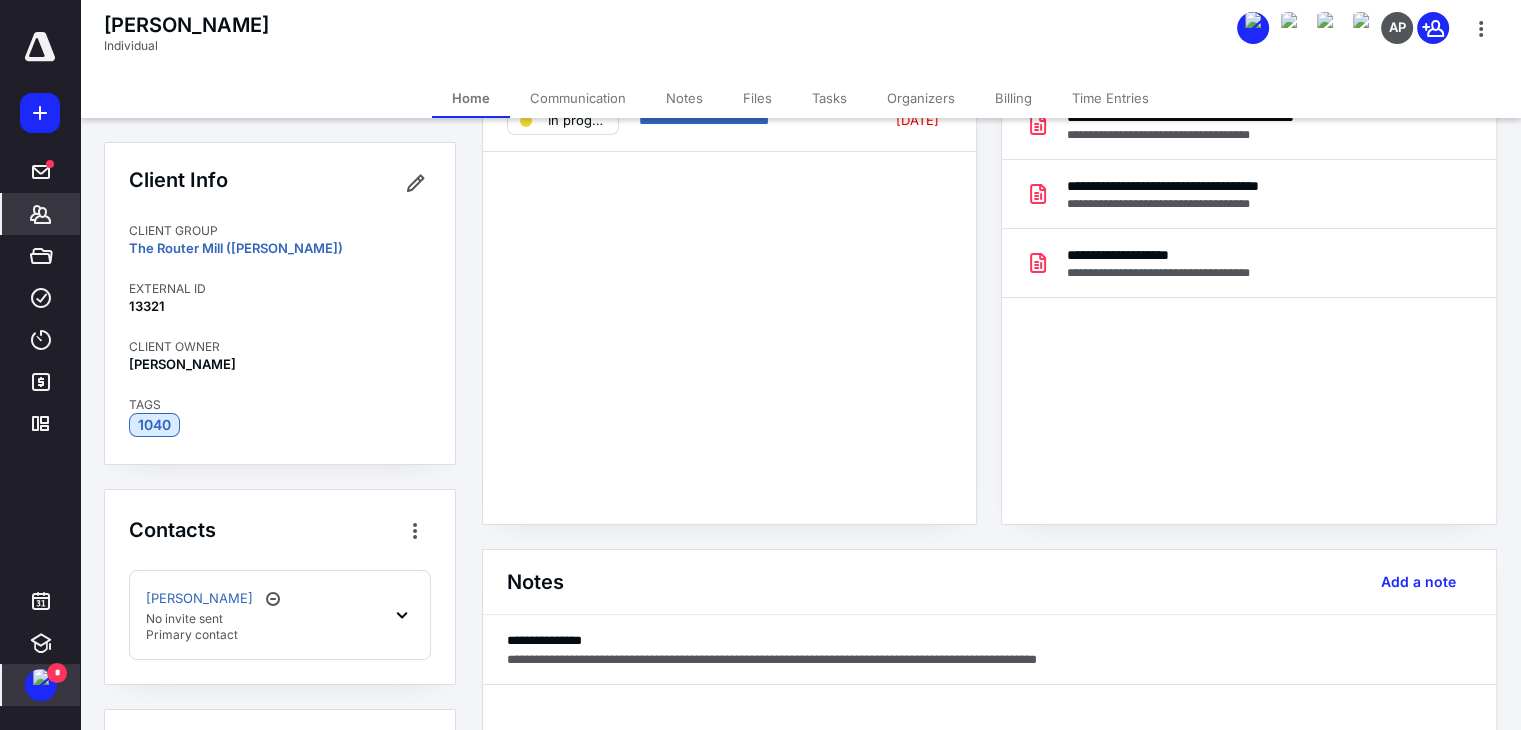 scroll, scrollTop: 200, scrollLeft: 0, axis: vertical 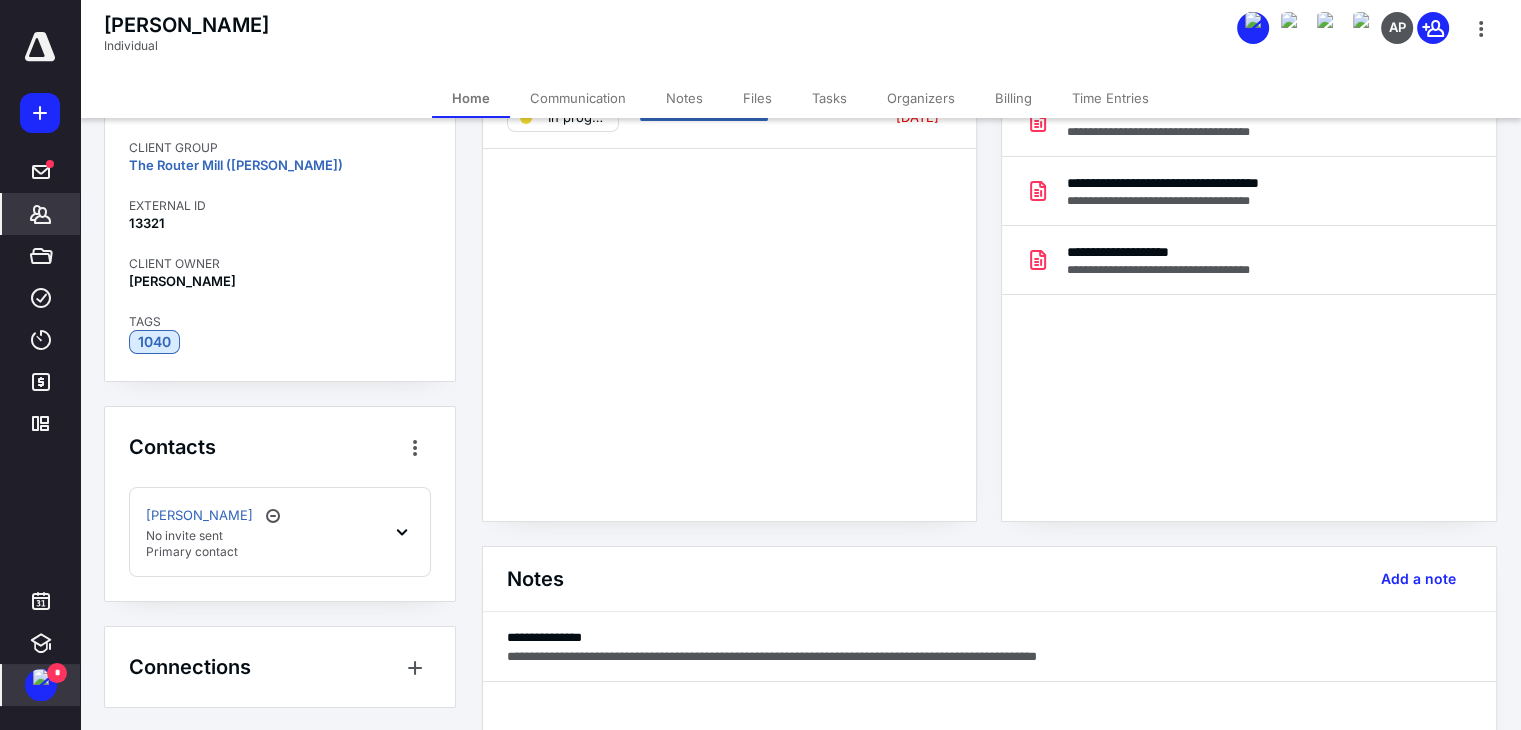 click on "[PERSON_NAME] No invite sent Primary contact" at bounding box center [280, 532] 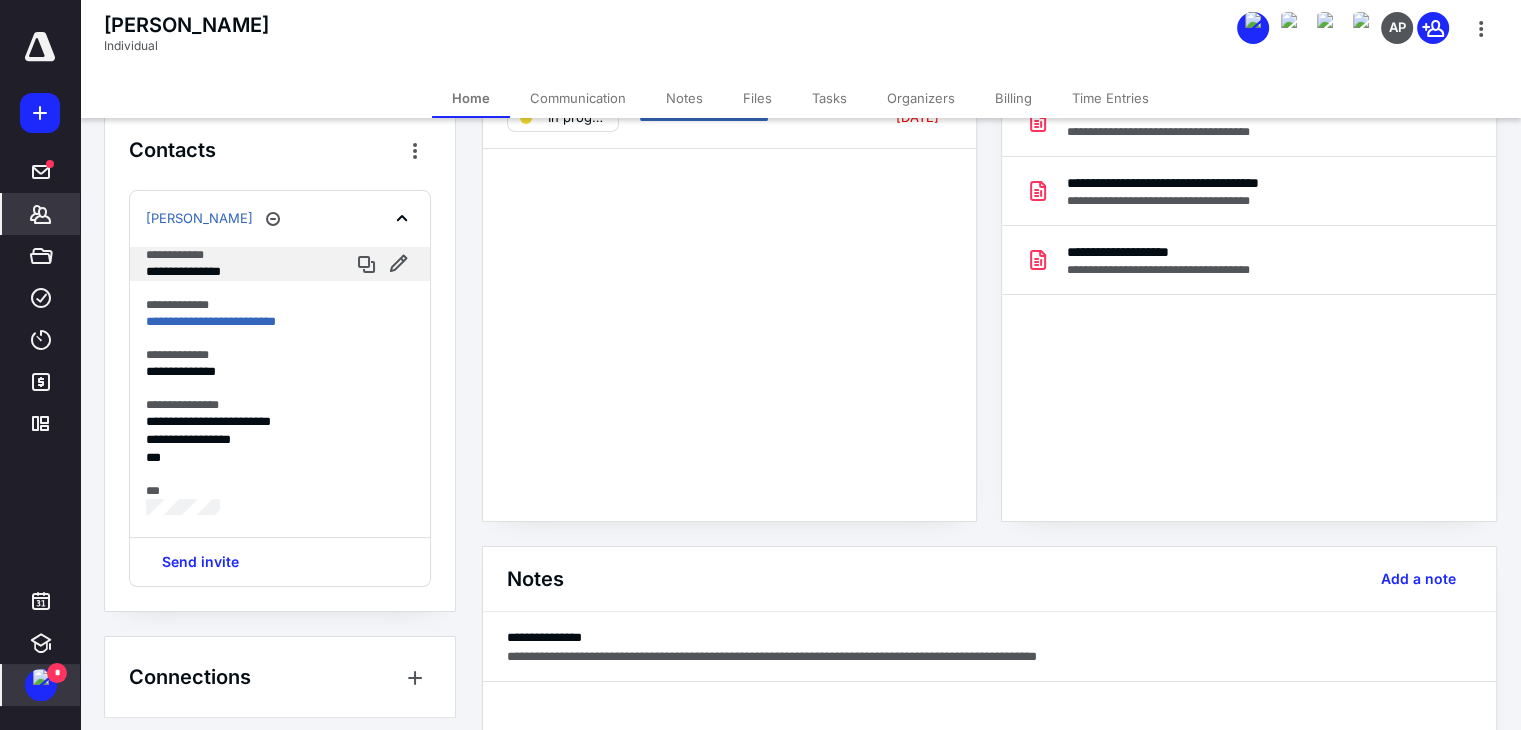 scroll, scrollTop: 383, scrollLeft: 0, axis: vertical 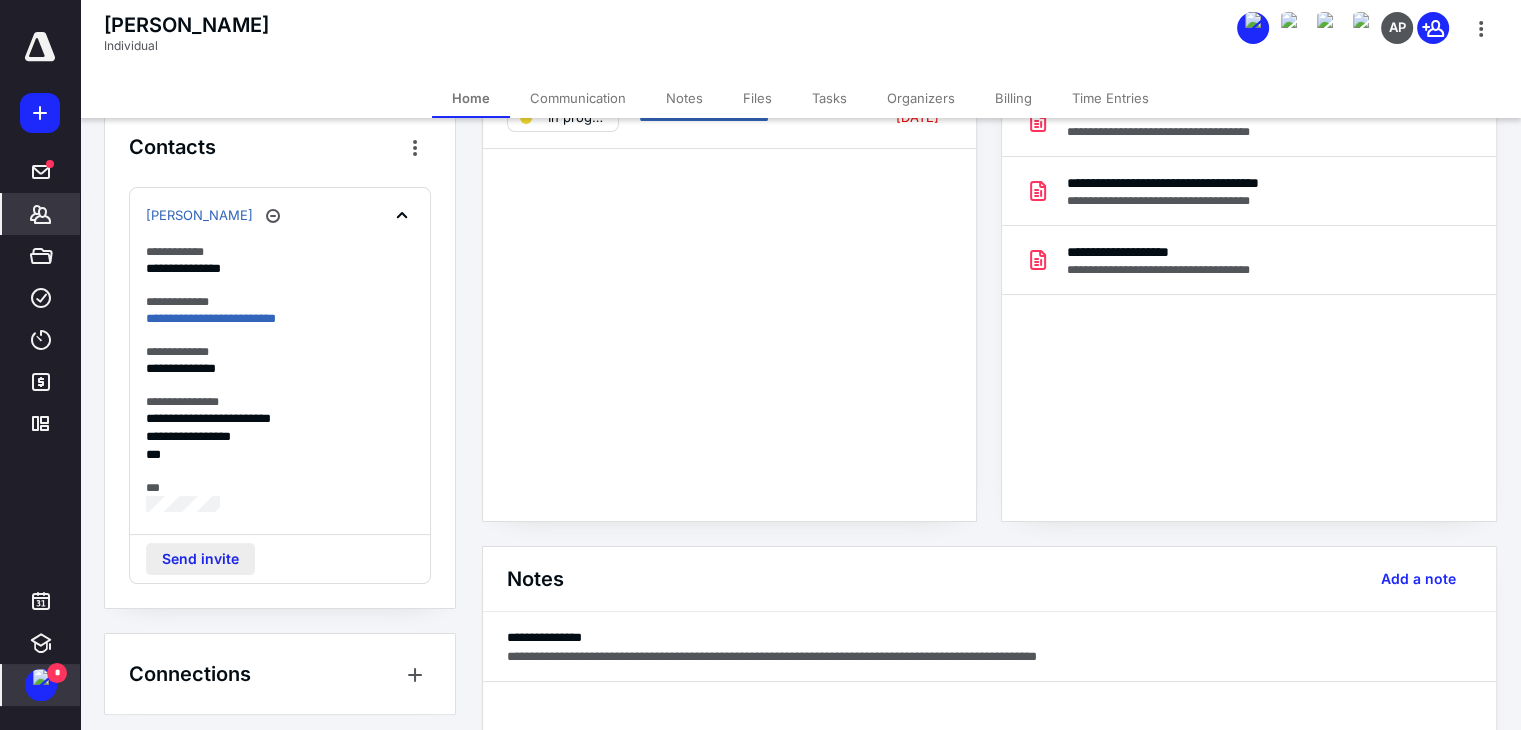 click on "Send invite" at bounding box center [200, 559] 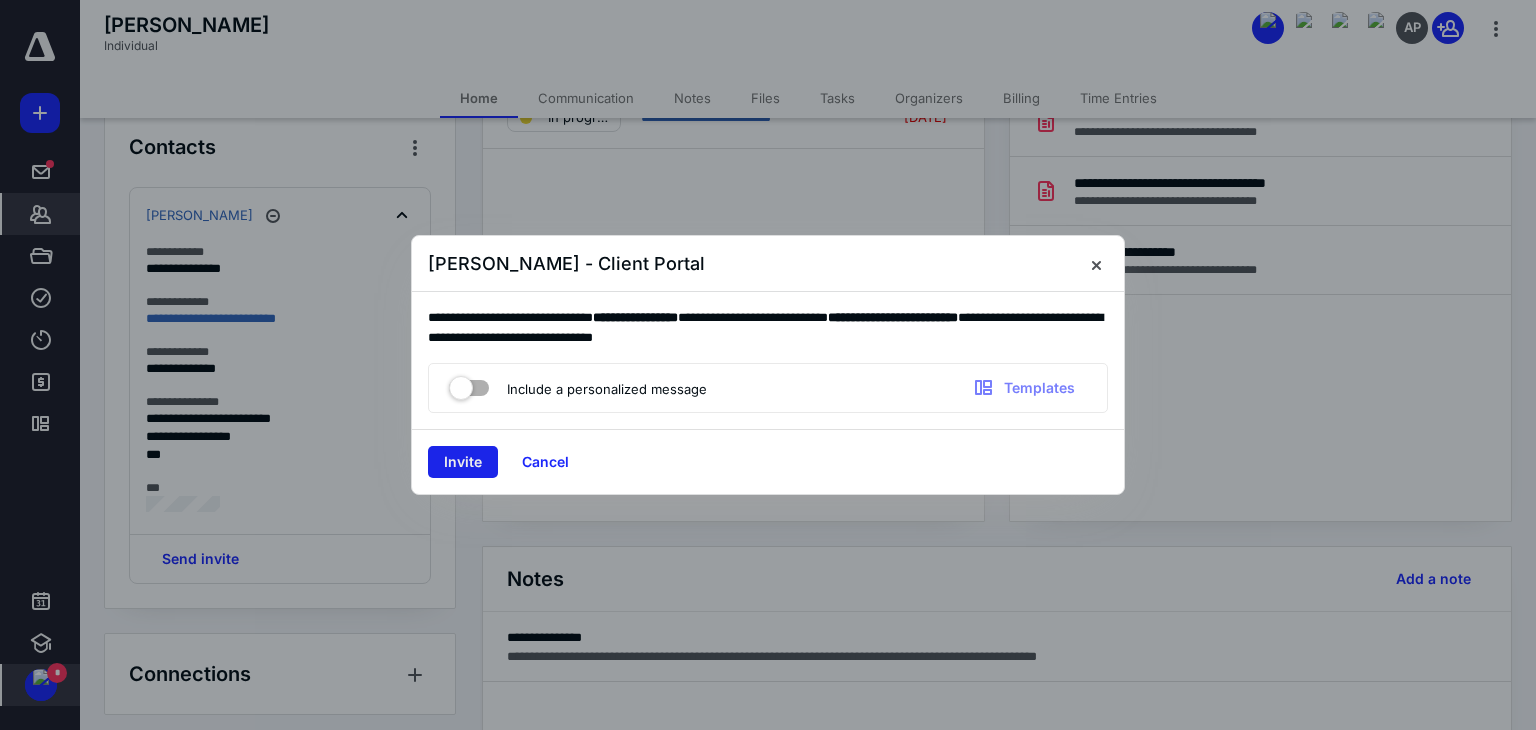 click on "Invite" at bounding box center [463, 462] 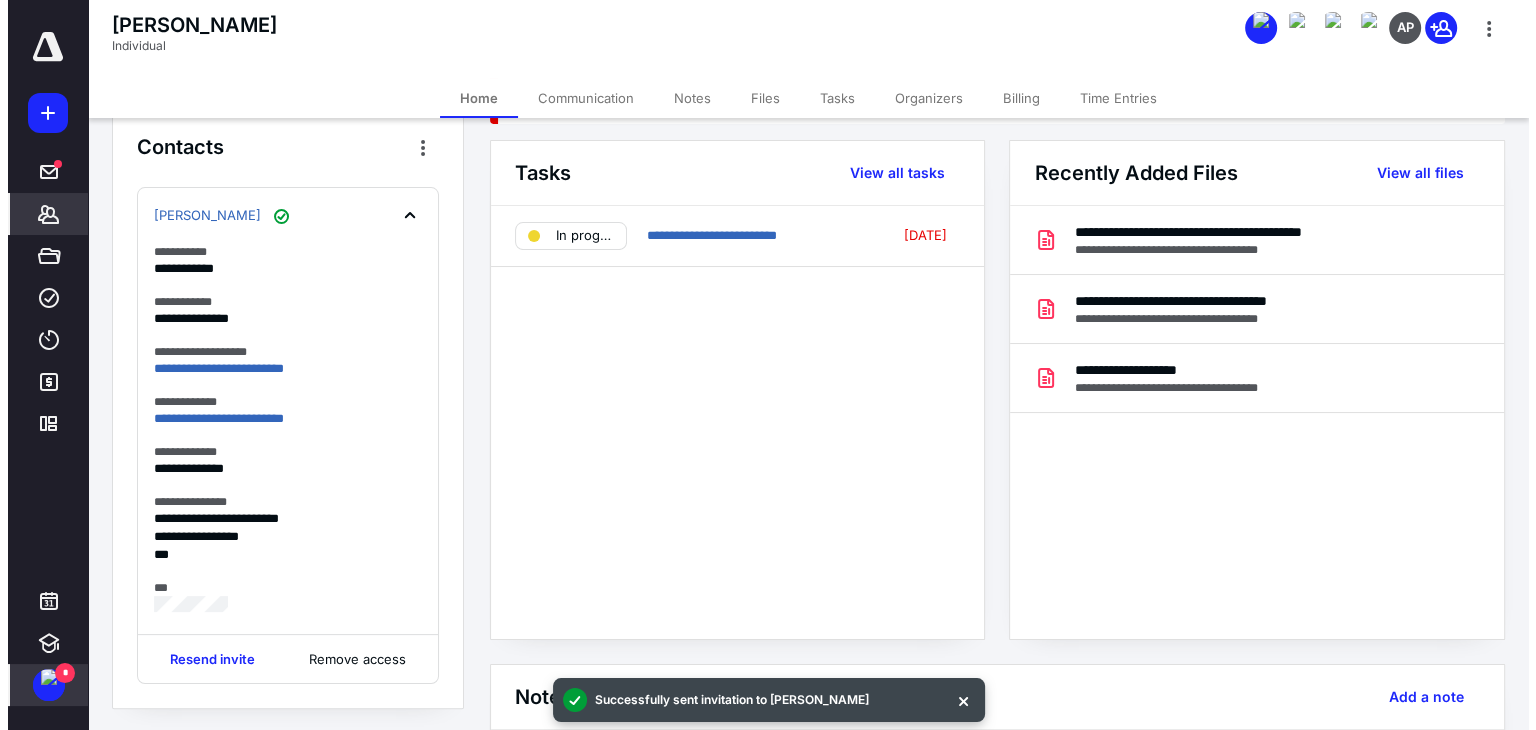 scroll, scrollTop: 0, scrollLeft: 0, axis: both 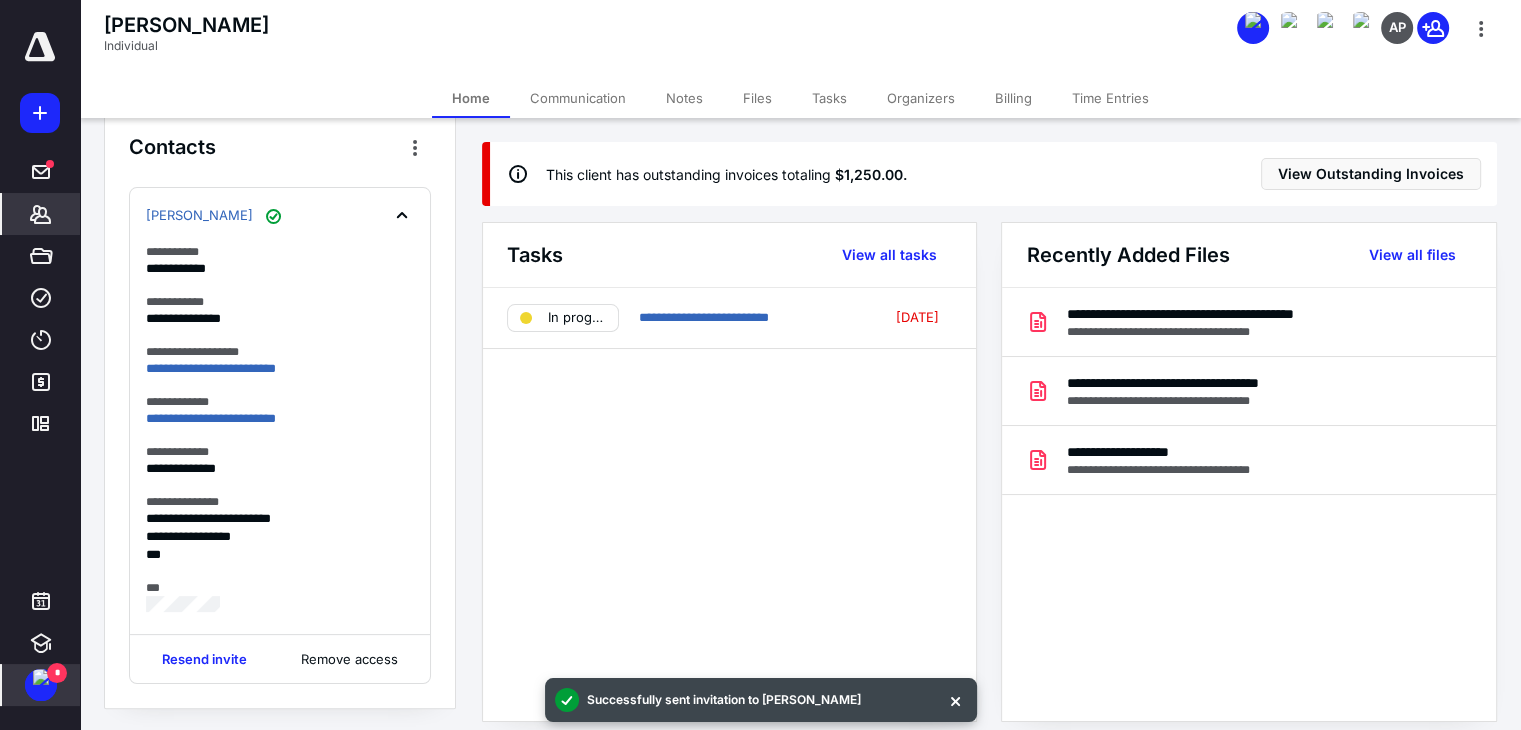 click on "Files" at bounding box center [757, 98] 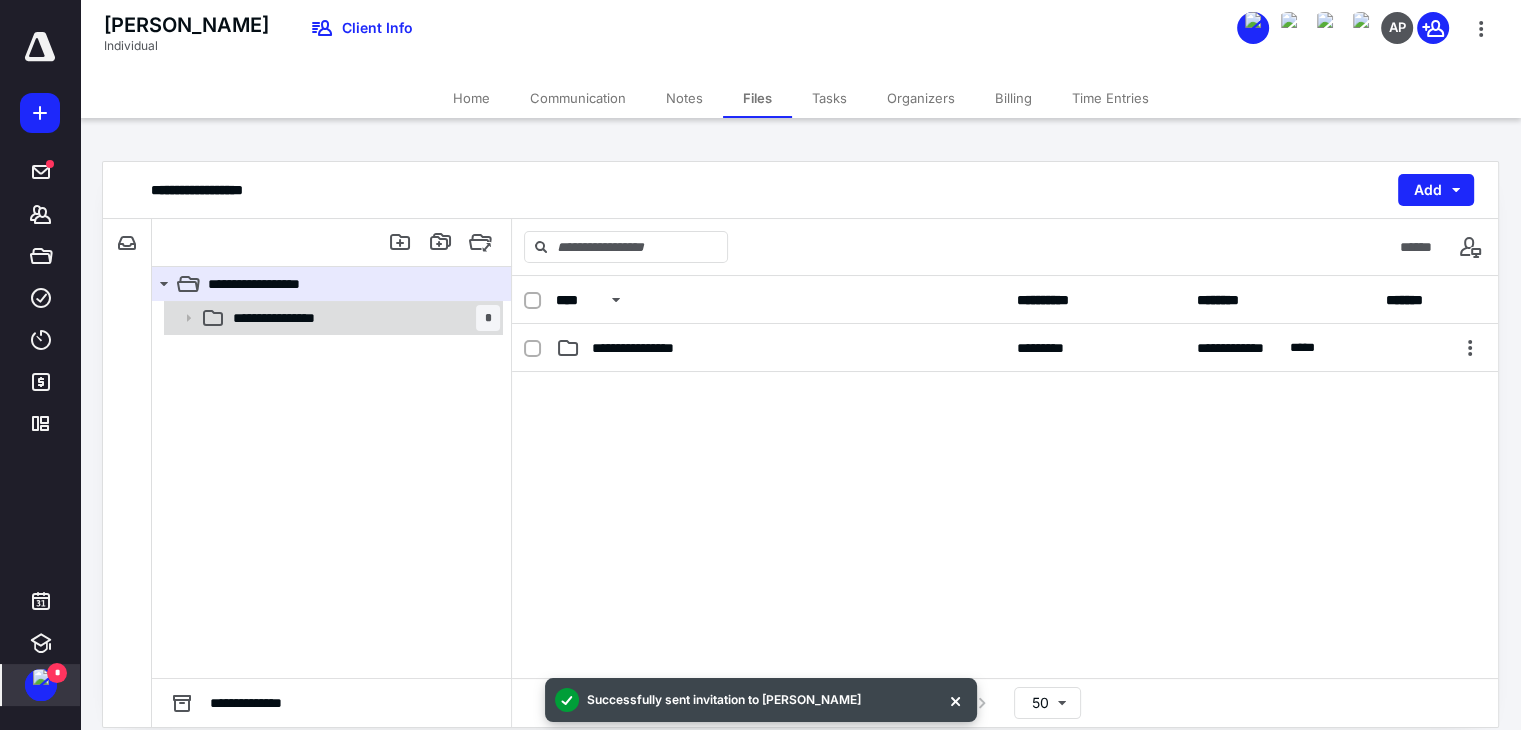 click on "**********" at bounding box center [362, 318] 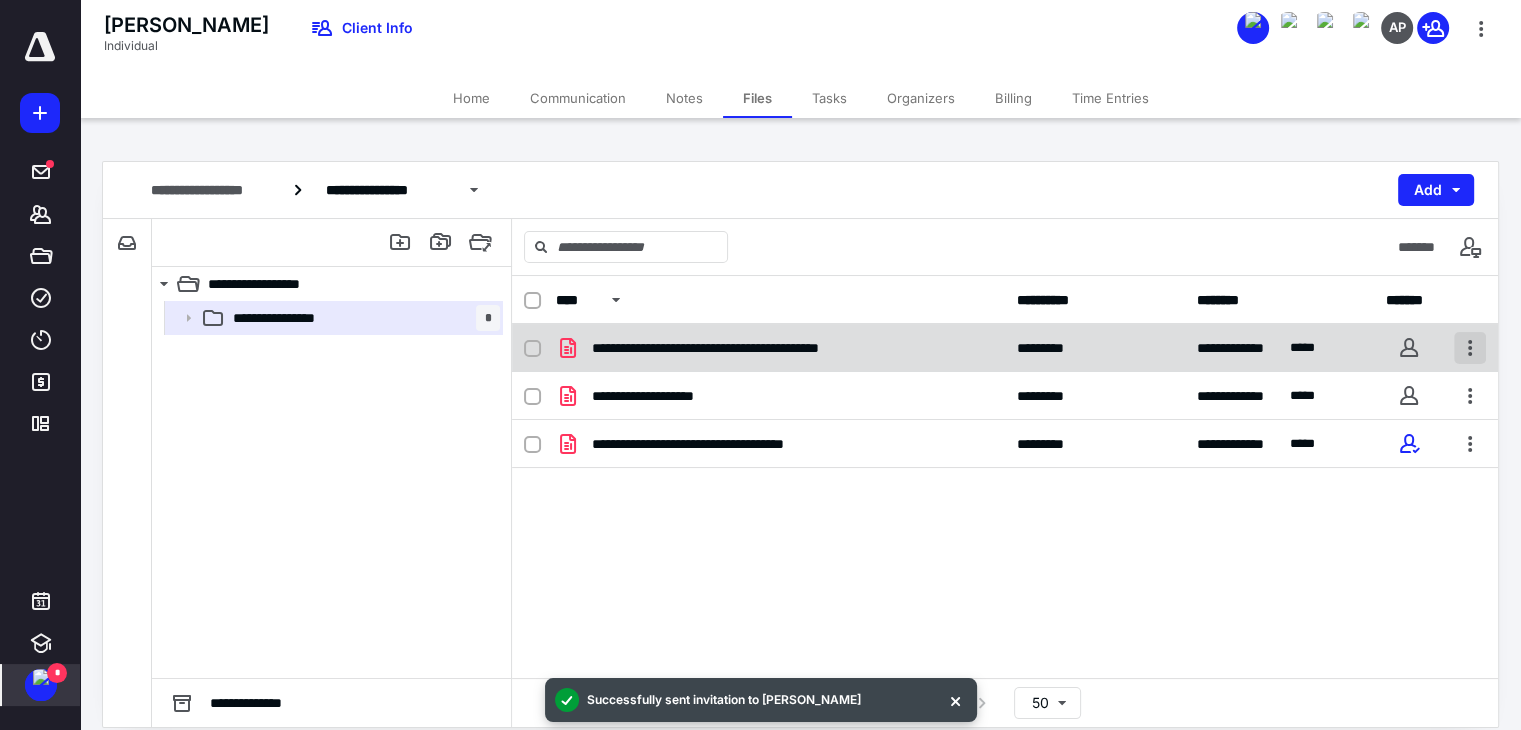 click at bounding box center (1470, 348) 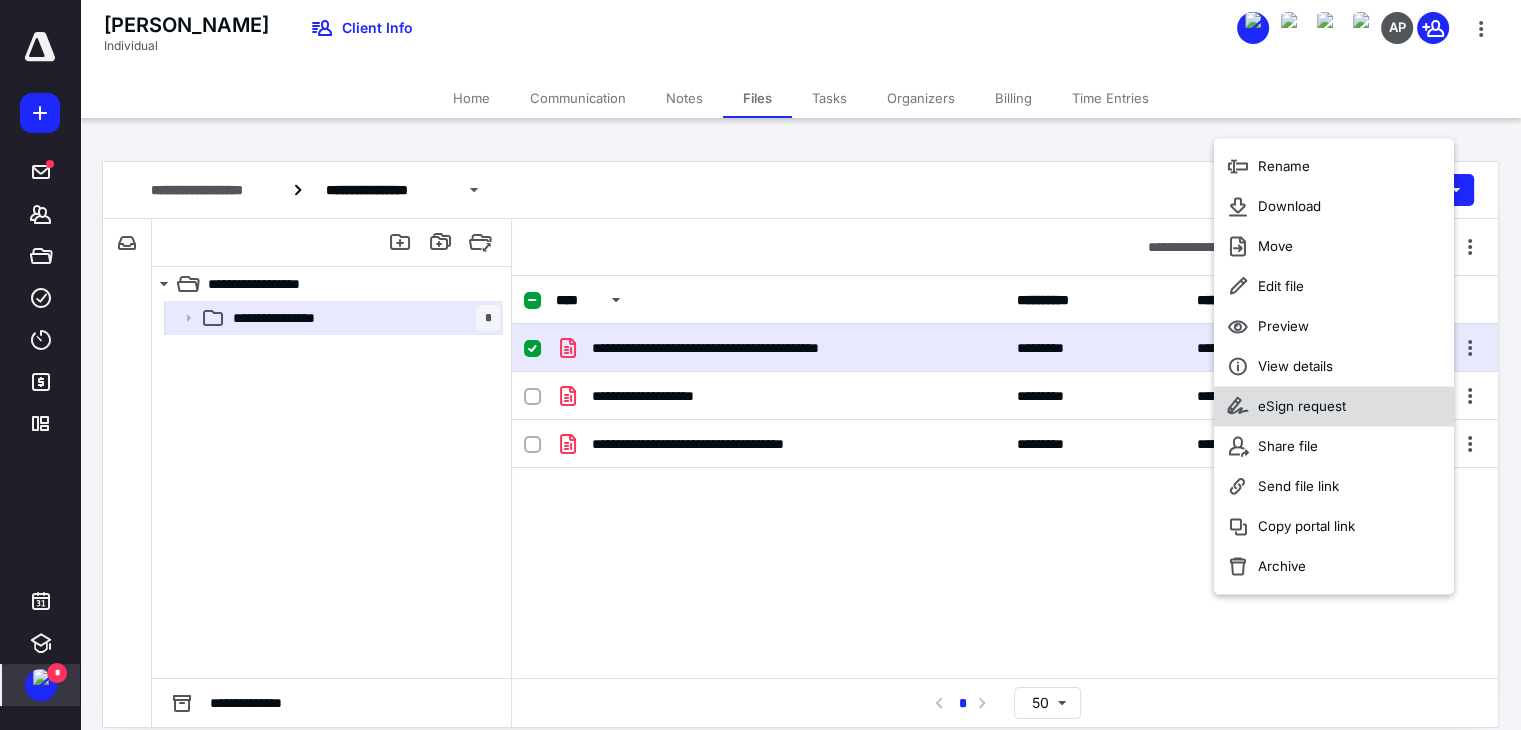 click on "eSign request" at bounding box center [1302, 406] 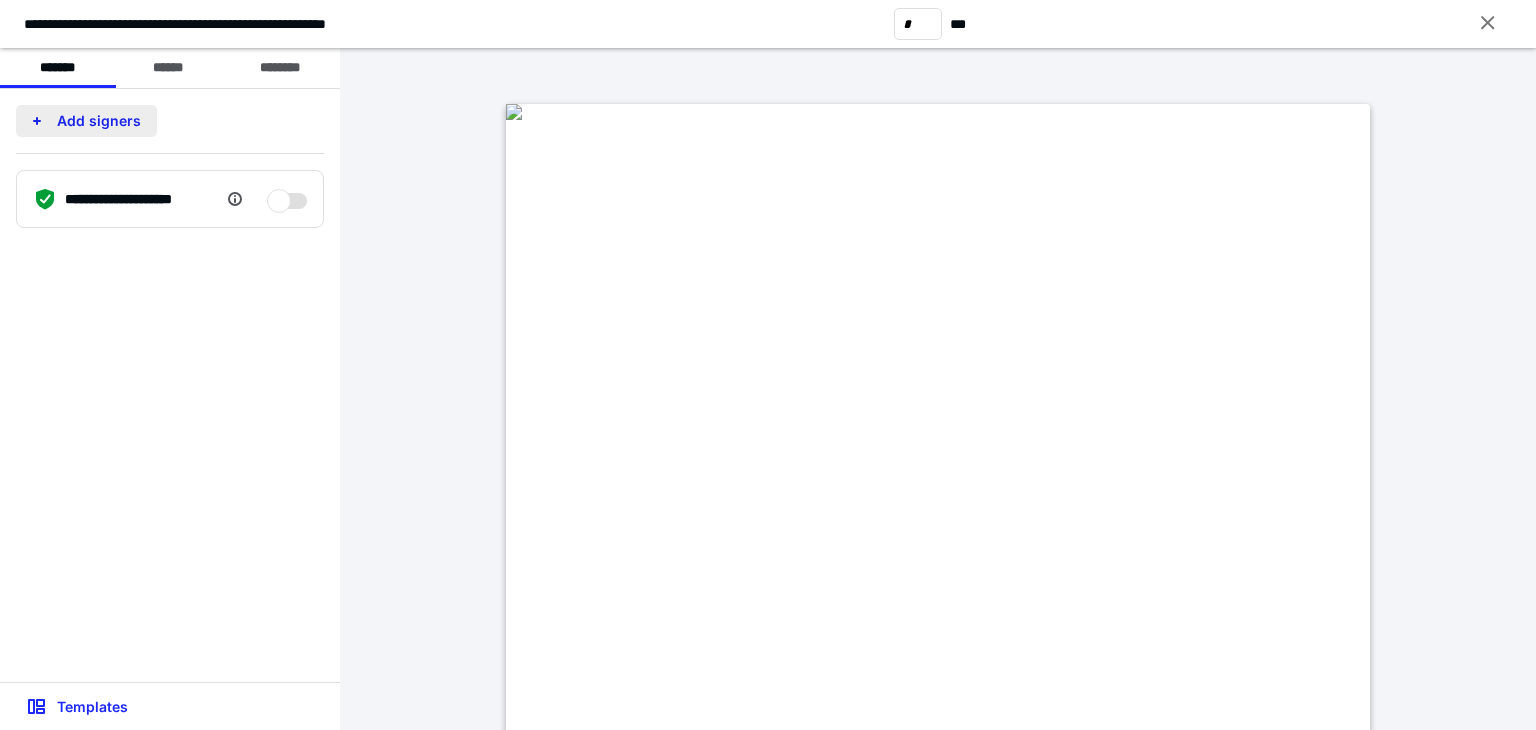 click on "Add signers" at bounding box center [86, 121] 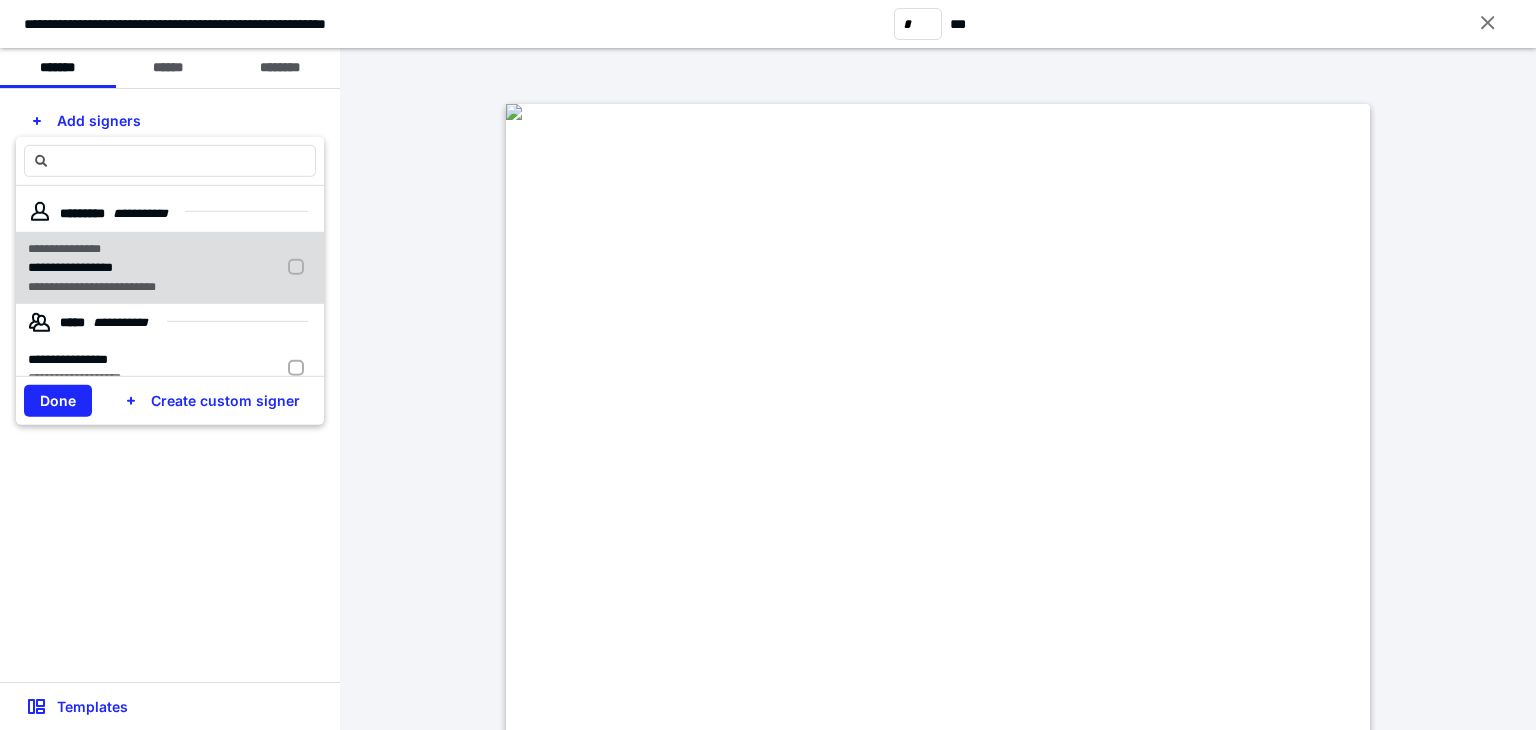click on "**********" at bounding box center [70, 267] 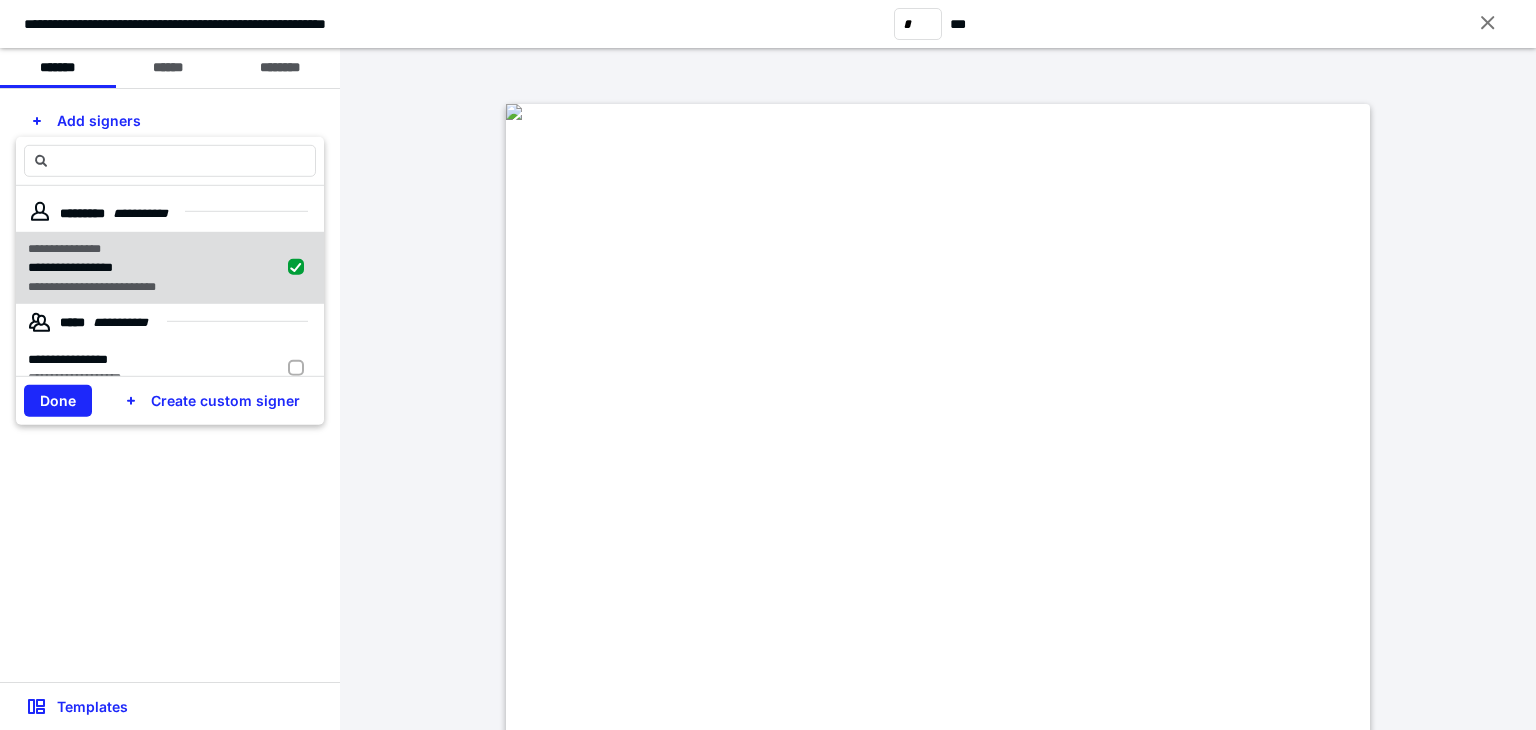 checkbox on "true" 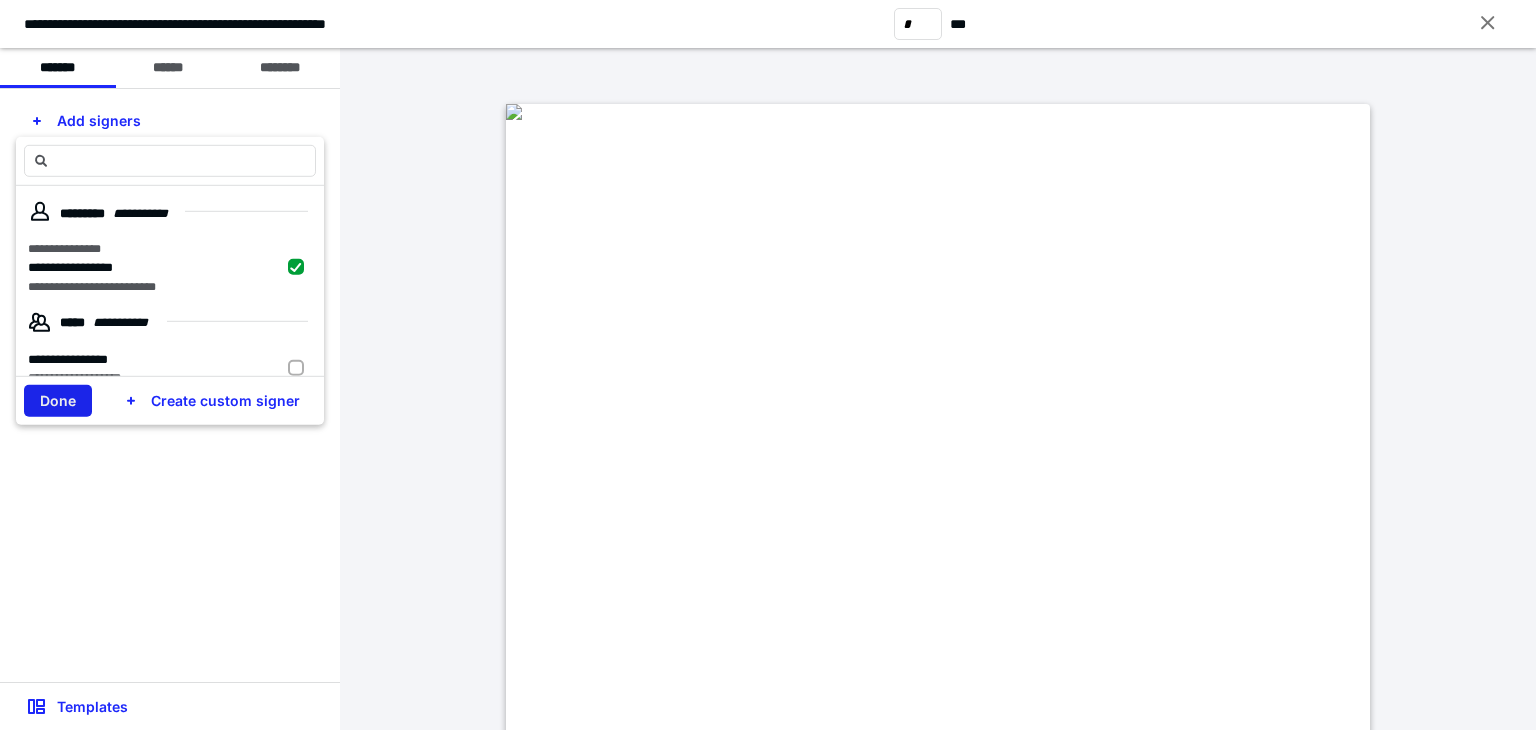 click on "Done" at bounding box center (58, 401) 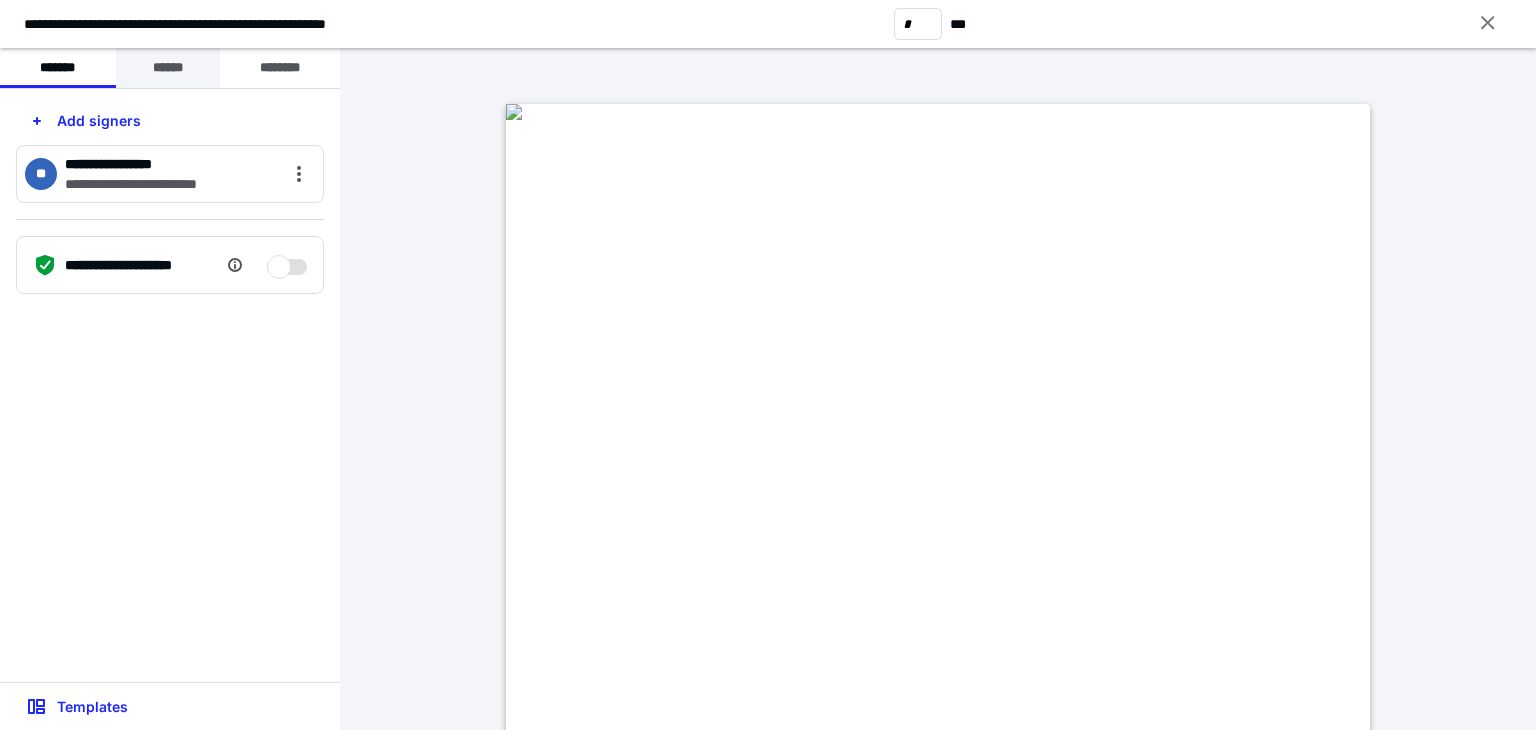 click on "******" at bounding box center (168, 68) 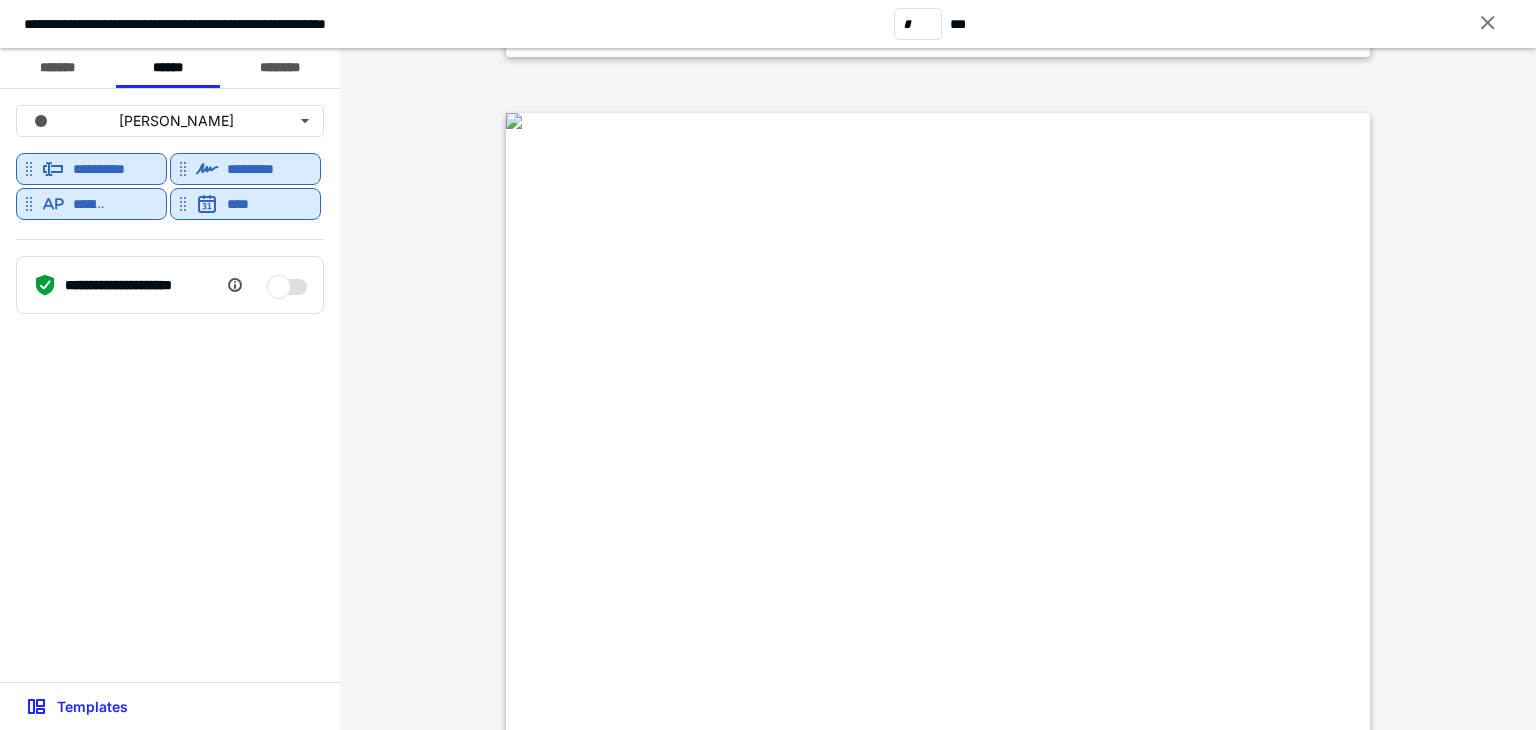 scroll, scrollTop: 4700, scrollLeft: 0, axis: vertical 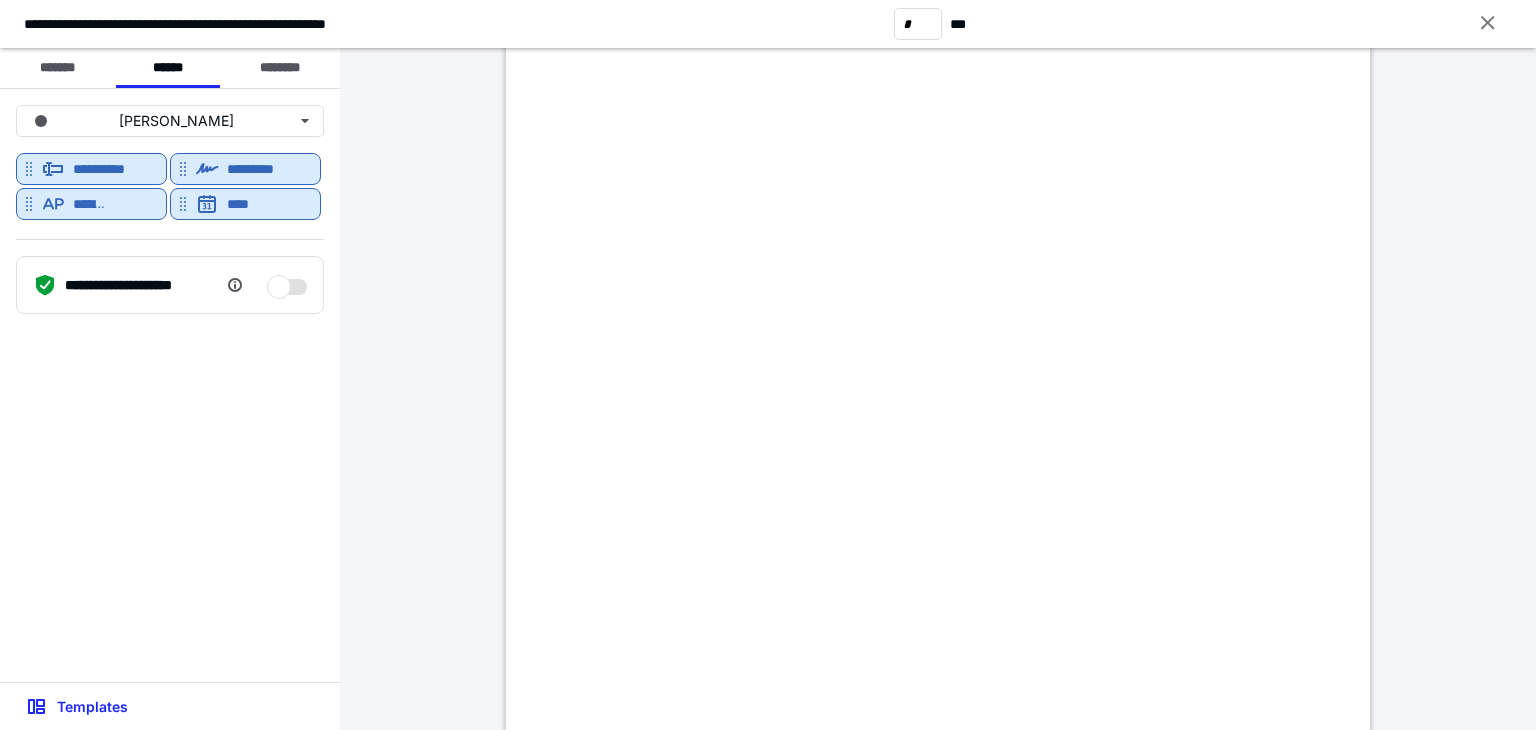 type on "*" 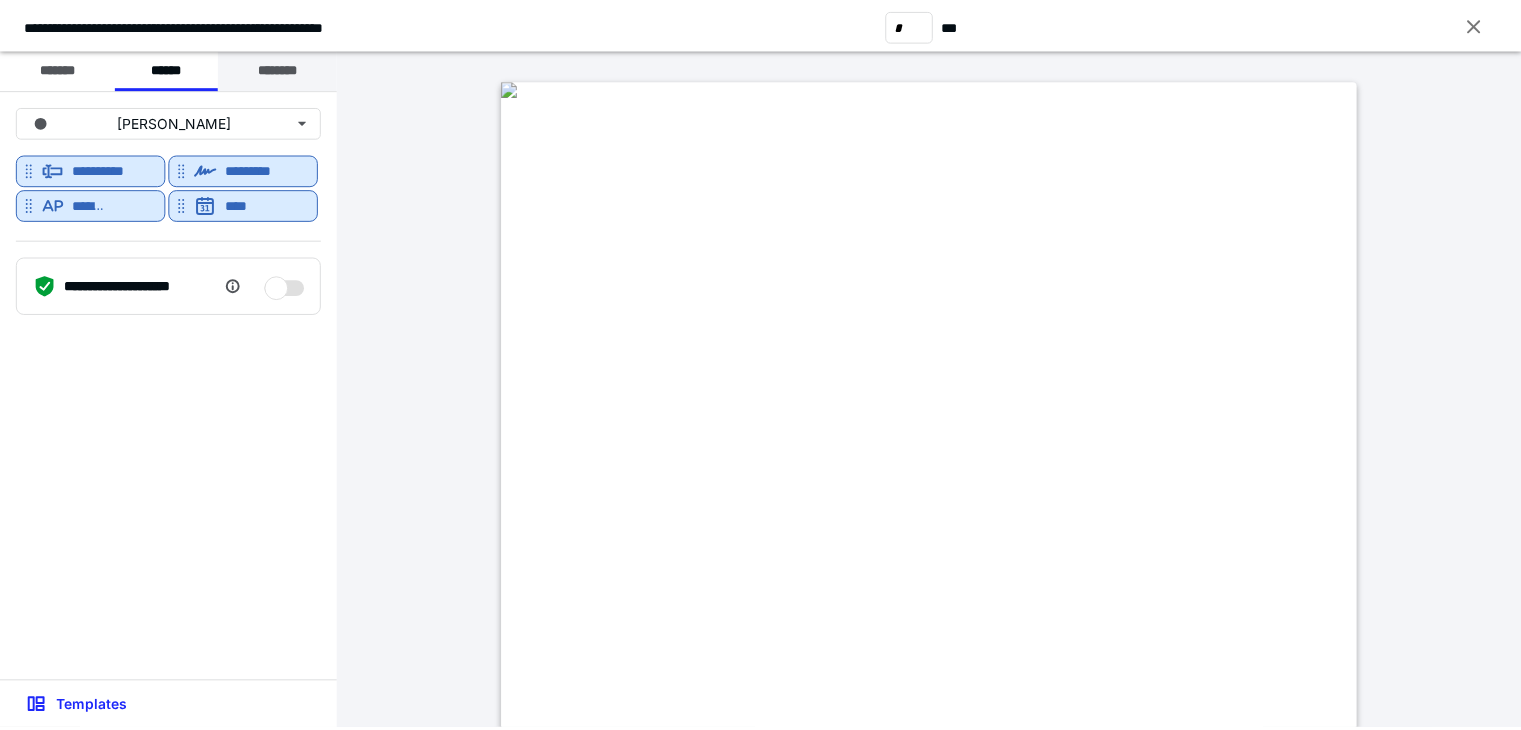 scroll, scrollTop: 2173, scrollLeft: 0, axis: vertical 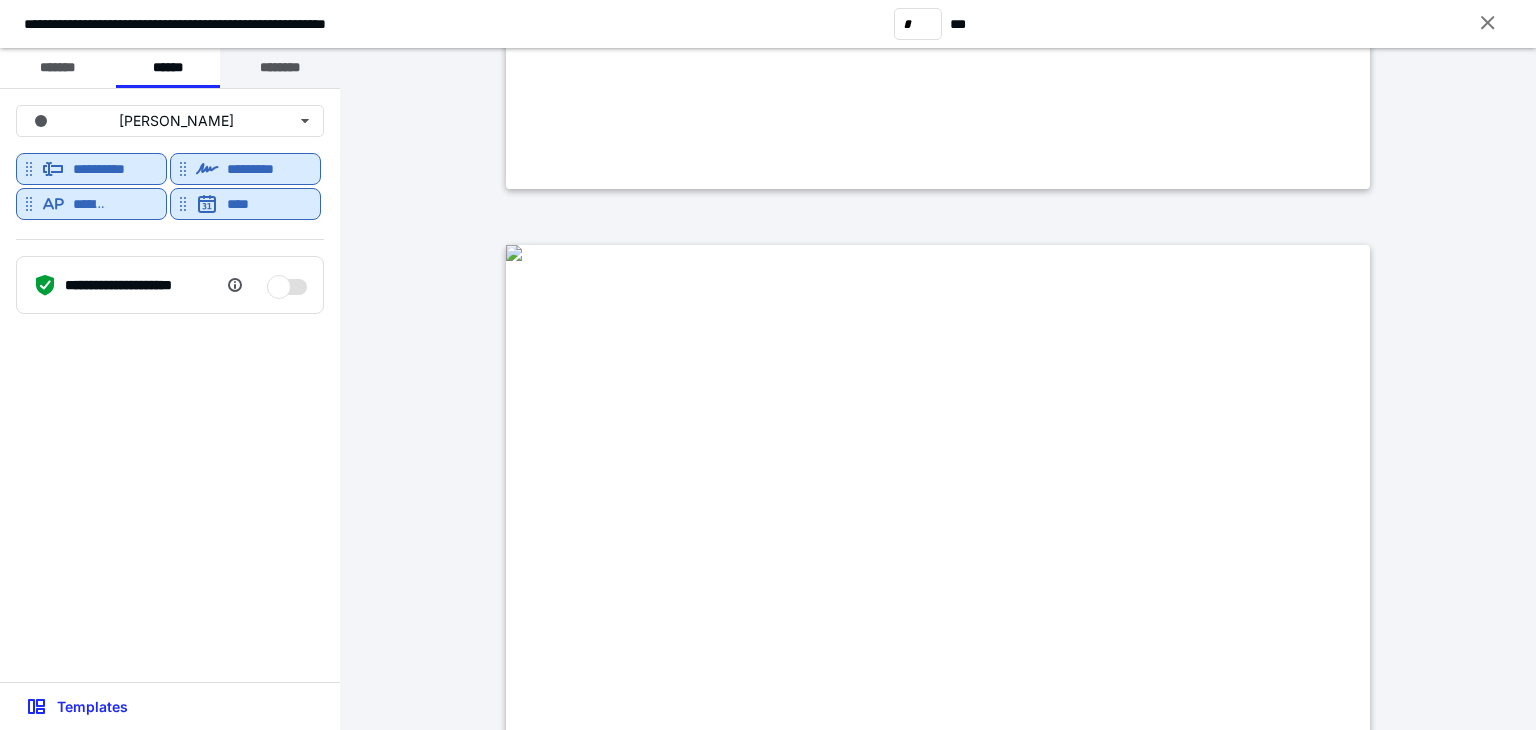 click on "********" at bounding box center [280, 68] 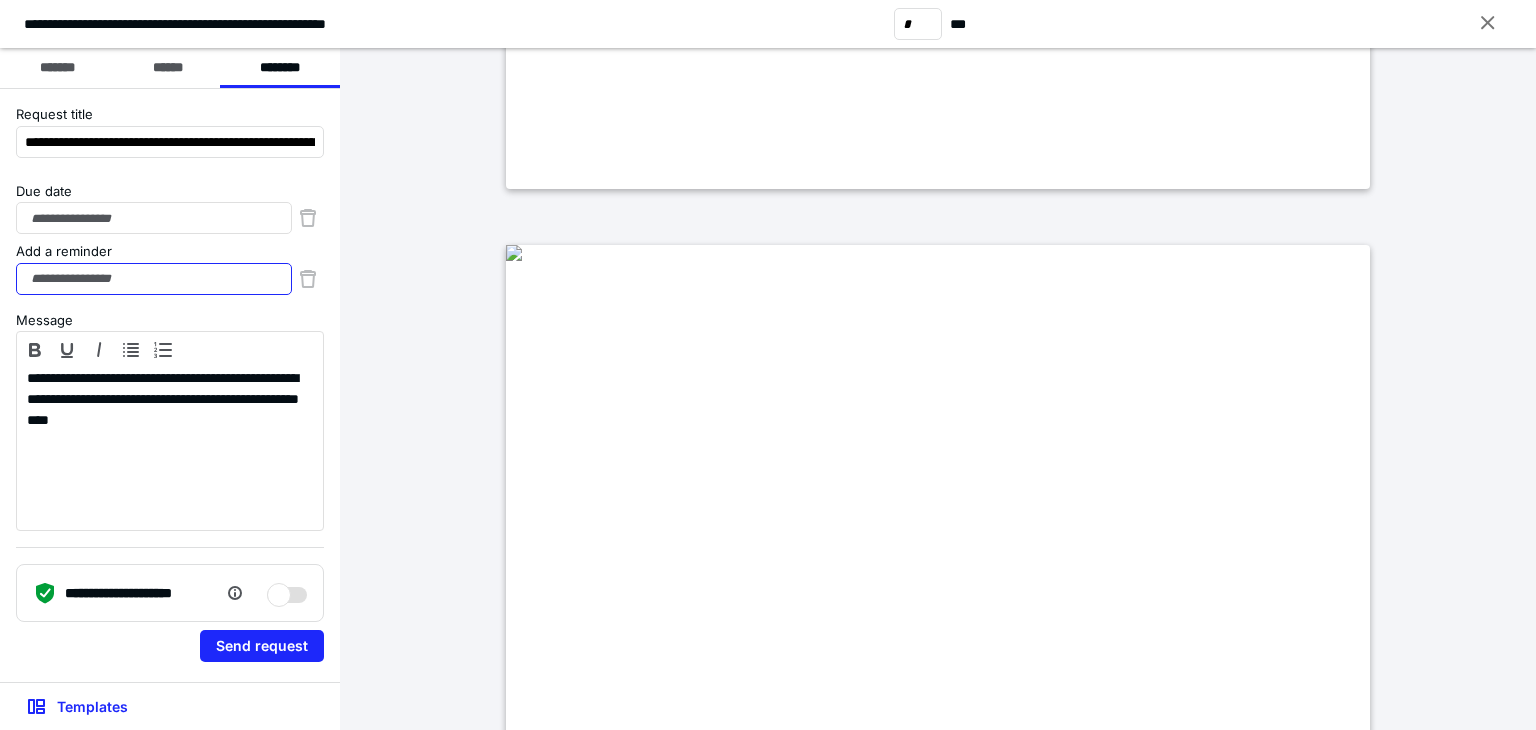 click on "Add a reminder" at bounding box center [154, 279] 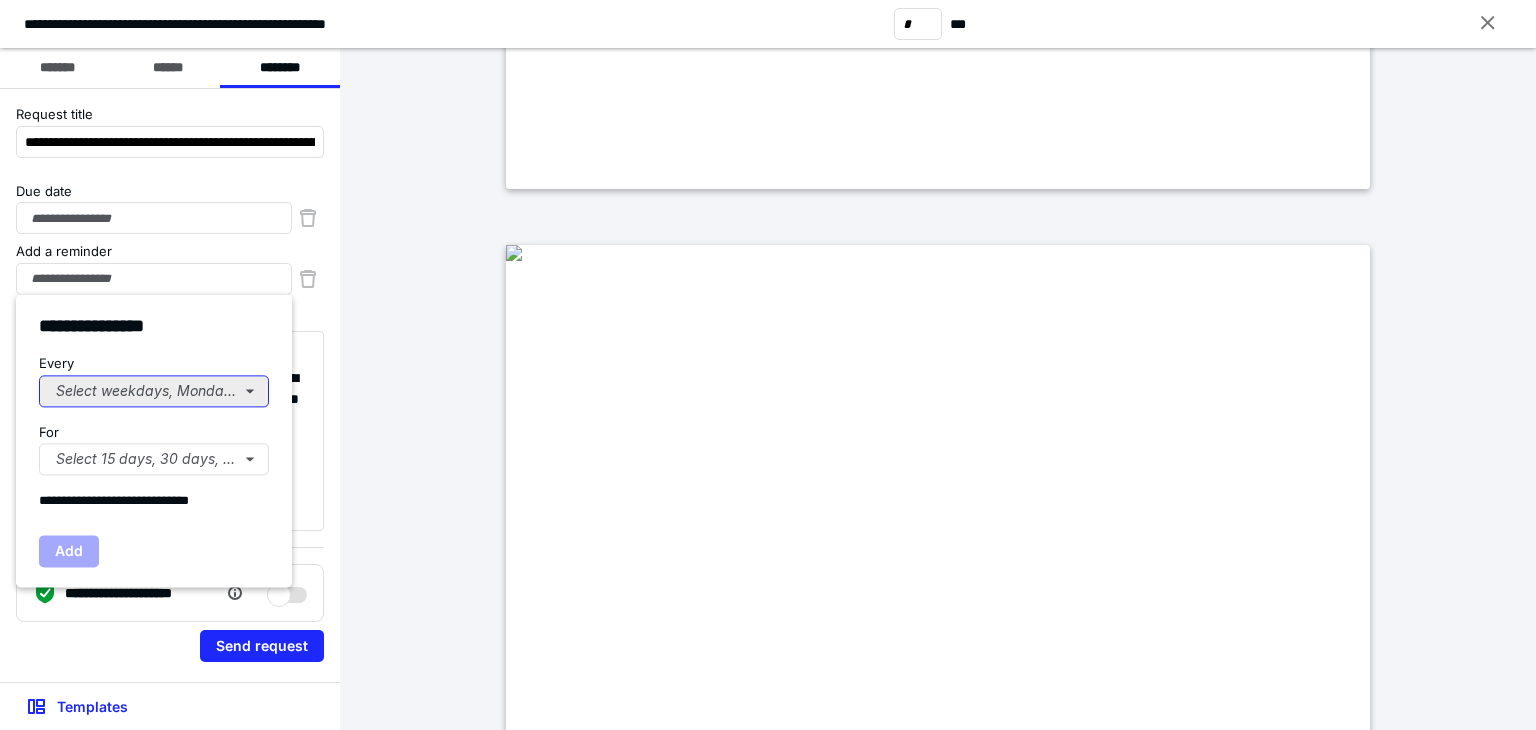 click on "Select weekdays, Mondays, or Tues..." at bounding box center [154, 391] 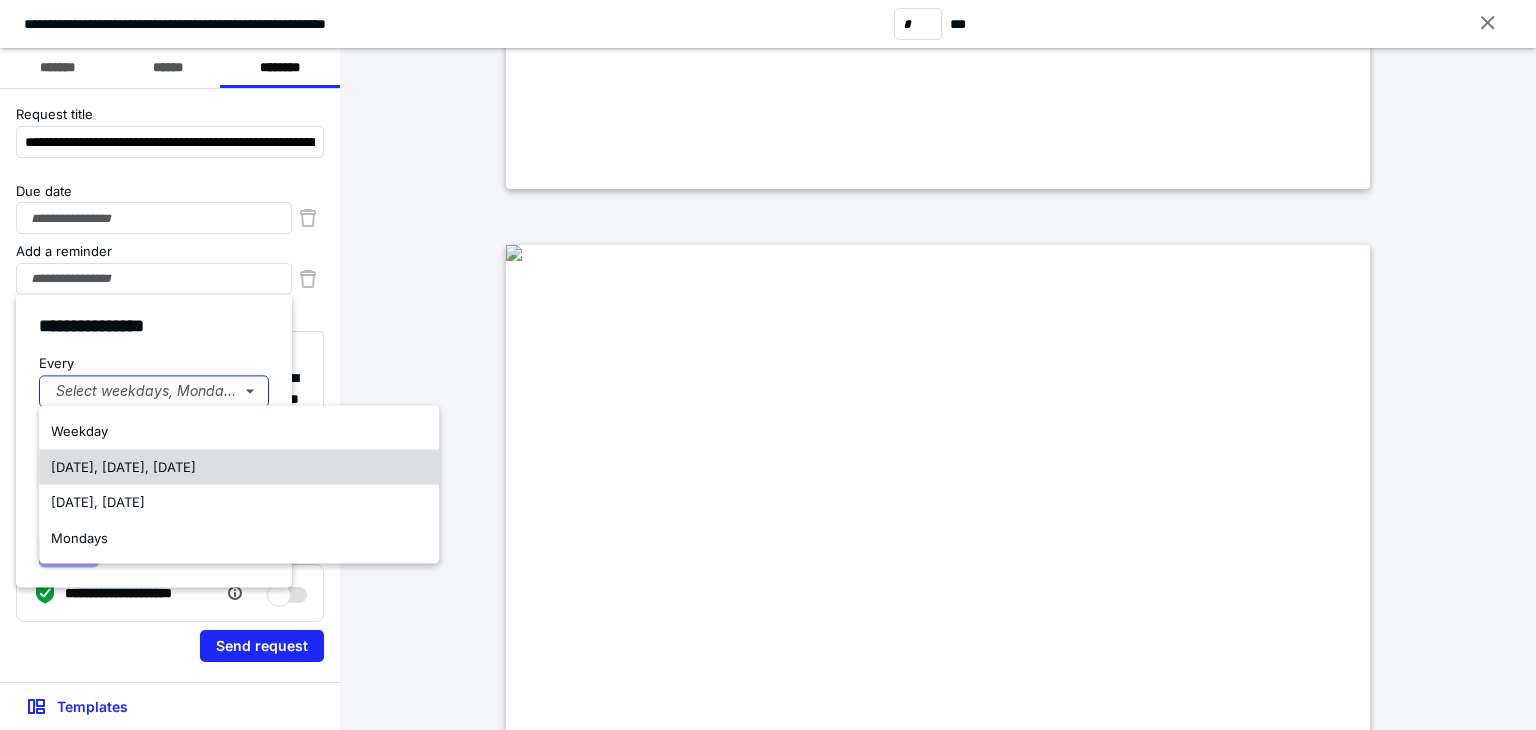 click on "[DATE], [DATE], [DATE]" at bounding box center (123, 466) 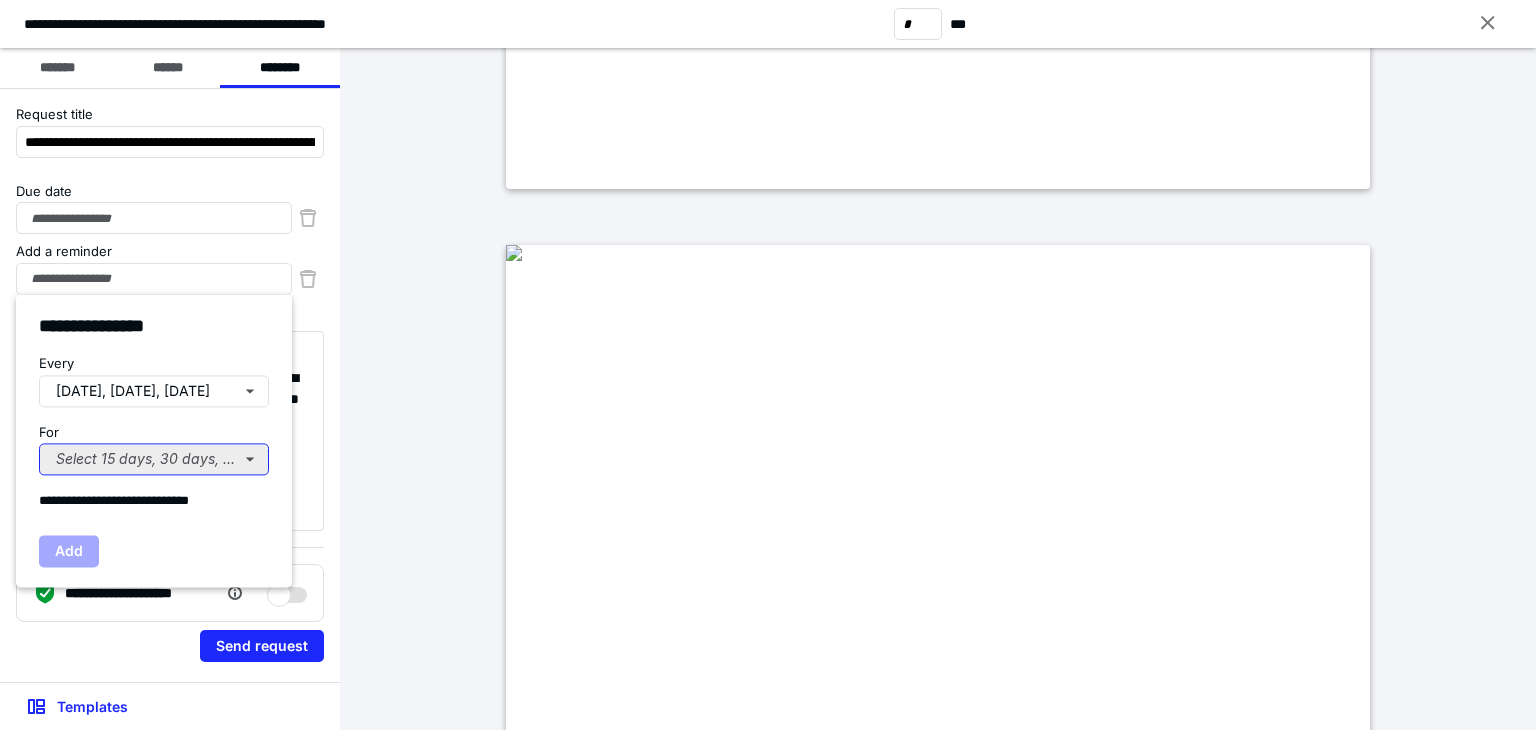 click on "Select 15 days, 30 days, or 45 days..." at bounding box center (154, 459) 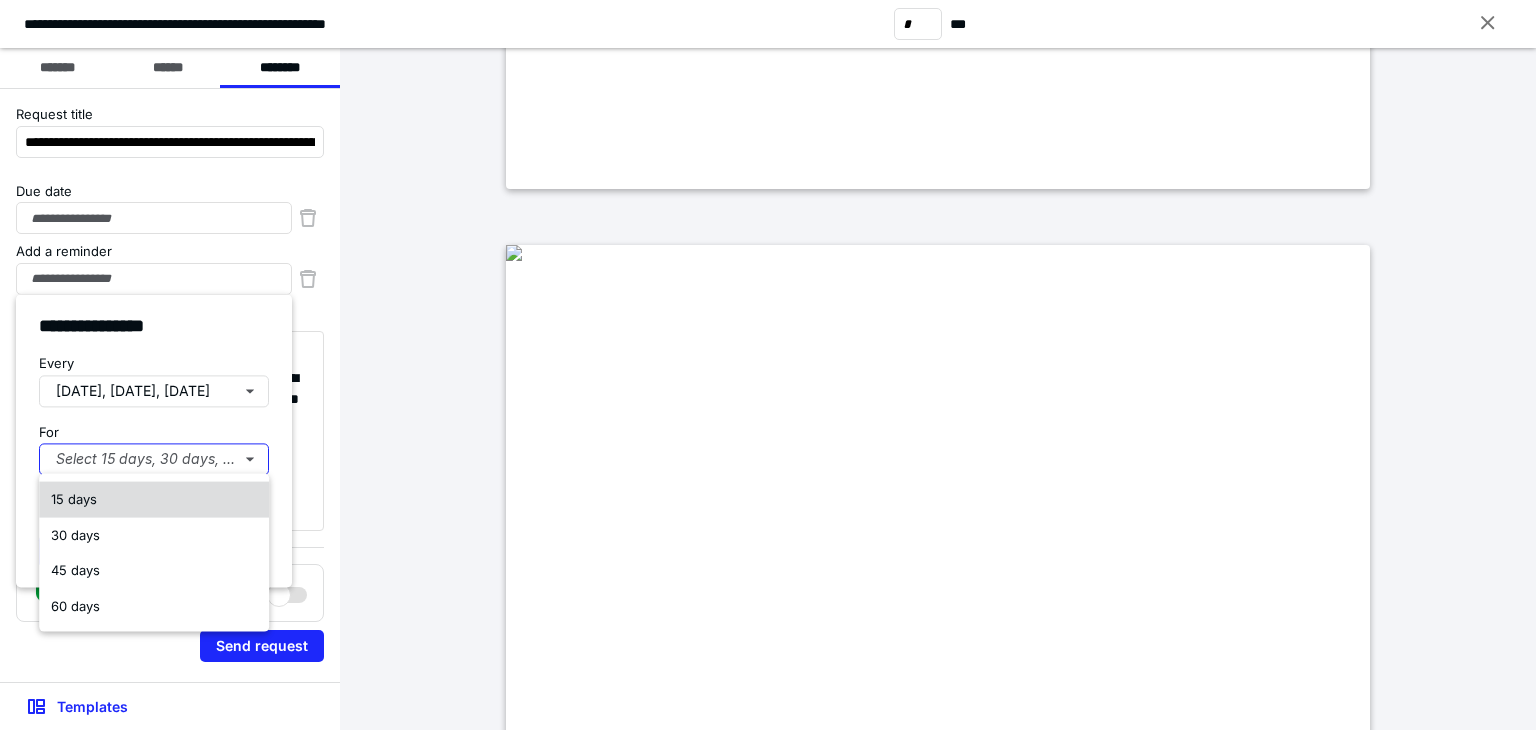 click on "15 days" at bounding box center [154, 500] 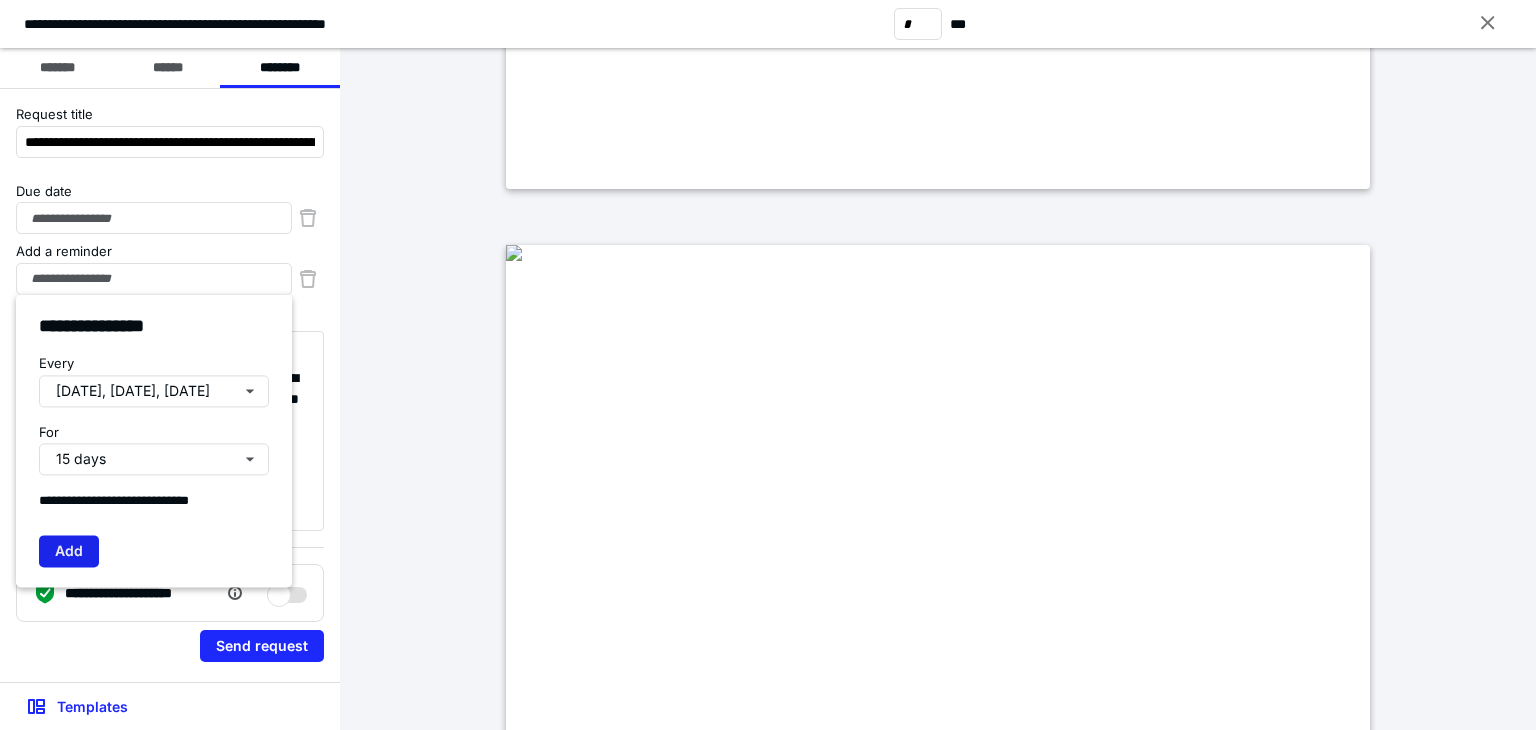 click on "Add" at bounding box center [69, 551] 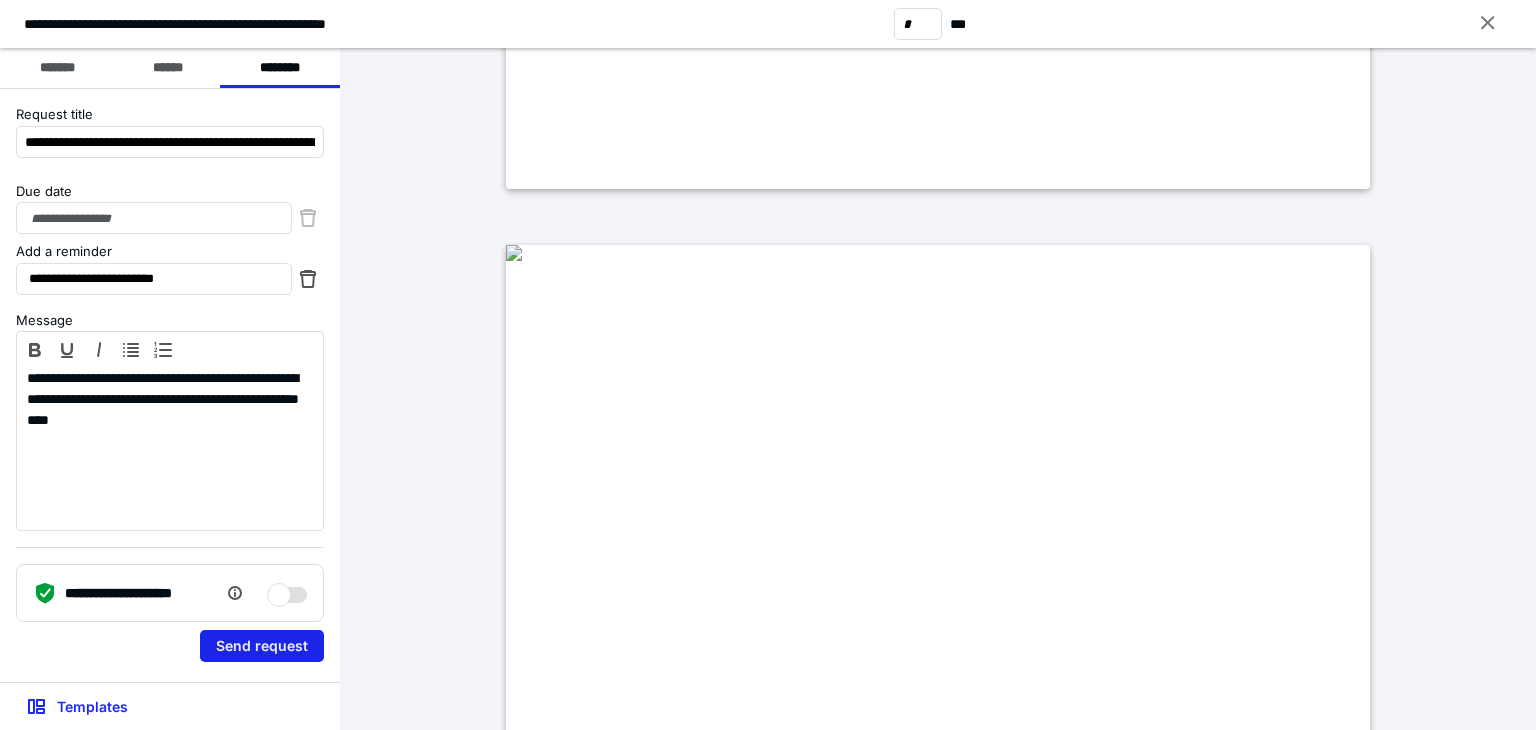 click on "Send request" at bounding box center [262, 646] 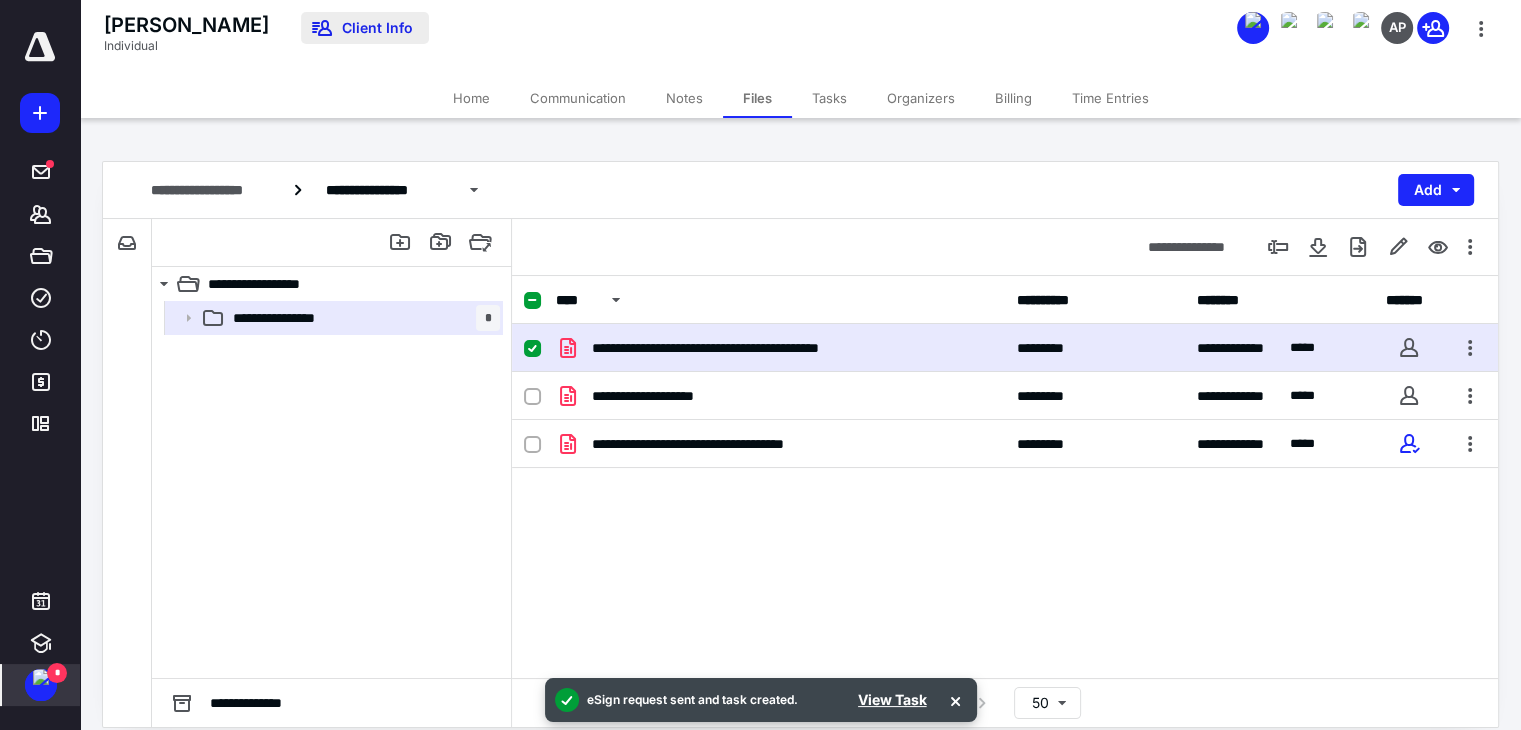 click on "Client Info" at bounding box center [365, 28] 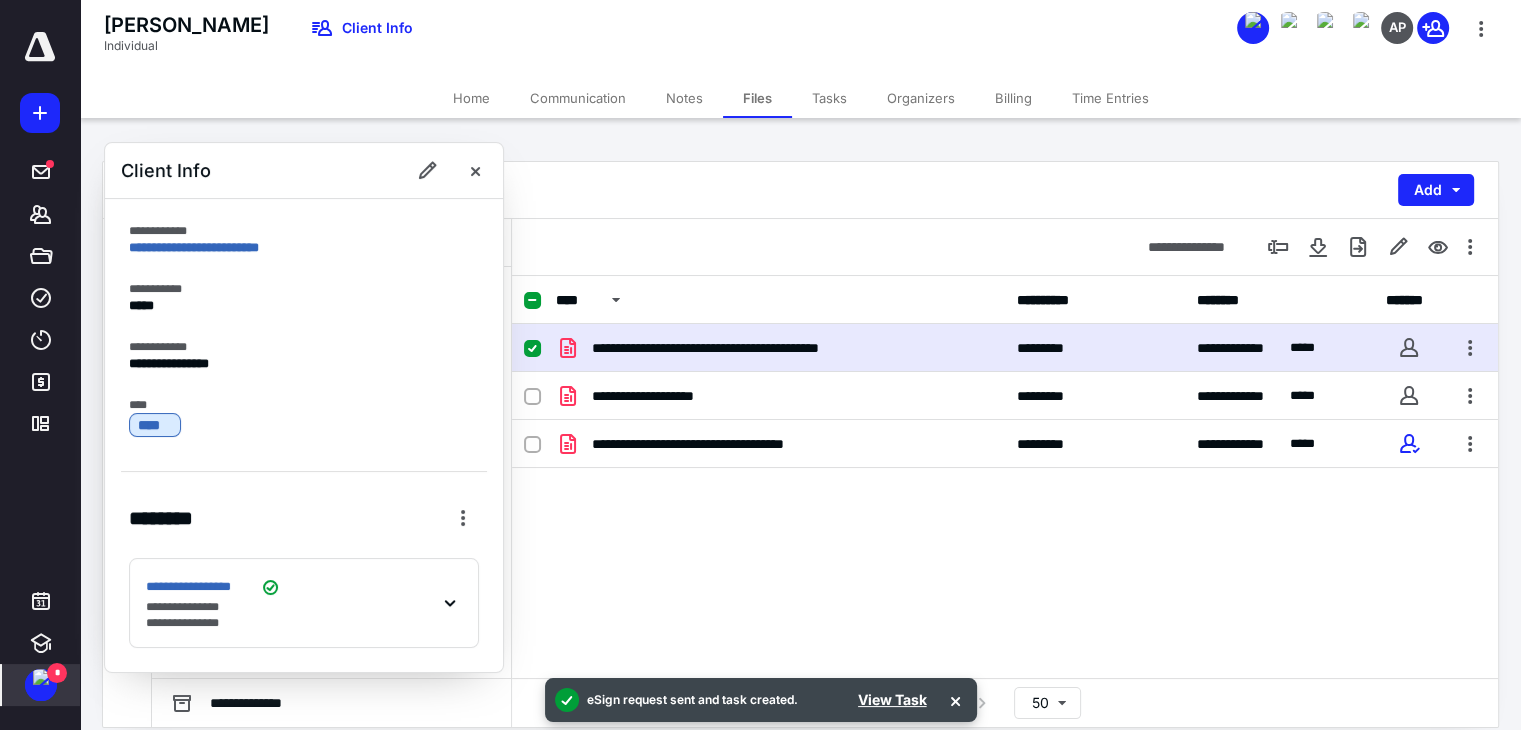 scroll, scrollTop: 19, scrollLeft: 0, axis: vertical 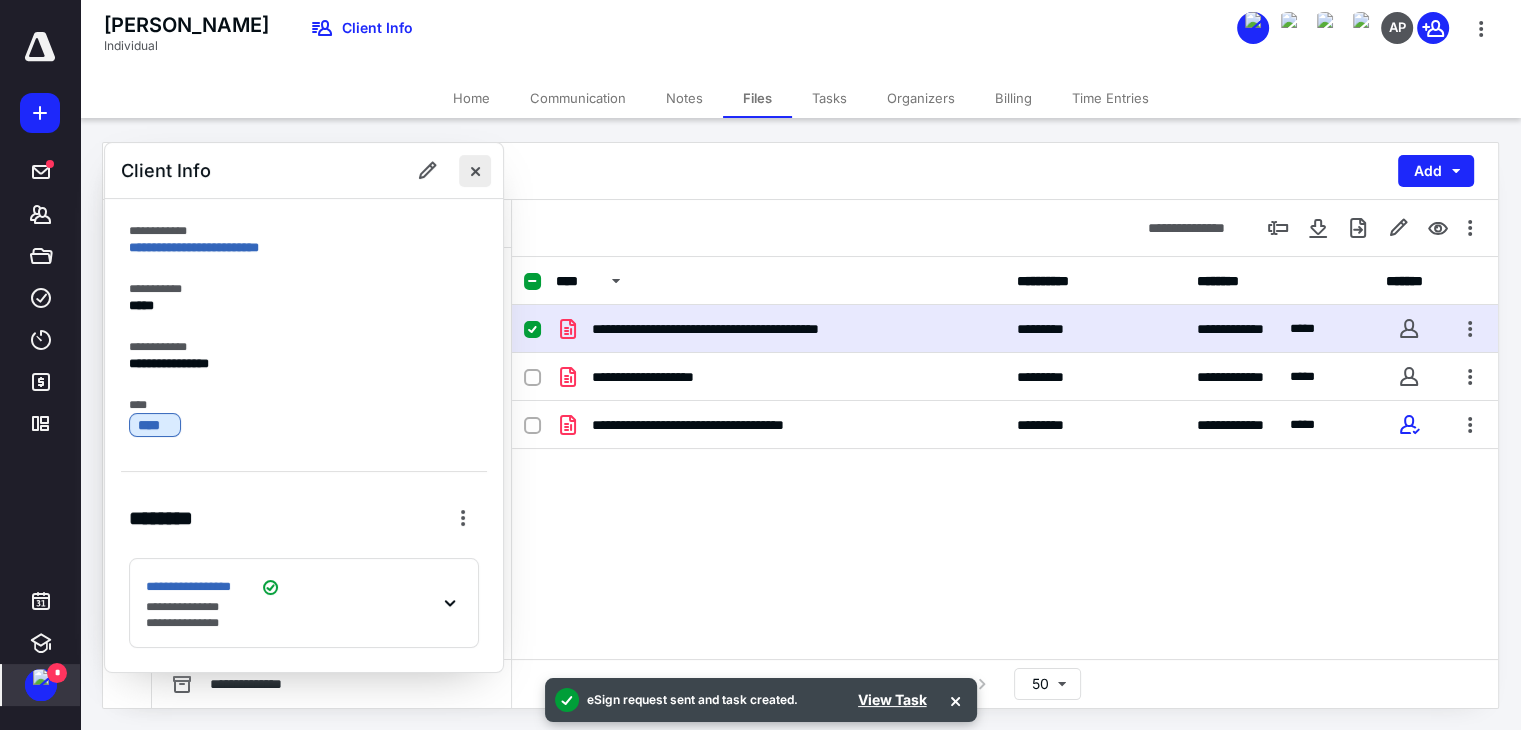 click at bounding box center (475, 171) 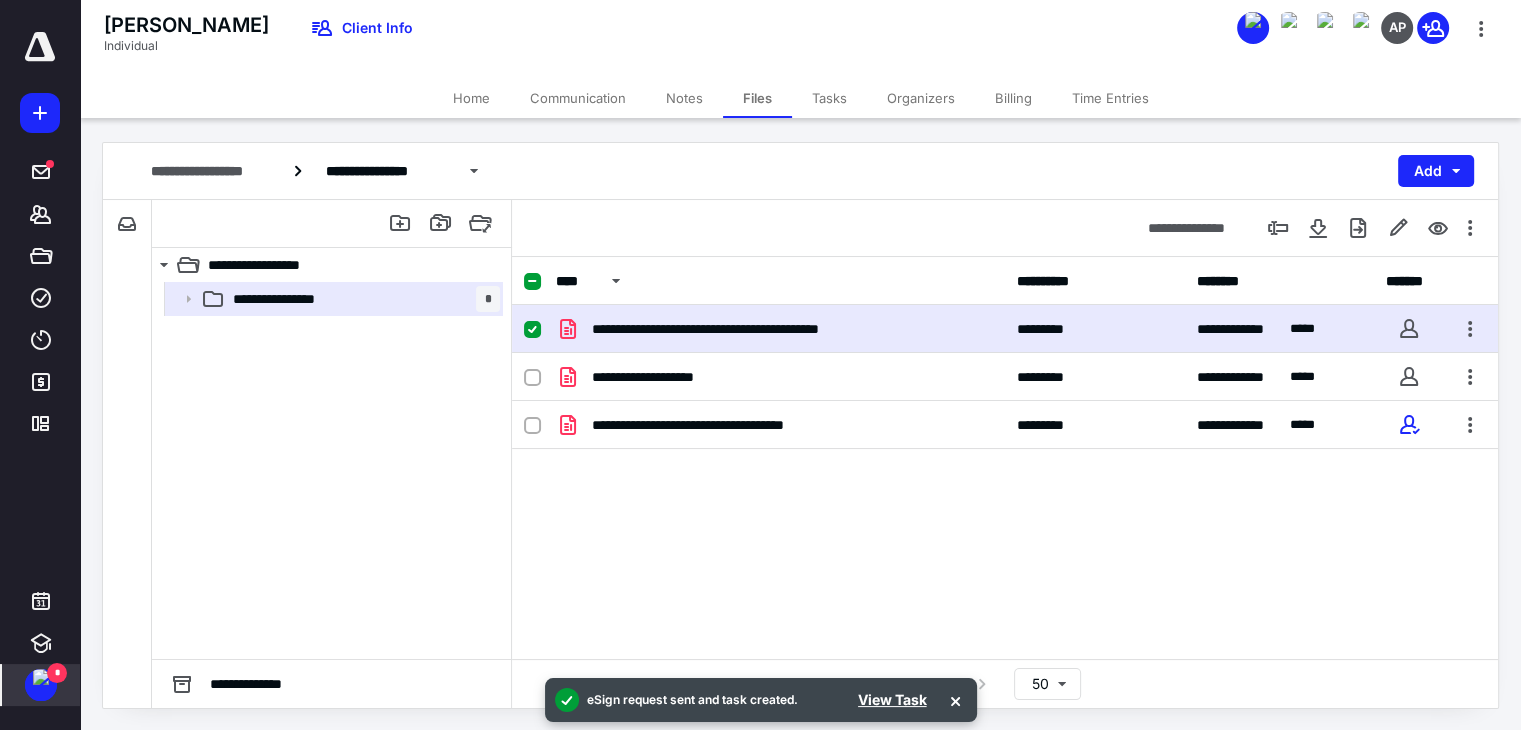 click on "Billing" at bounding box center [1013, 98] 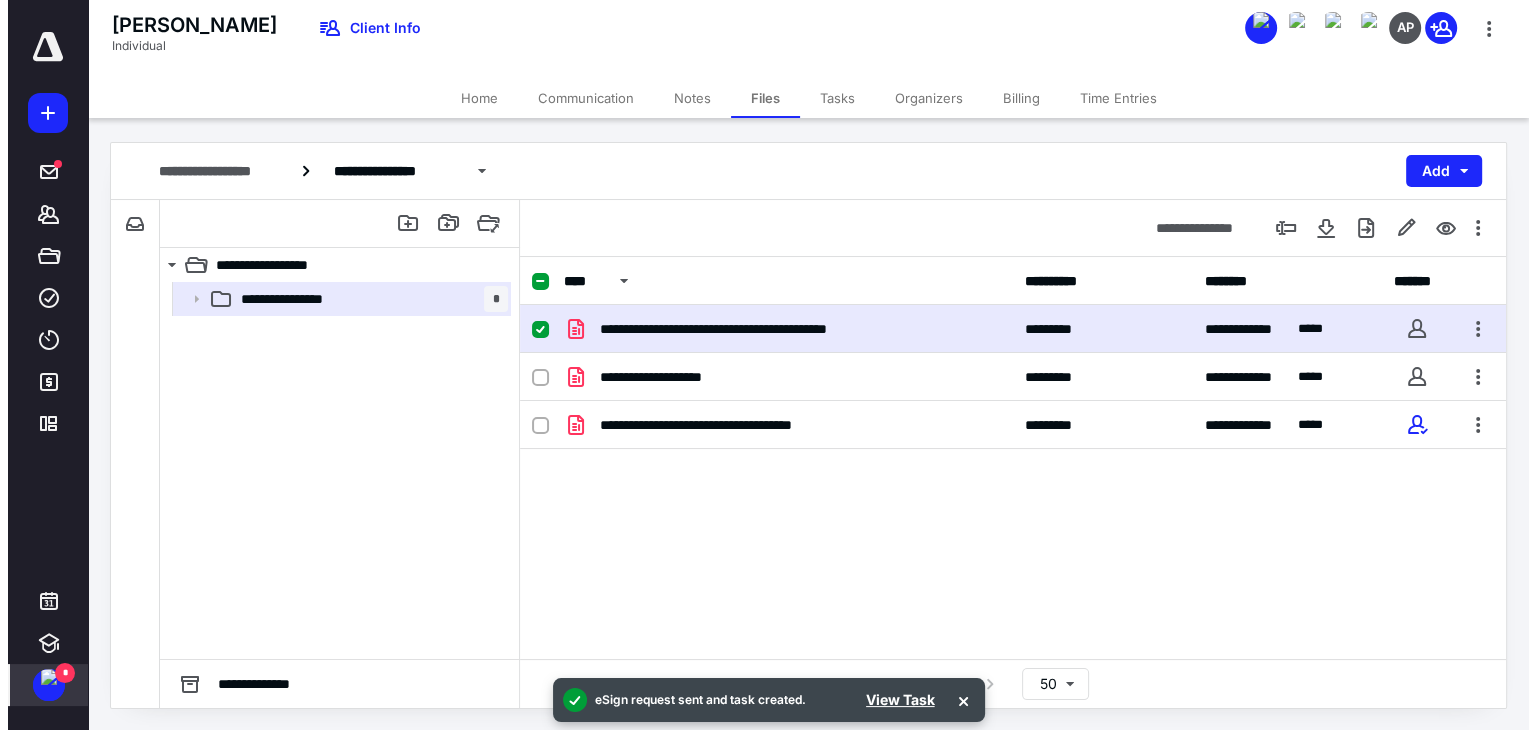 scroll, scrollTop: 0, scrollLeft: 0, axis: both 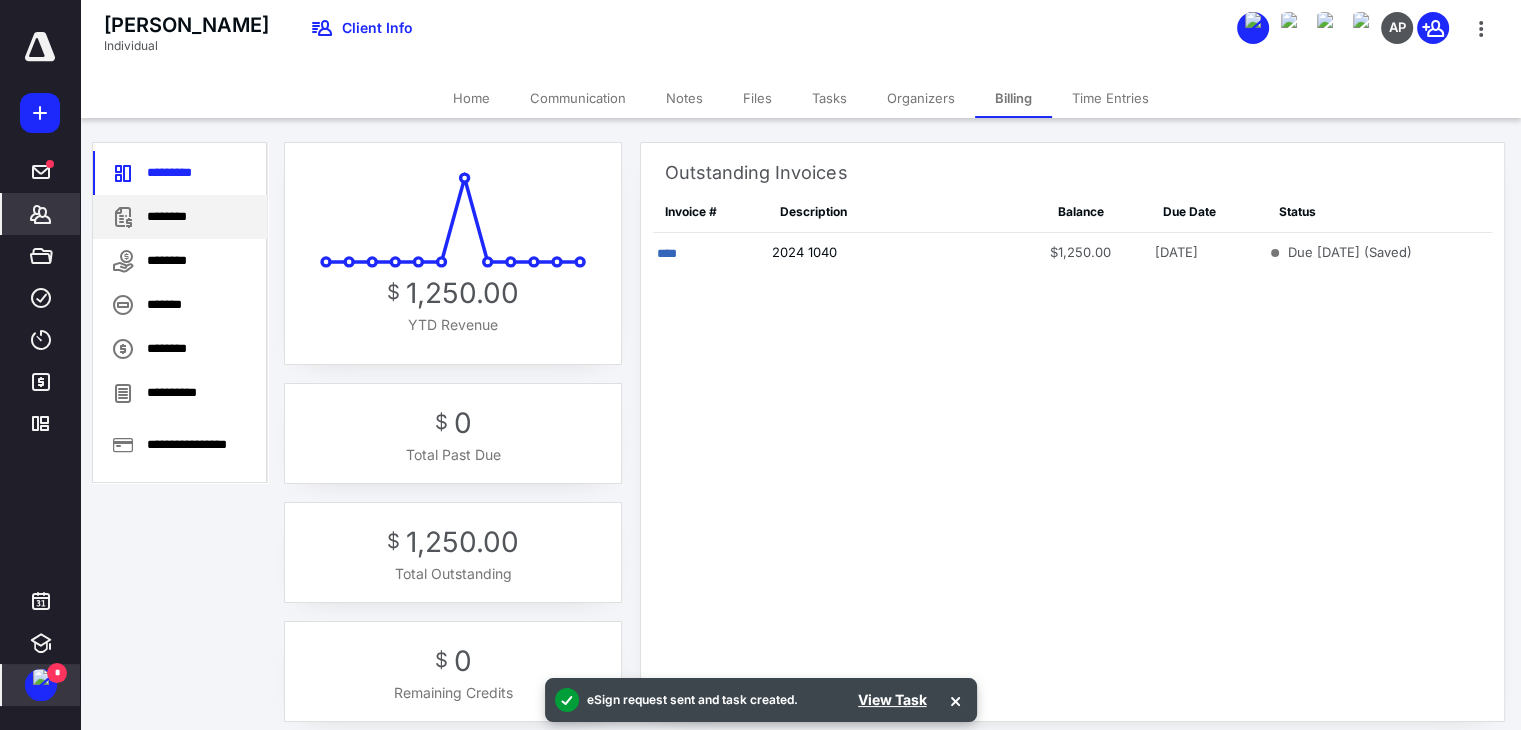 click on "********" at bounding box center (180, 217) 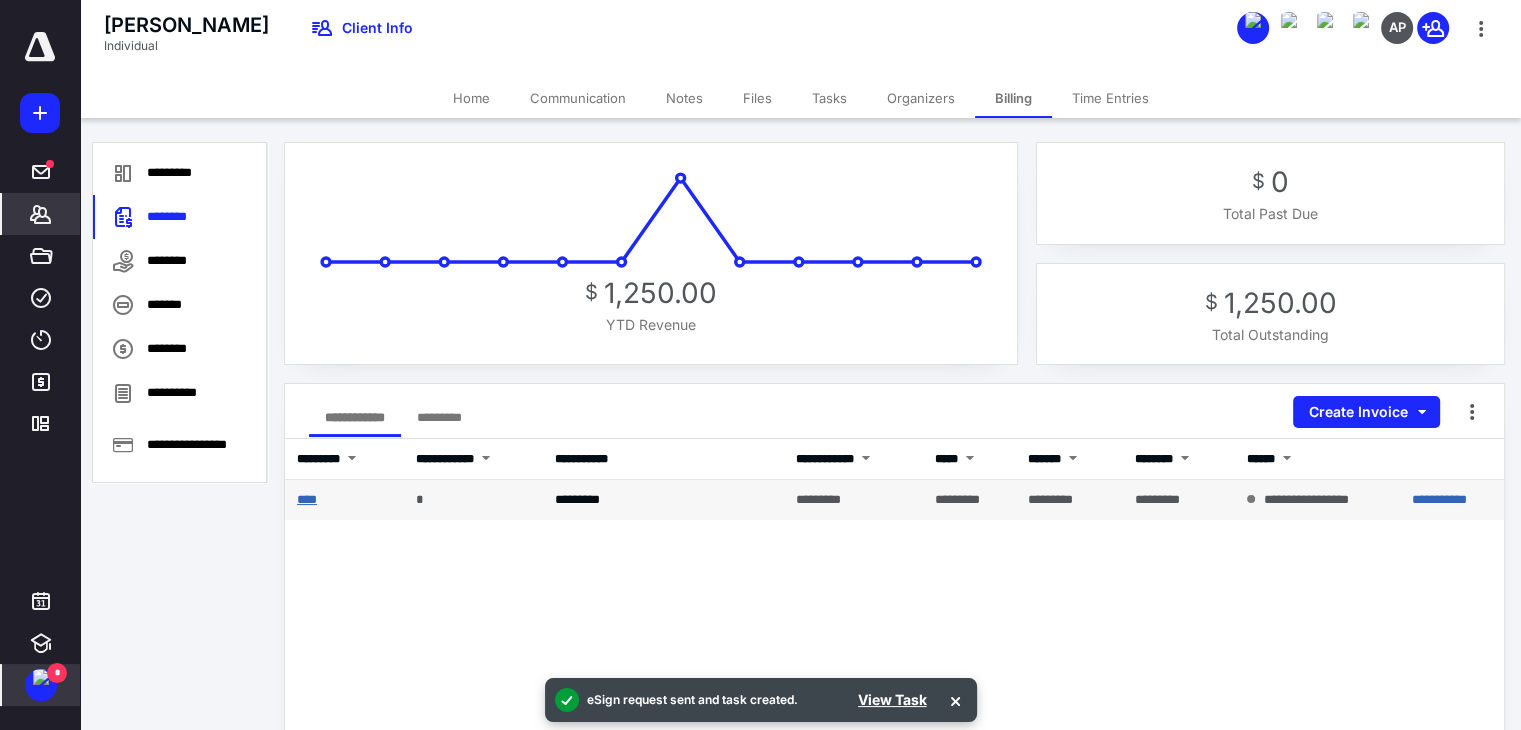 click on "****" at bounding box center [307, 499] 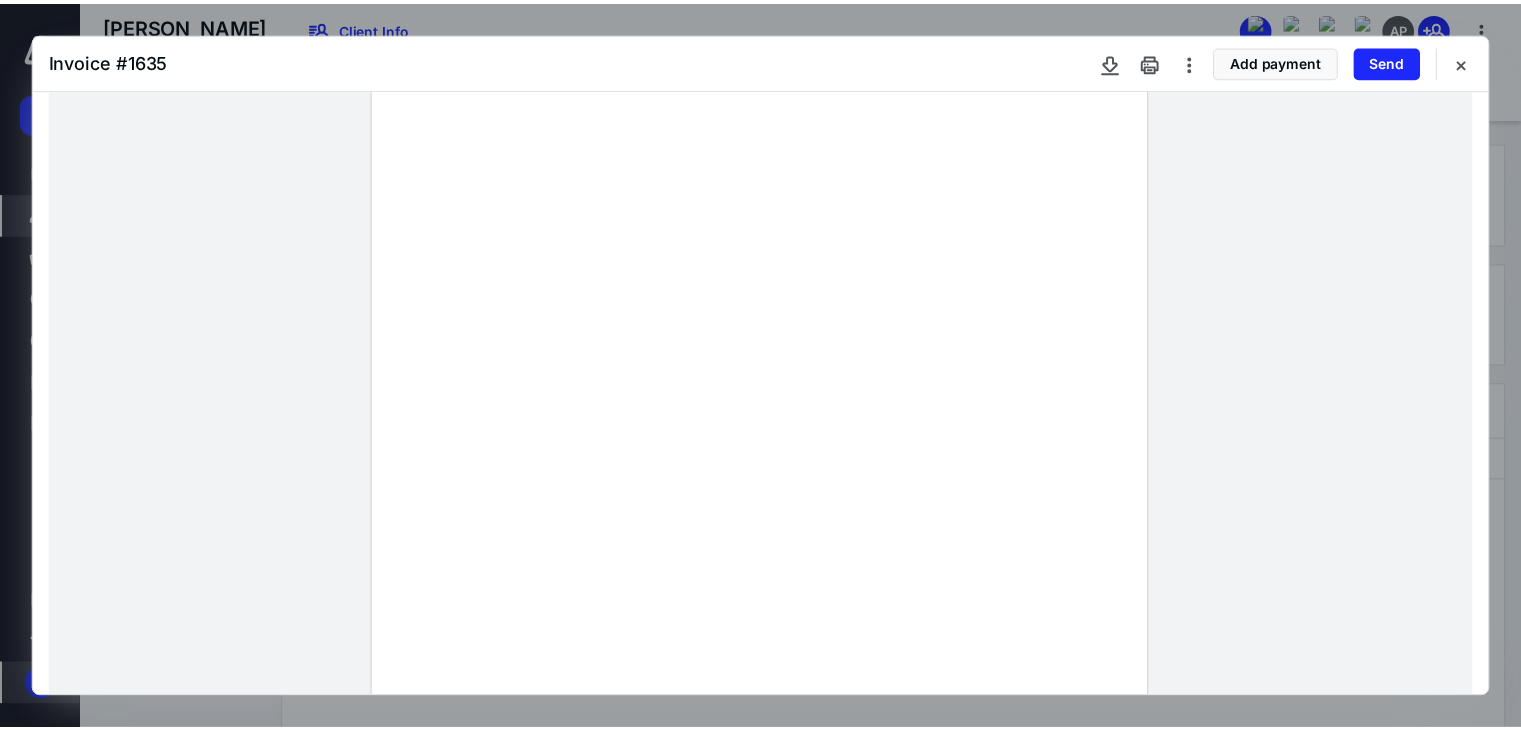 scroll, scrollTop: 0, scrollLeft: 0, axis: both 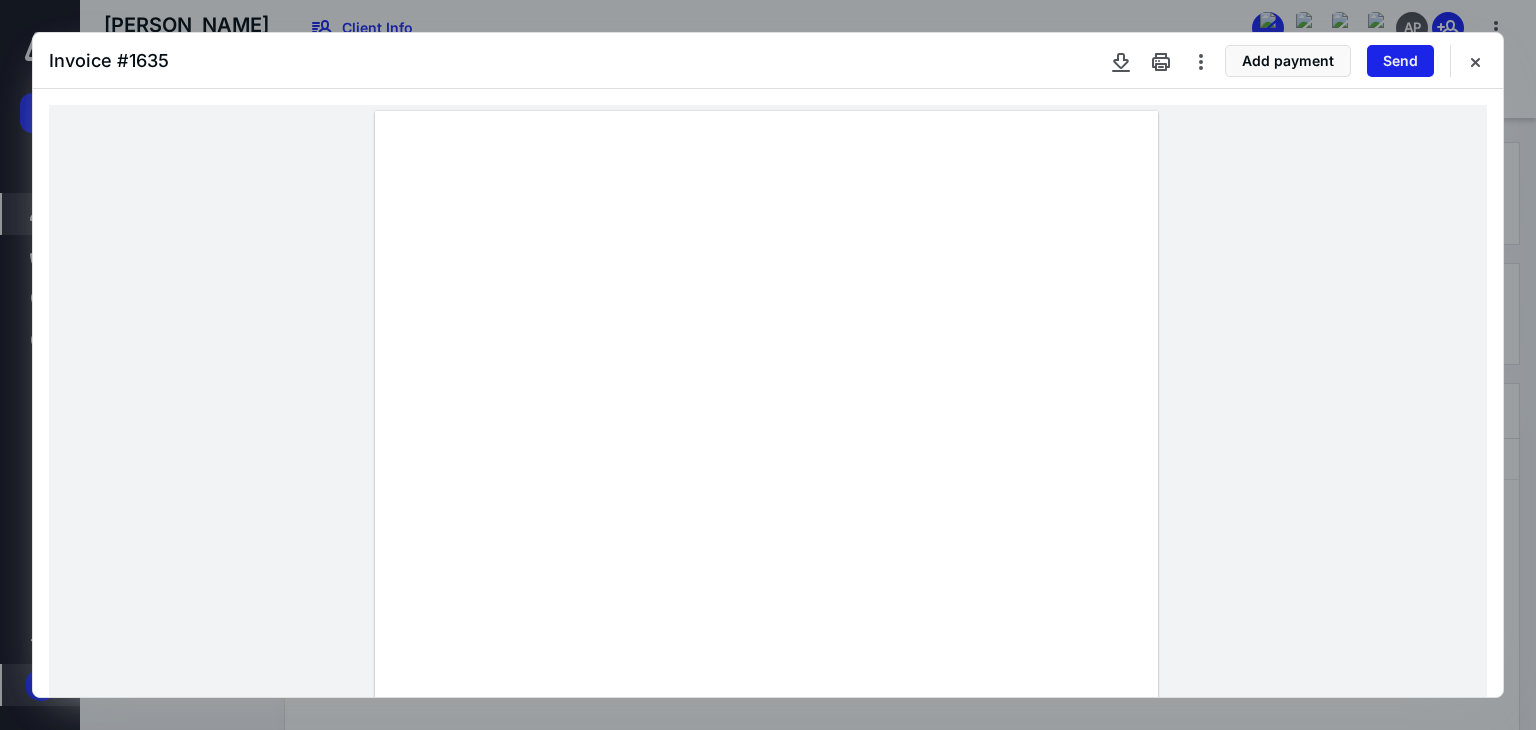 click on "Send" at bounding box center (1400, 61) 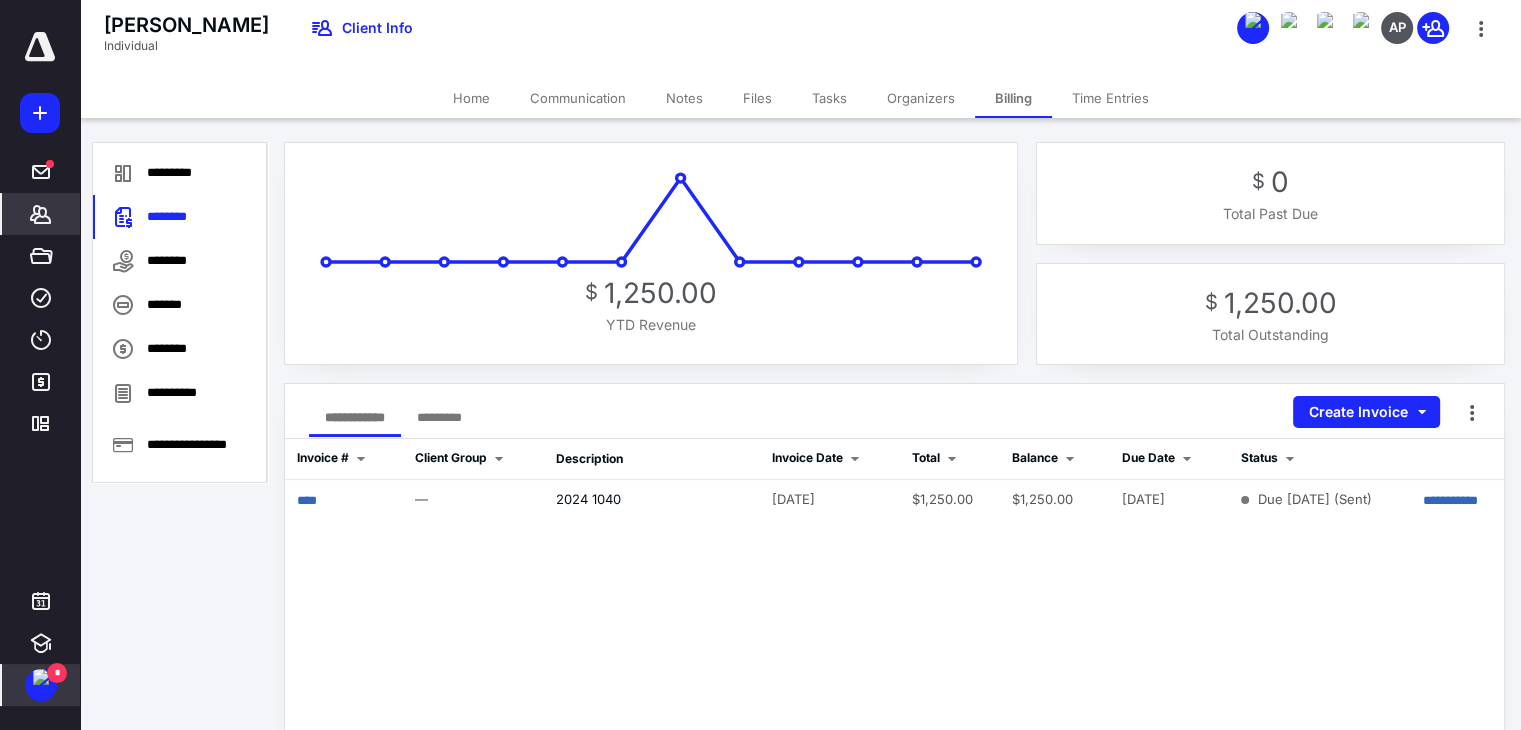 click on "Home" at bounding box center (471, 98) 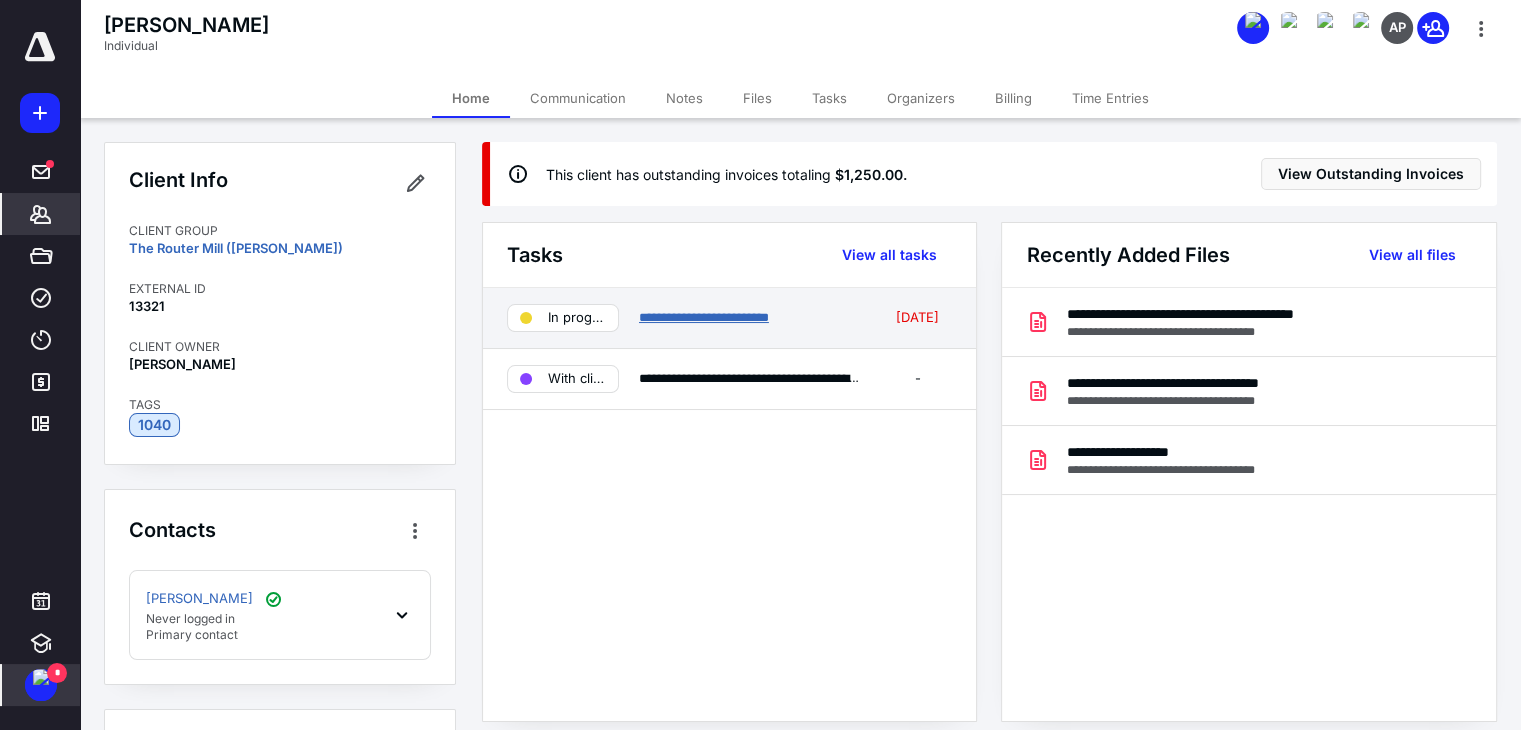 click on "**********" at bounding box center [704, 317] 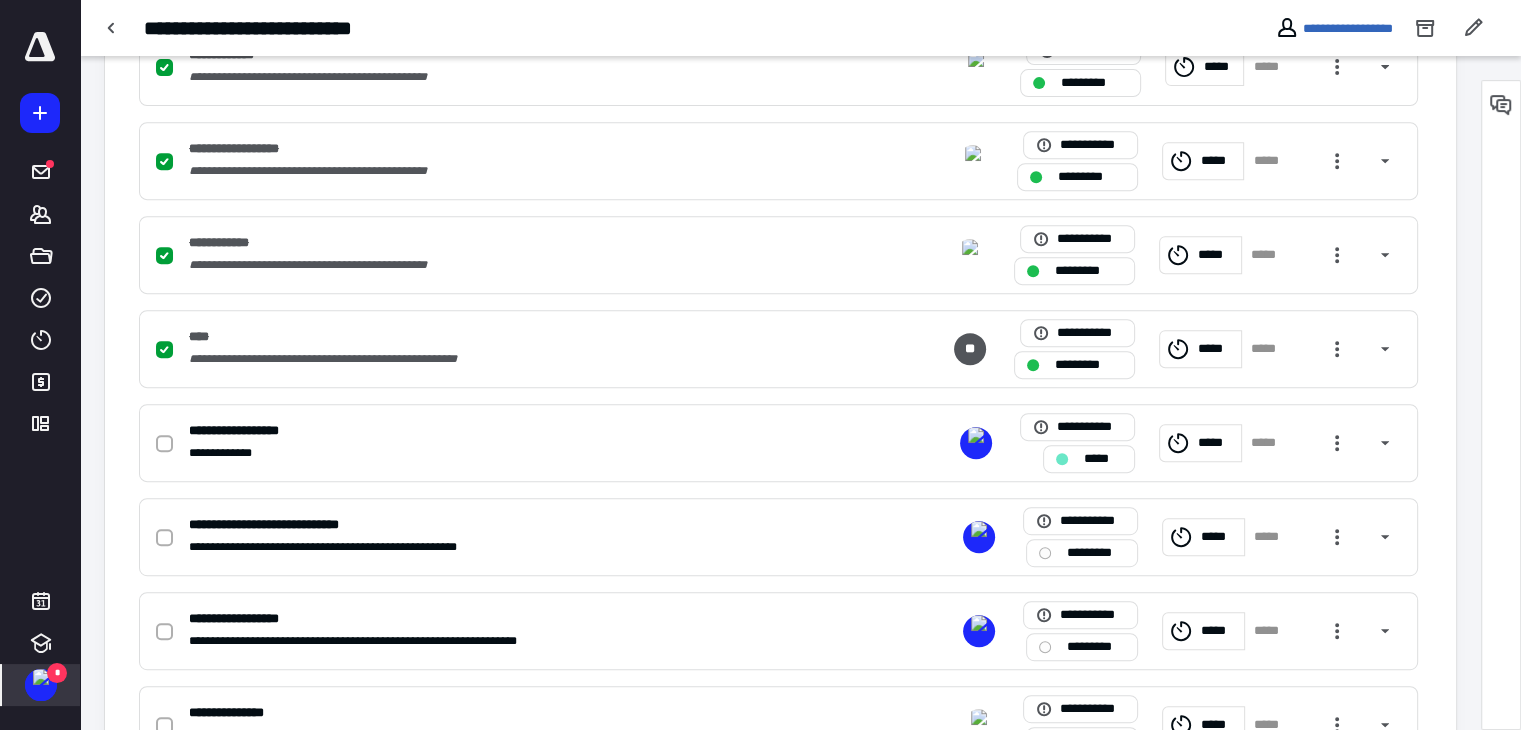 scroll, scrollTop: 954, scrollLeft: 0, axis: vertical 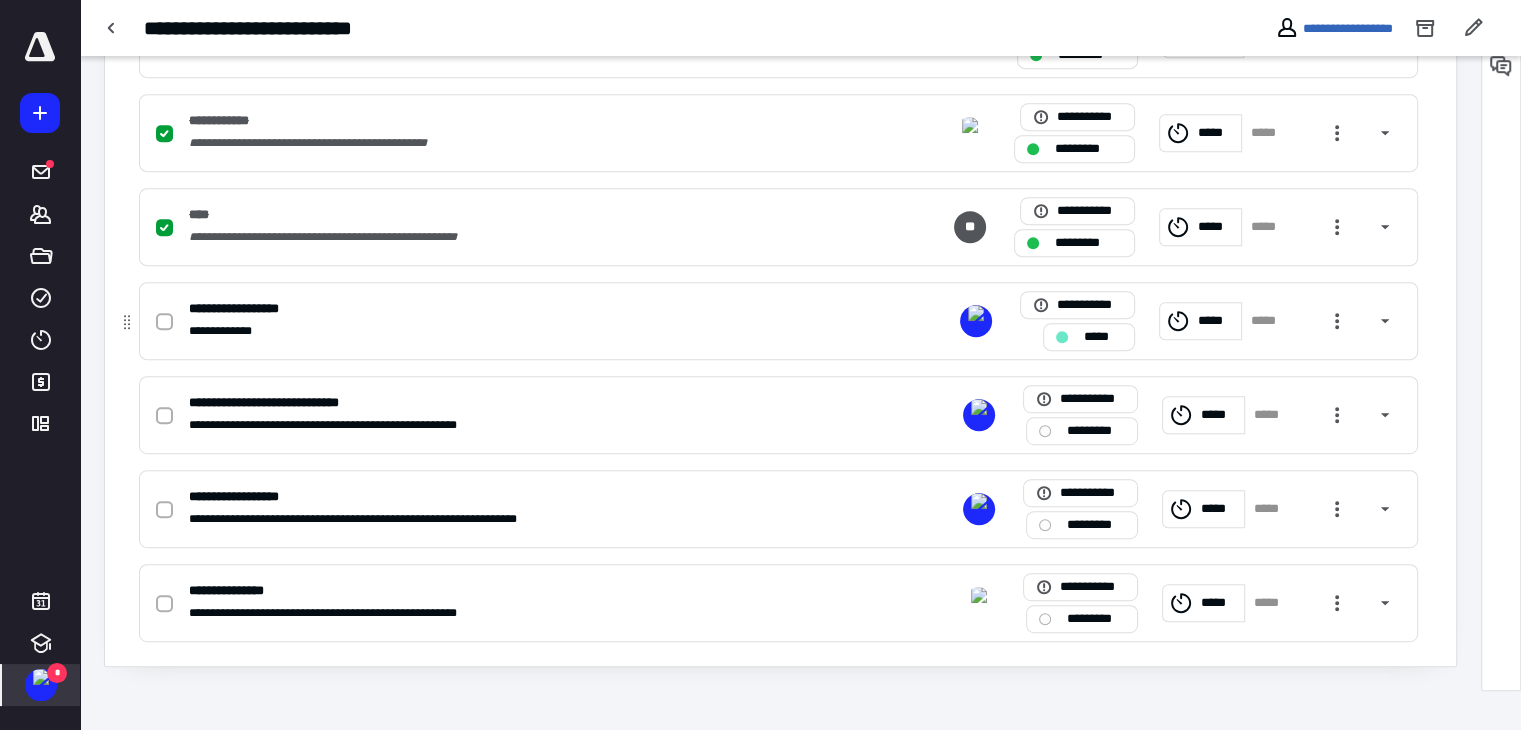 click at bounding box center [164, 322] 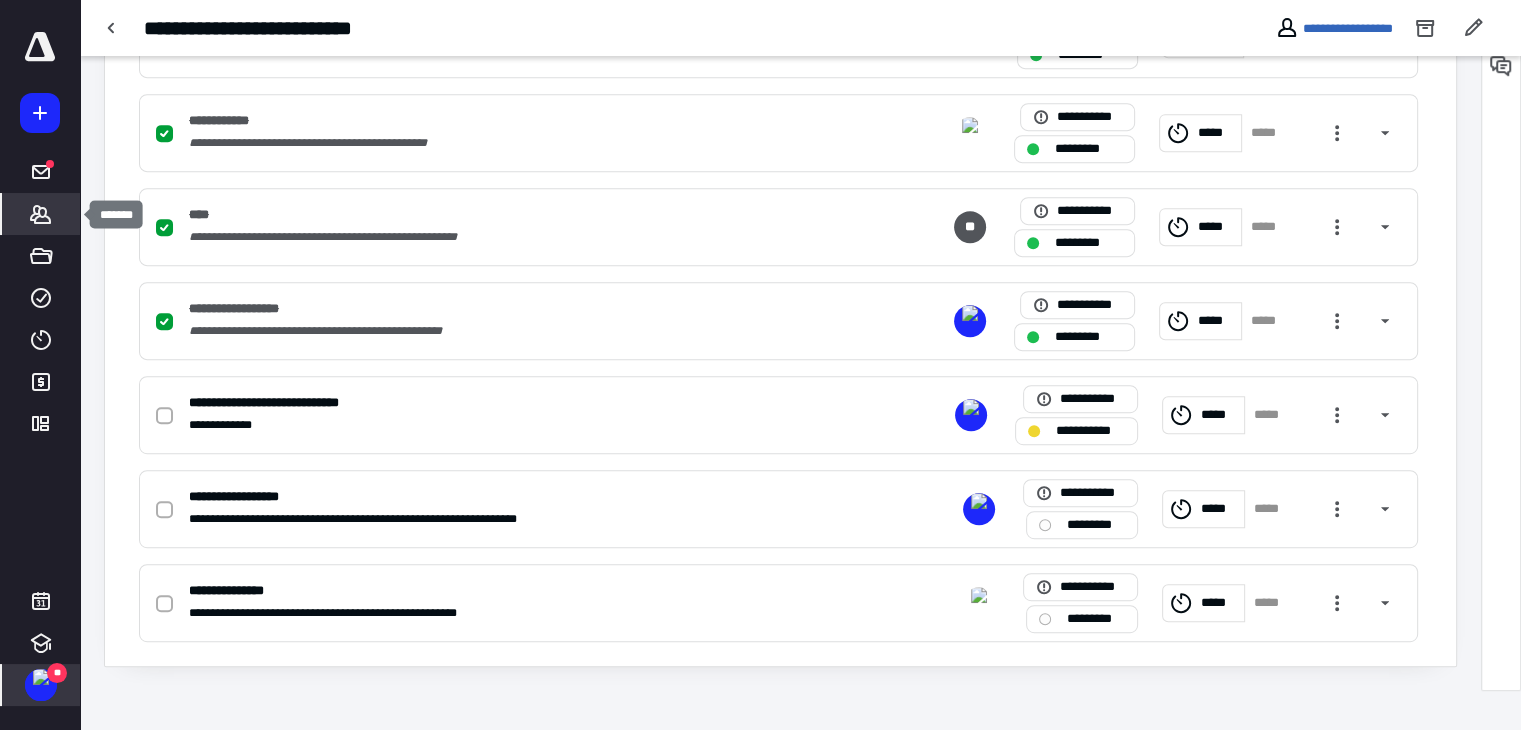 click 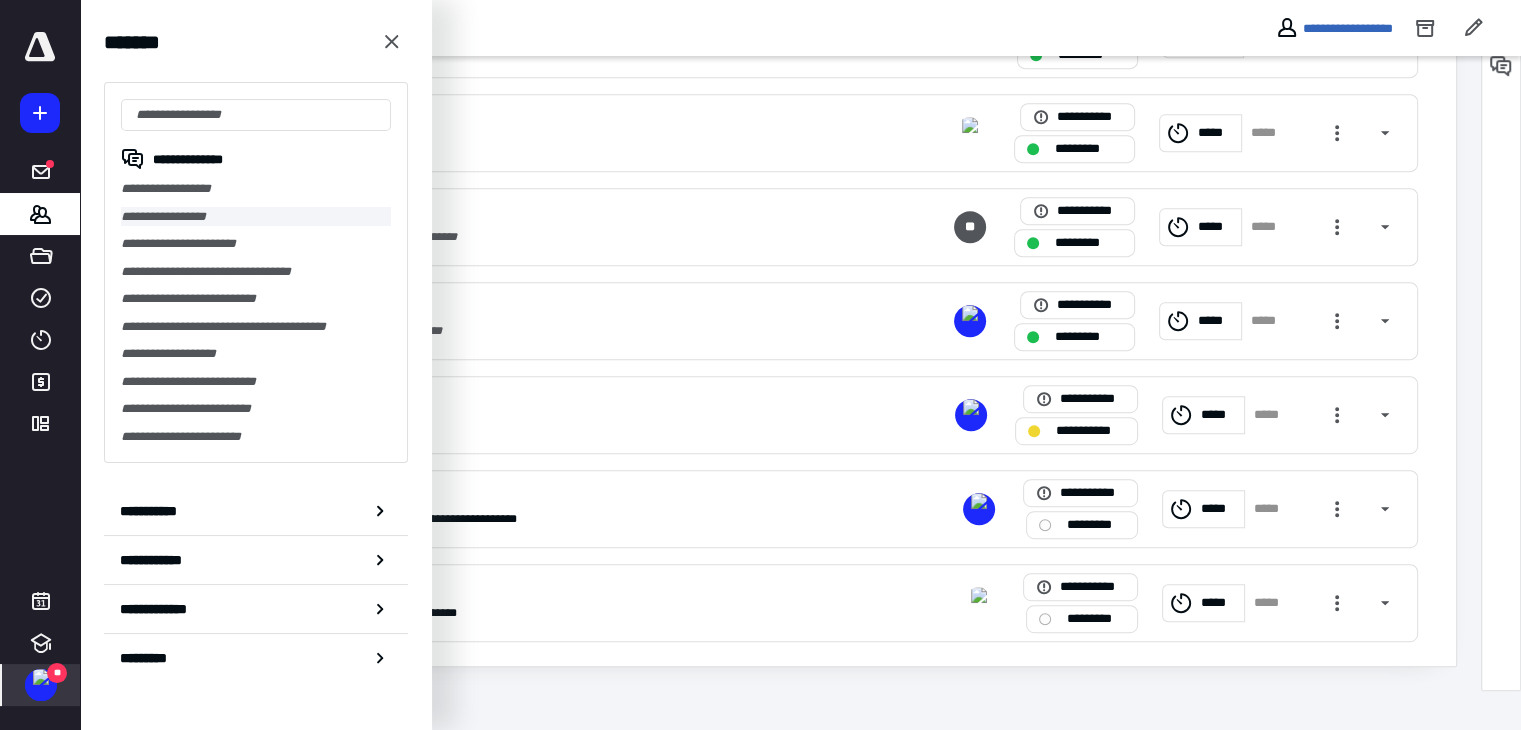 click on "**********" at bounding box center (256, 217) 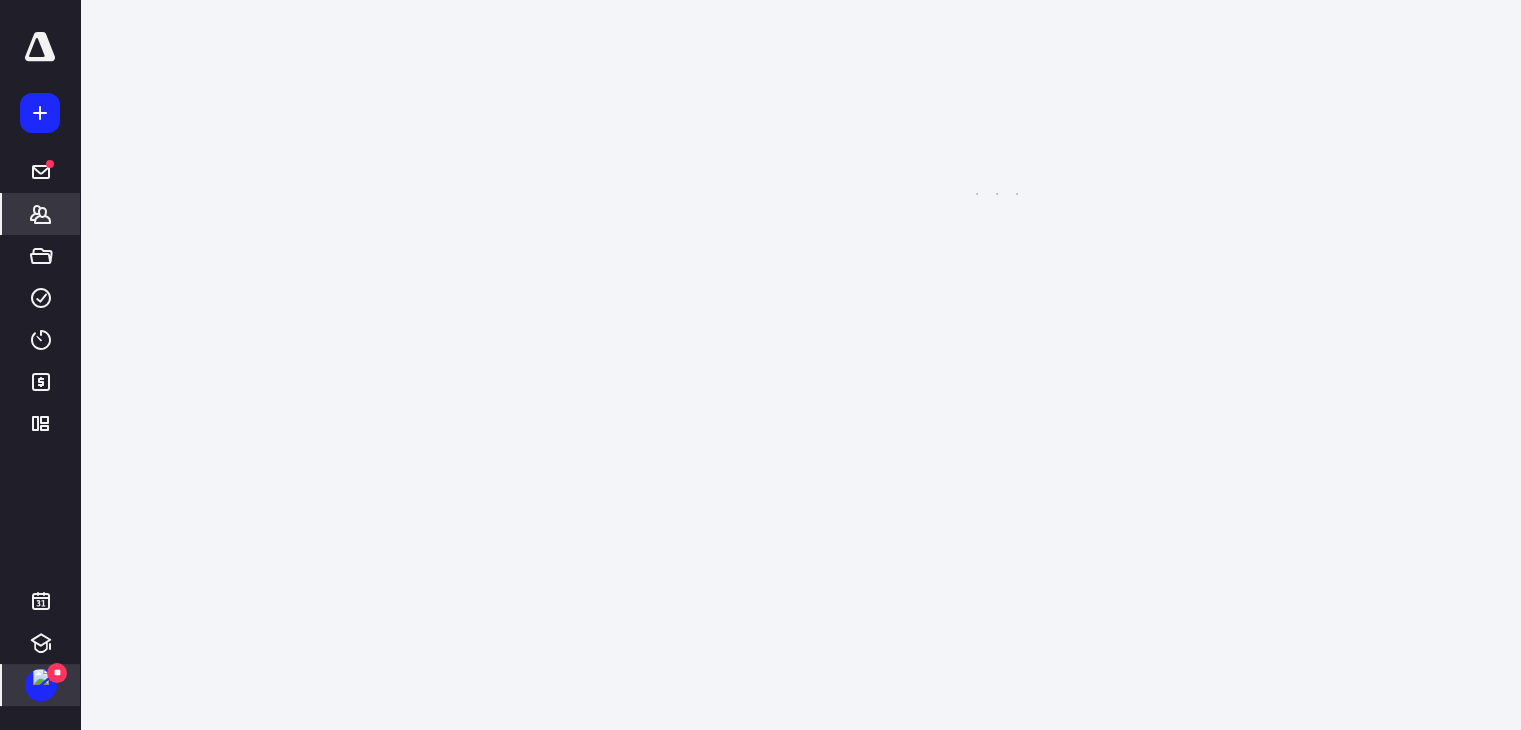 scroll, scrollTop: 0, scrollLeft: 0, axis: both 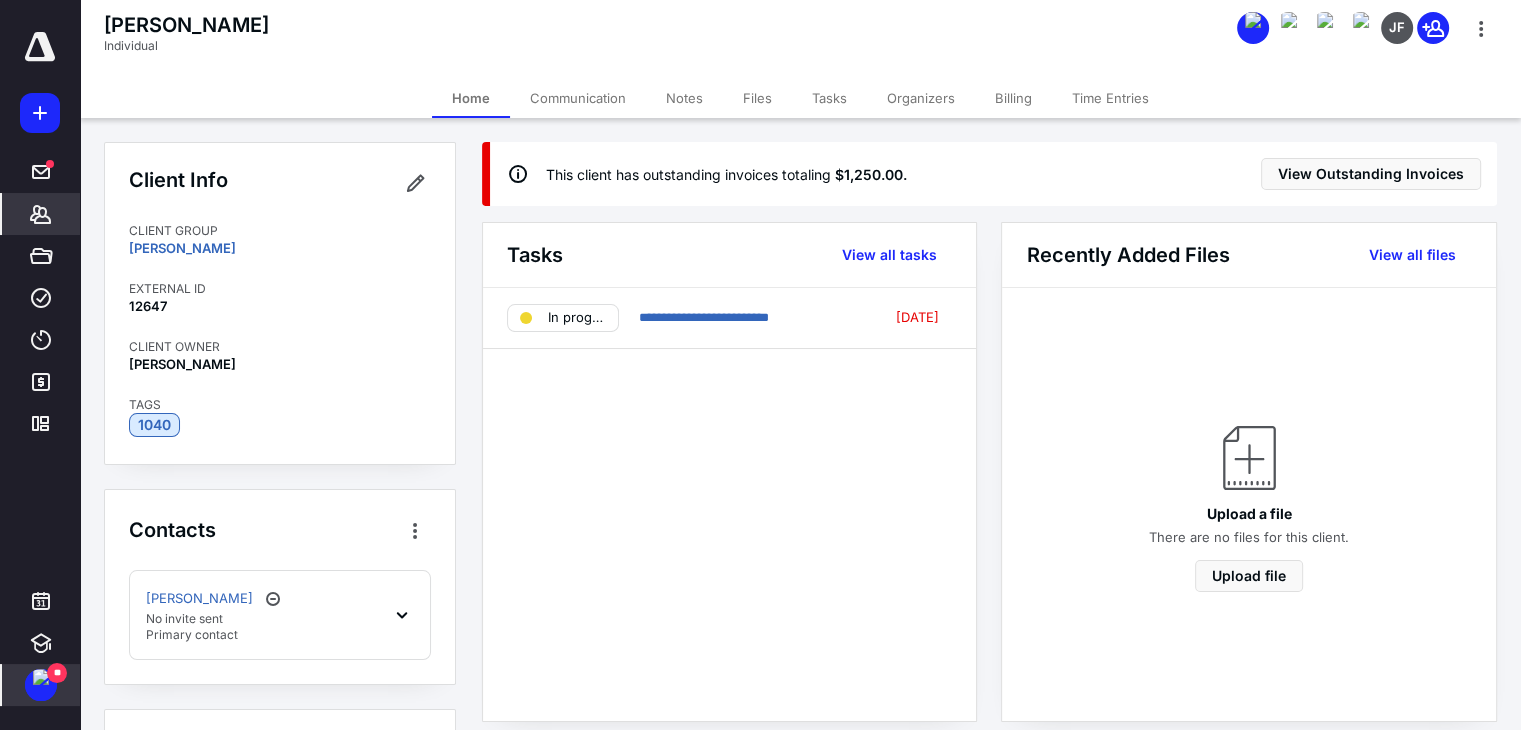 click on "[PERSON_NAME] No invite sent Primary contact" at bounding box center [280, 615] 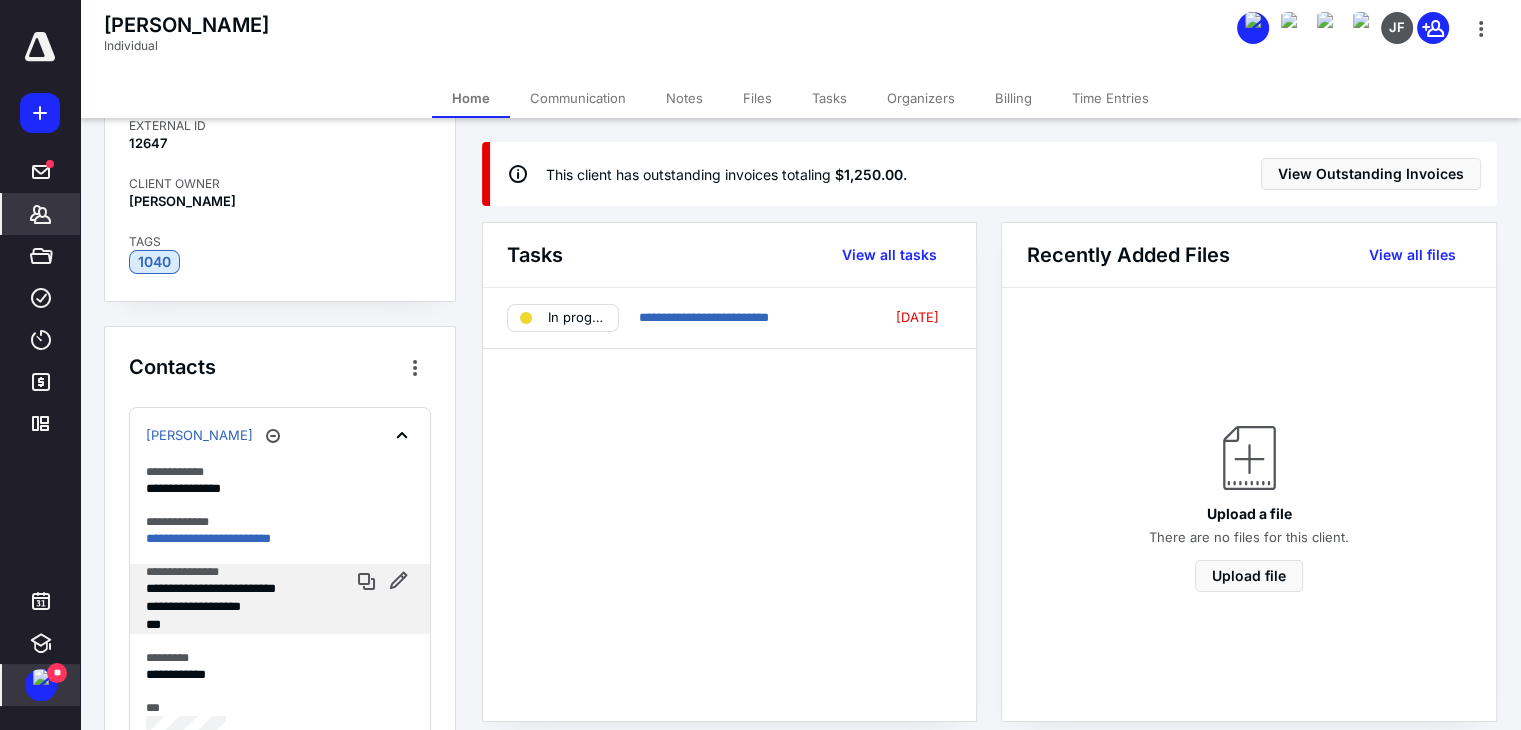 scroll, scrollTop: 200, scrollLeft: 0, axis: vertical 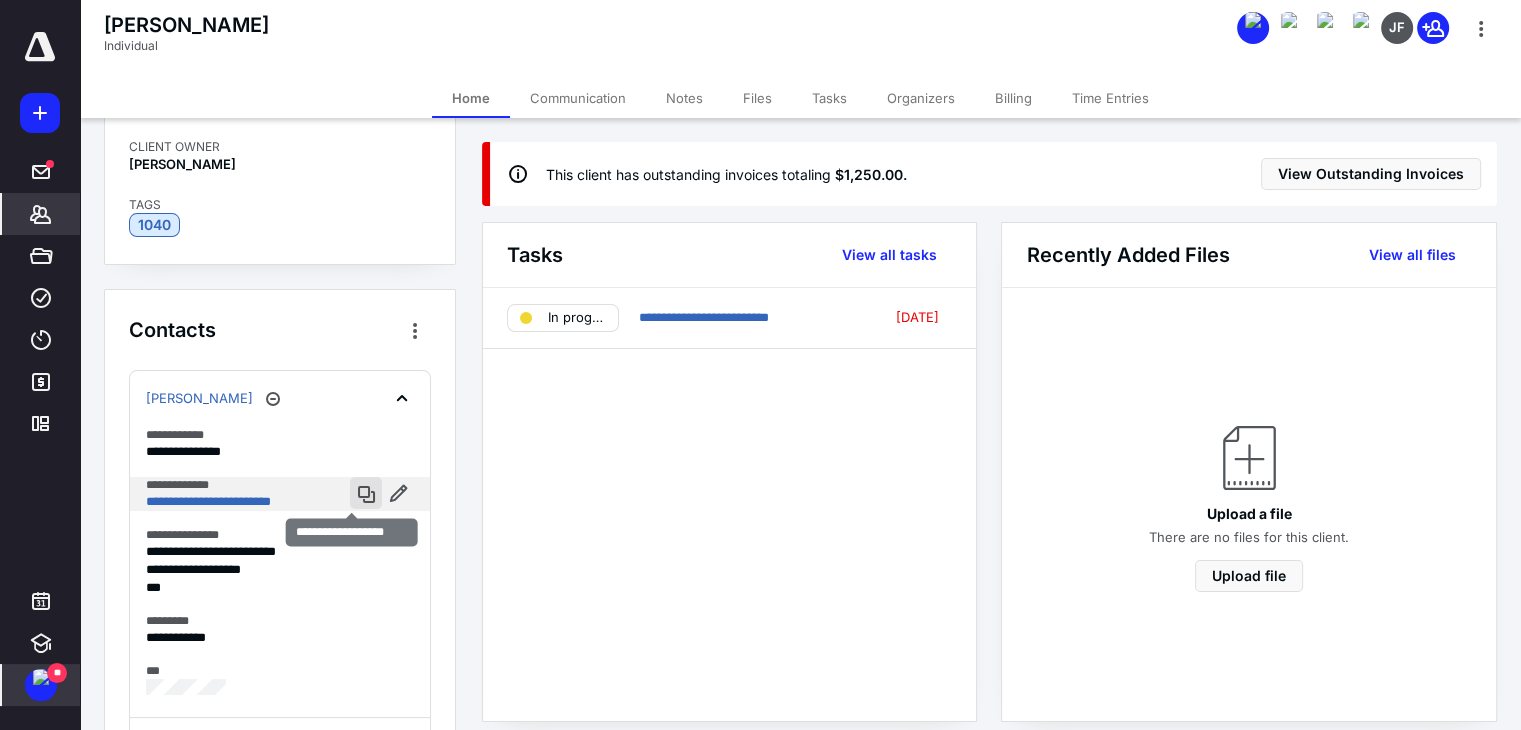 click at bounding box center (366, 493) 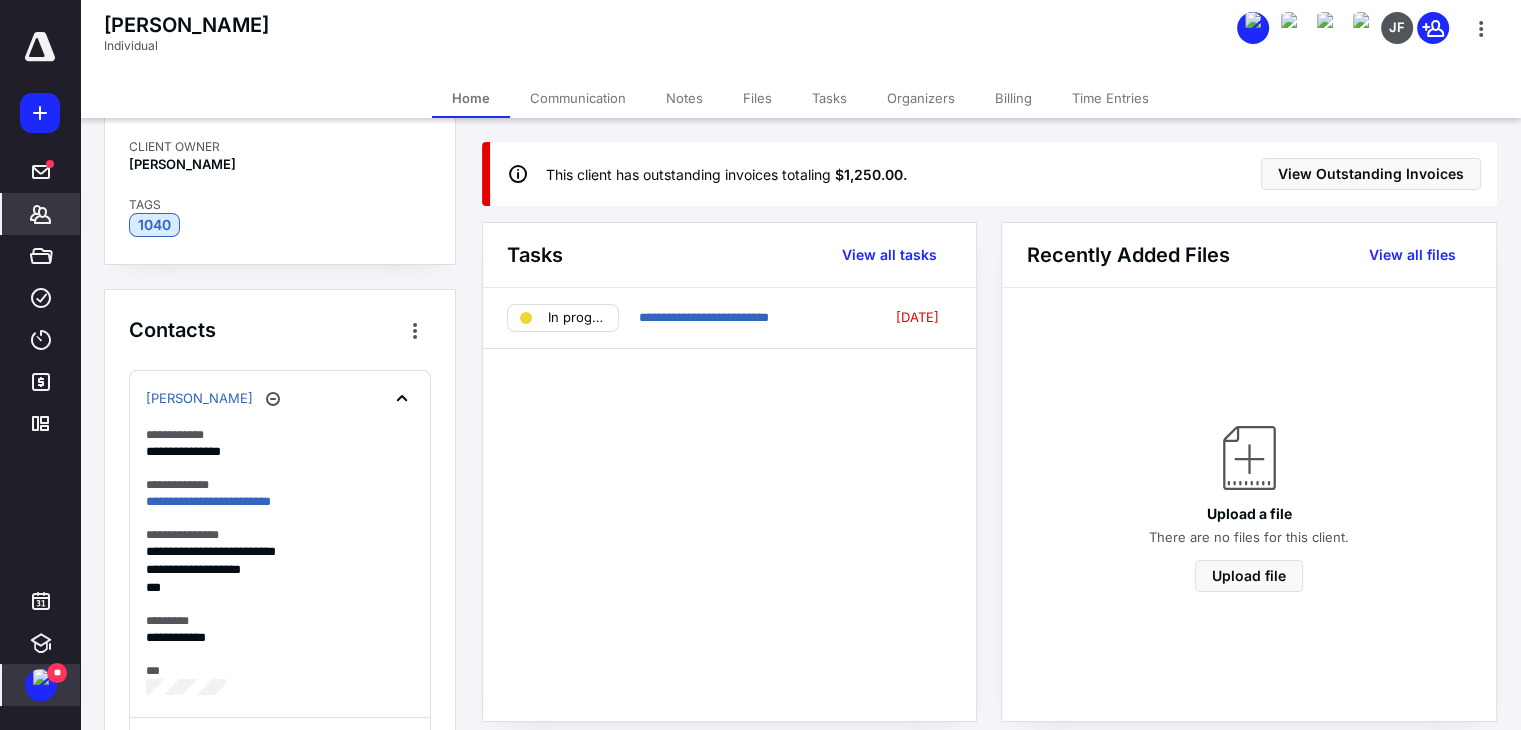 click 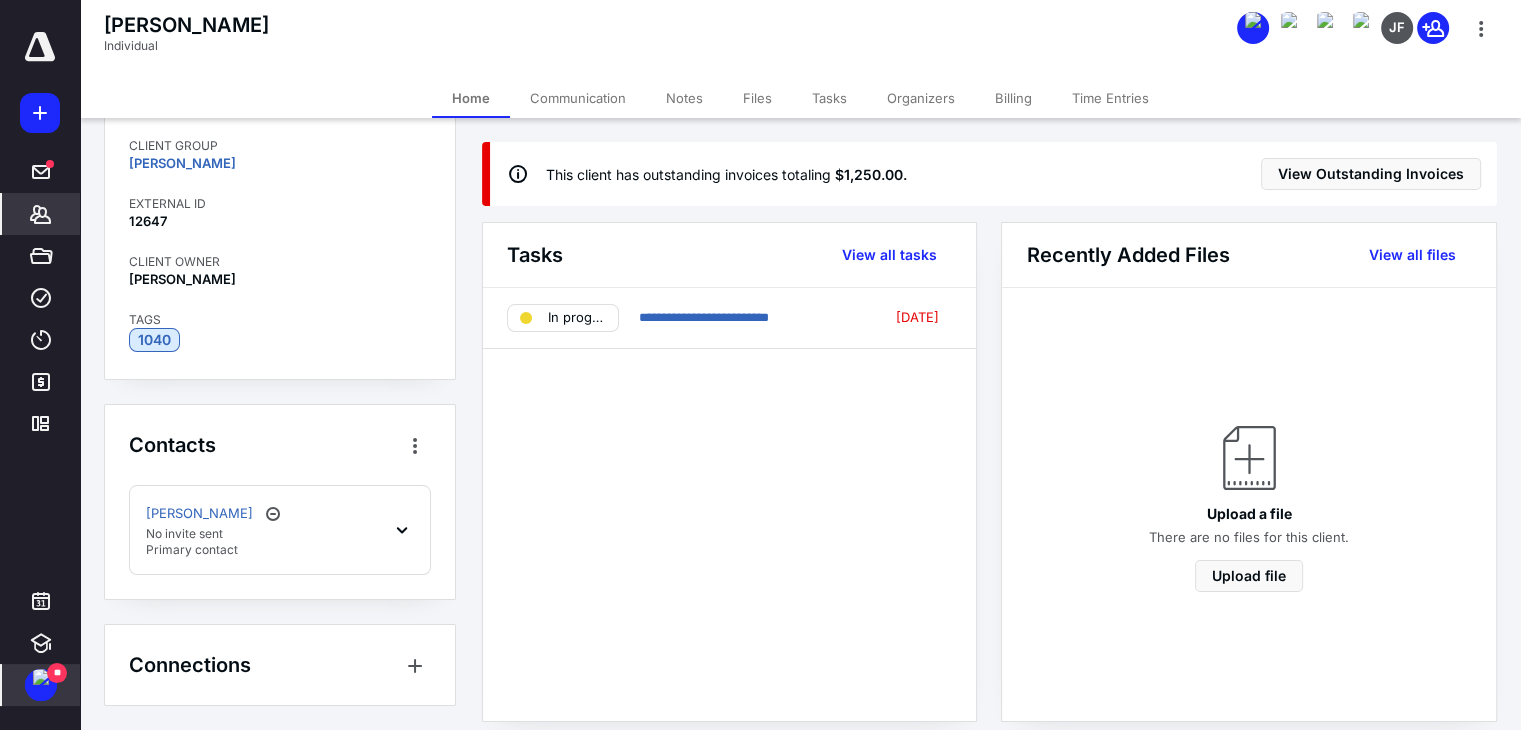 scroll, scrollTop: 83, scrollLeft: 0, axis: vertical 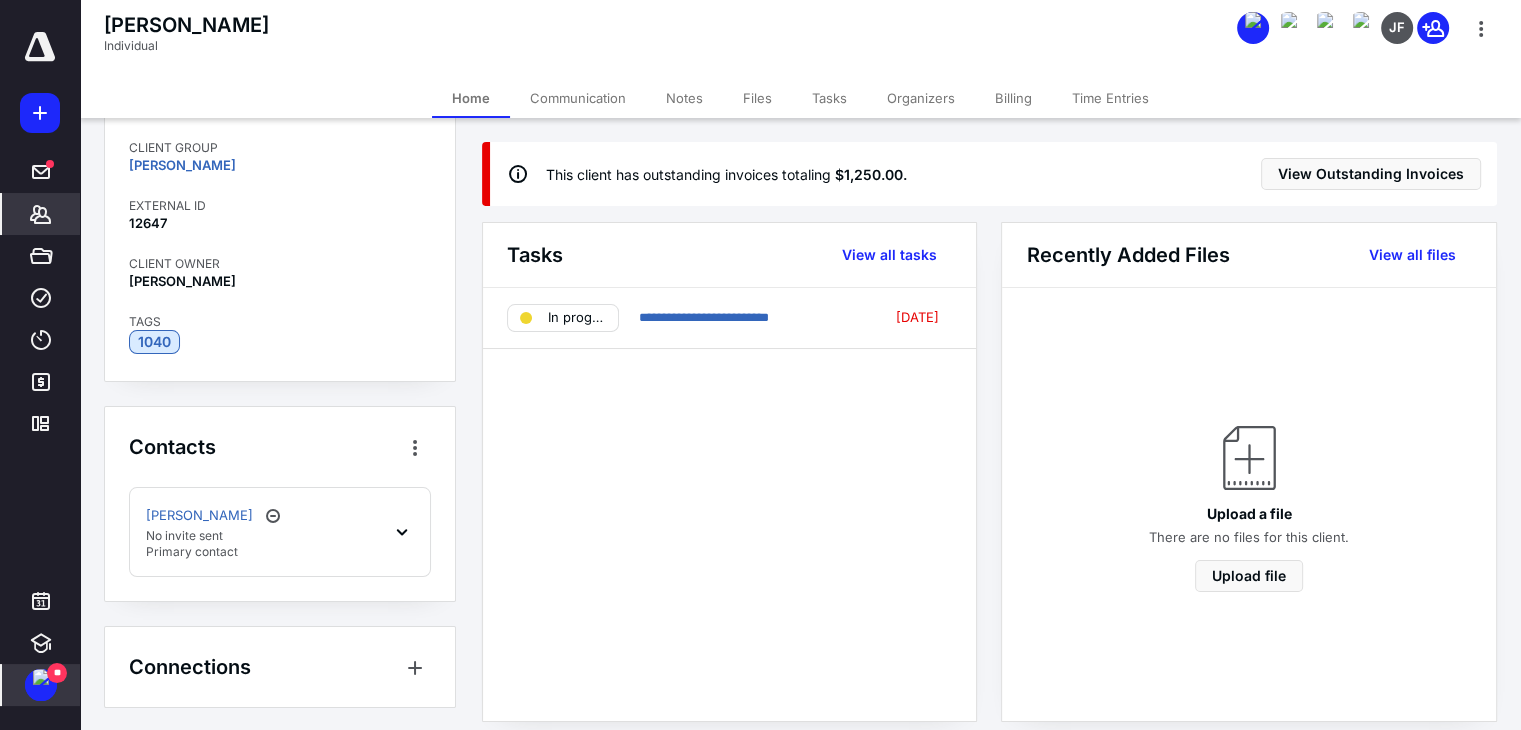 click on "Files" at bounding box center (757, 98) 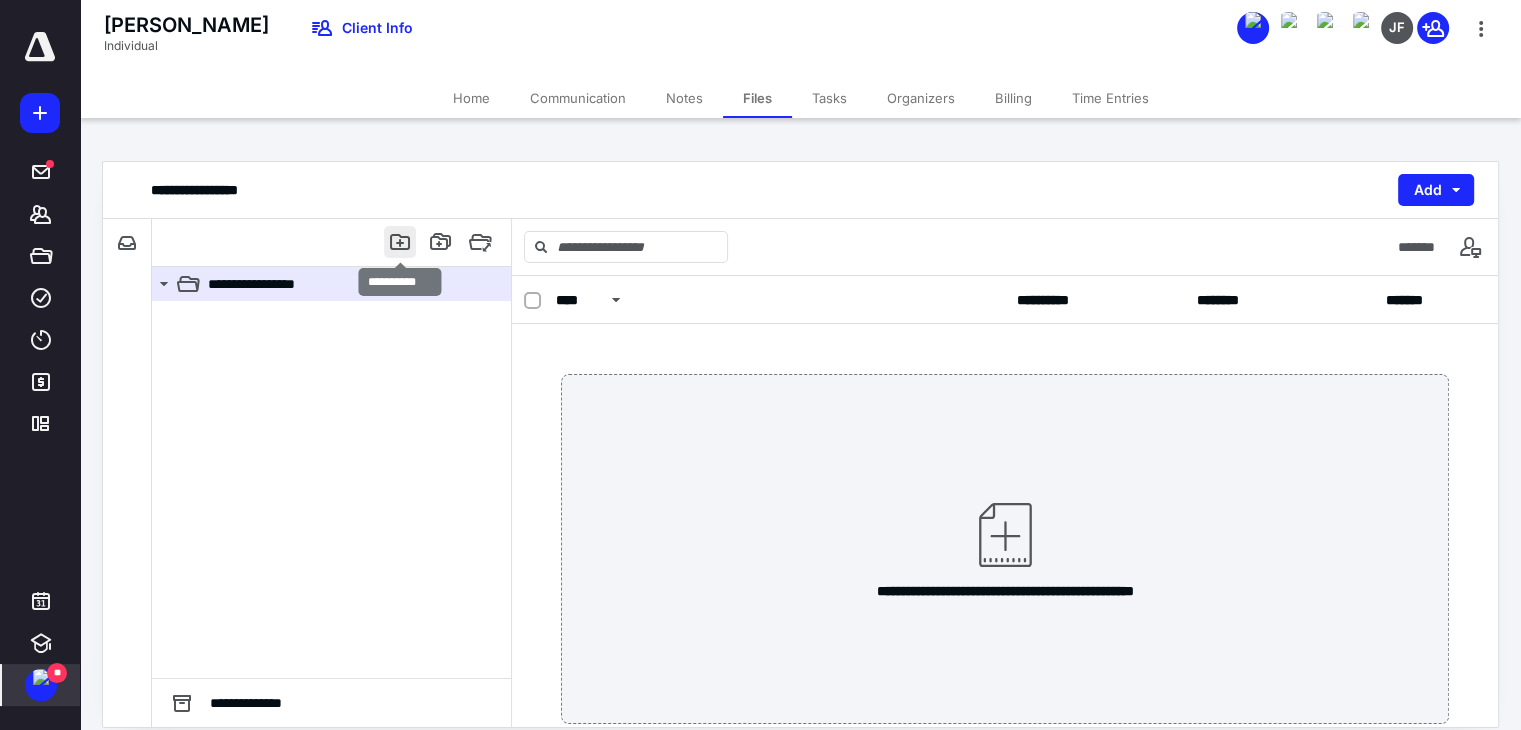 click at bounding box center (400, 242) 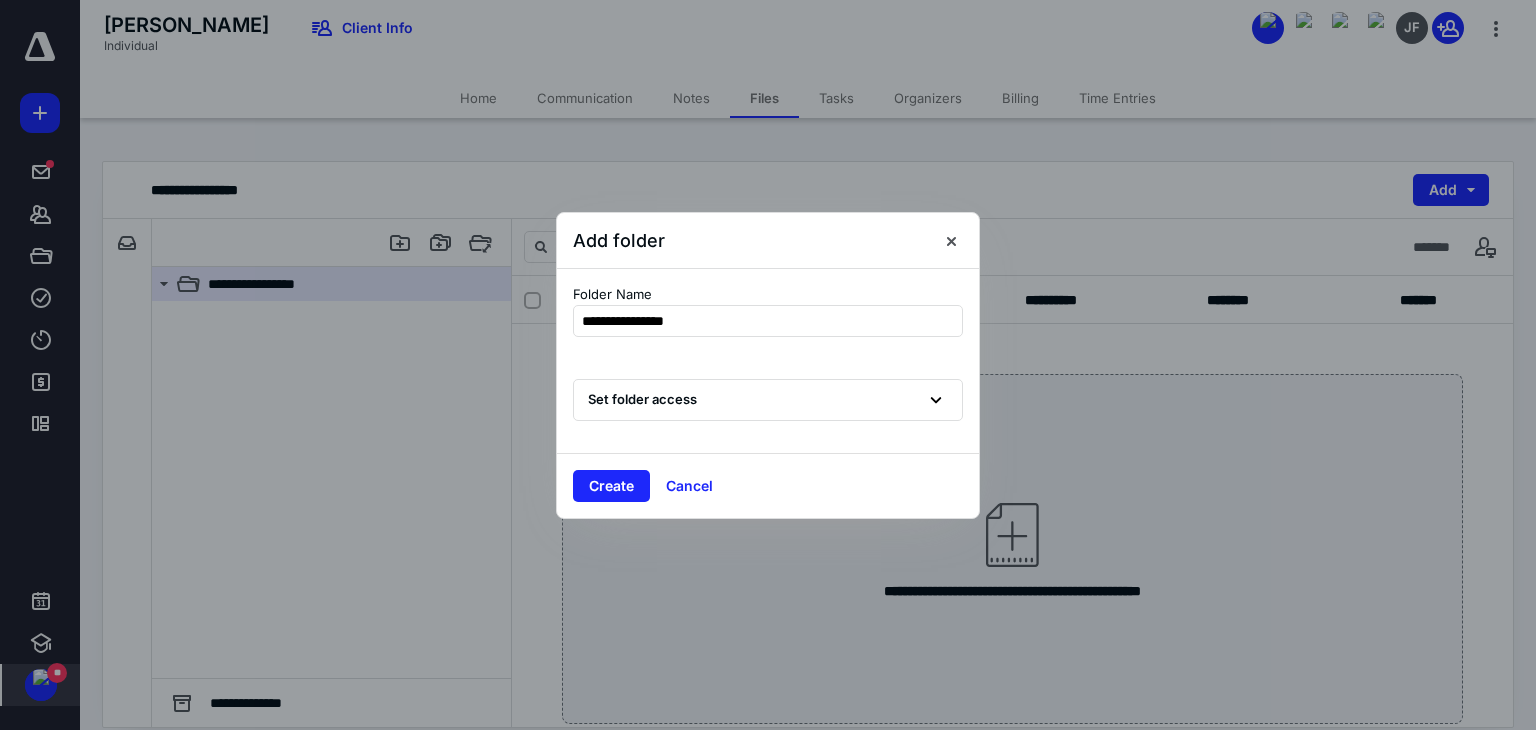 type on "**********" 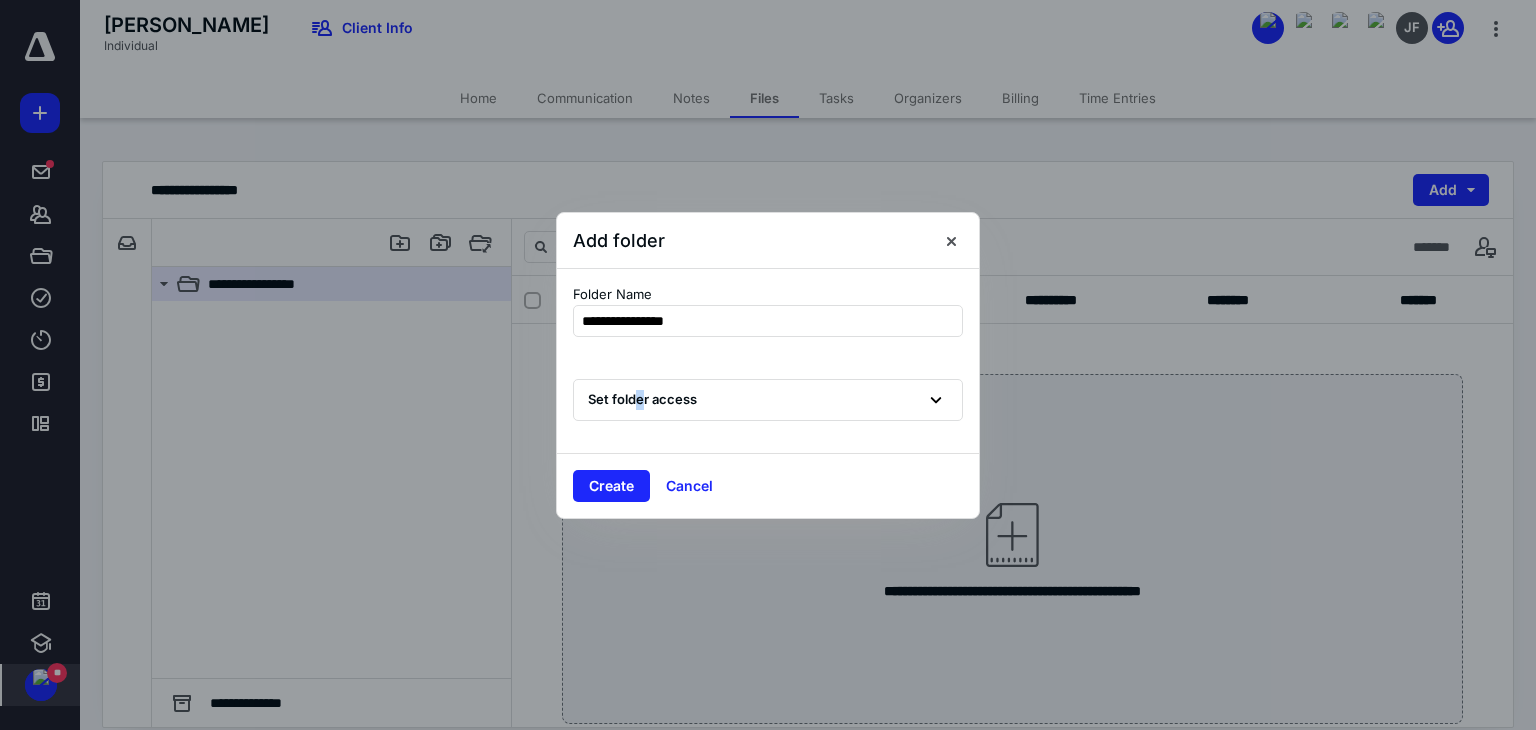click on "Set folder access" at bounding box center [642, 400] 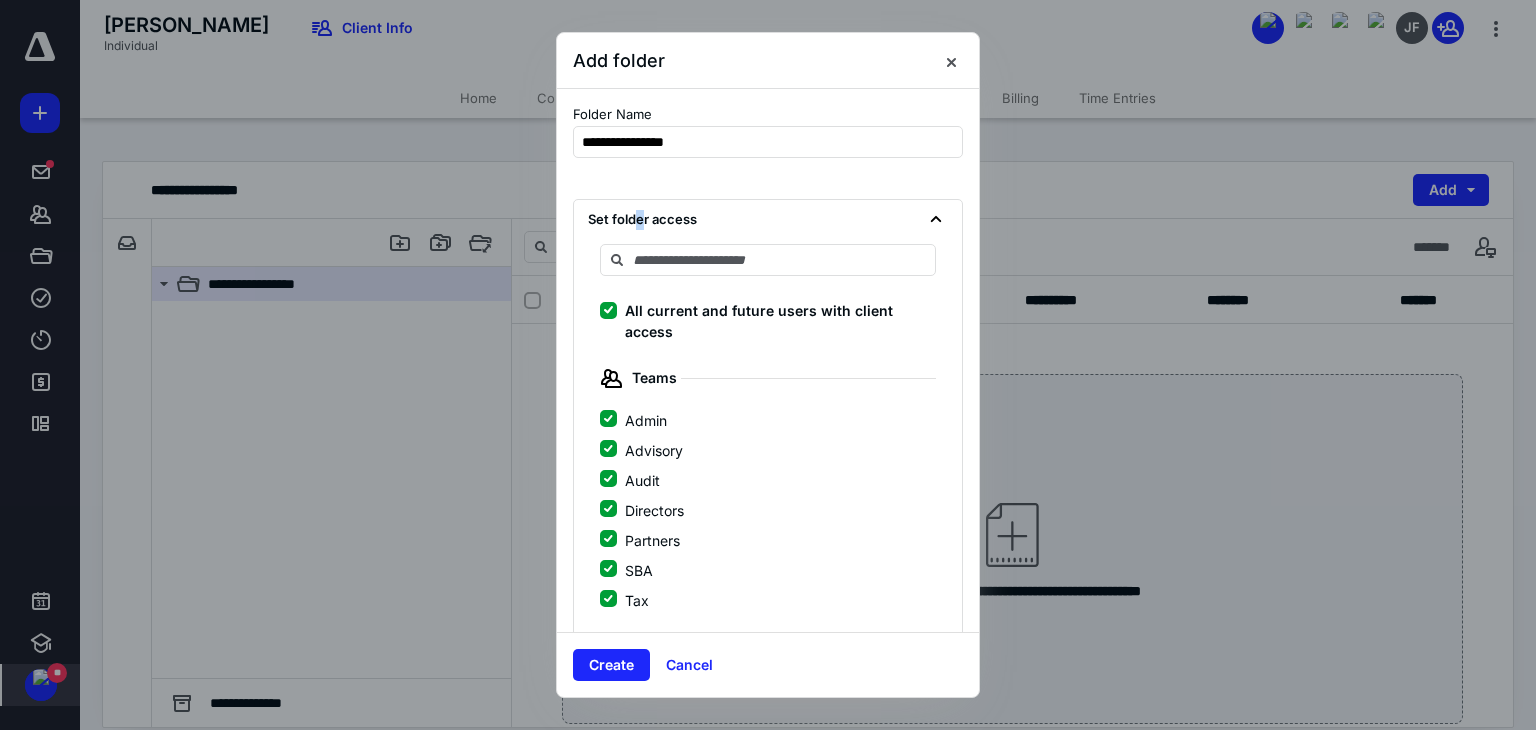 click on "All current and future users with client access" at bounding box center [608, 310] 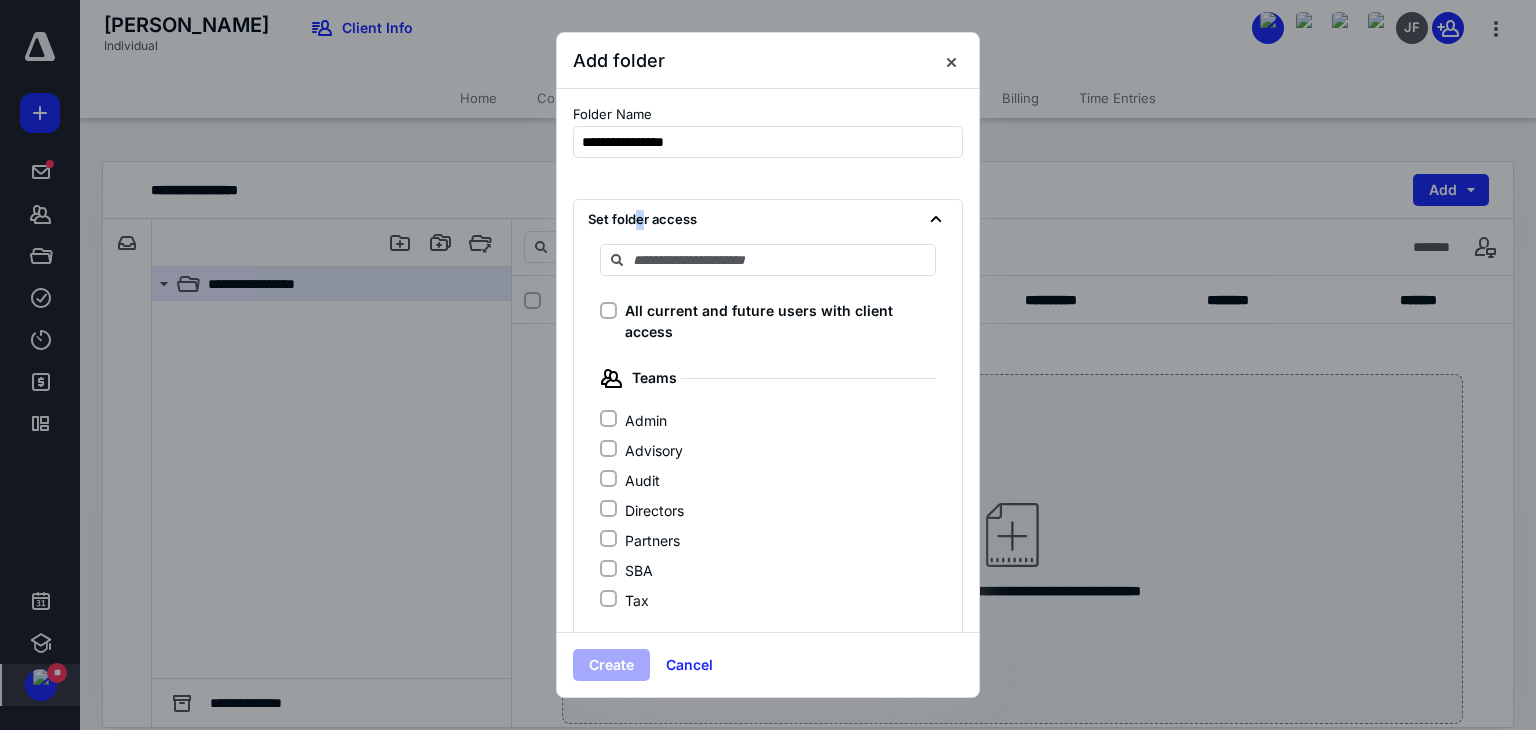 click 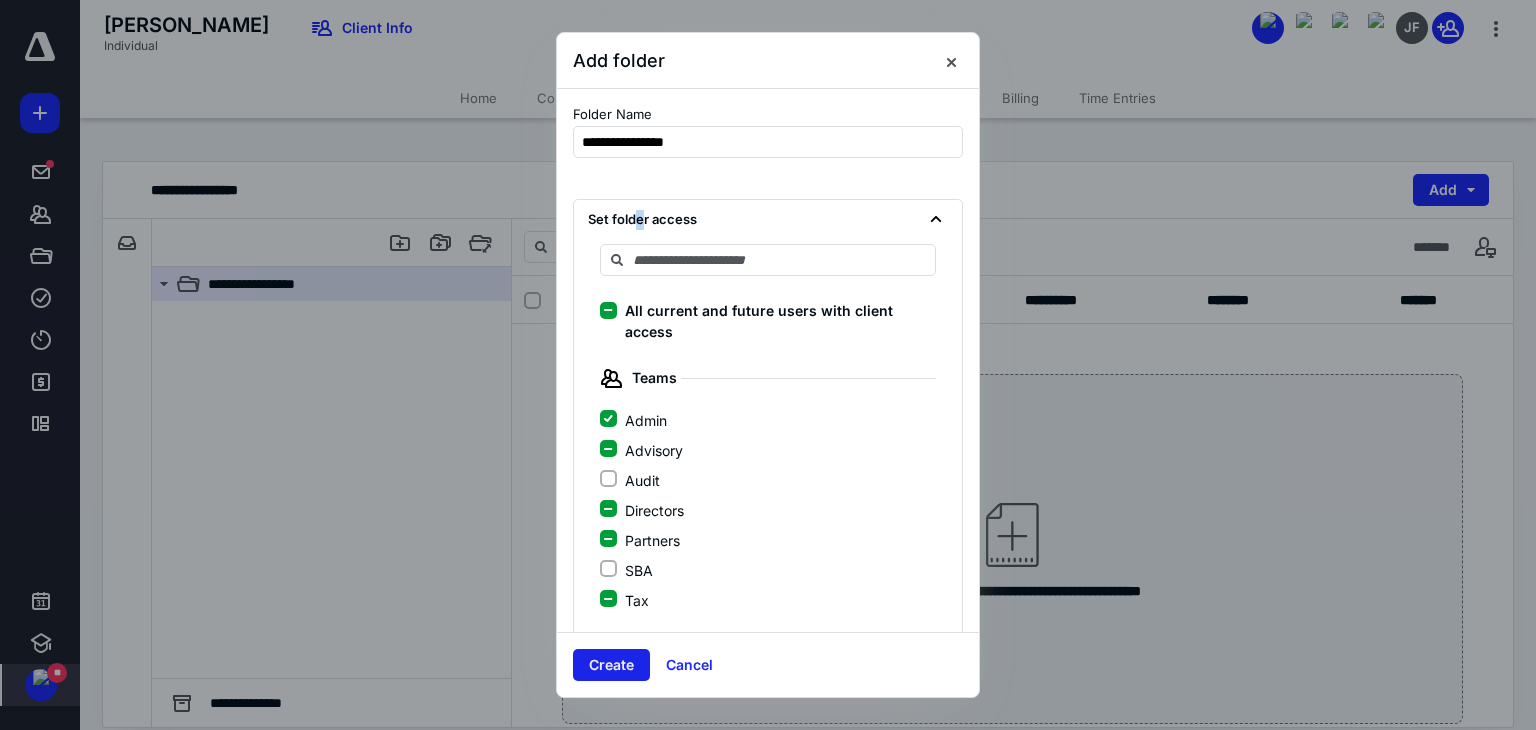 click on "Create" at bounding box center [611, 665] 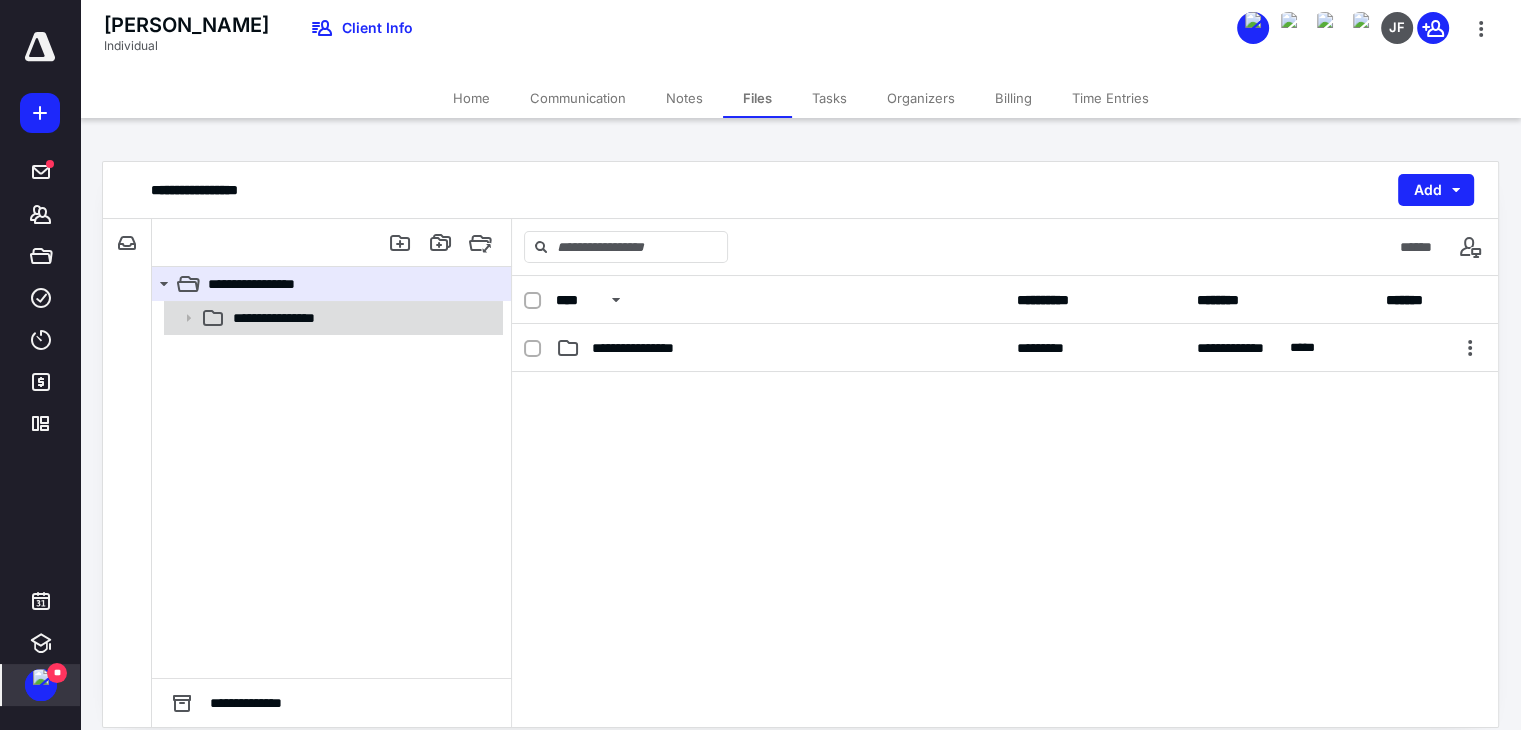 click on "**********" at bounding box center [291, 318] 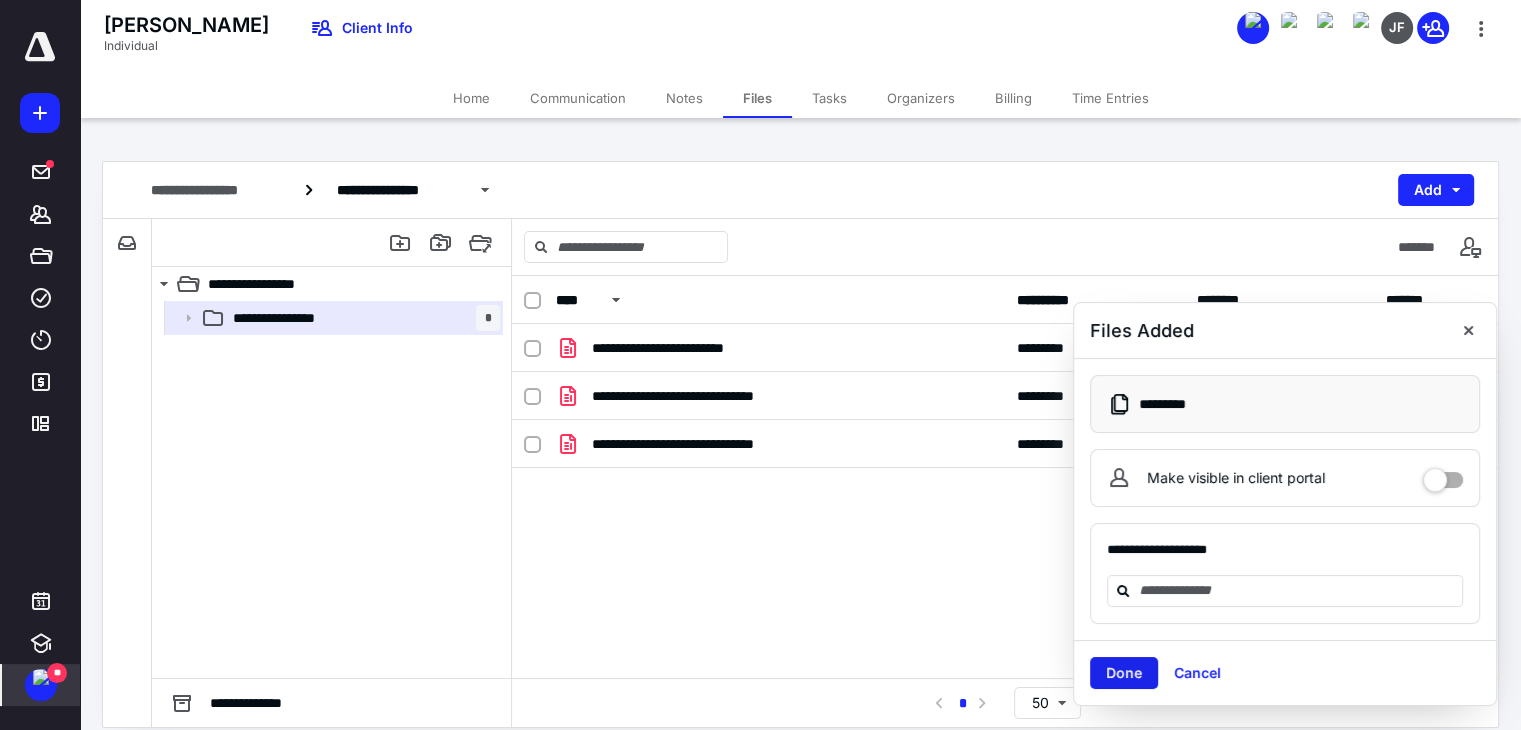 click on "Done" at bounding box center (1124, 673) 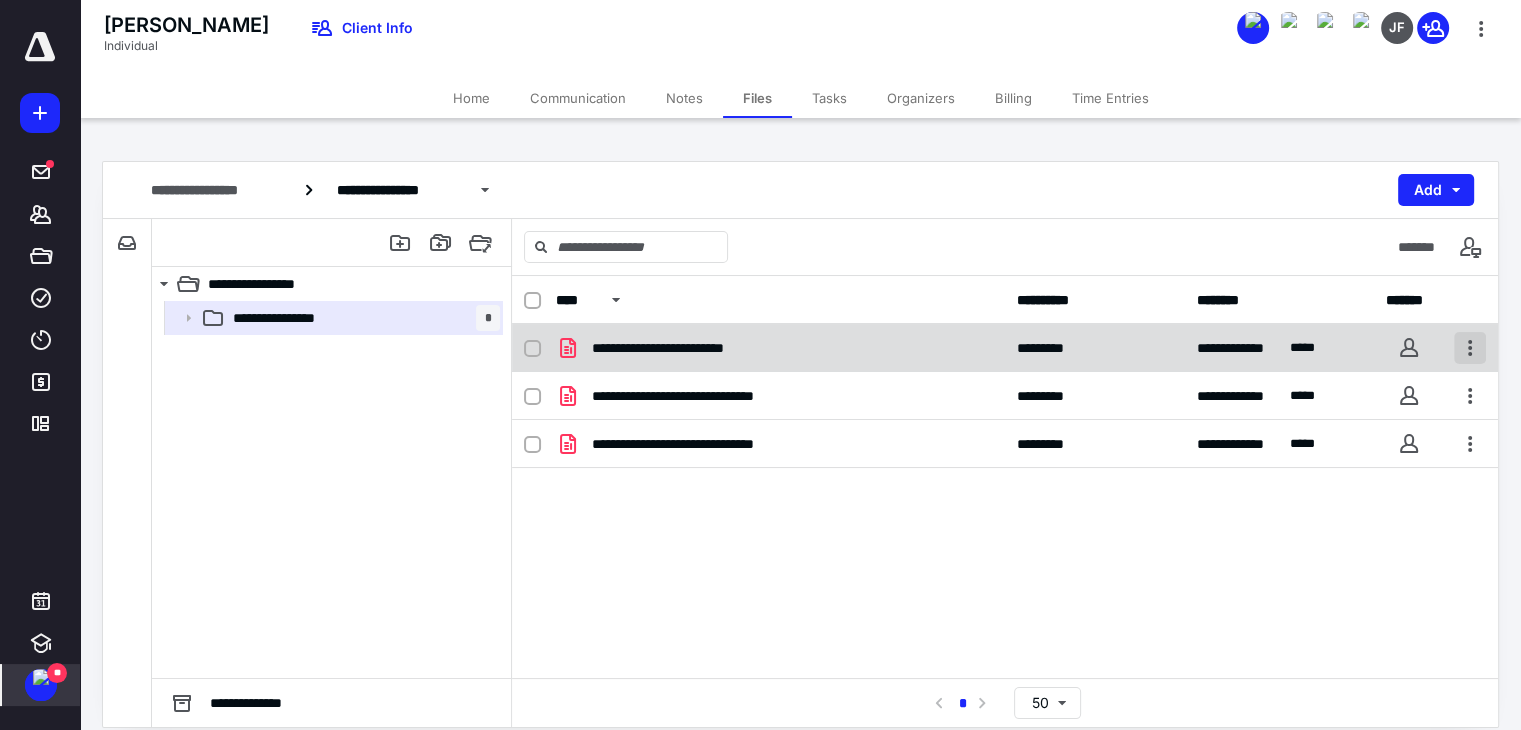 click at bounding box center [1470, 348] 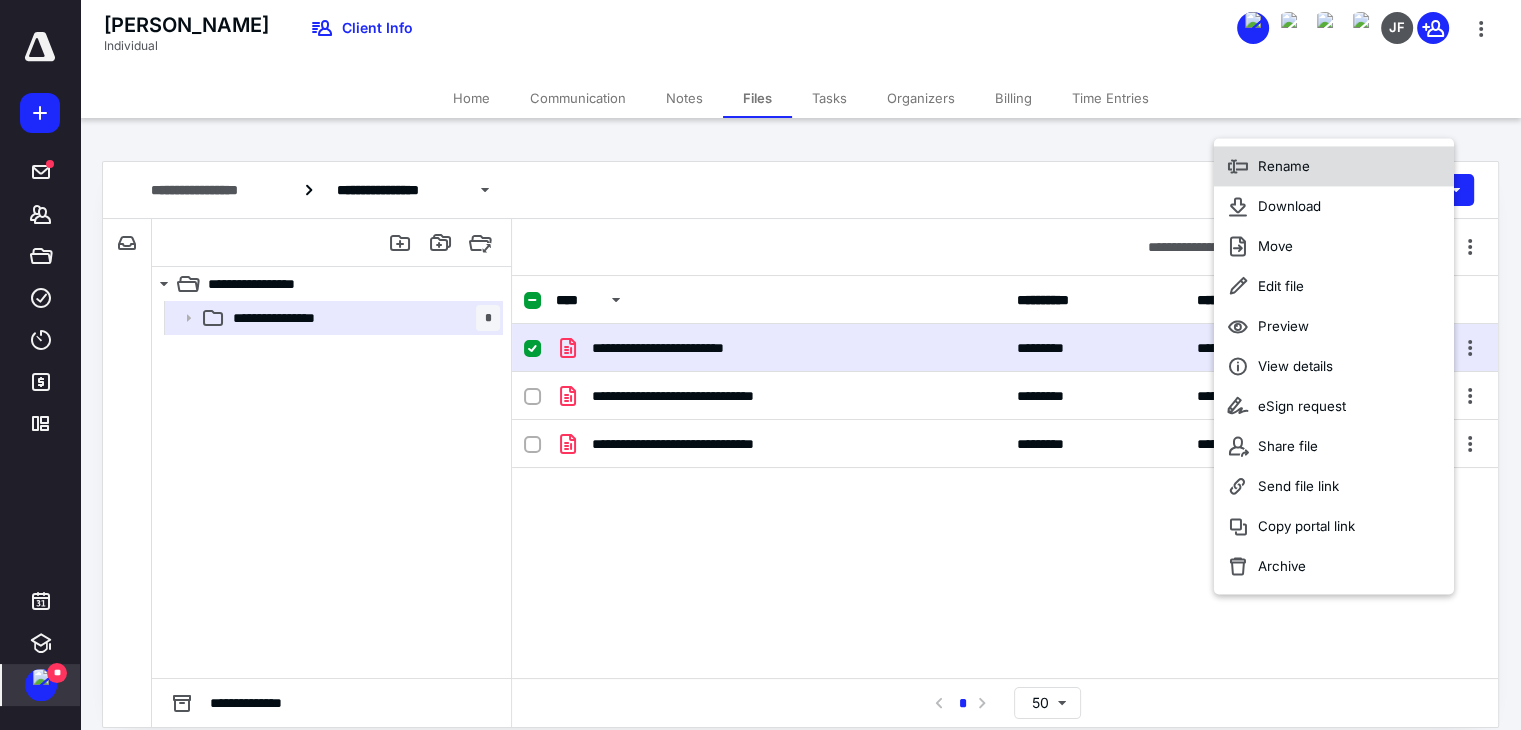click on "Rename" at bounding box center [1334, 166] 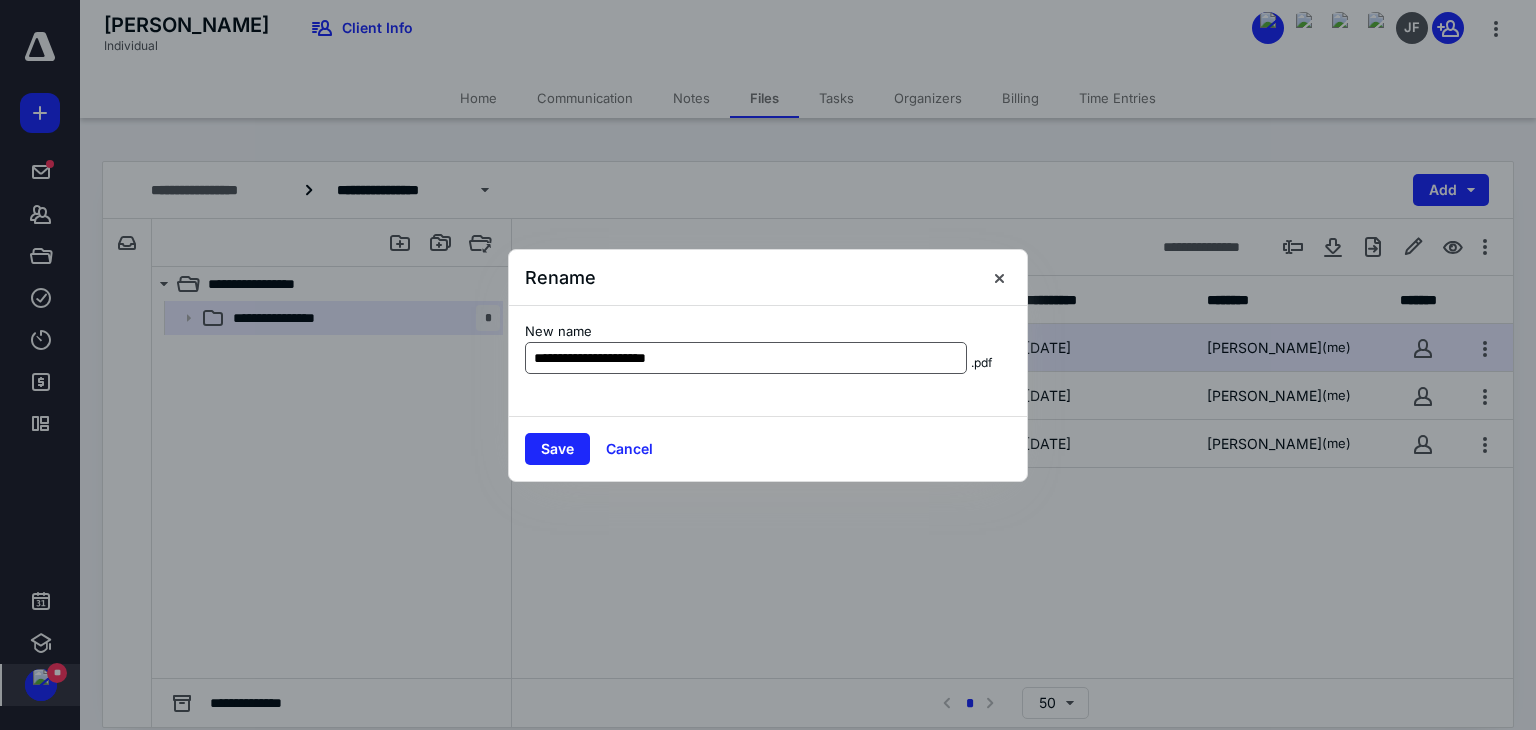 click on "**********" at bounding box center [746, 358] 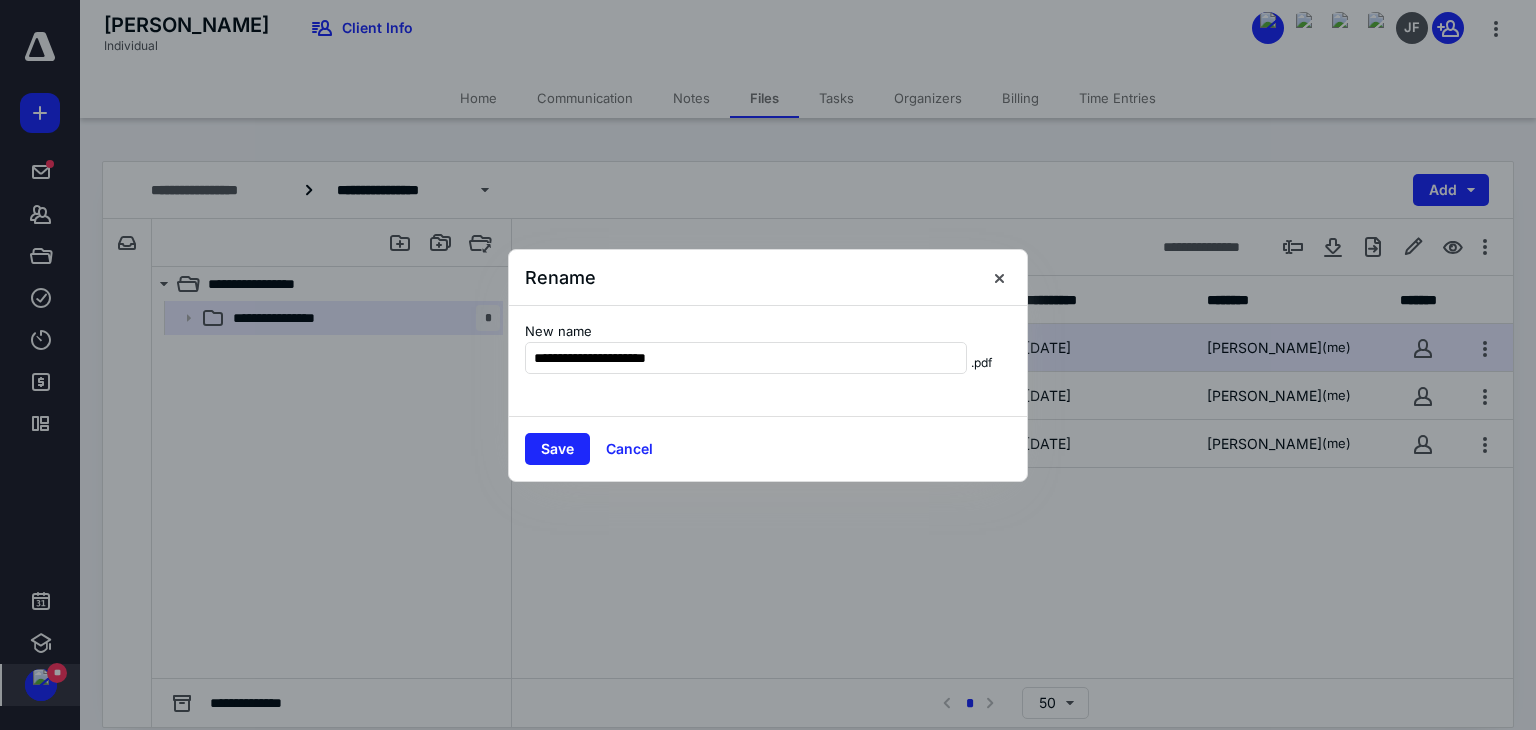 drag, startPoint x: 579, startPoint y: 358, endPoint x: 453, endPoint y: 368, distance: 126.3962 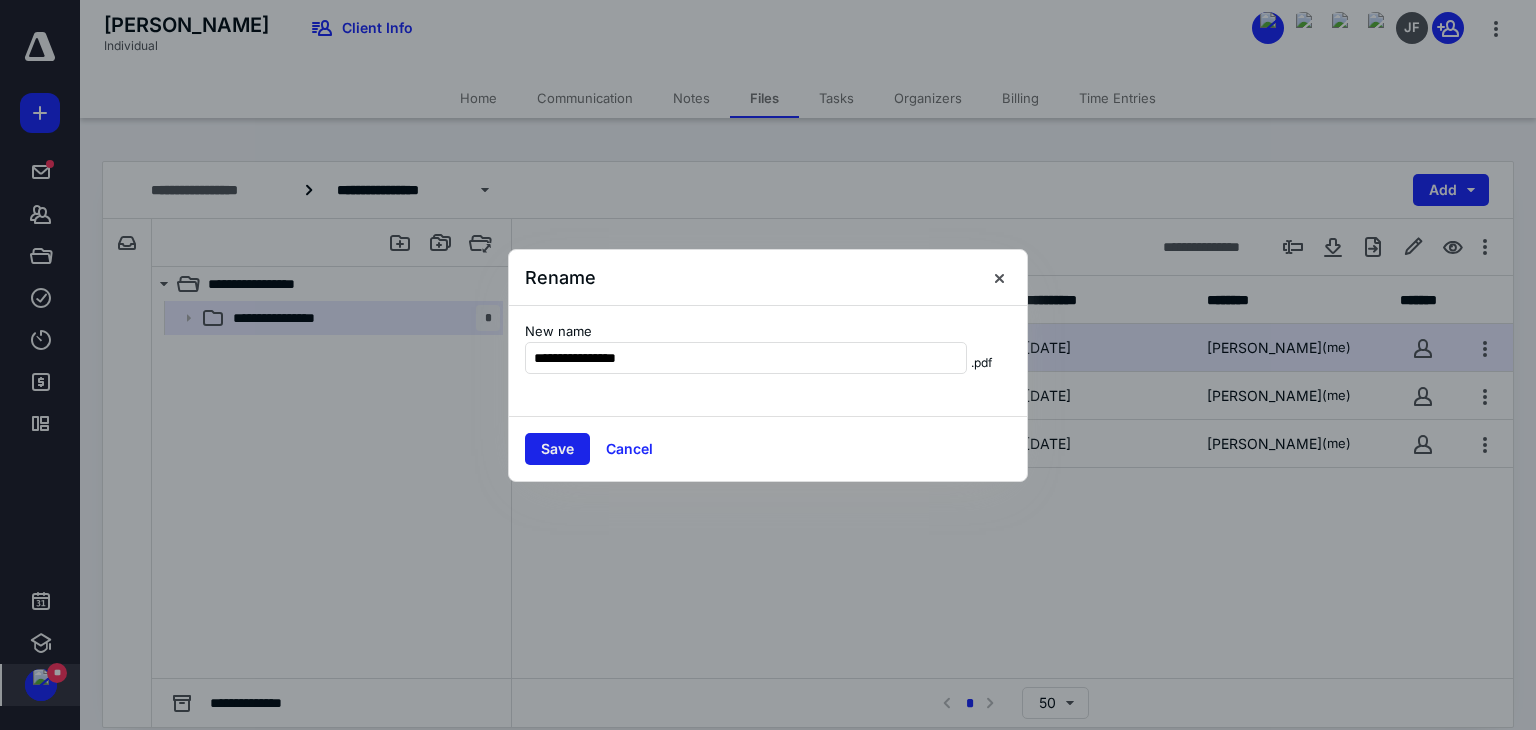 type on "**********" 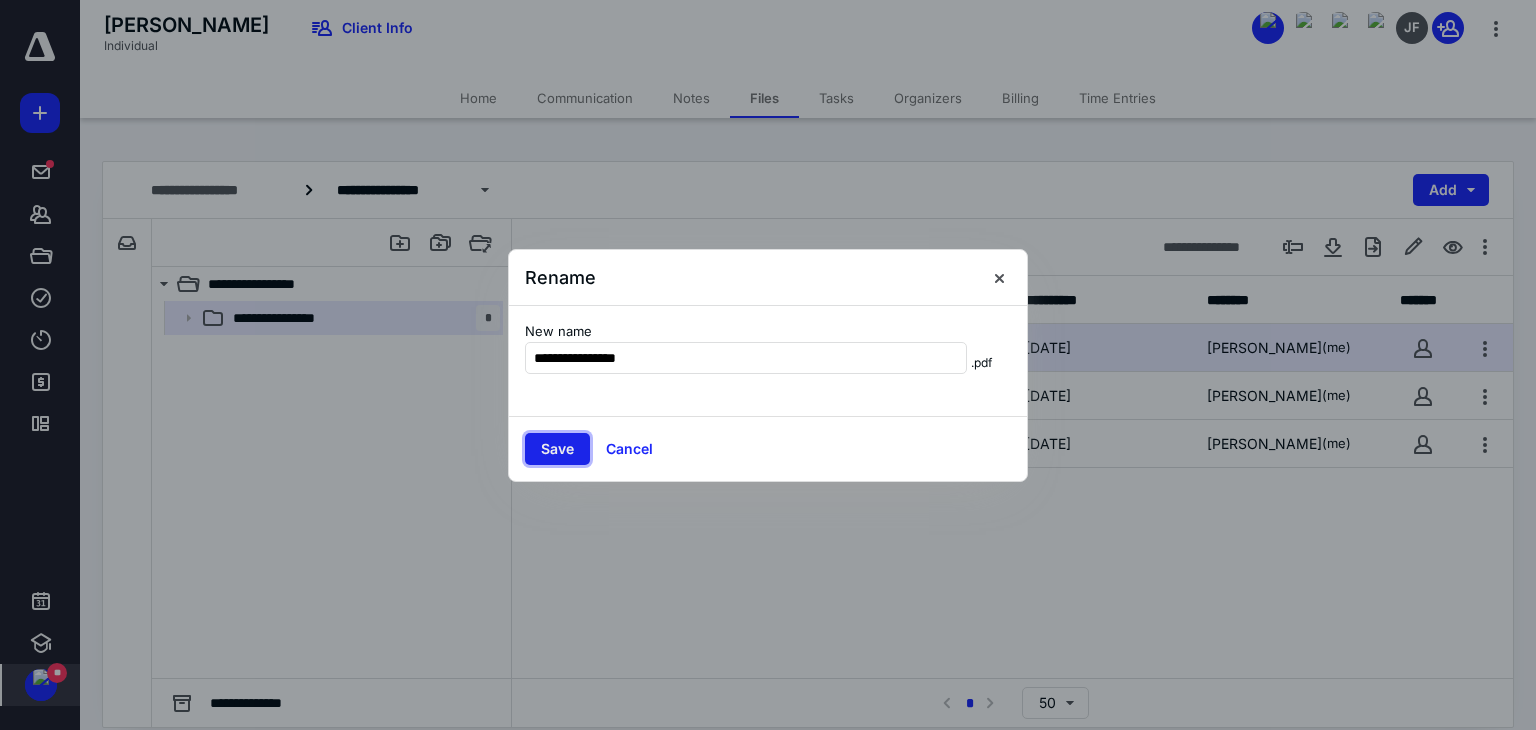 click on "Save" at bounding box center [557, 449] 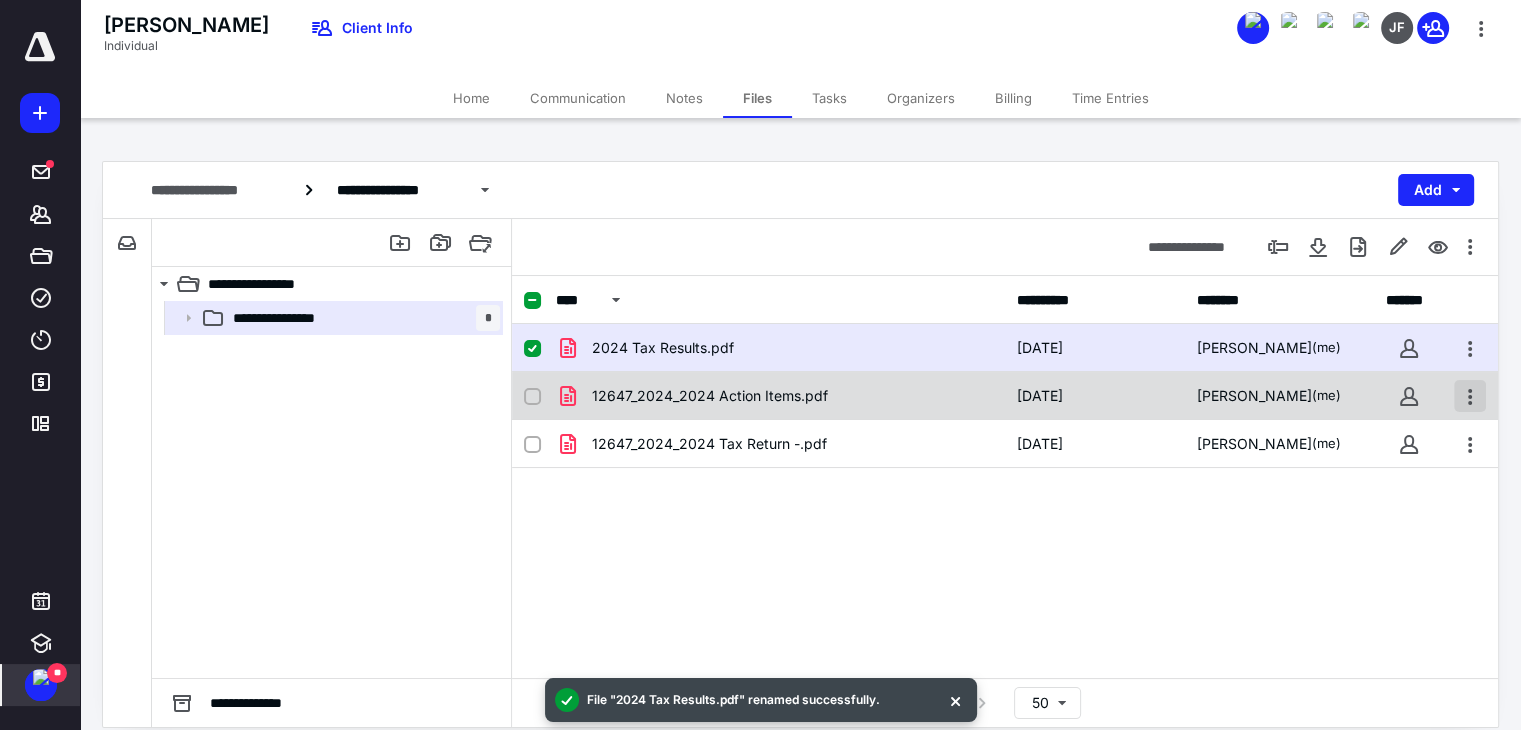 click at bounding box center (1470, 396) 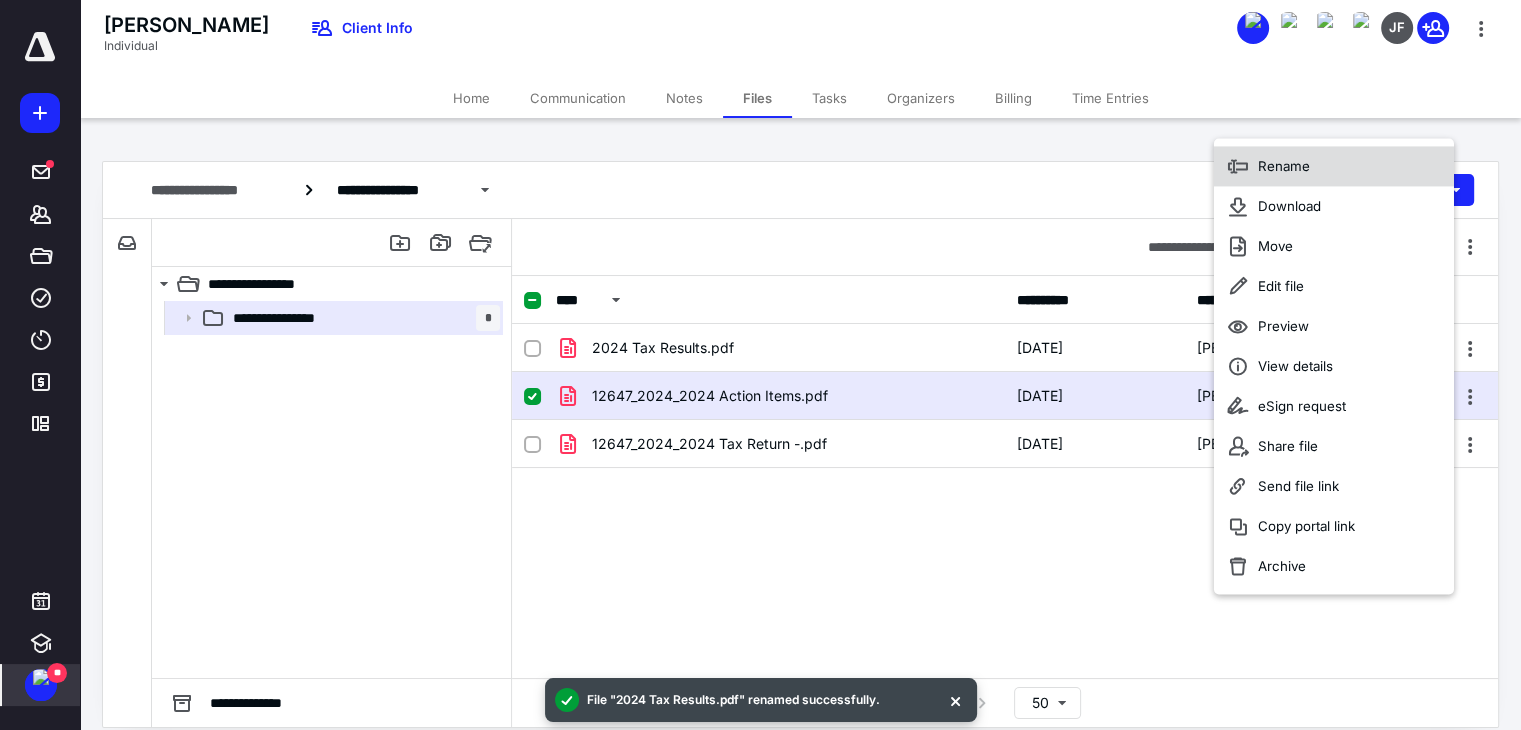 click on "Rename" at bounding box center (1284, 166) 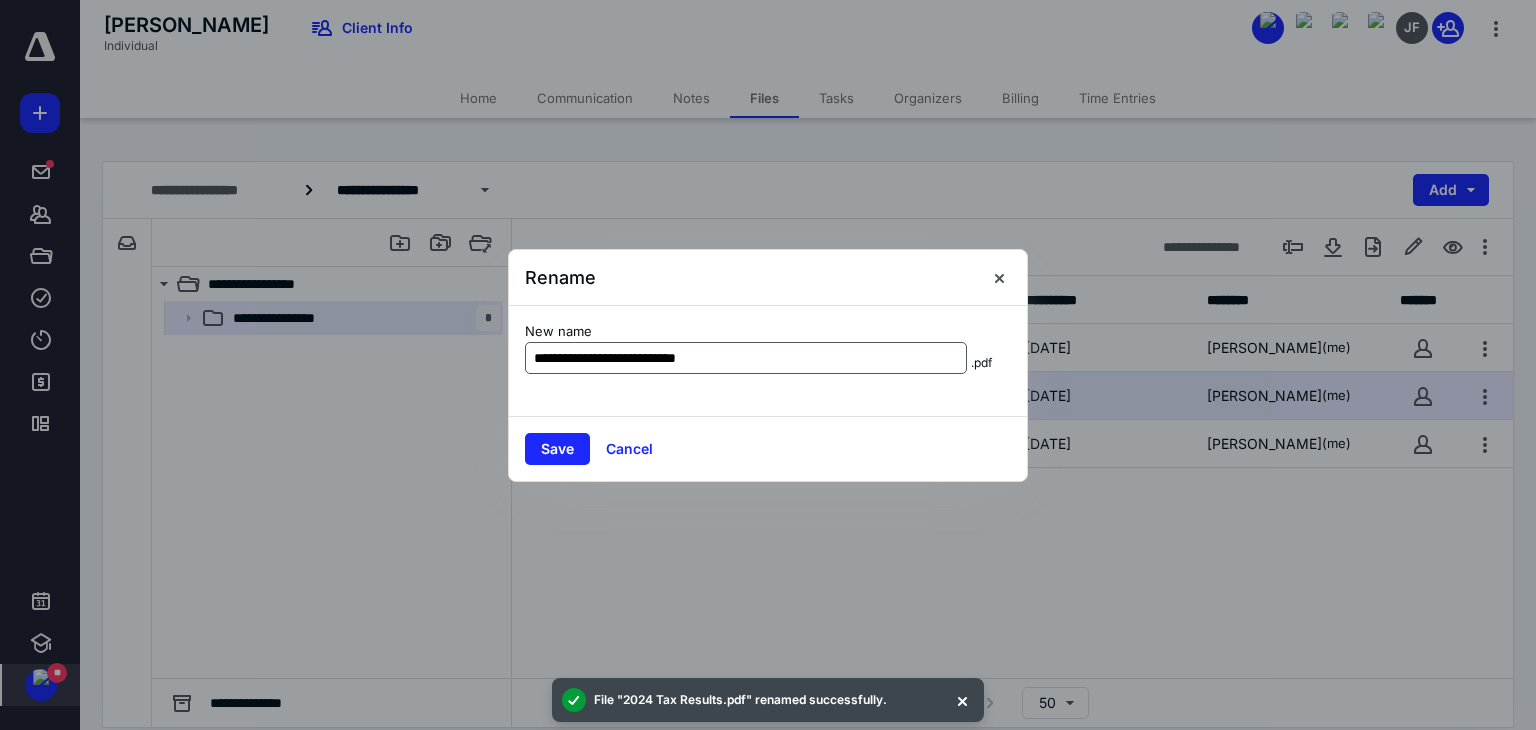 click on "**********" at bounding box center [746, 358] 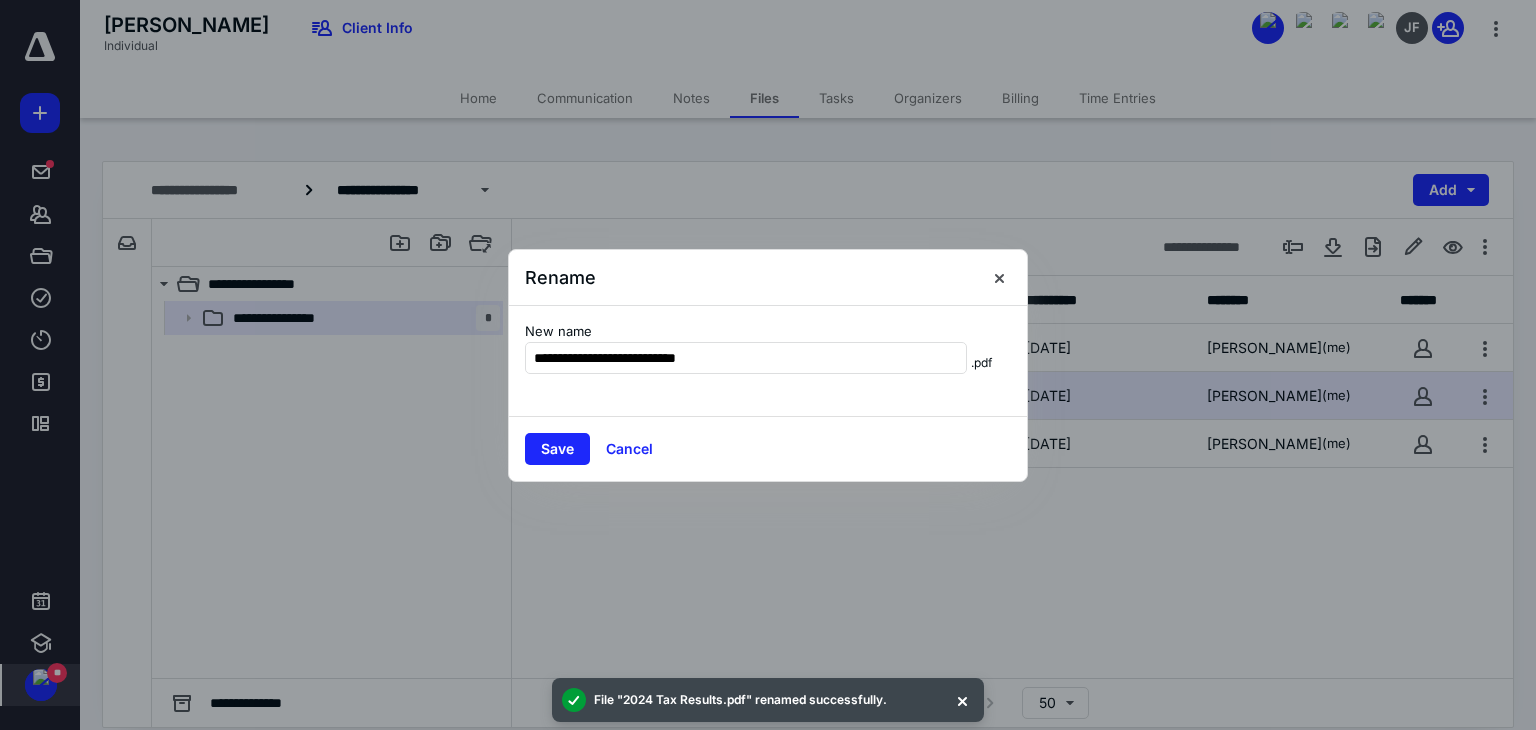 drag, startPoint x: 620, startPoint y: 354, endPoint x: 506, endPoint y: 358, distance: 114.07015 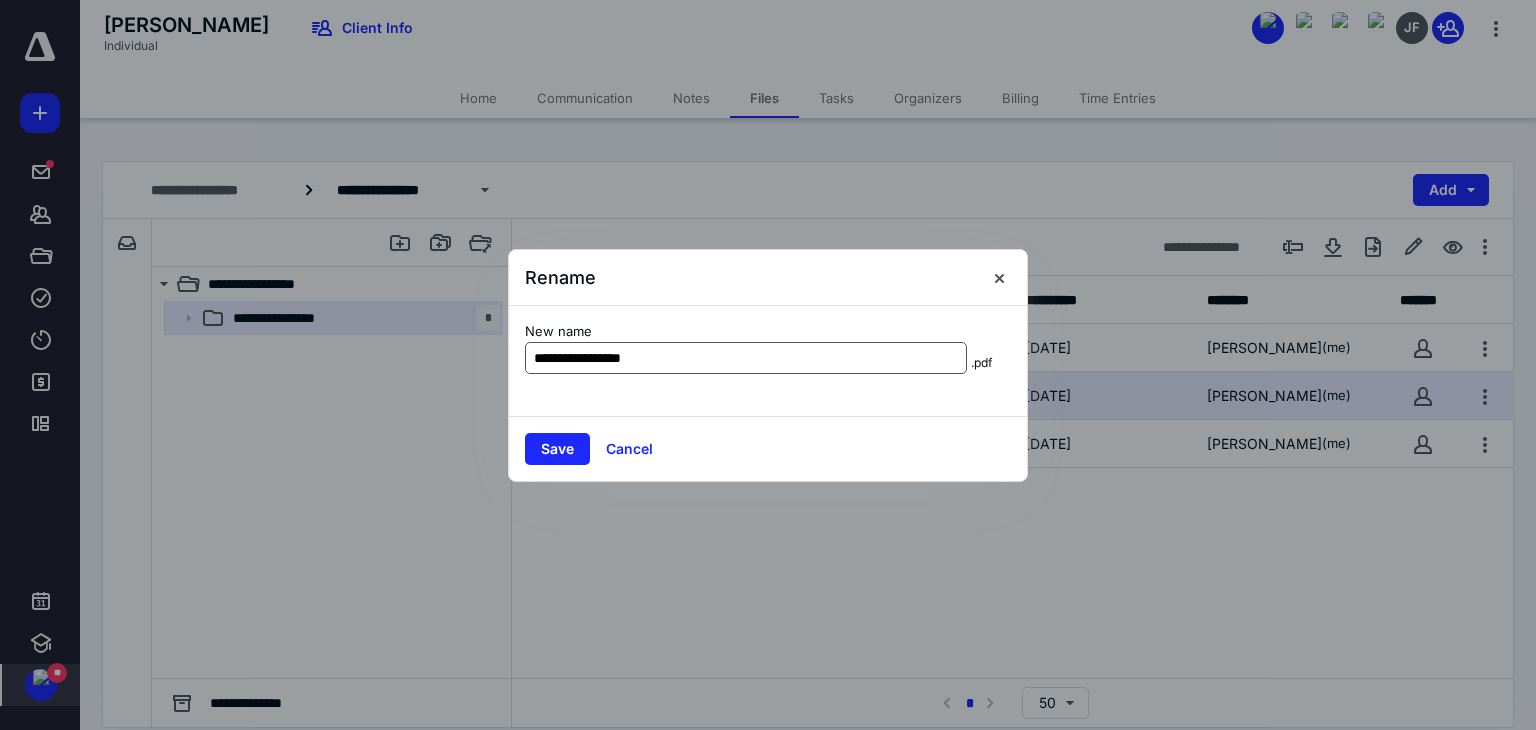 drag, startPoint x: 666, startPoint y: 362, endPoint x: 572, endPoint y: 360, distance: 94.02127 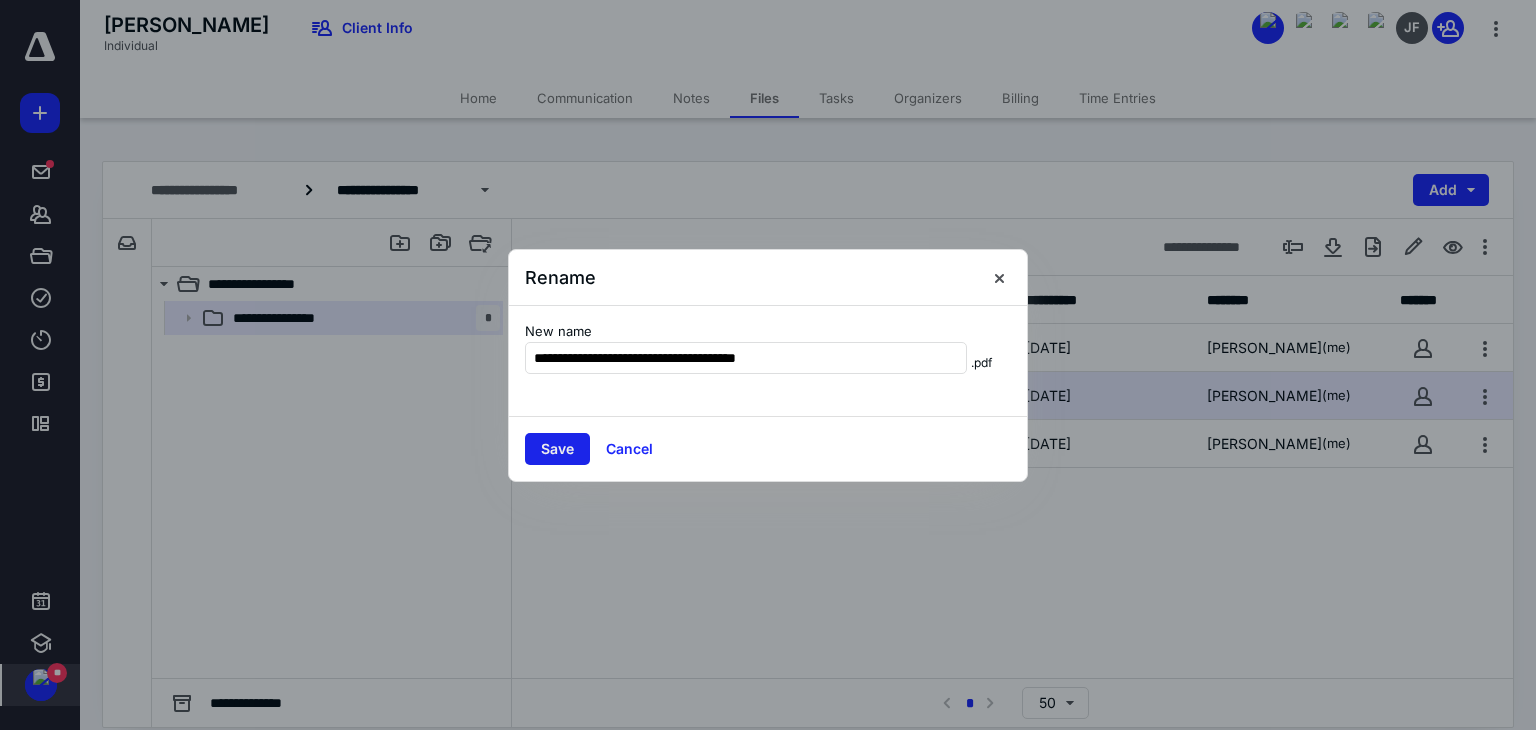 type on "**********" 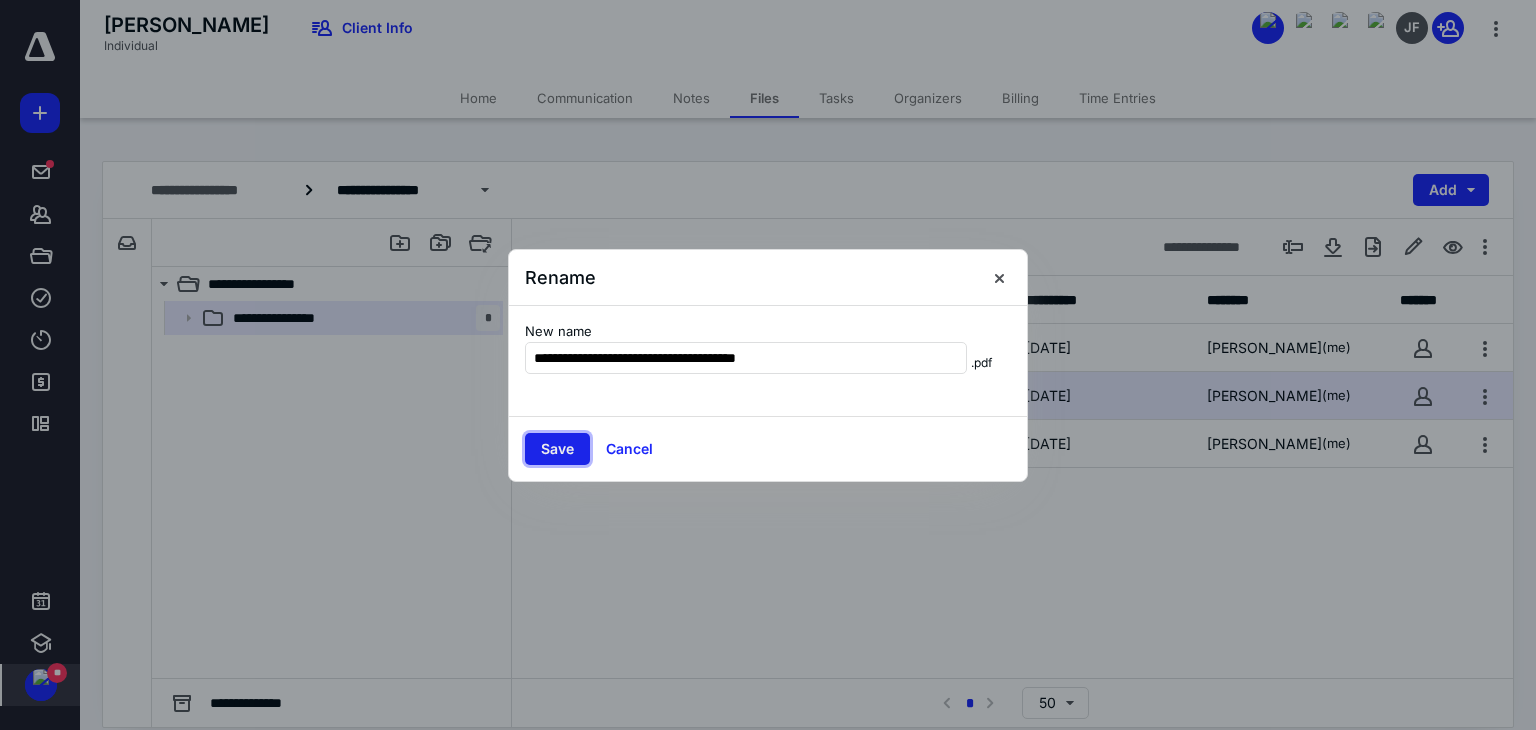 click on "Save" at bounding box center (557, 449) 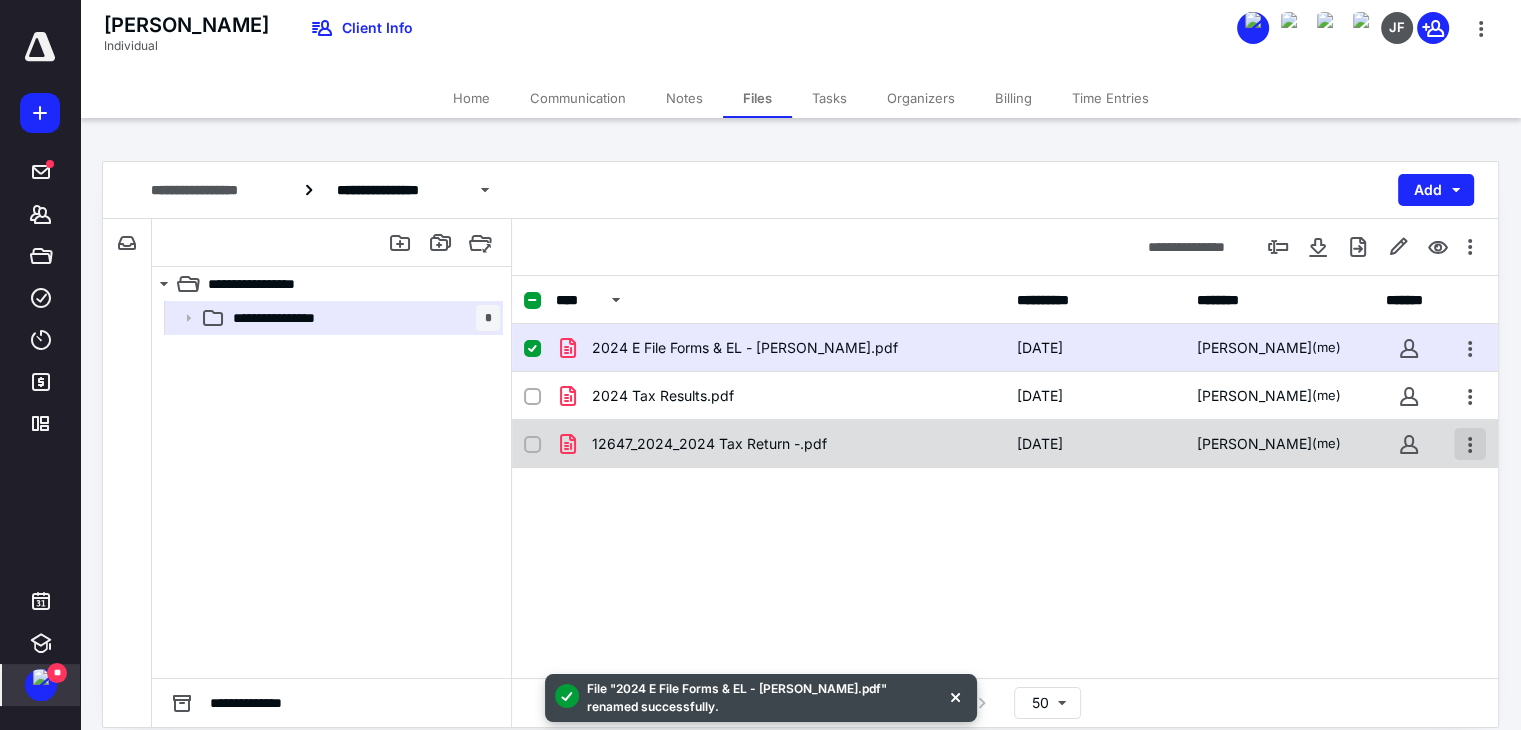 click at bounding box center [1470, 444] 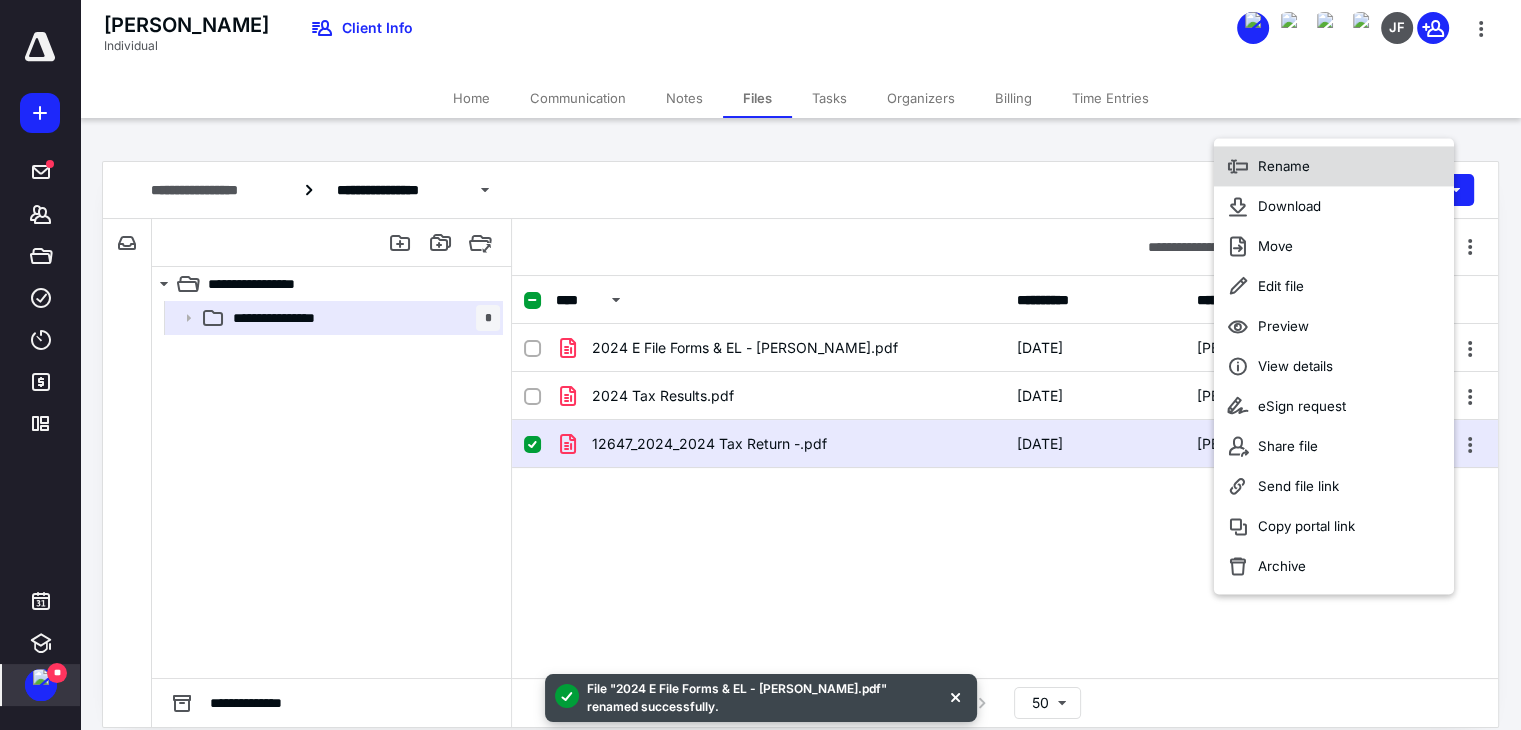 click on "Rename" at bounding box center (1284, 166) 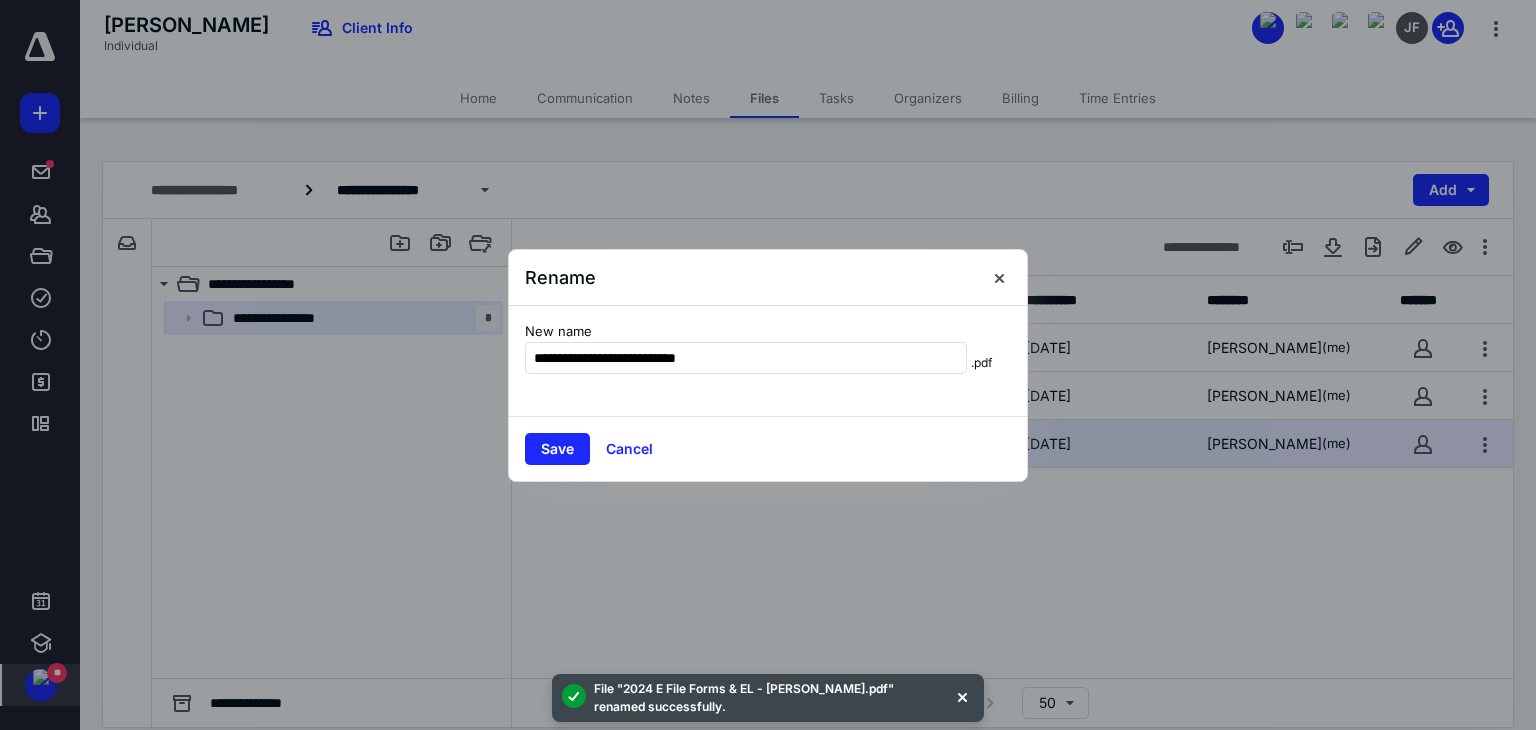 click on "New  name" at bounding box center (746, 332) 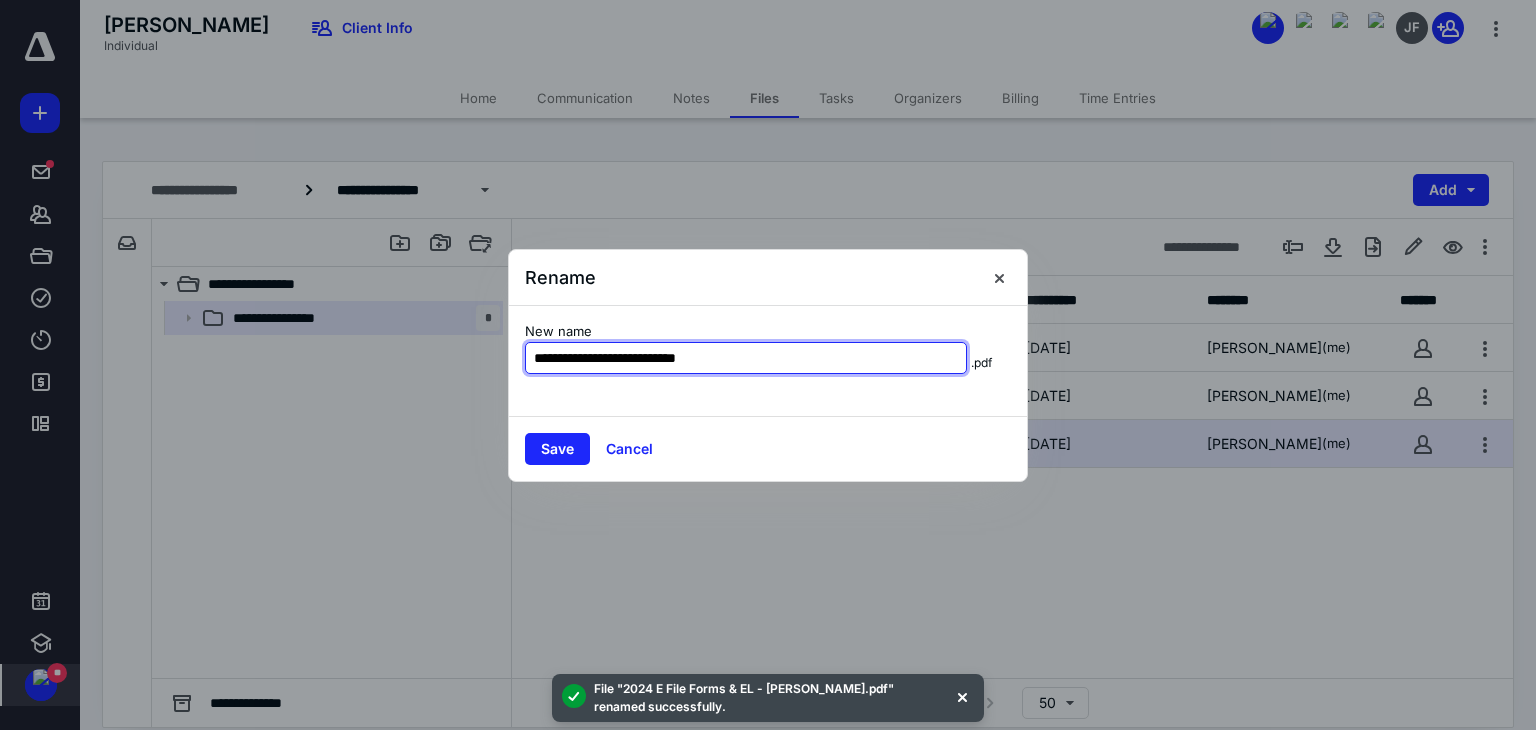 click on "**********" at bounding box center [746, 358] 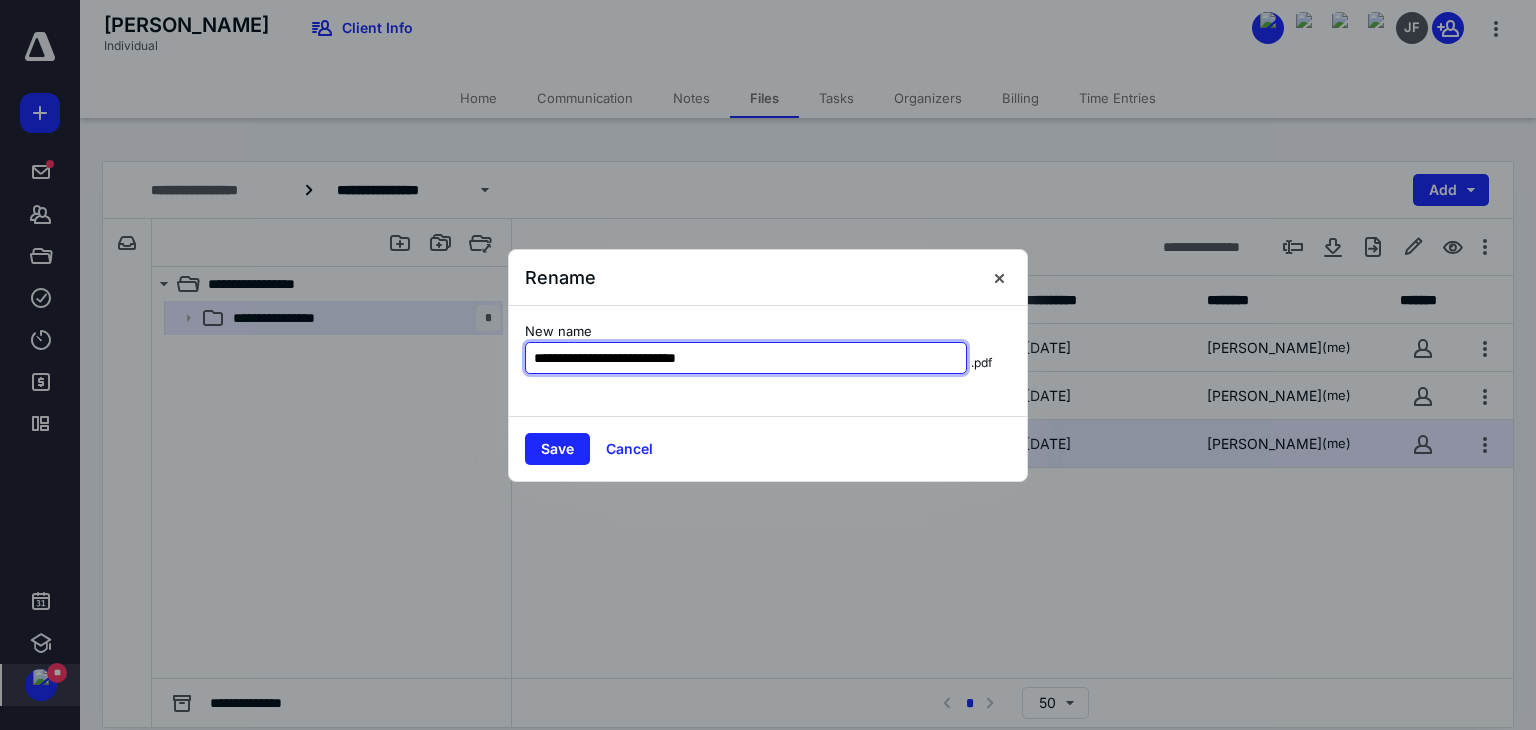drag, startPoint x: 620, startPoint y: 357, endPoint x: 448, endPoint y: 353, distance: 172.04651 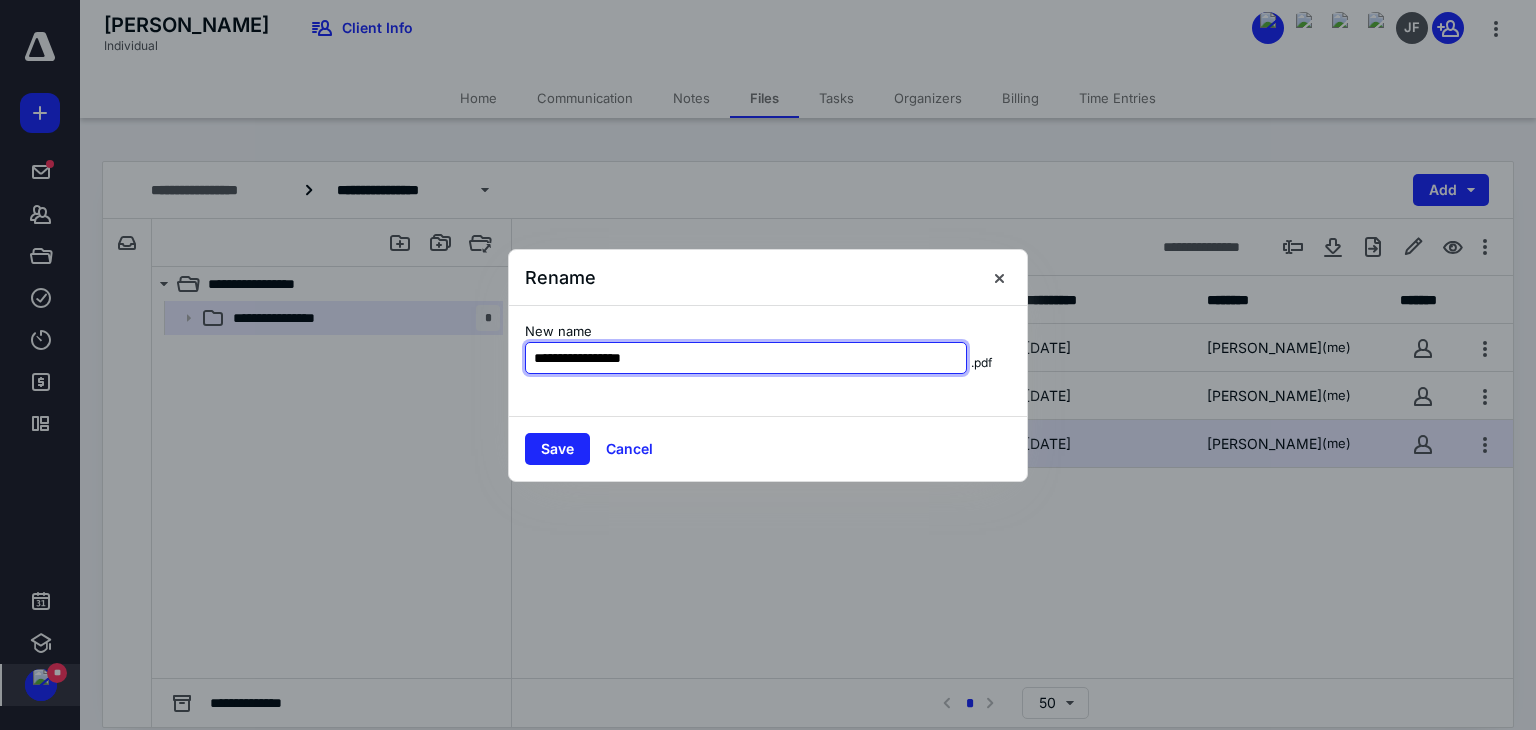 click on "**********" at bounding box center (746, 358) 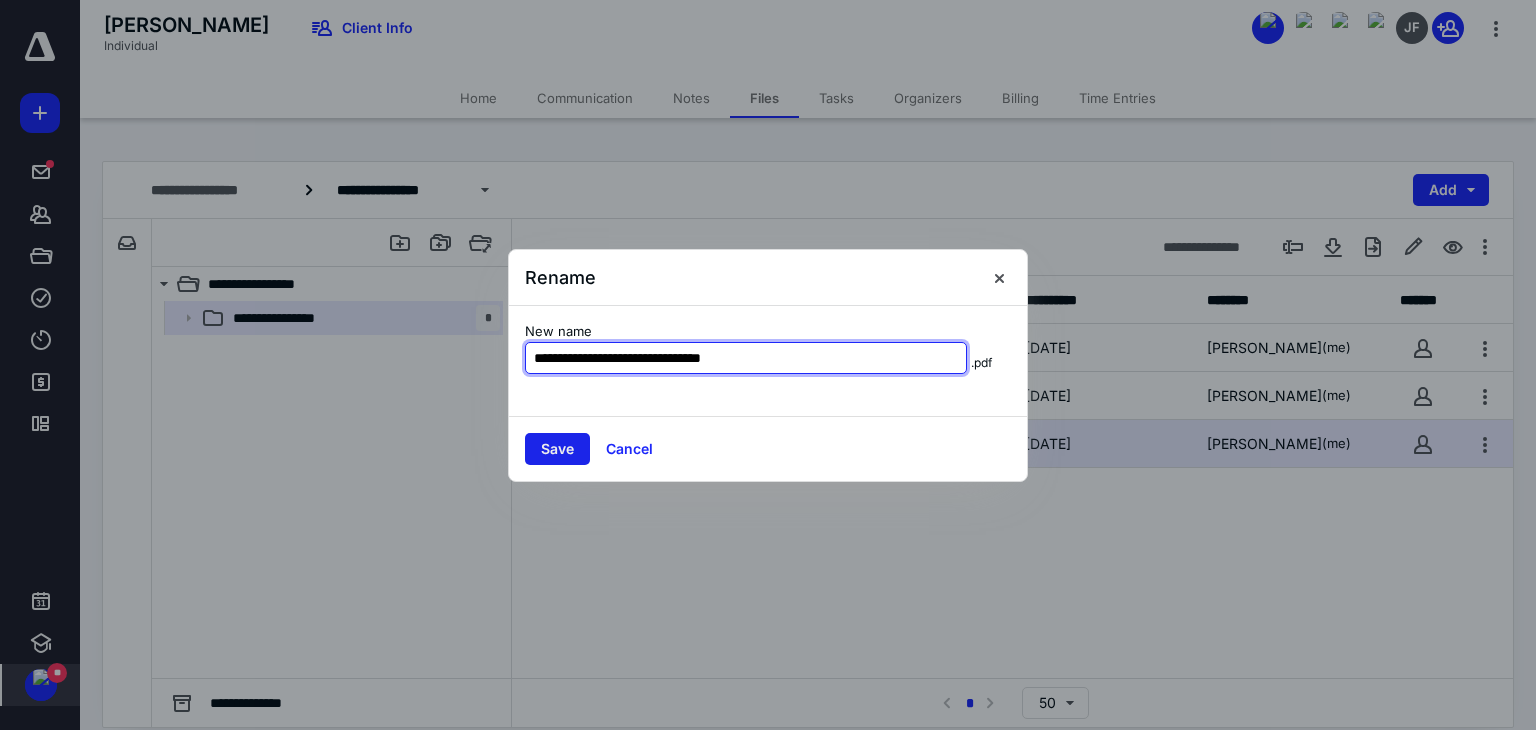 type on "**********" 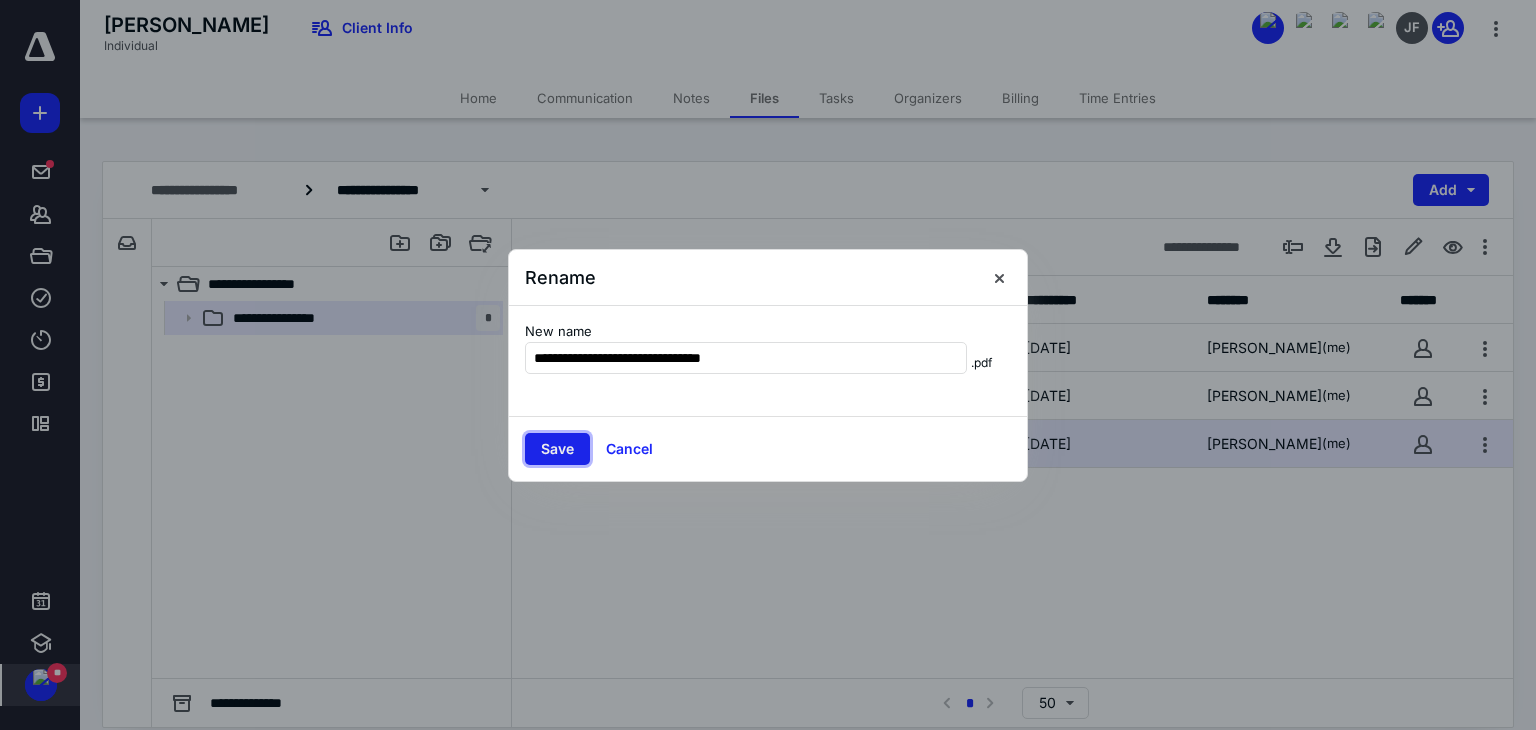 click on "Save" at bounding box center (557, 449) 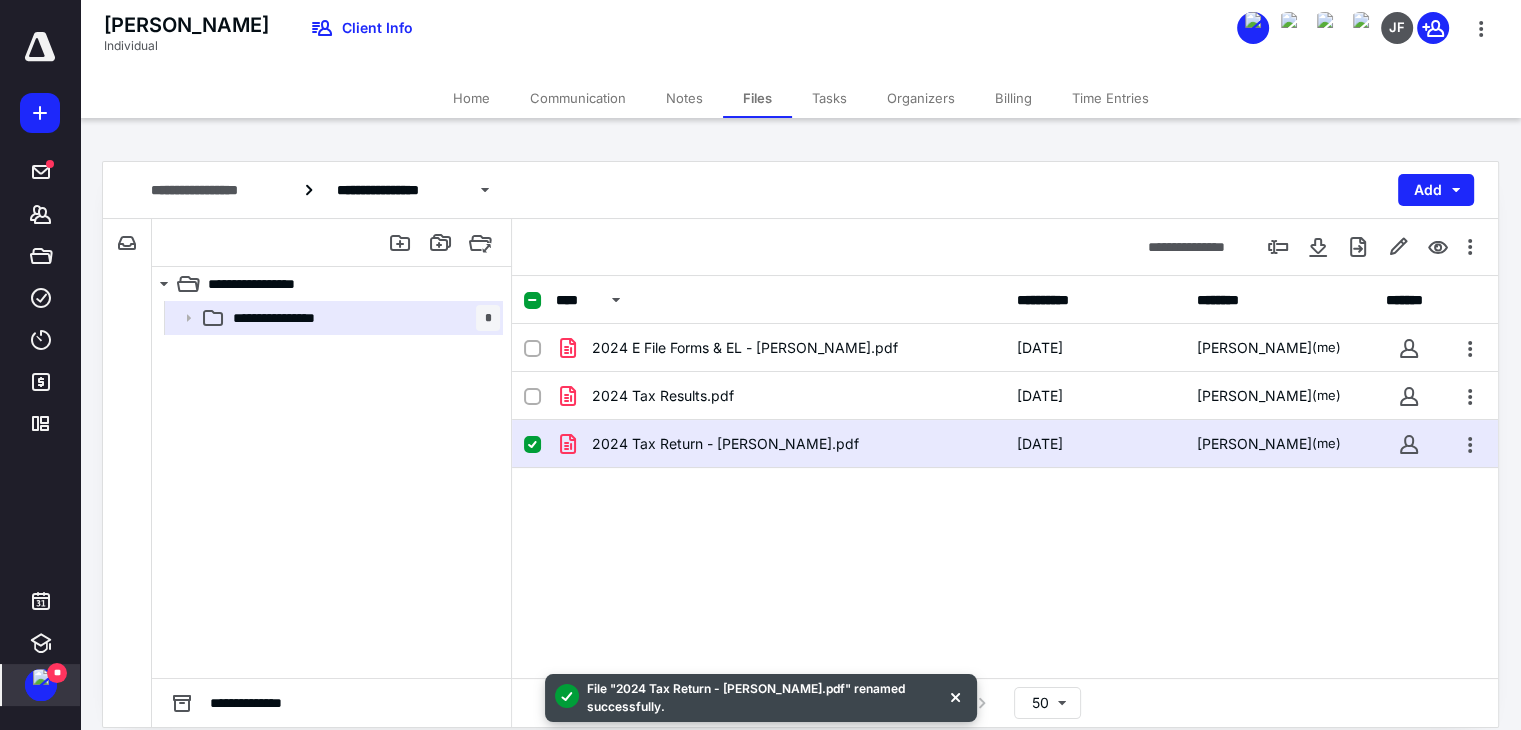 click on "[PERSON_NAME] E Individual Client Info" at bounding box center (266, 45) 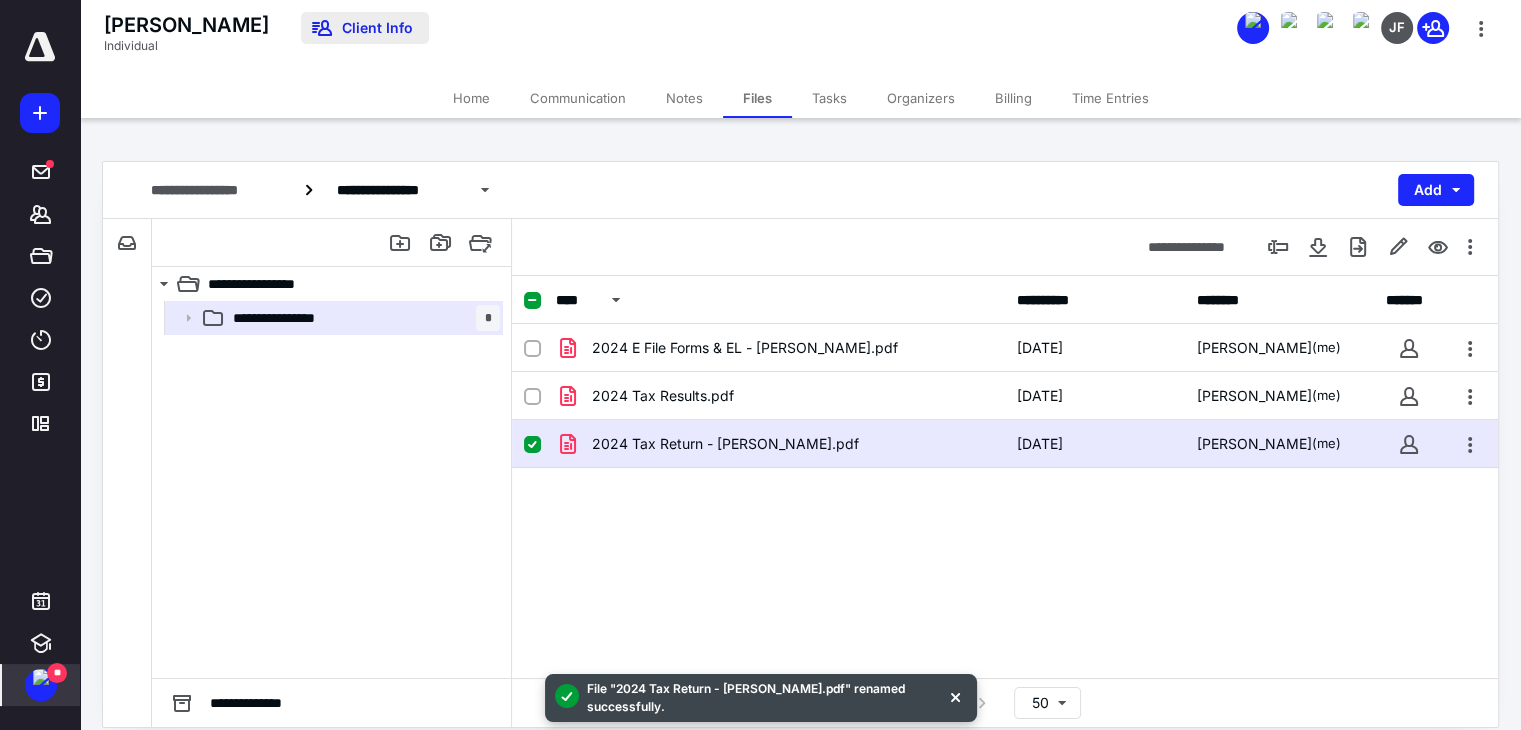 click on "Client Info" at bounding box center (365, 28) 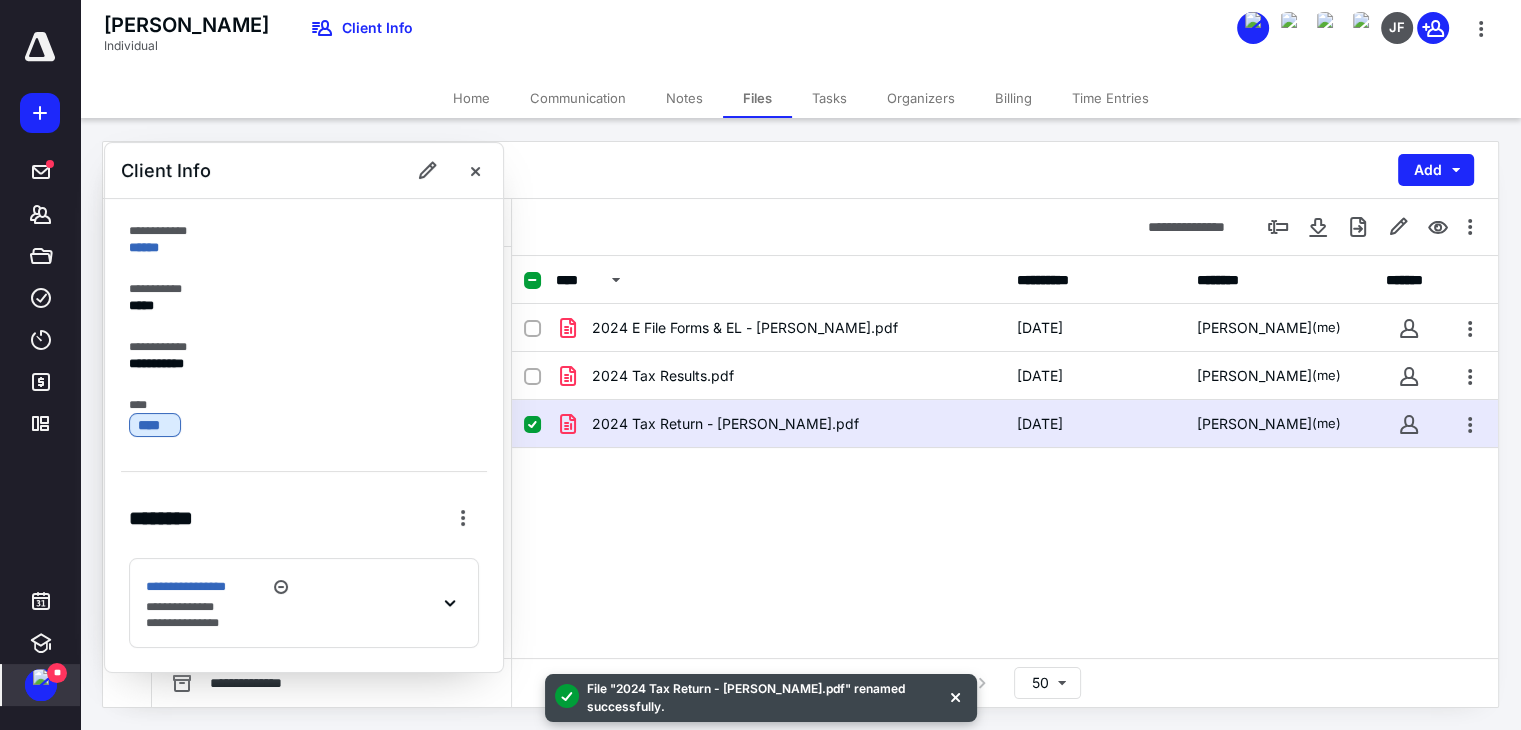 scroll, scrollTop: 38, scrollLeft: 0, axis: vertical 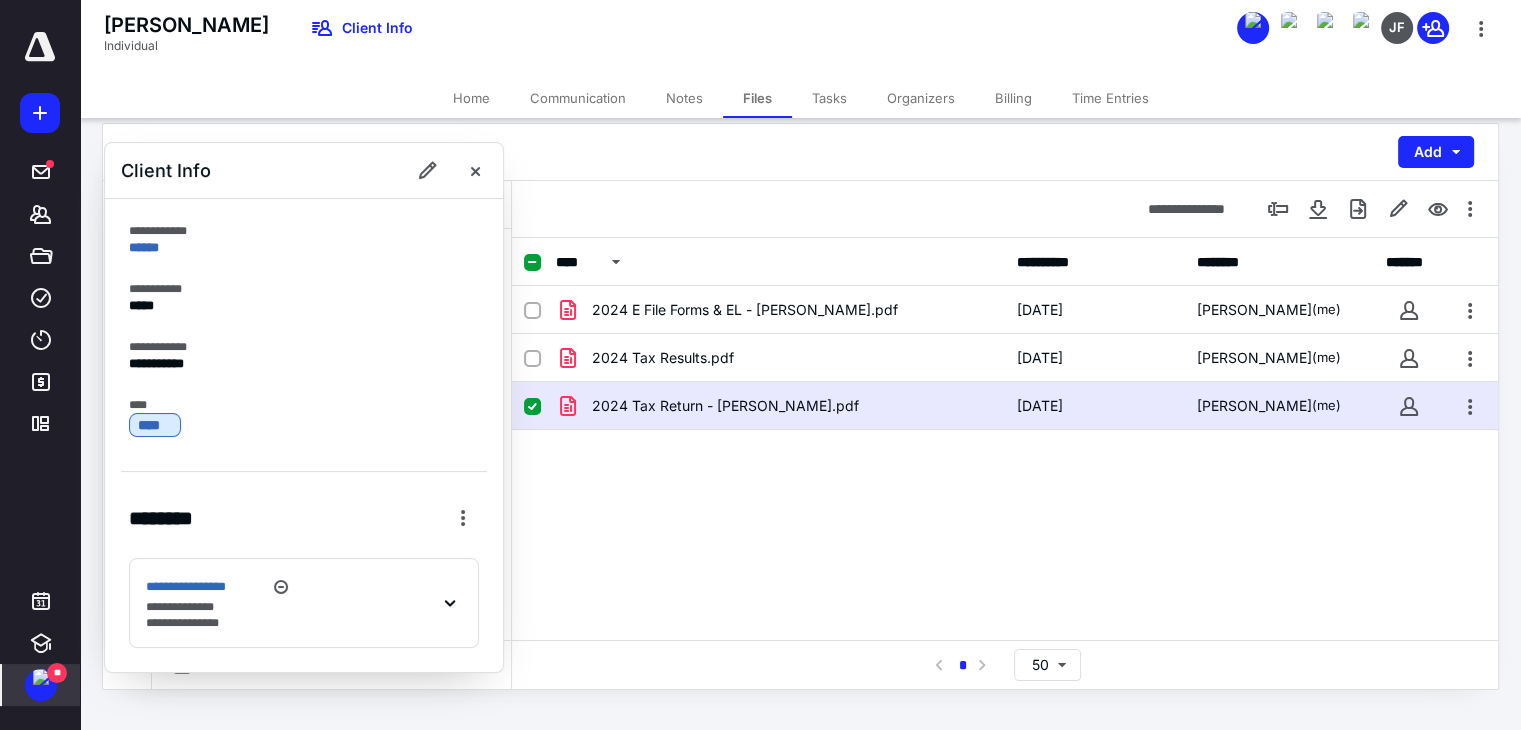 drag, startPoint x: 442, startPoint y: 599, endPoint x: 429, endPoint y: 608, distance: 15.811388 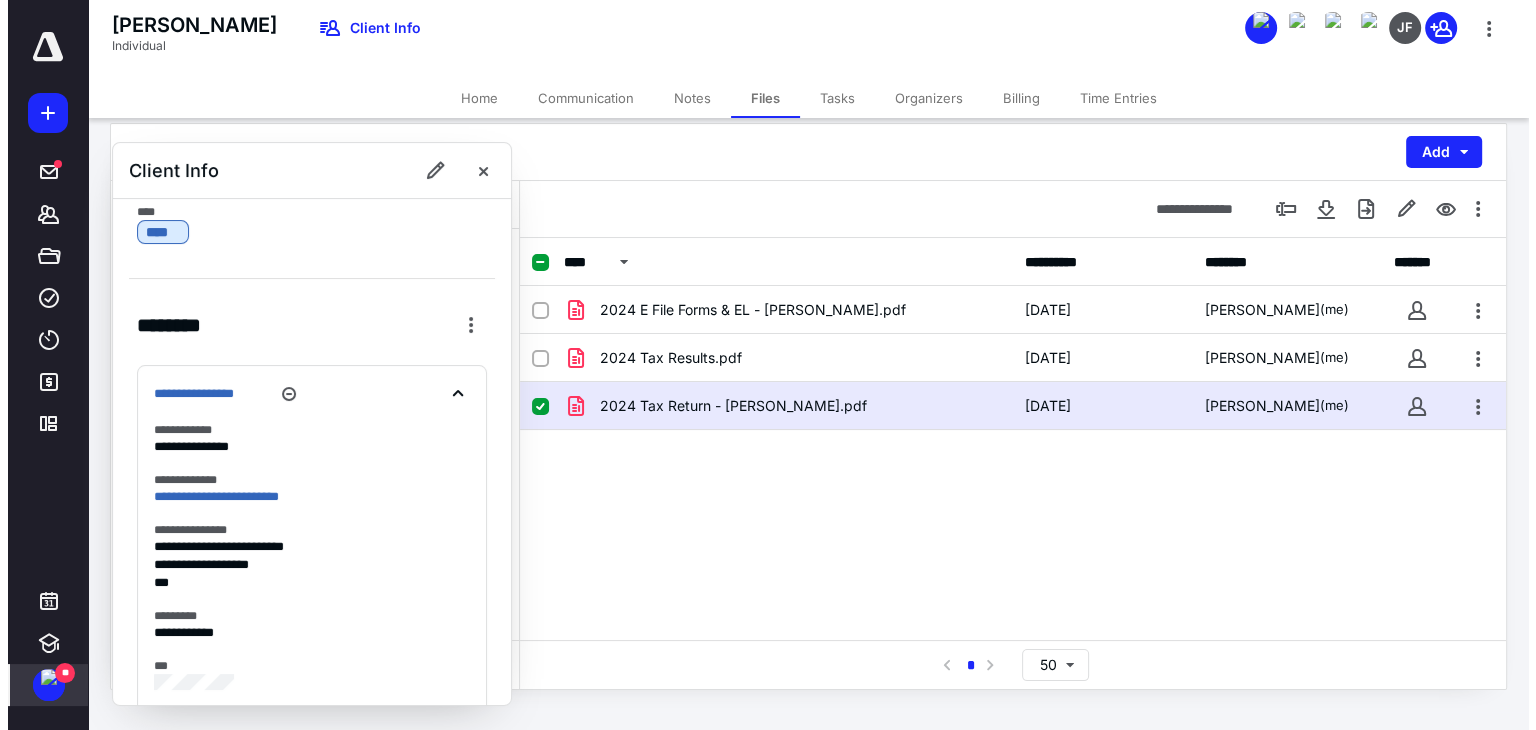 scroll, scrollTop: 268, scrollLeft: 0, axis: vertical 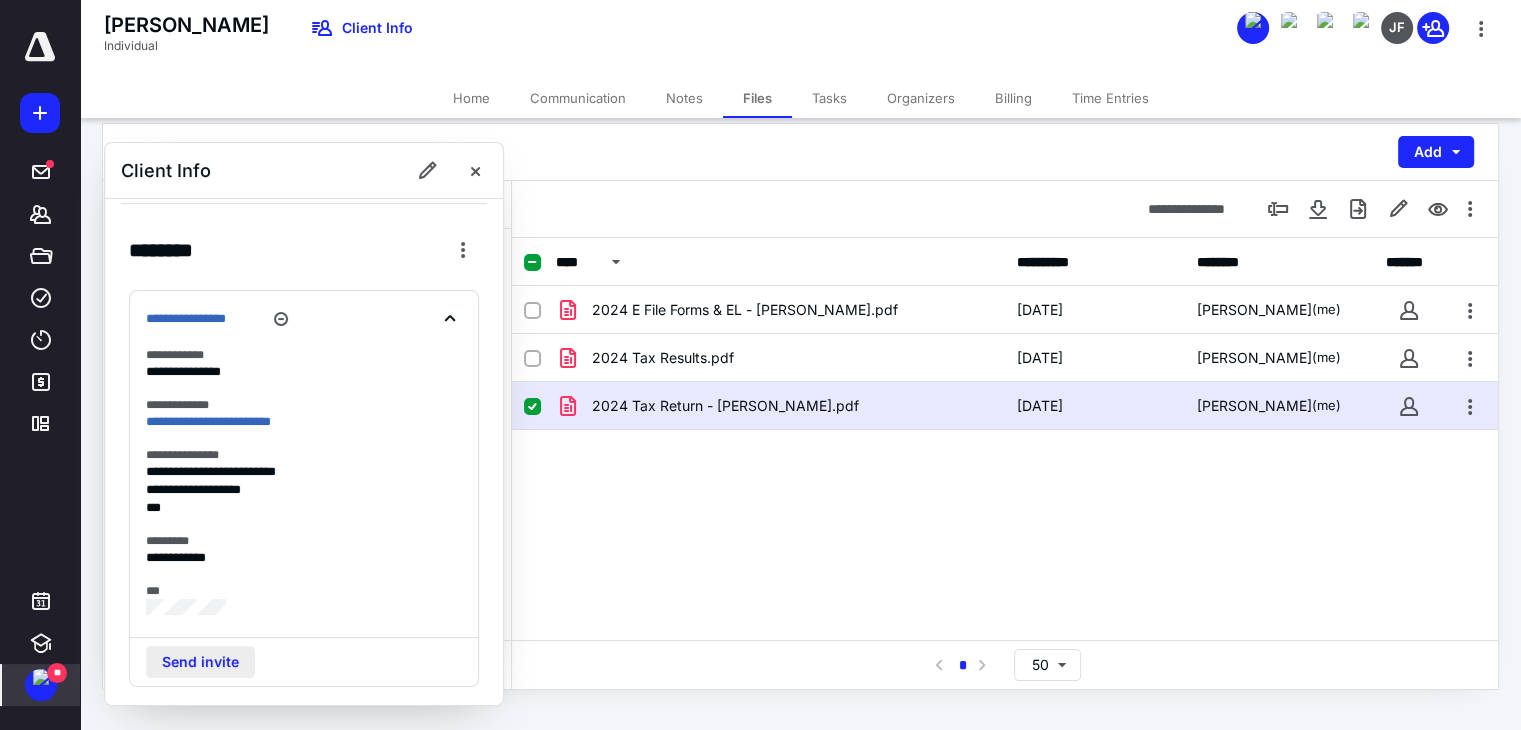 click on "Send invite" at bounding box center (200, 662) 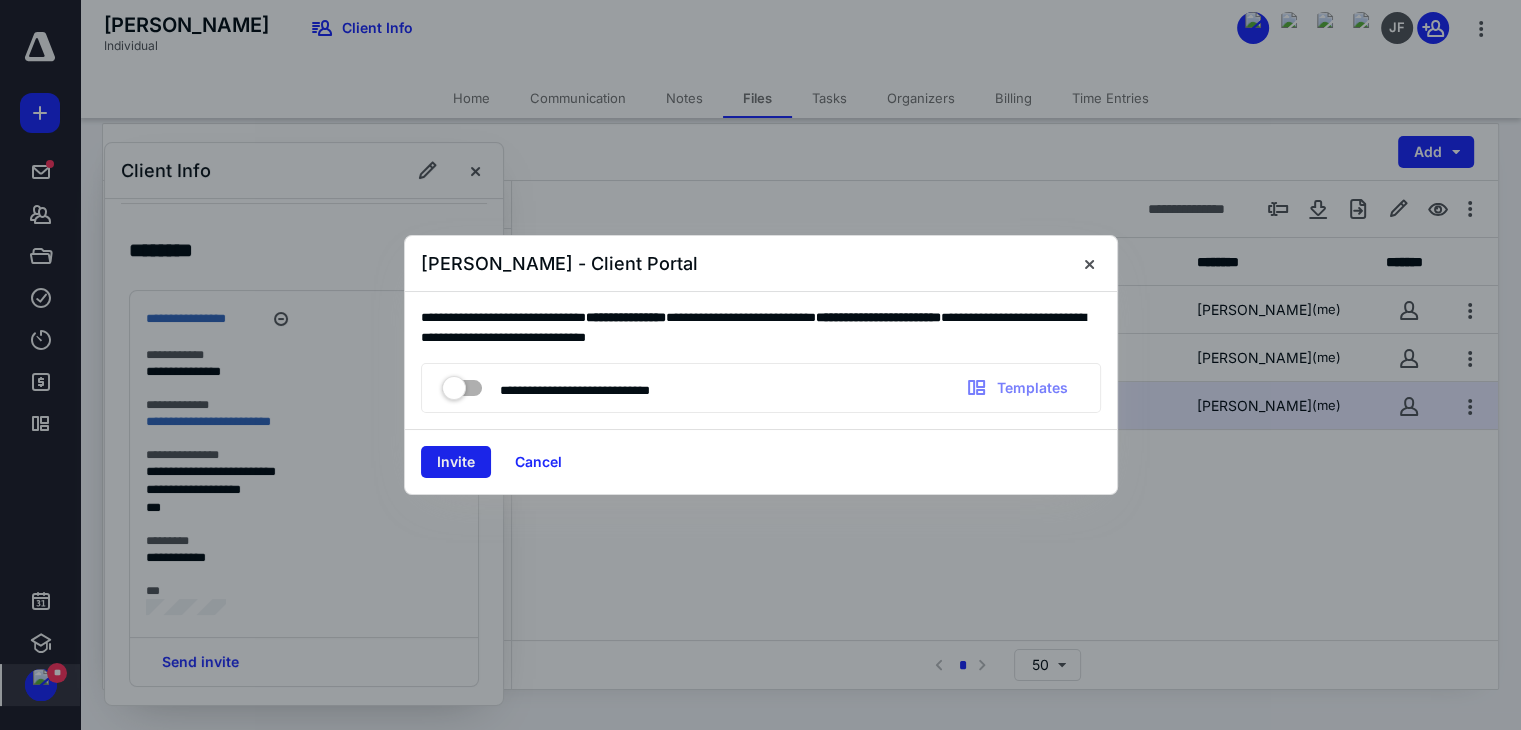 click on "Invite" at bounding box center (456, 462) 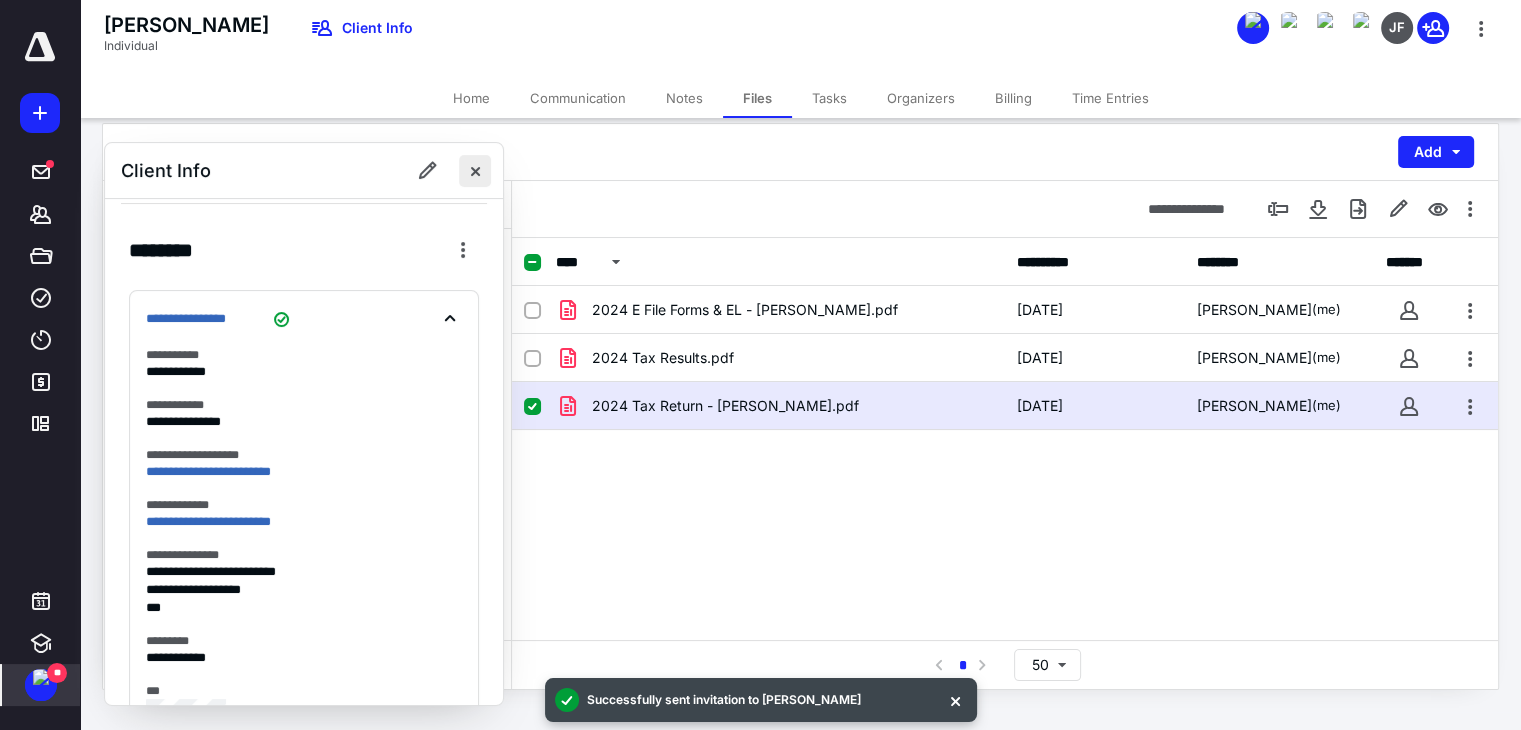 click at bounding box center [475, 171] 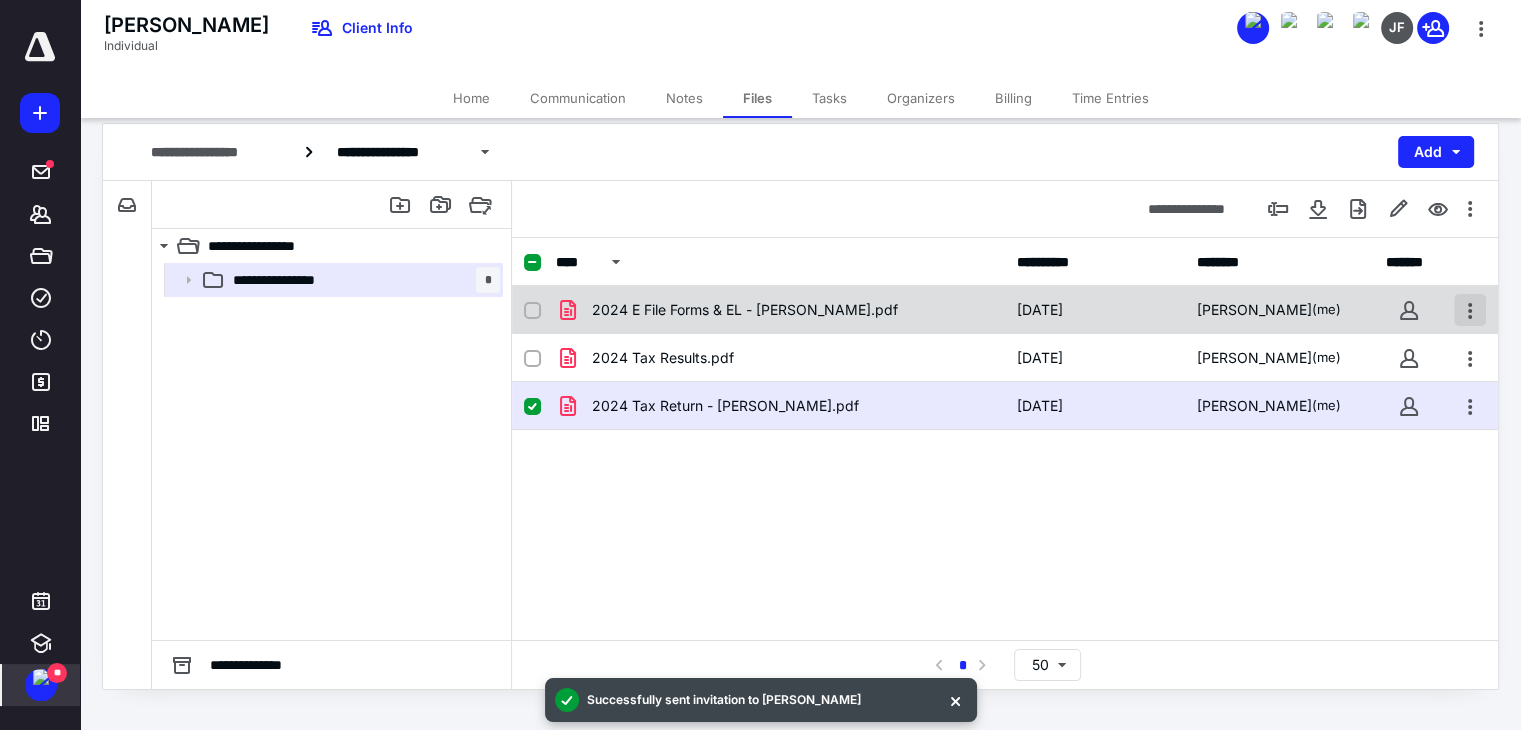 click at bounding box center (1470, 310) 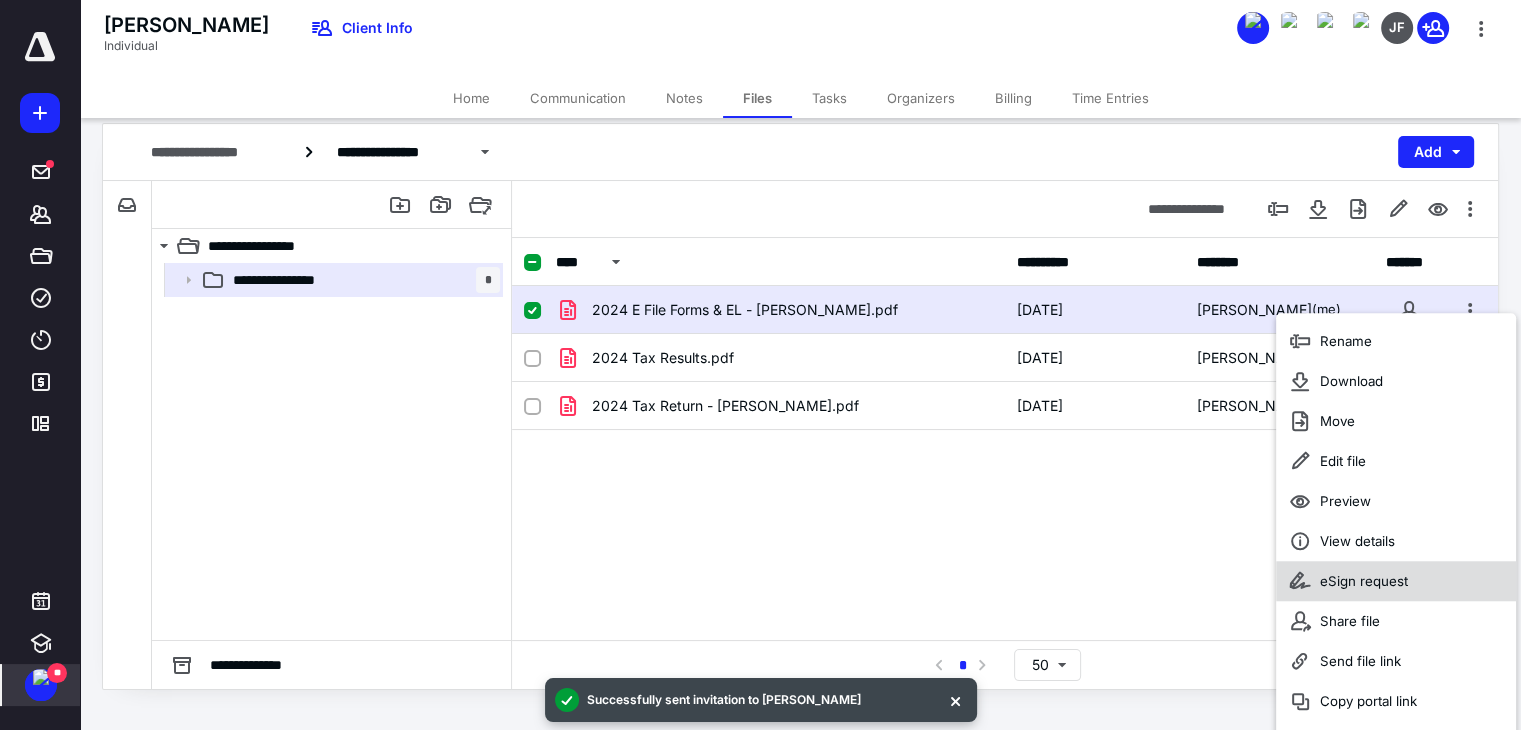 click on "eSign request" at bounding box center [1364, 581] 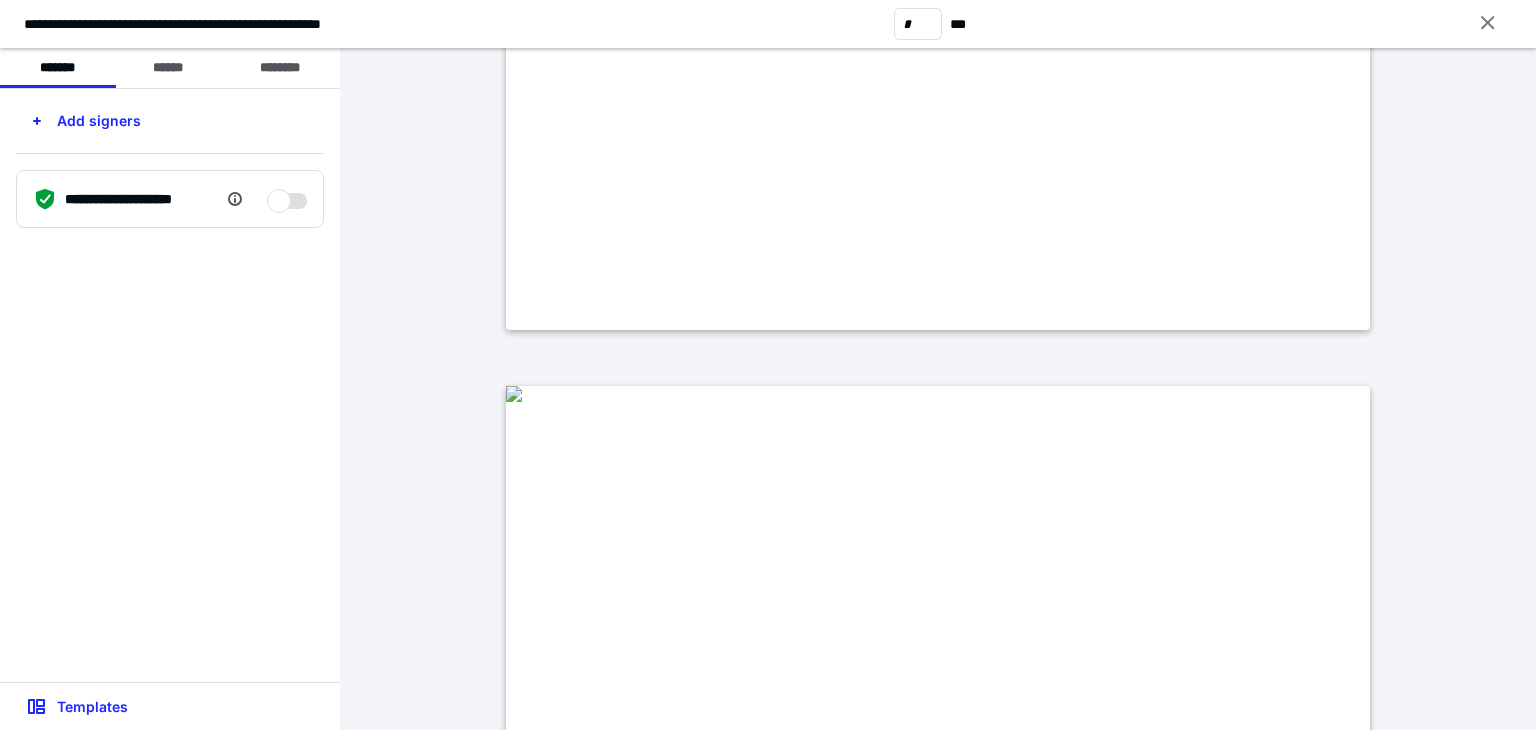 type on "*" 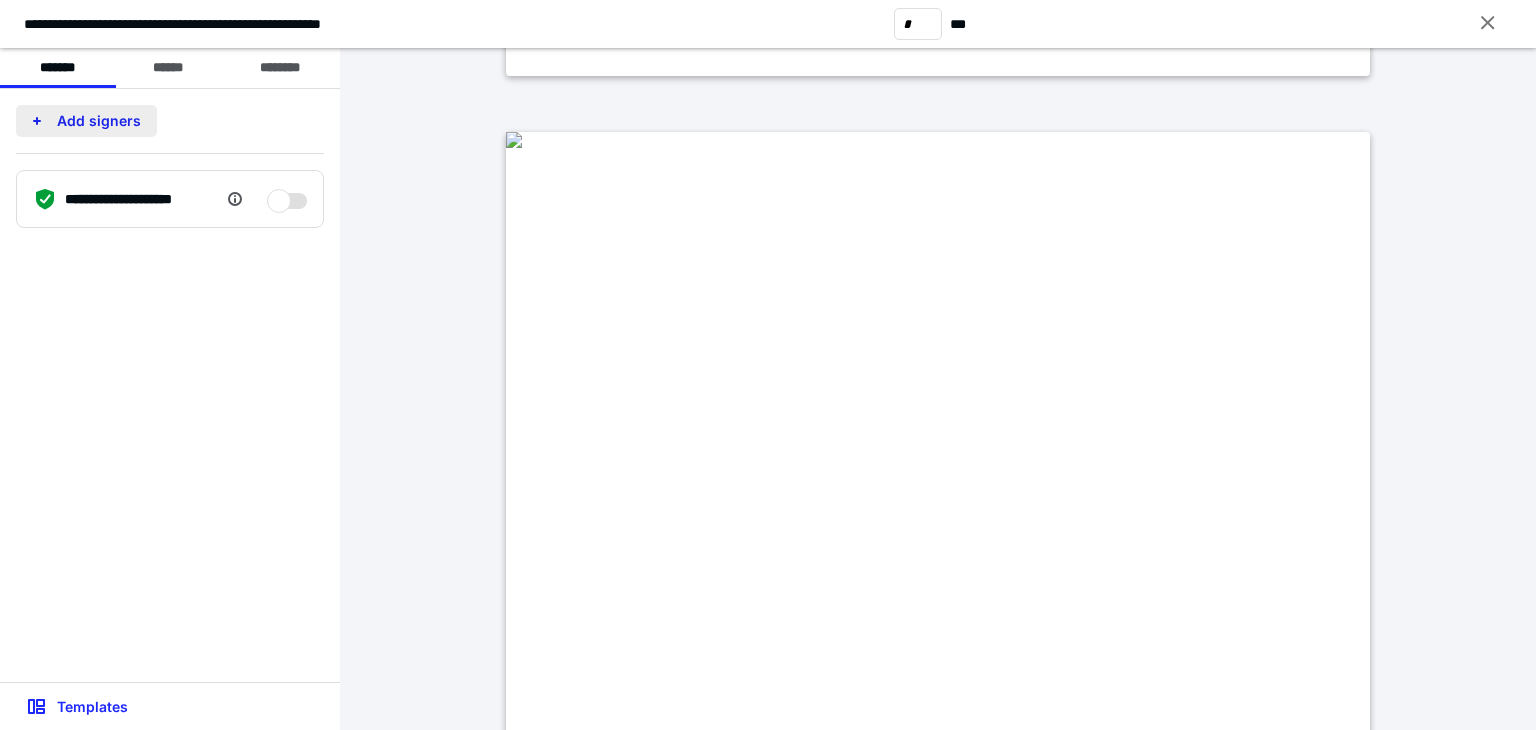 click on "Add signers" at bounding box center [86, 121] 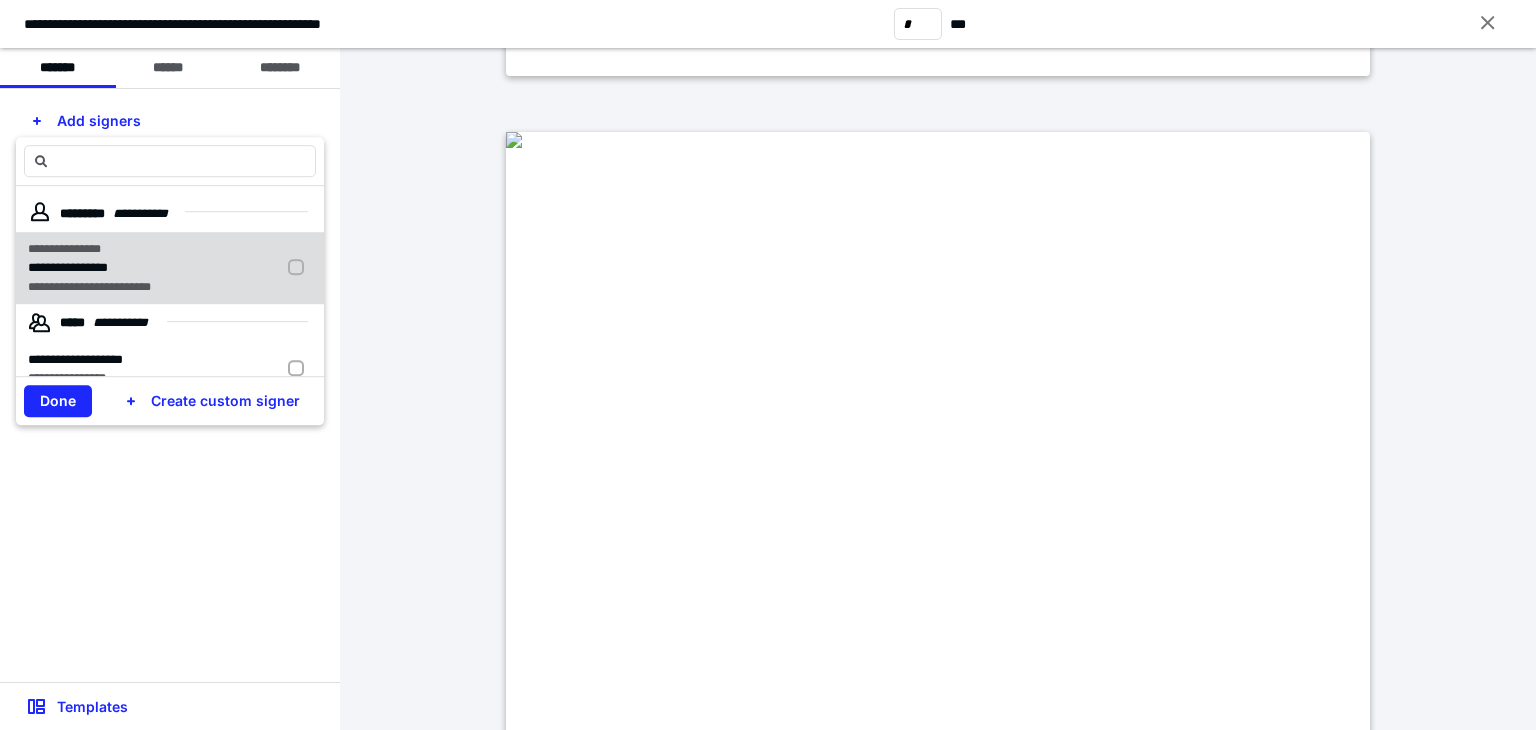 click on "**********" at bounding box center [68, 267] 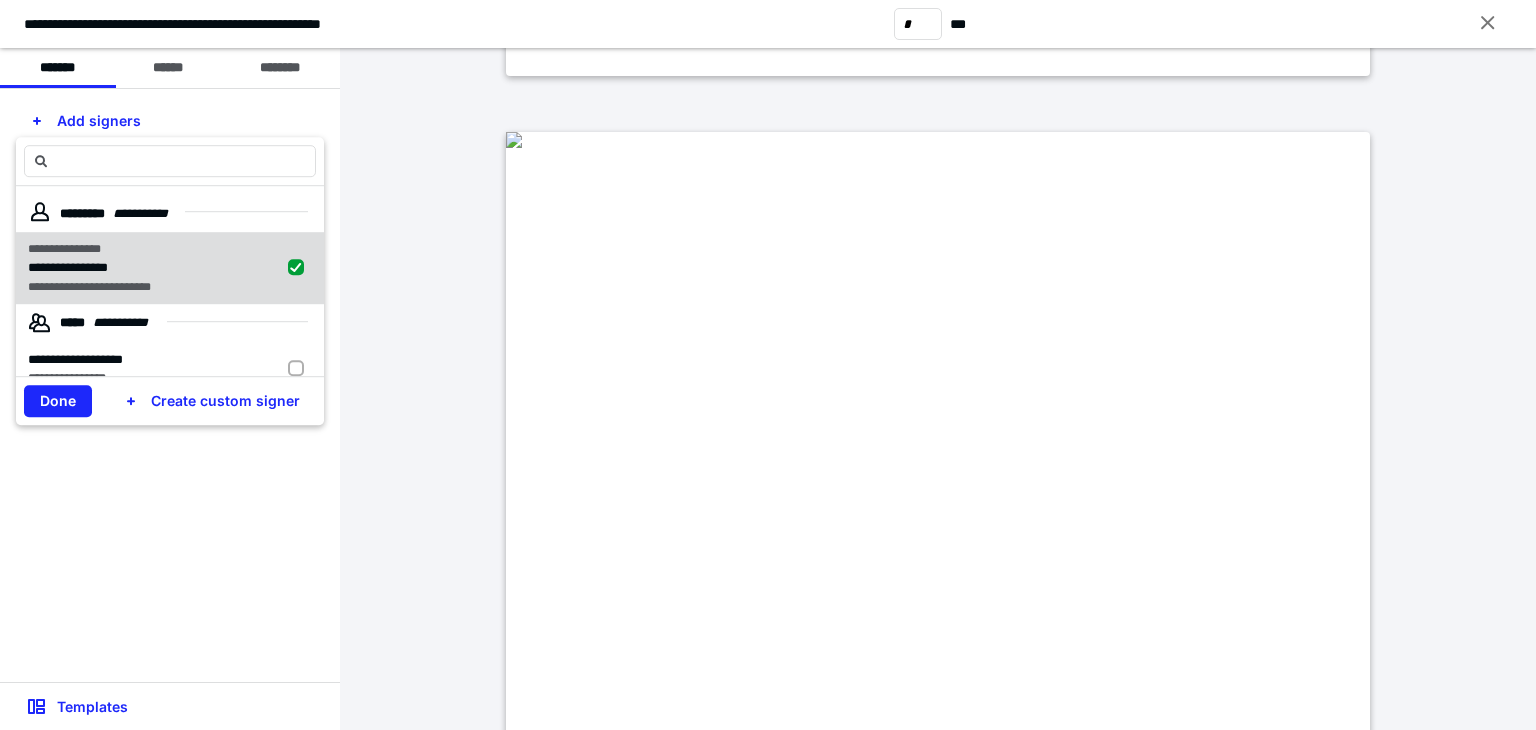 checkbox on "true" 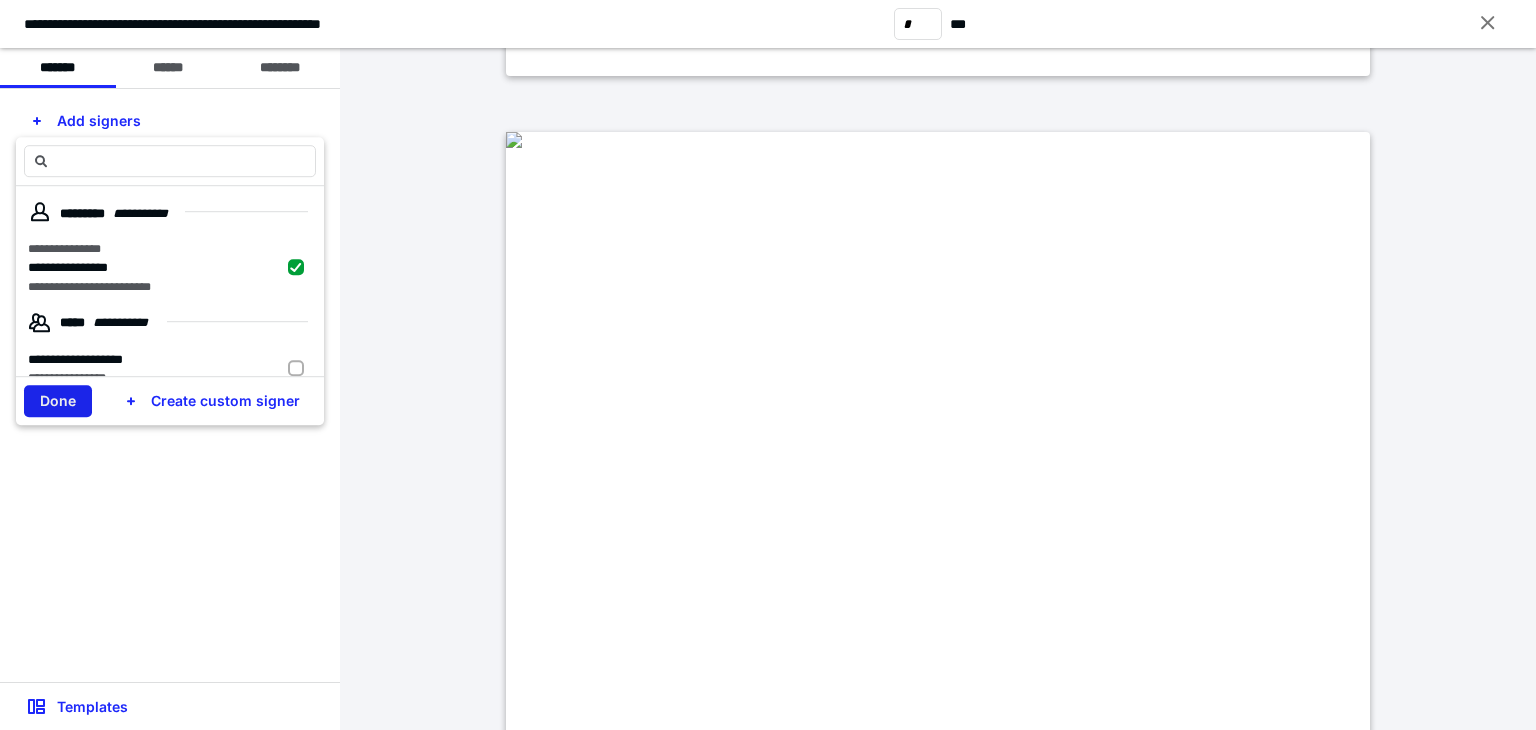 click on "Done" at bounding box center [58, 401] 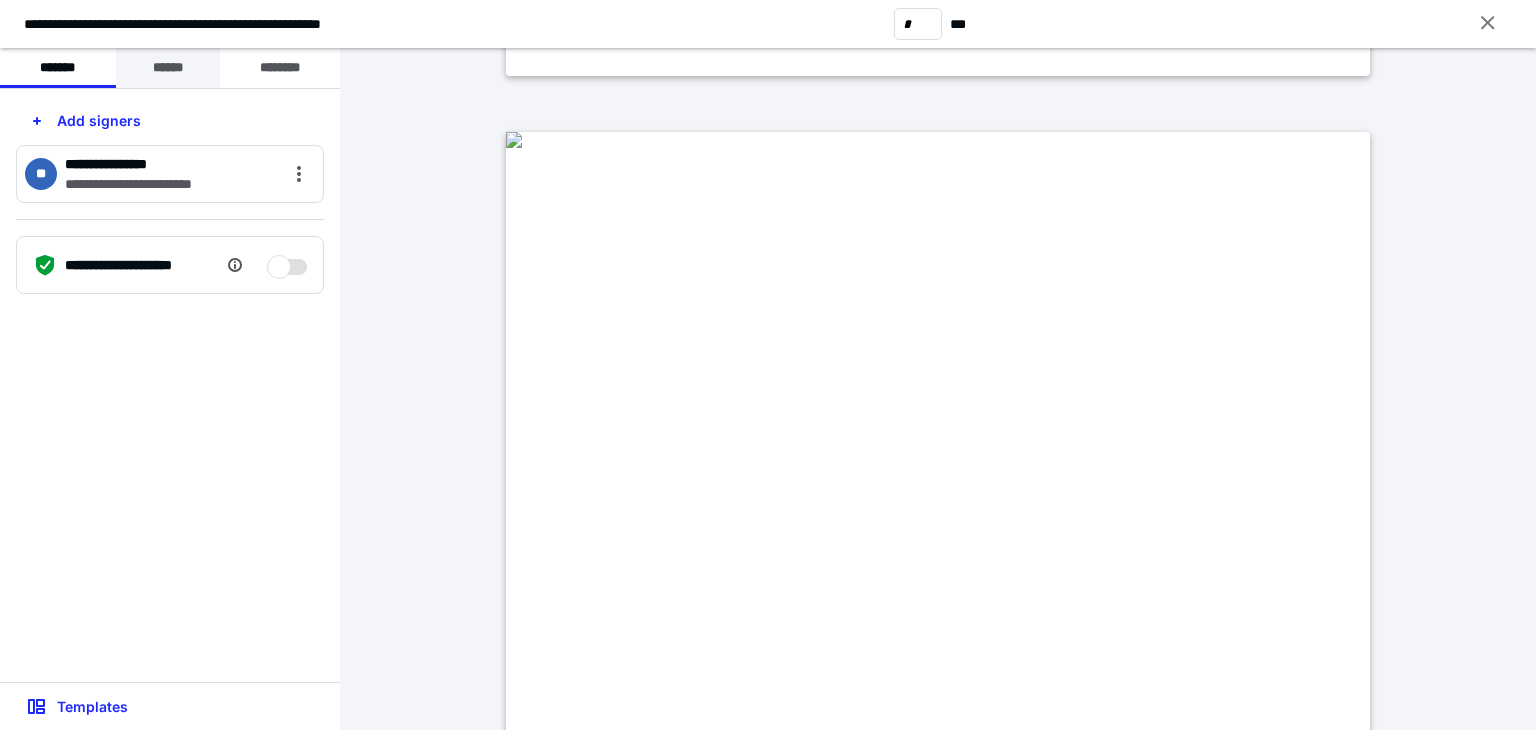 click on "******" at bounding box center (168, 68) 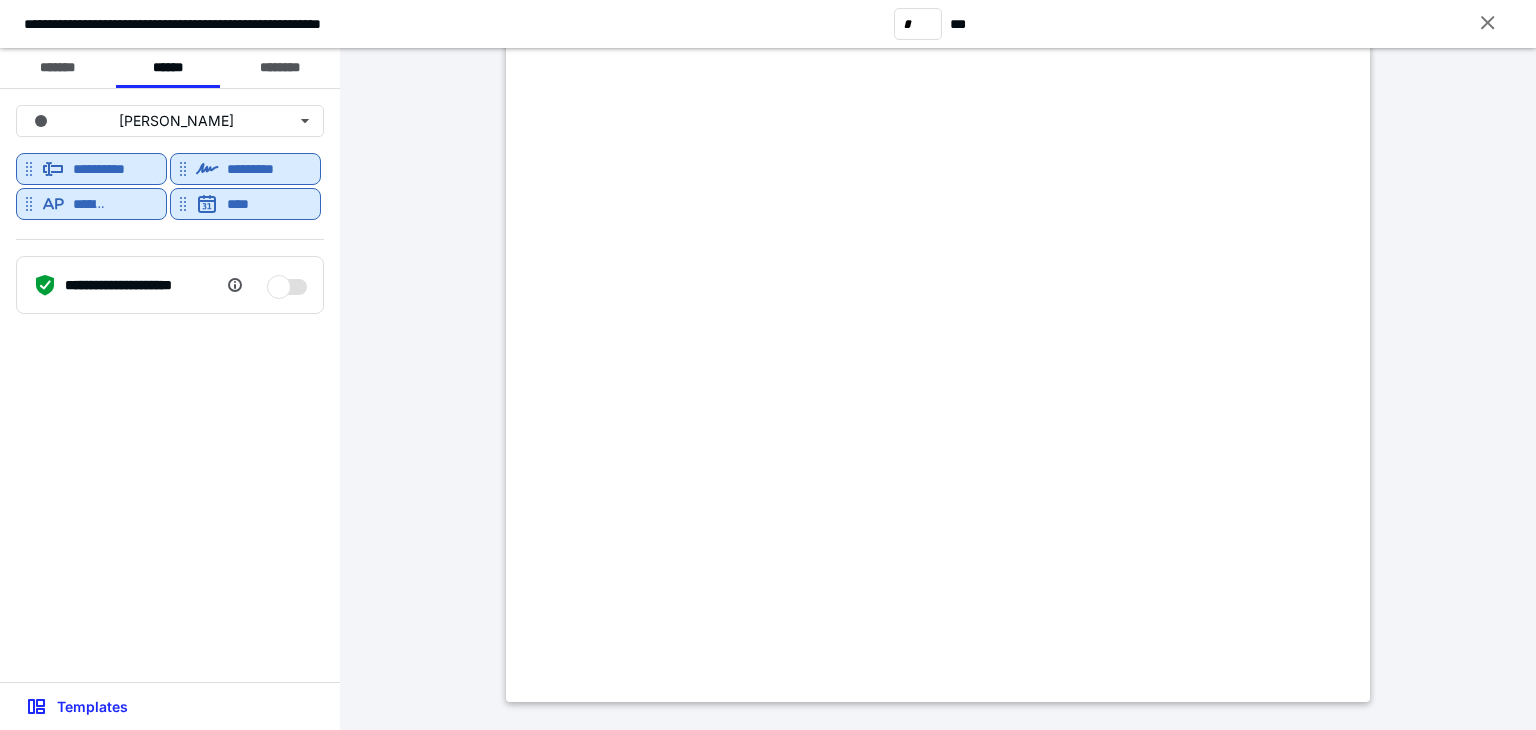scroll, scrollTop: 6300, scrollLeft: 0, axis: vertical 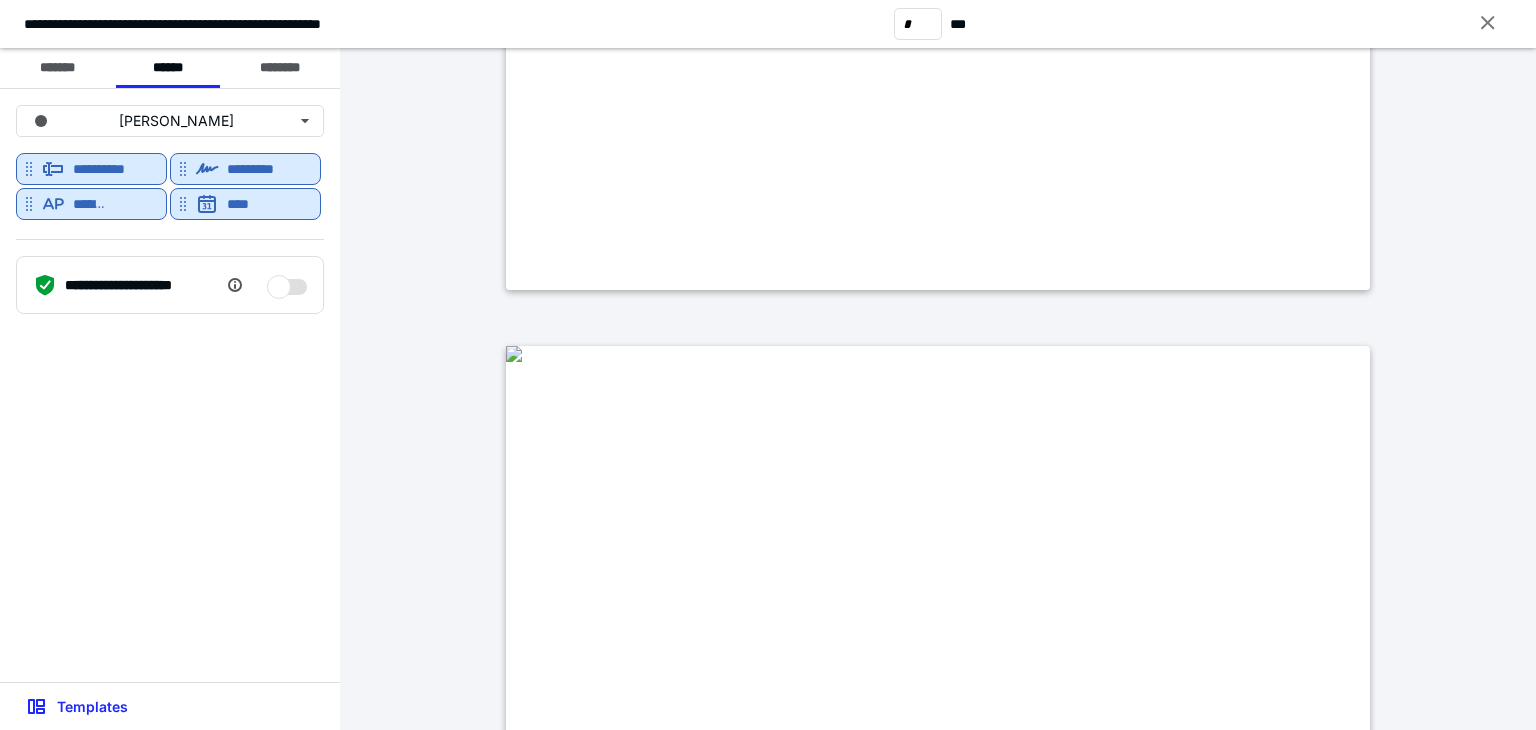 type on "*" 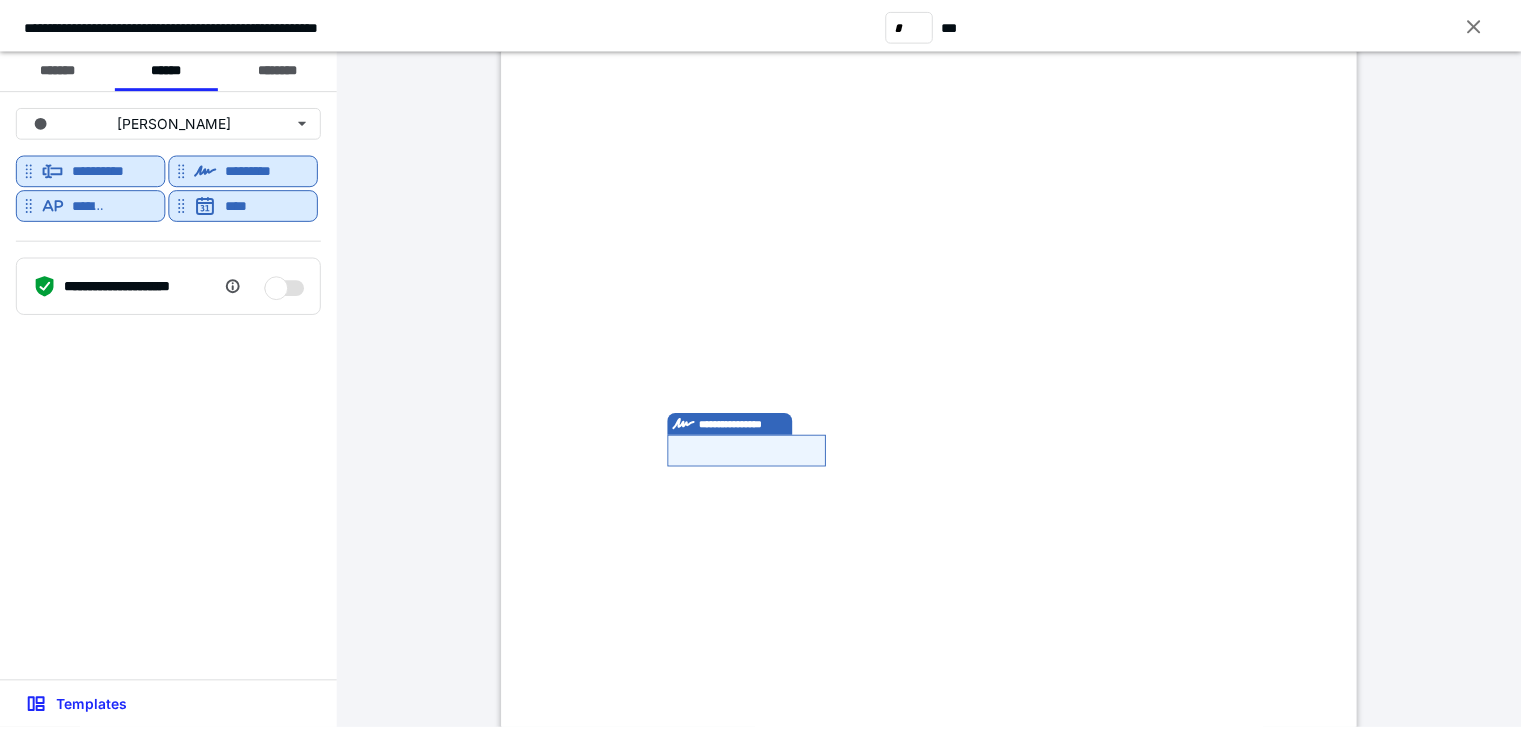 scroll, scrollTop: 5500, scrollLeft: 0, axis: vertical 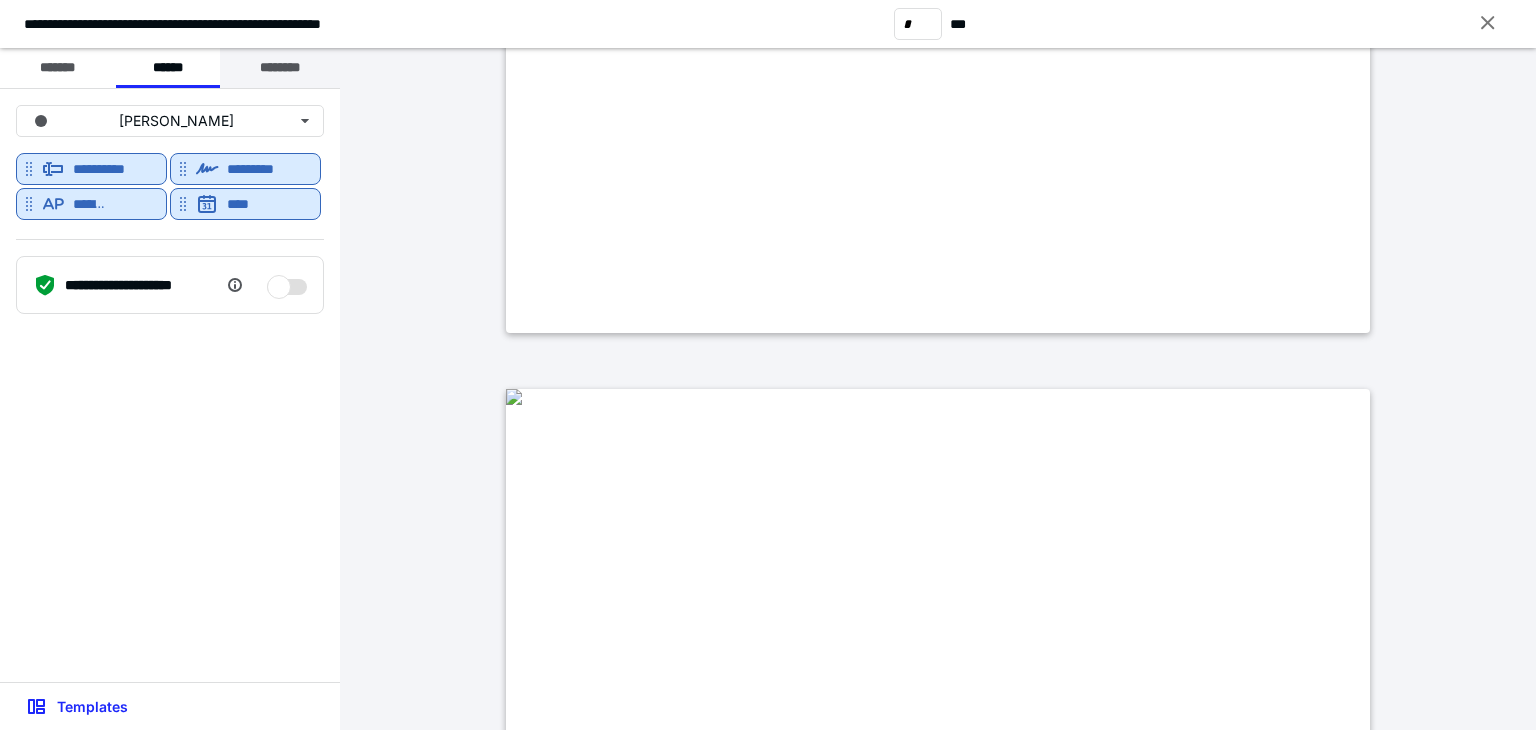 click on "********" at bounding box center (280, 68) 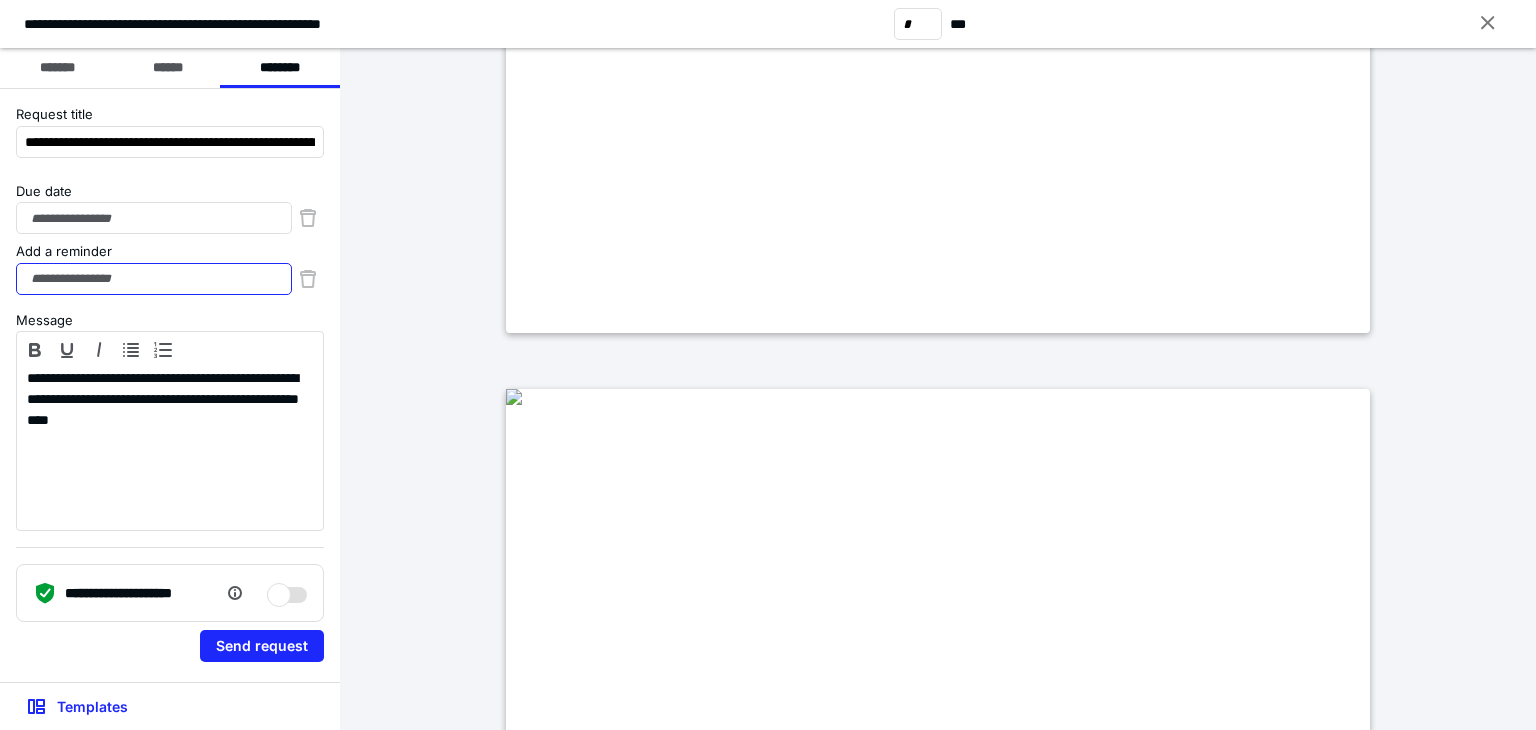 click on "Add a reminder" at bounding box center (154, 279) 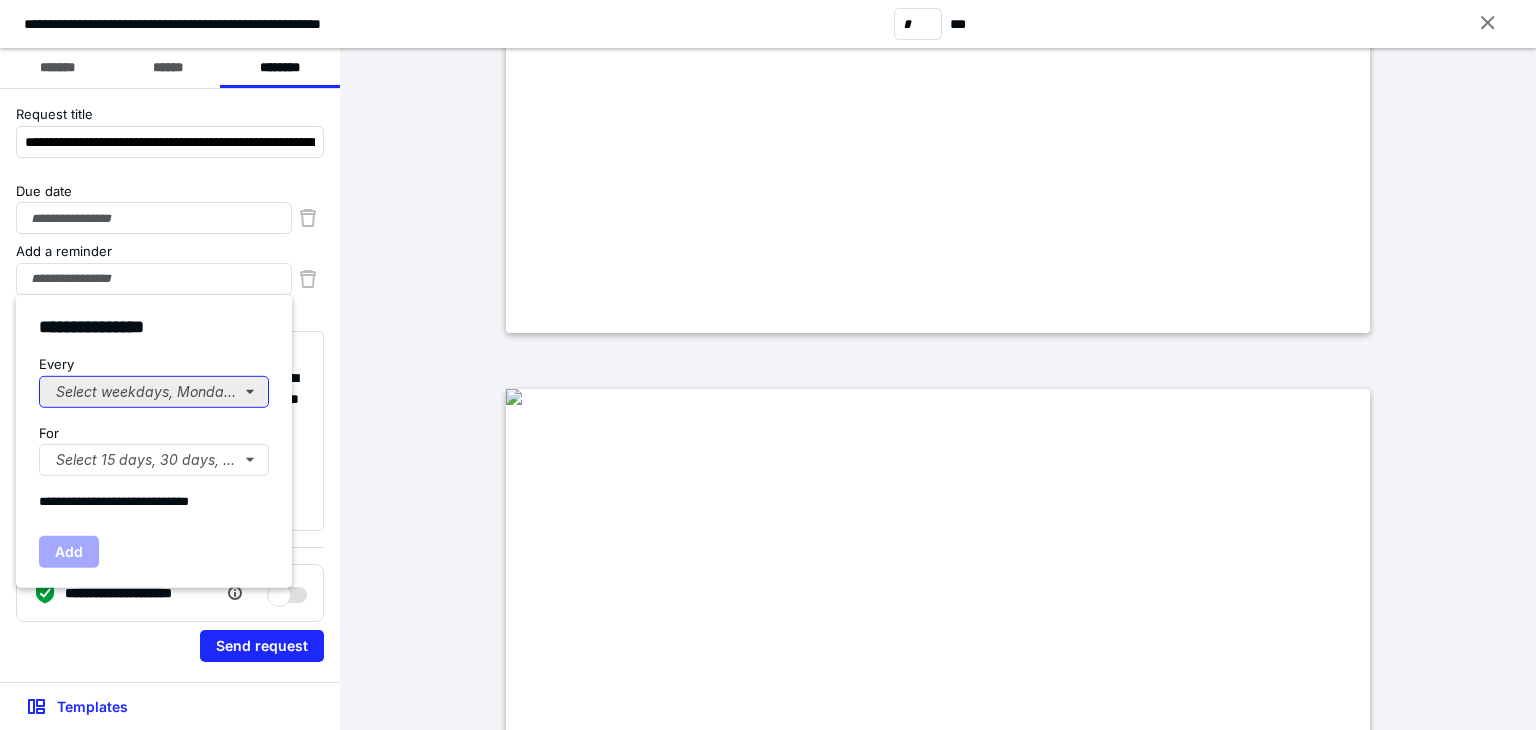 click on "Select weekdays, Mondays, or Tues..." at bounding box center (154, 391) 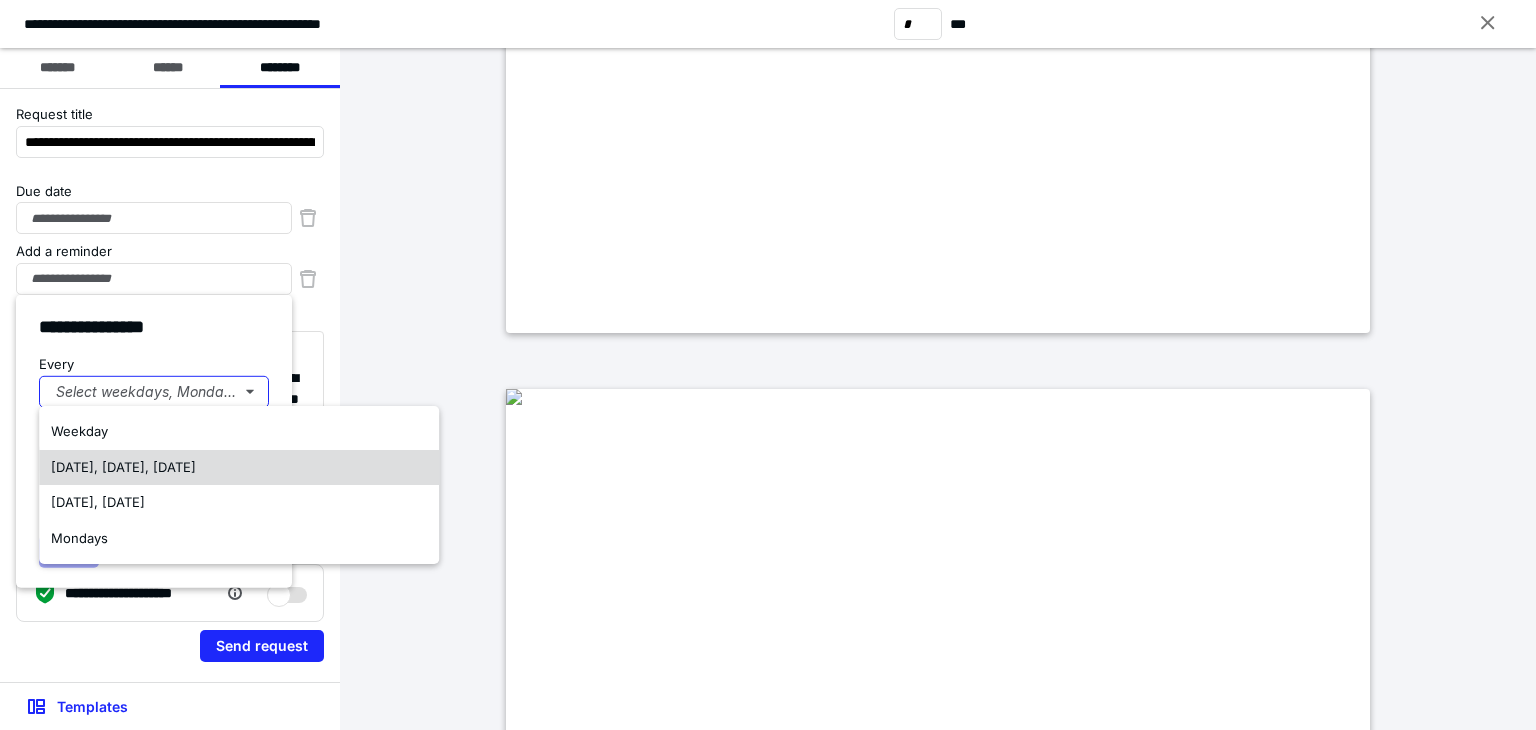 click on "[DATE], [DATE], [DATE]" at bounding box center (123, 467) 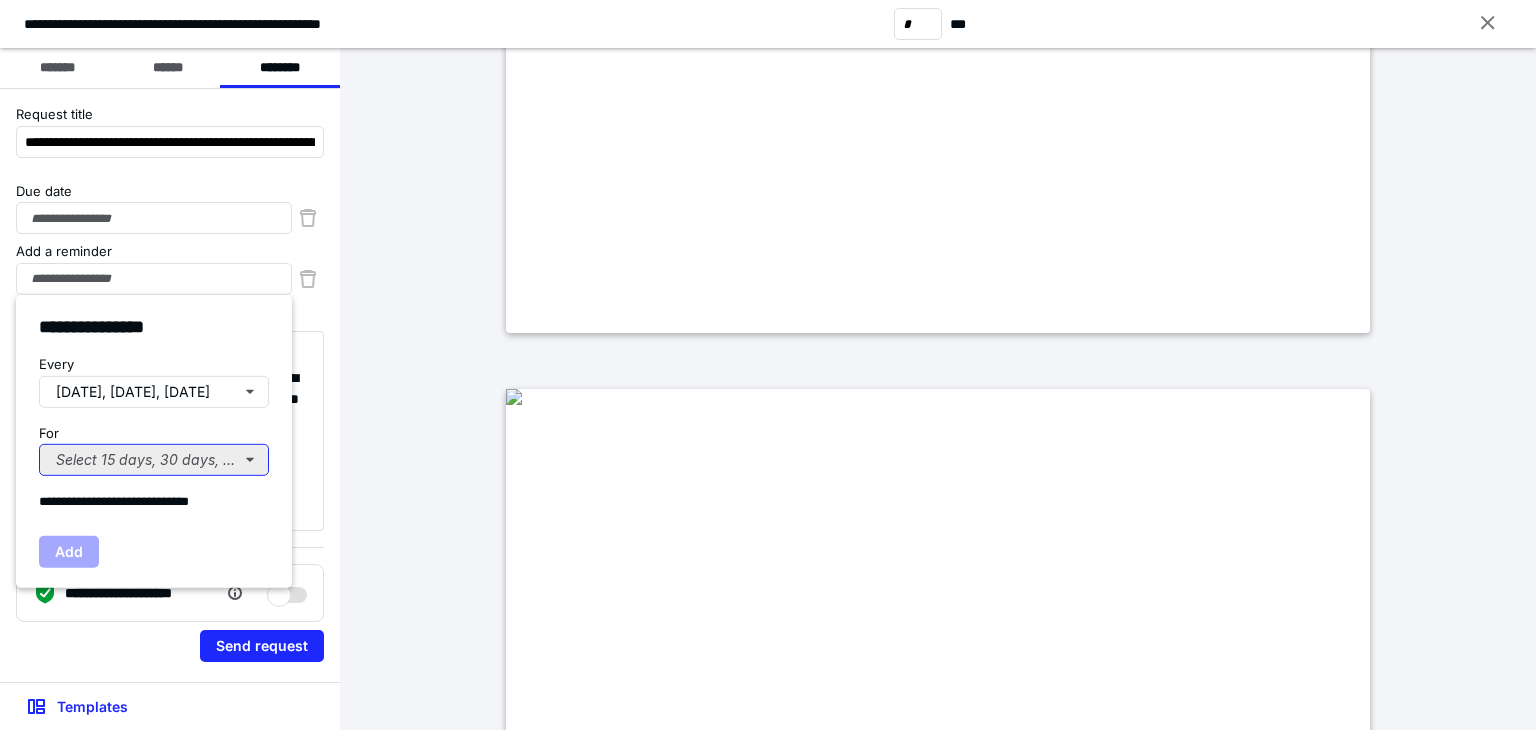 click on "Select 15 days, 30 days, or 45 days..." at bounding box center [154, 460] 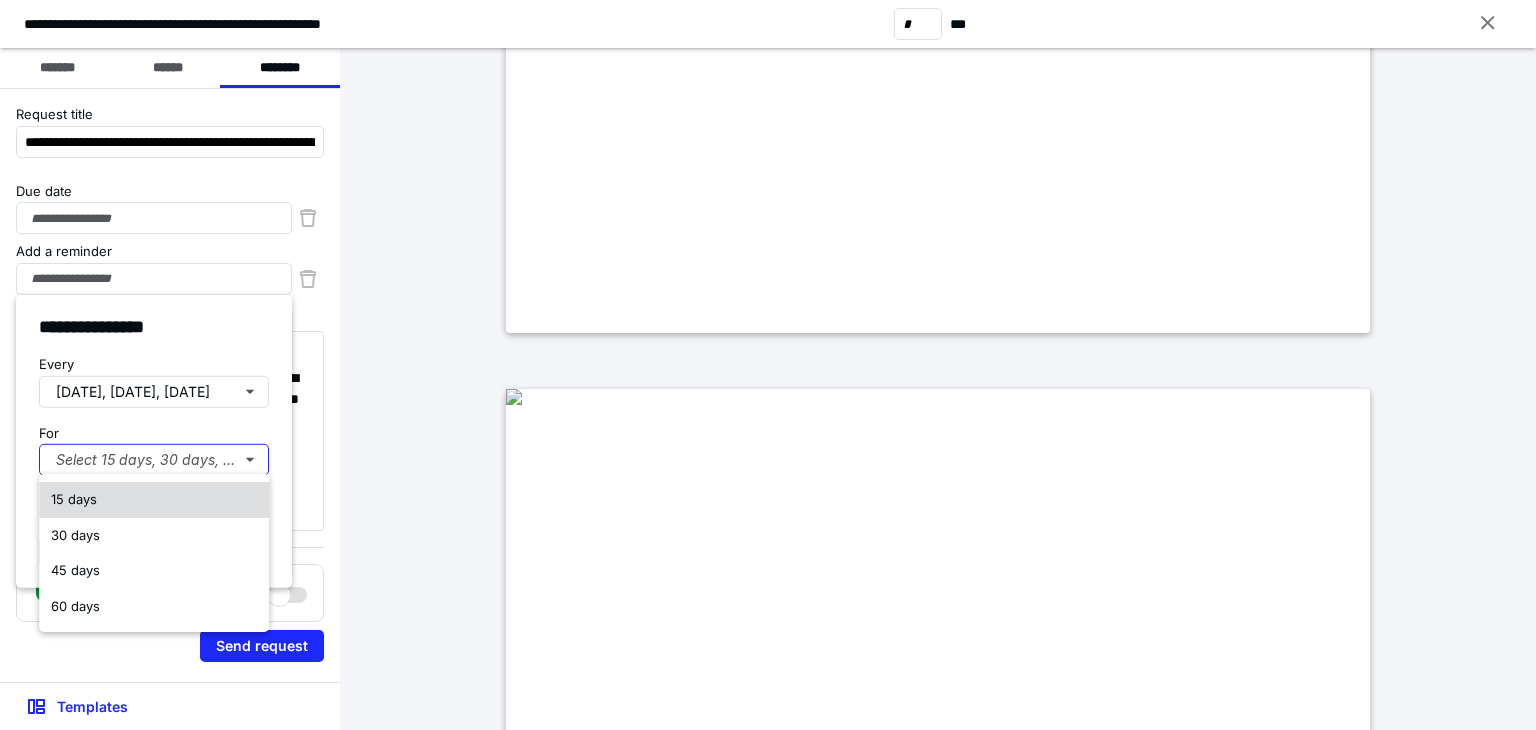 click on "15 days" at bounding box center [154, 500] 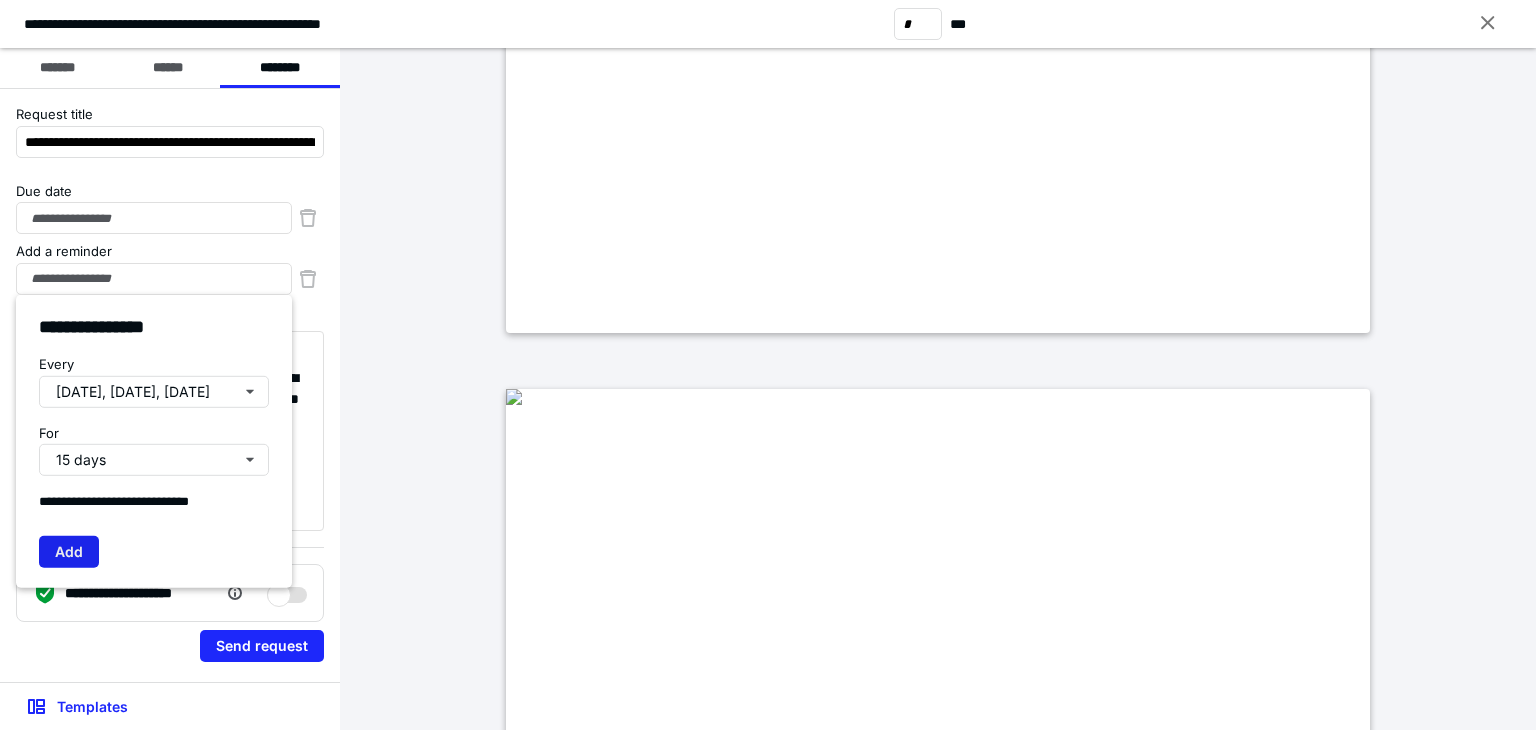 click on "Add" at bounding box center (69, 551) 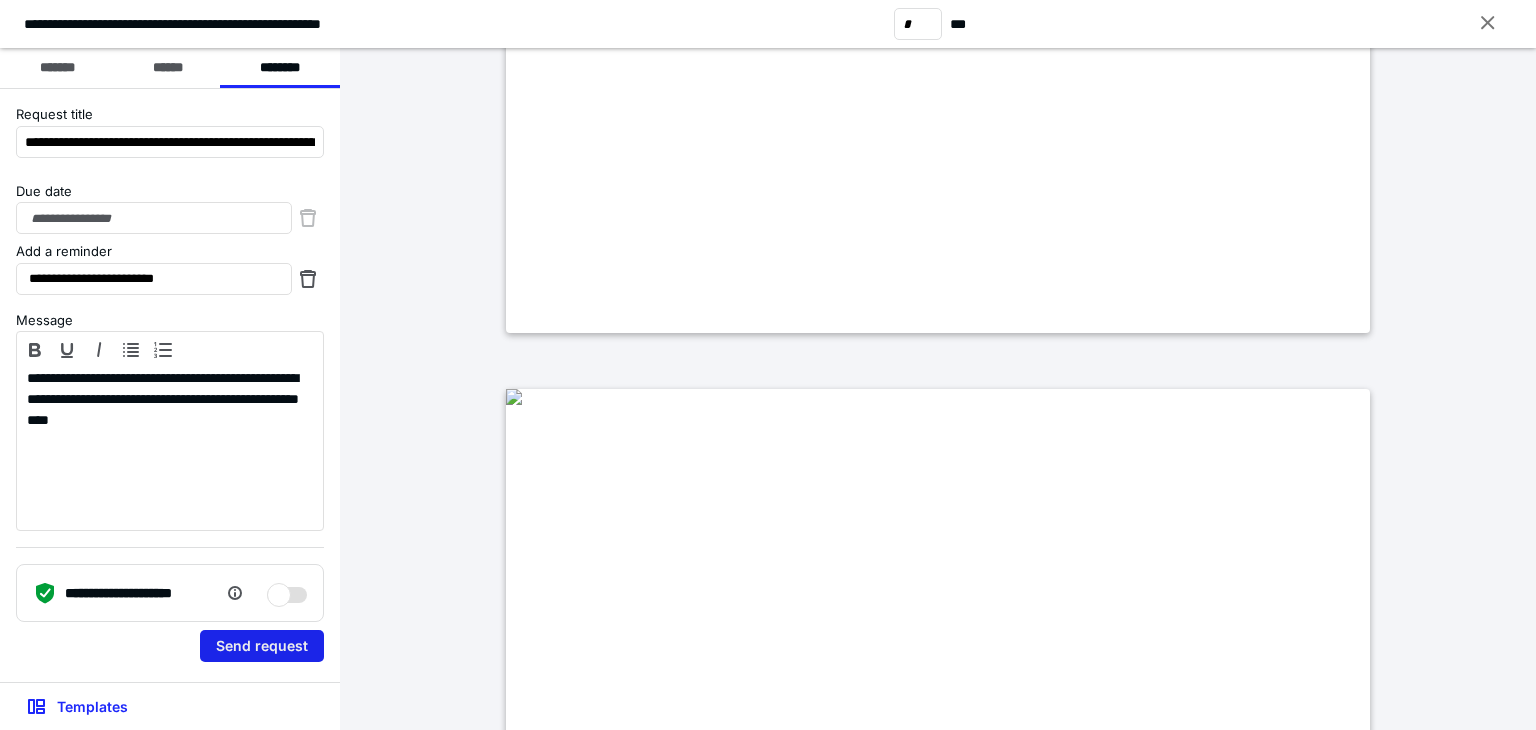 click on "Send request" at bounding box center [262, 646] 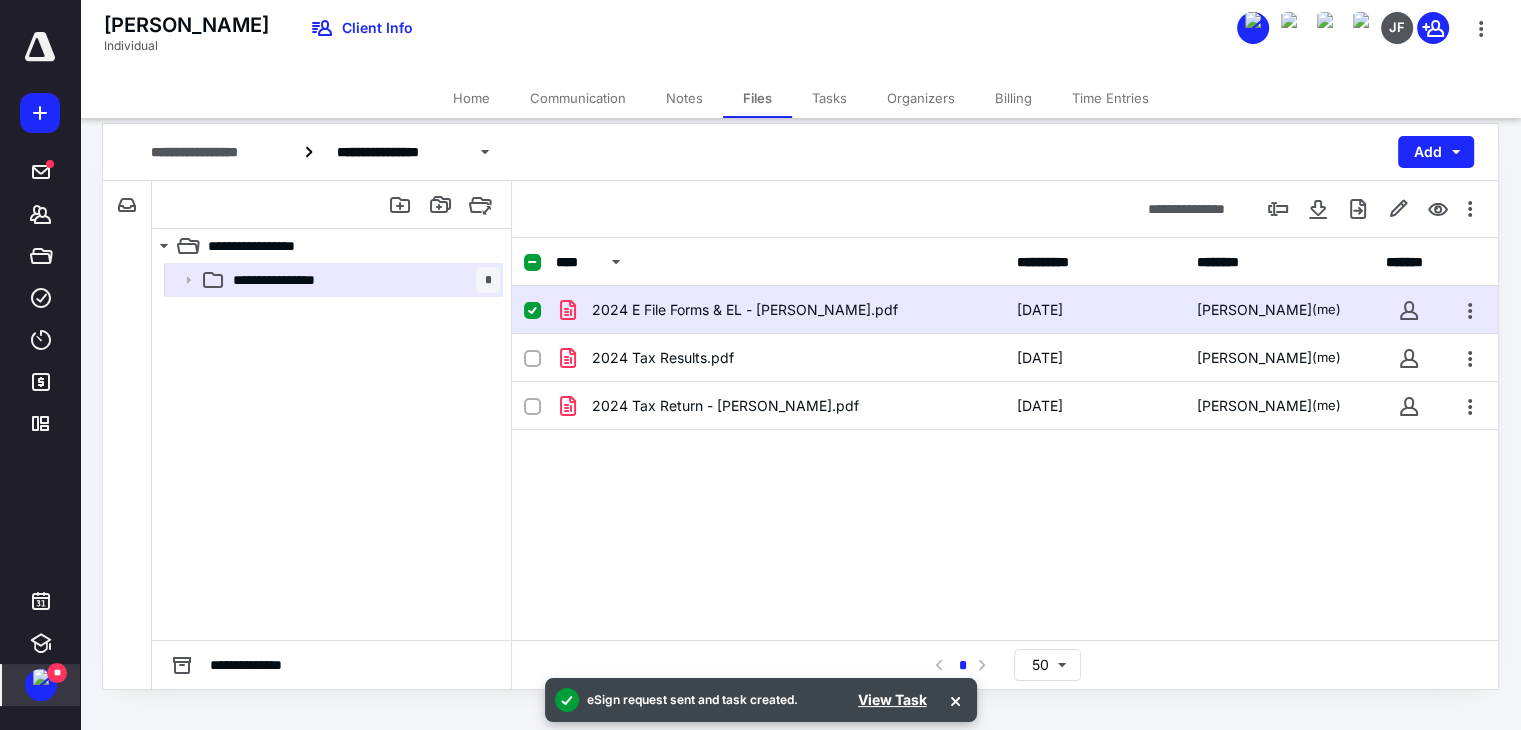 click on "Billing" at bounding box center (1013, 98) 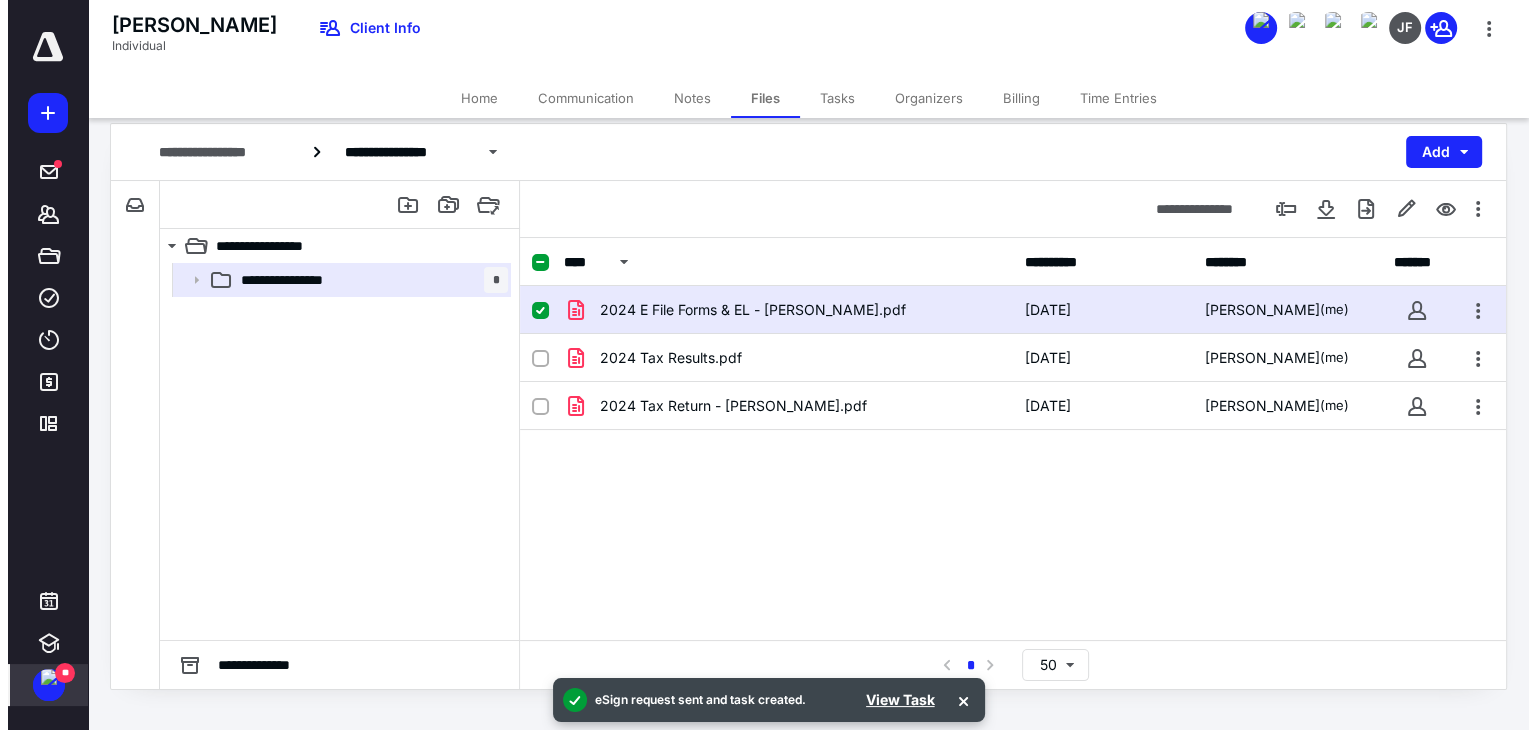 scroll, scrollTop: 0, scrollLeft: 0, axis: both 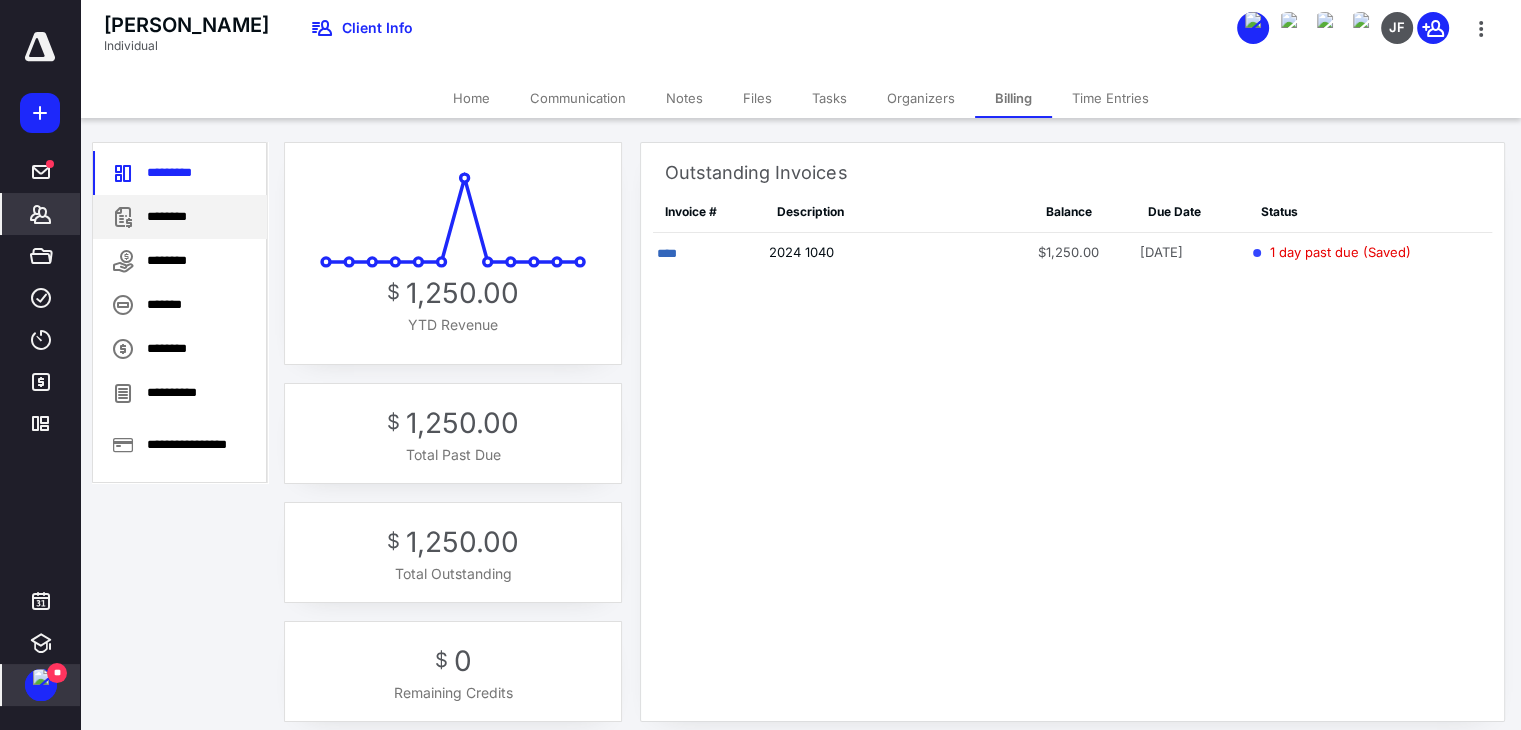click on "********" at bounding box center (180, 217) 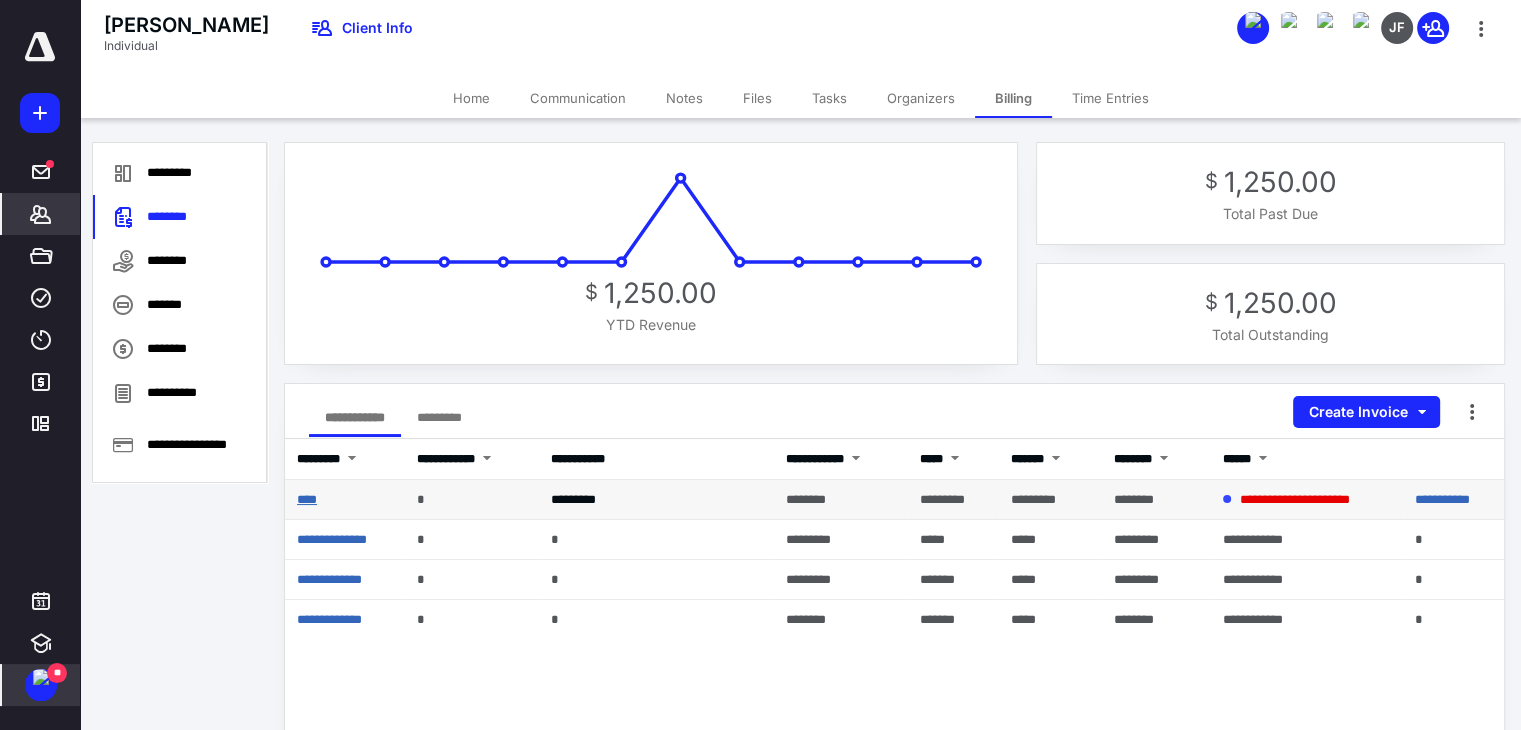 click on "****" at bounding box center (307, 499) 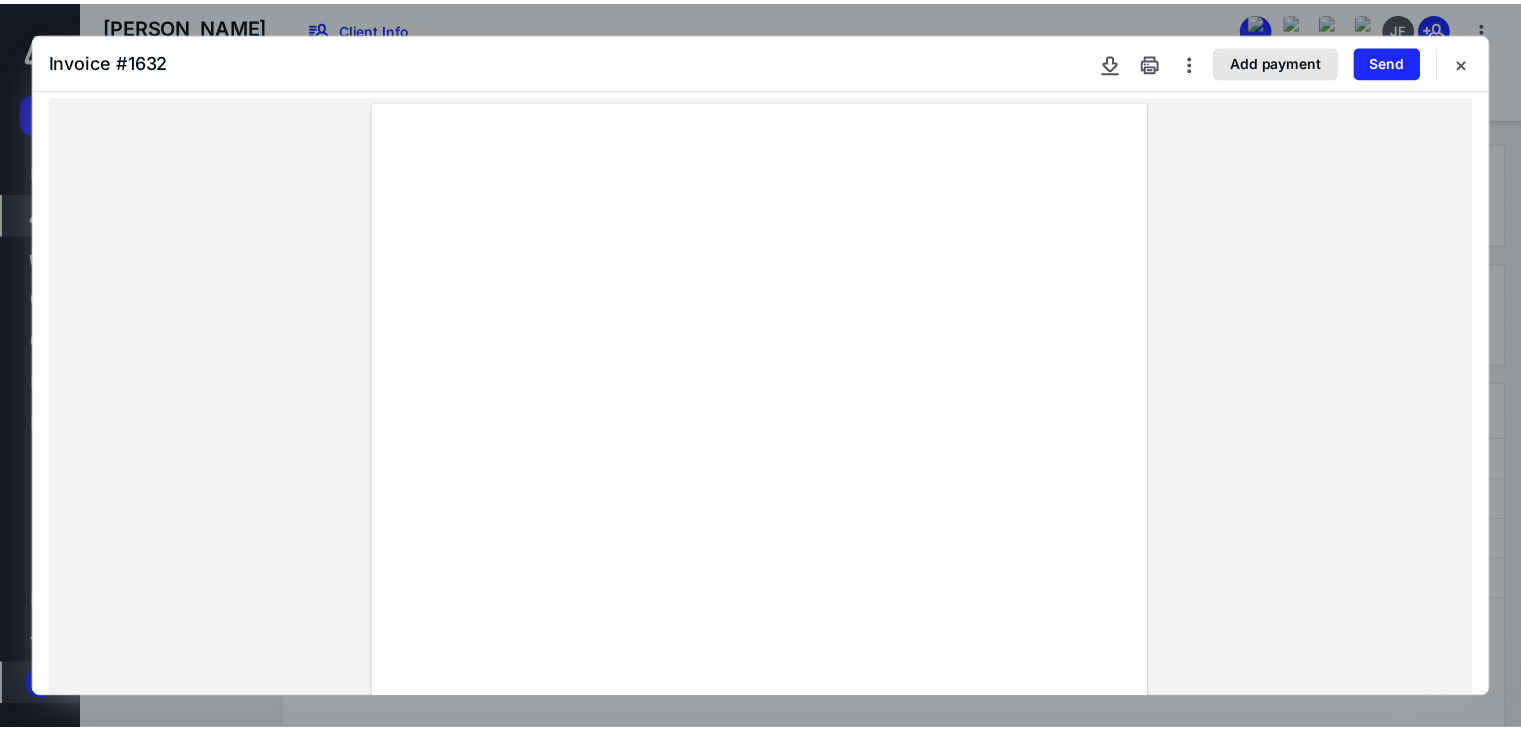 scroll, scrollTop: 0, scrollLeft: 0, axis: both 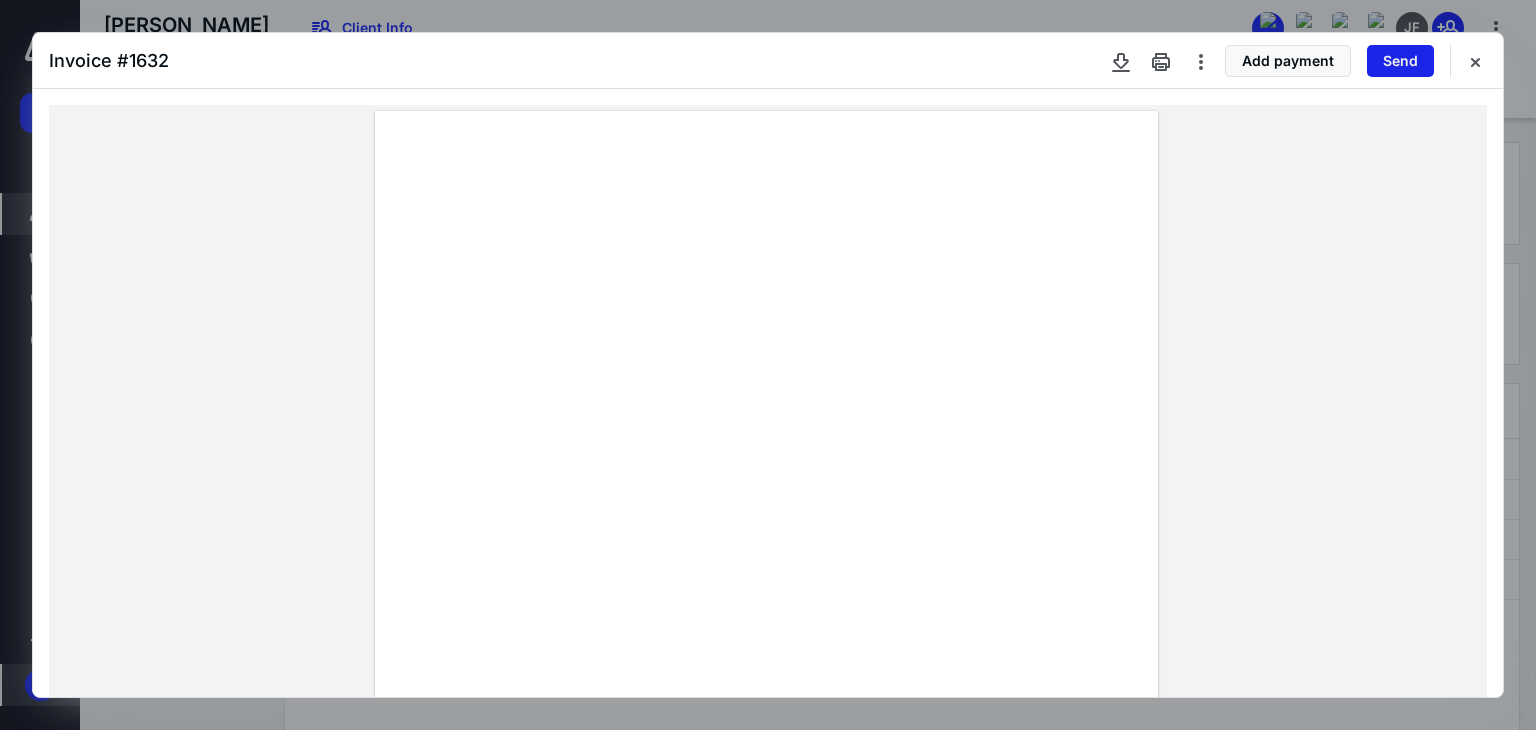 click on "Send" at bounding box center (1400, 61) 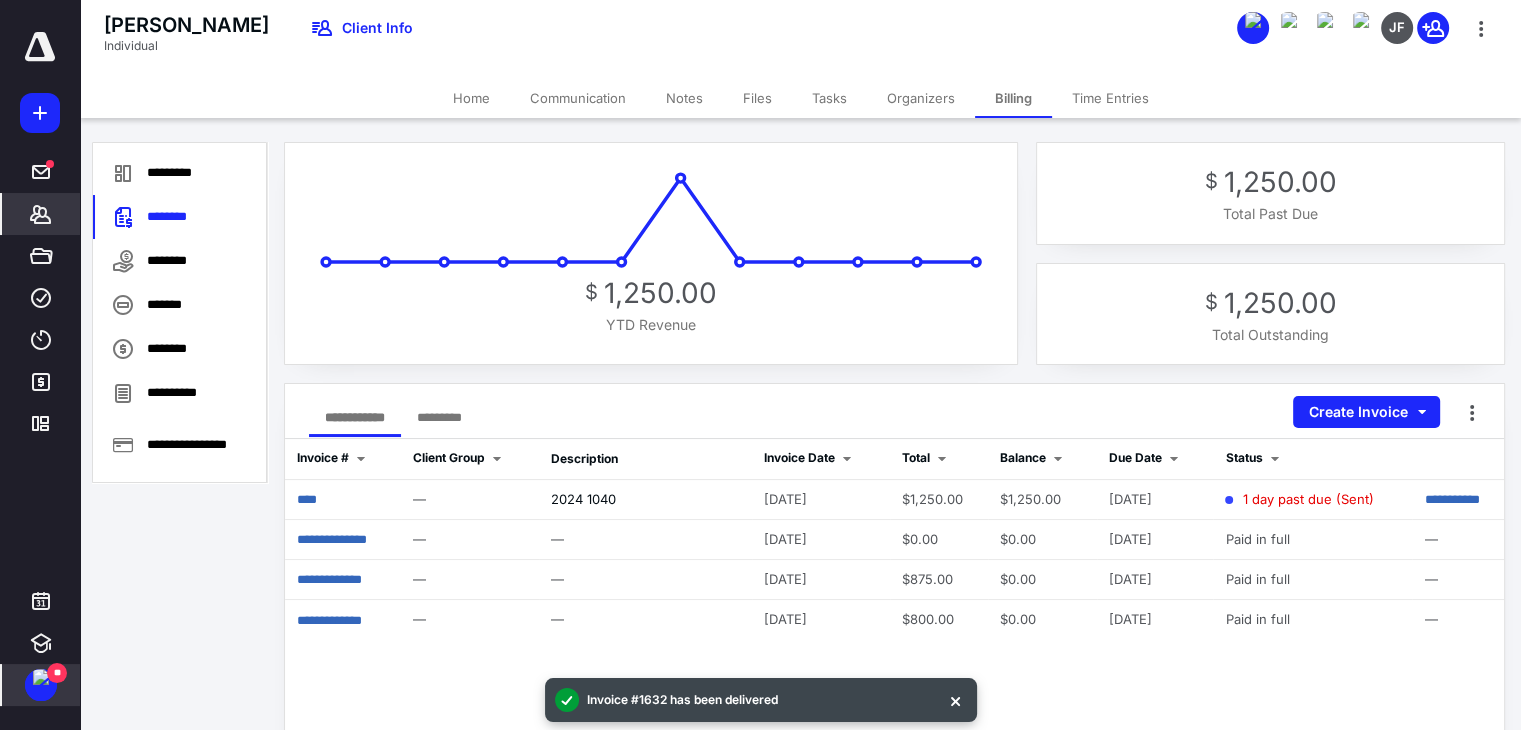 click on "Home" at bounding box center (471, 98) 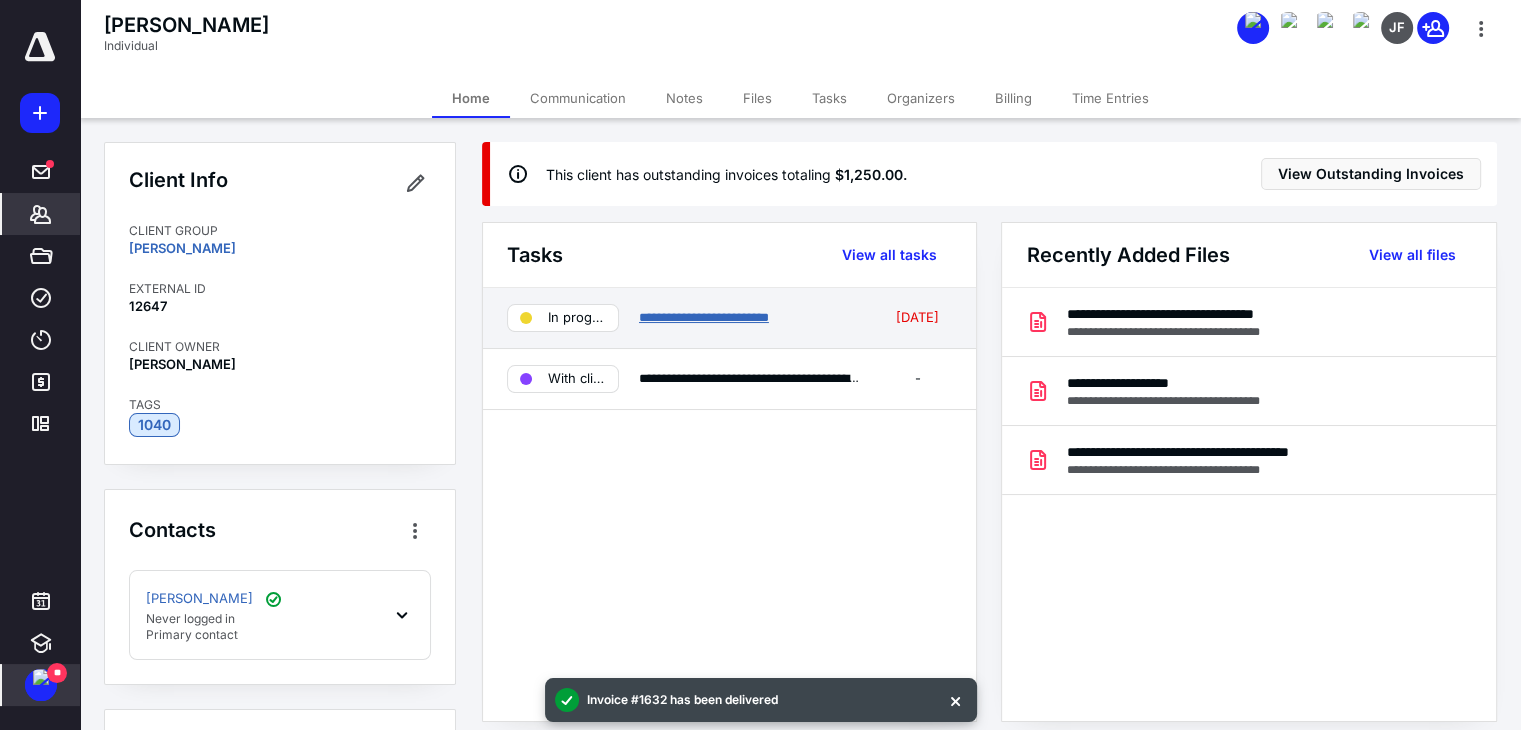 click on "**********" at bounding box center (704, 317) 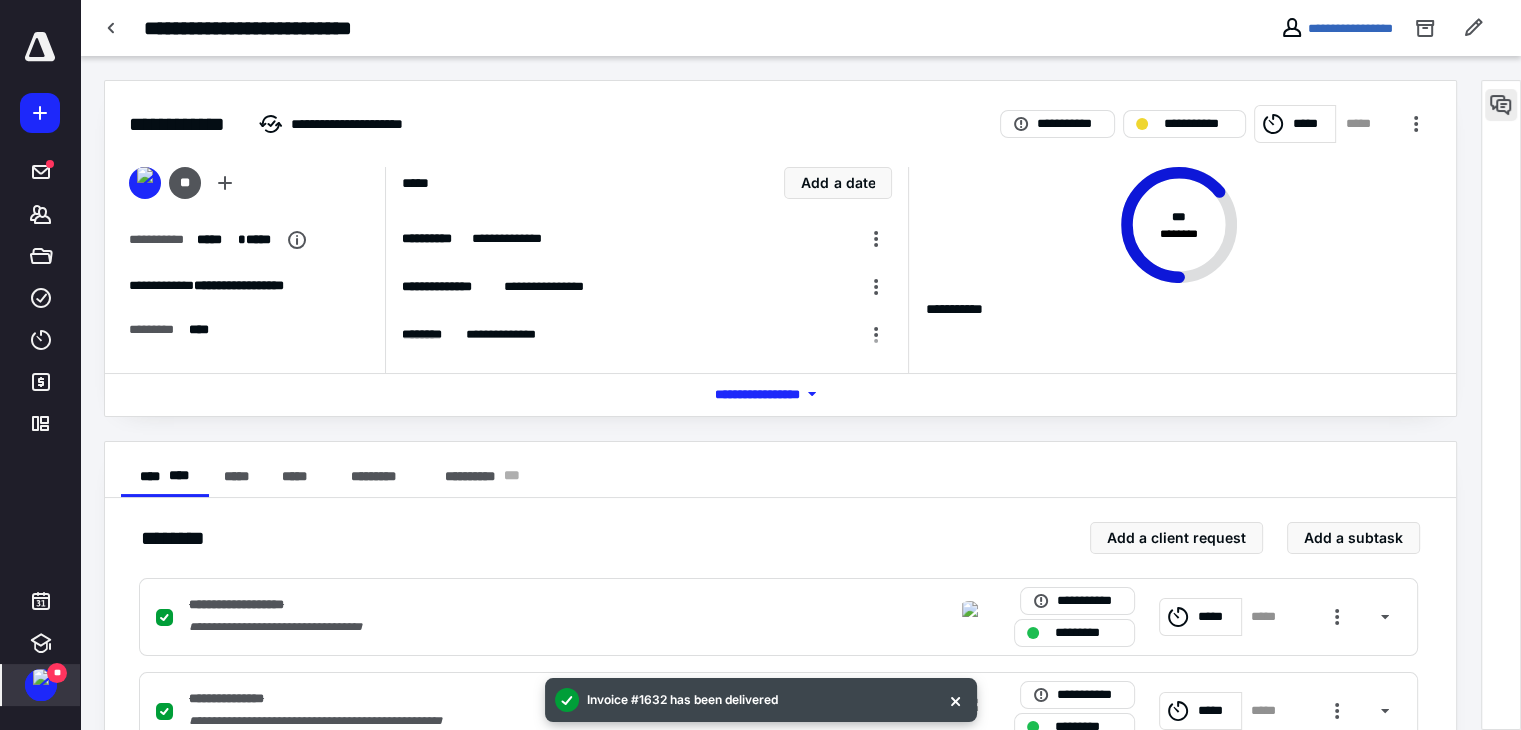 click at bounding box center [1501, 105] 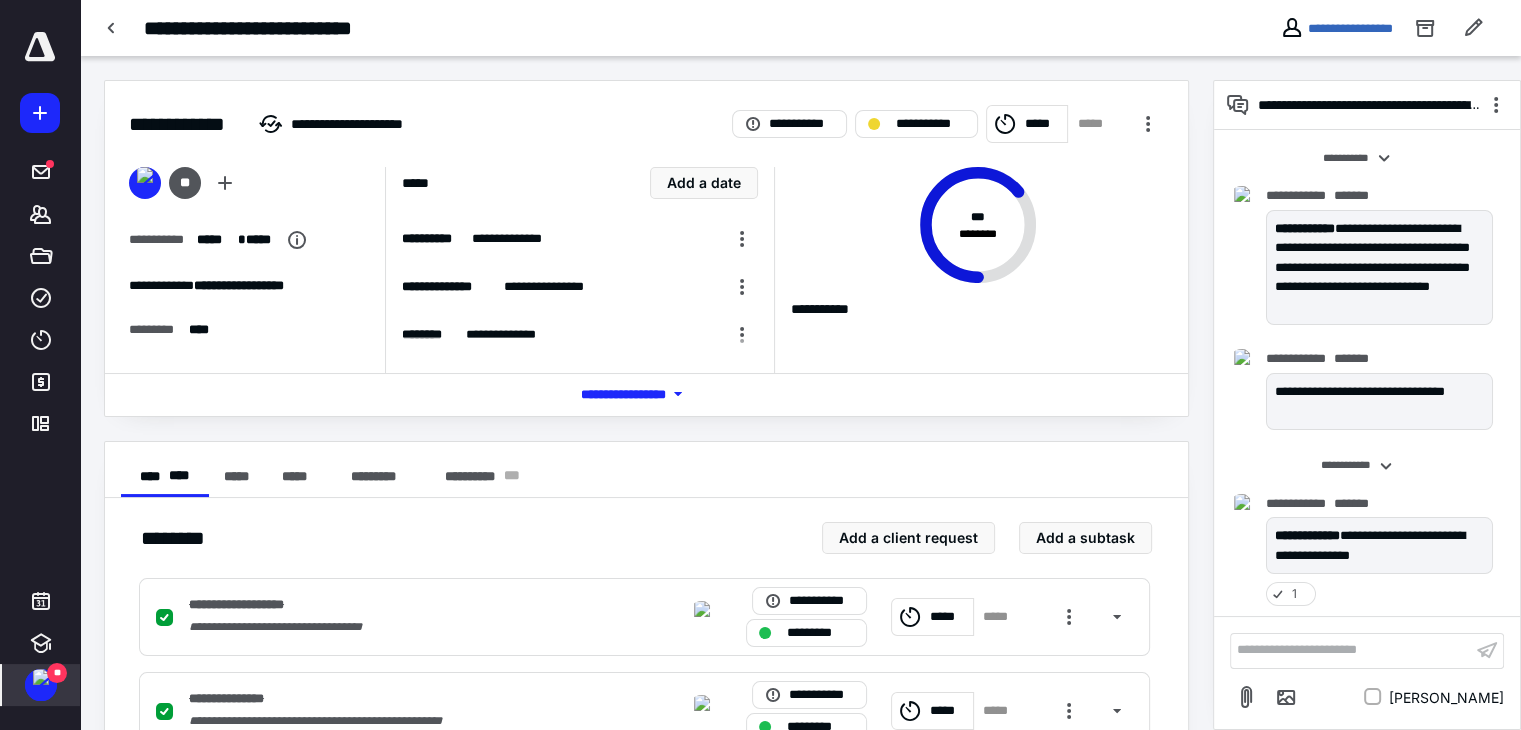 scroll, scrollTop: 1339, scrollLeft: 0, axis: vertical 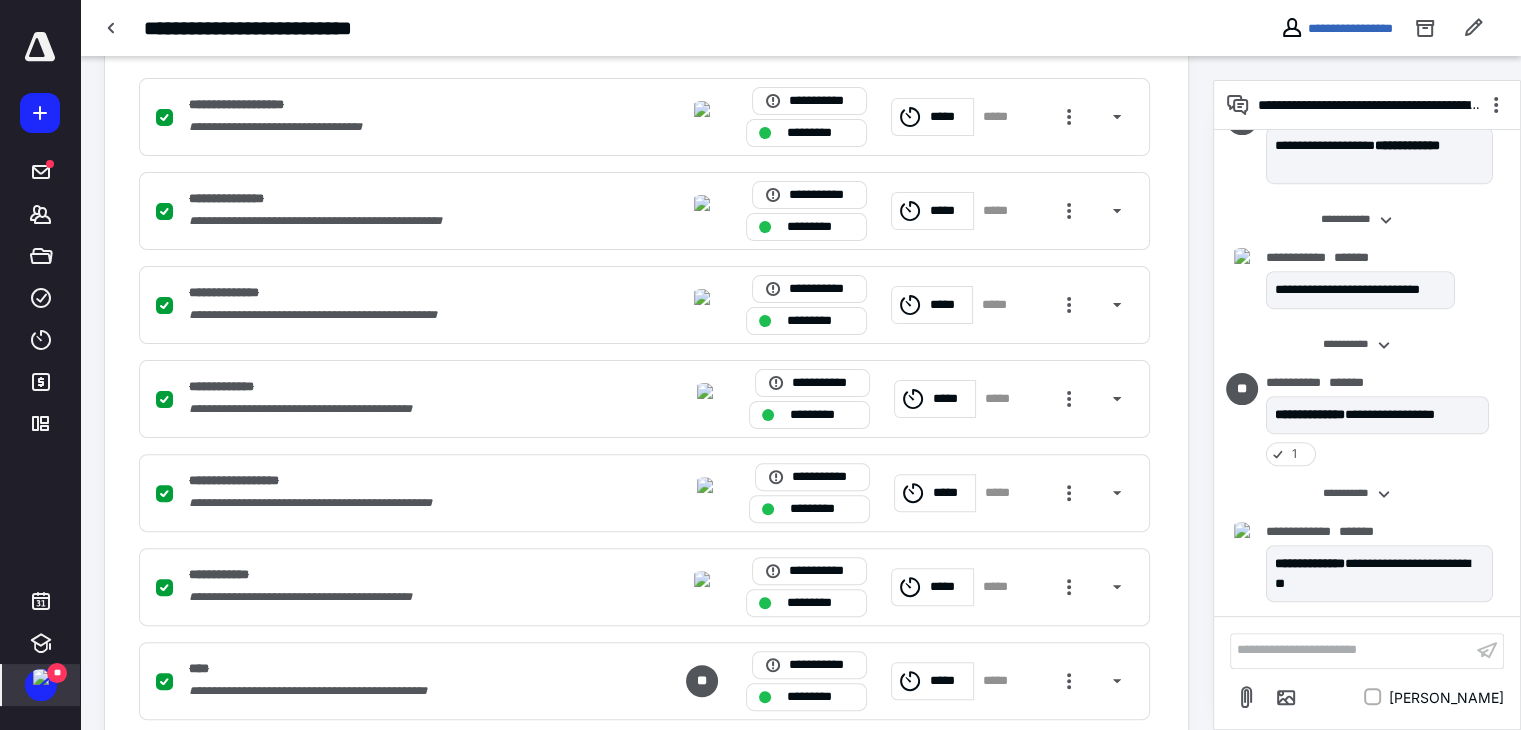 click on "**********" at bounding box center (1380, 566) 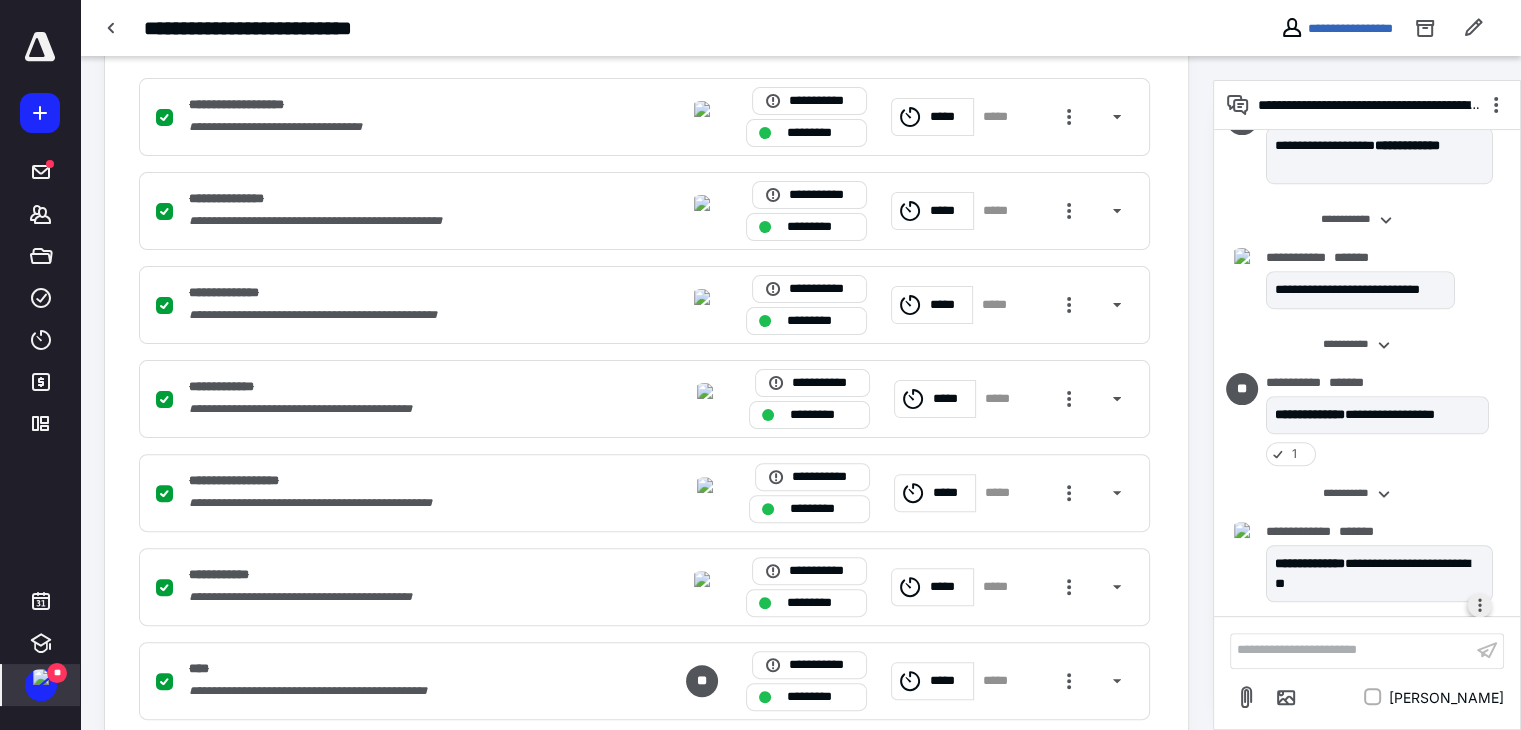 click at bounding box center (1480, 605) 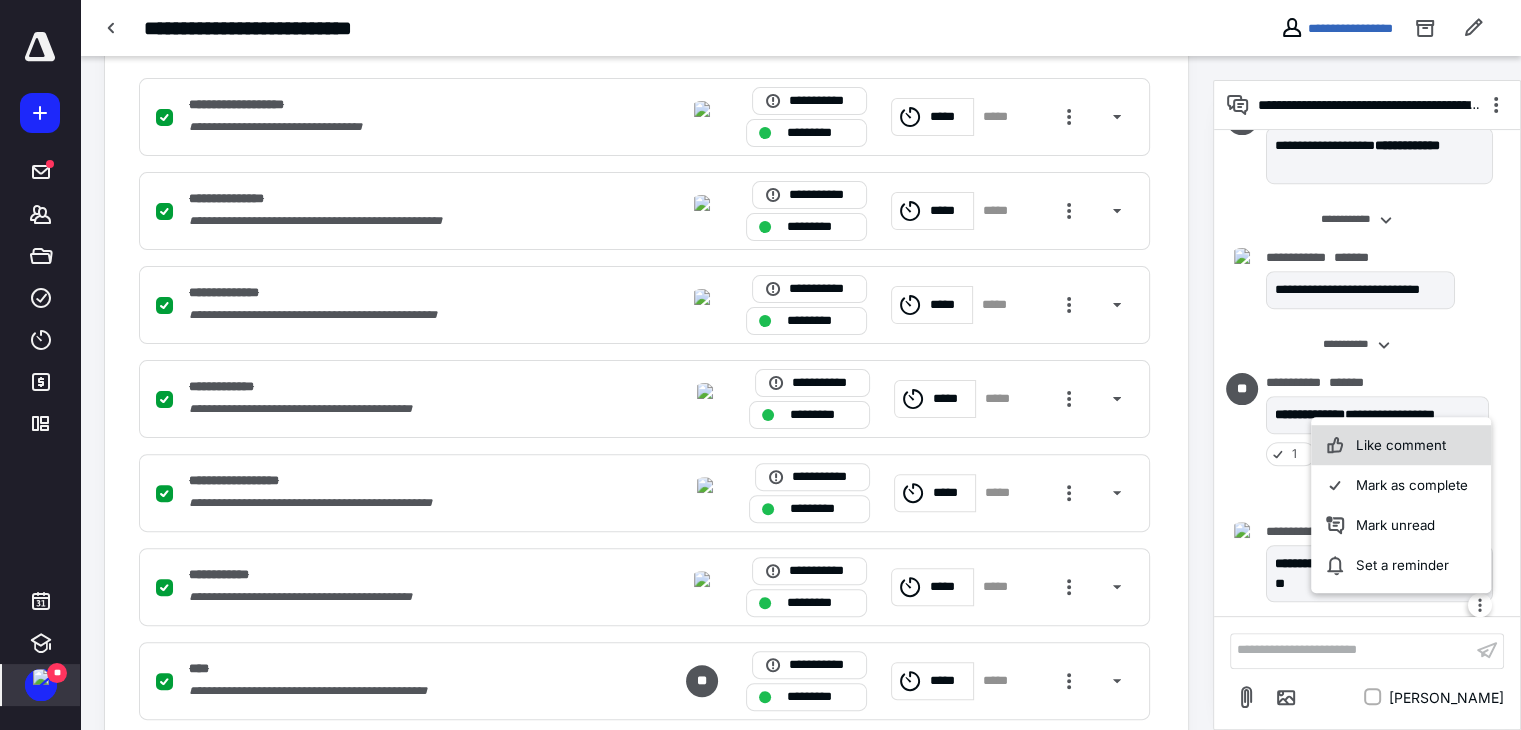 click on "Like comment" at bounding box center [1402, 445] 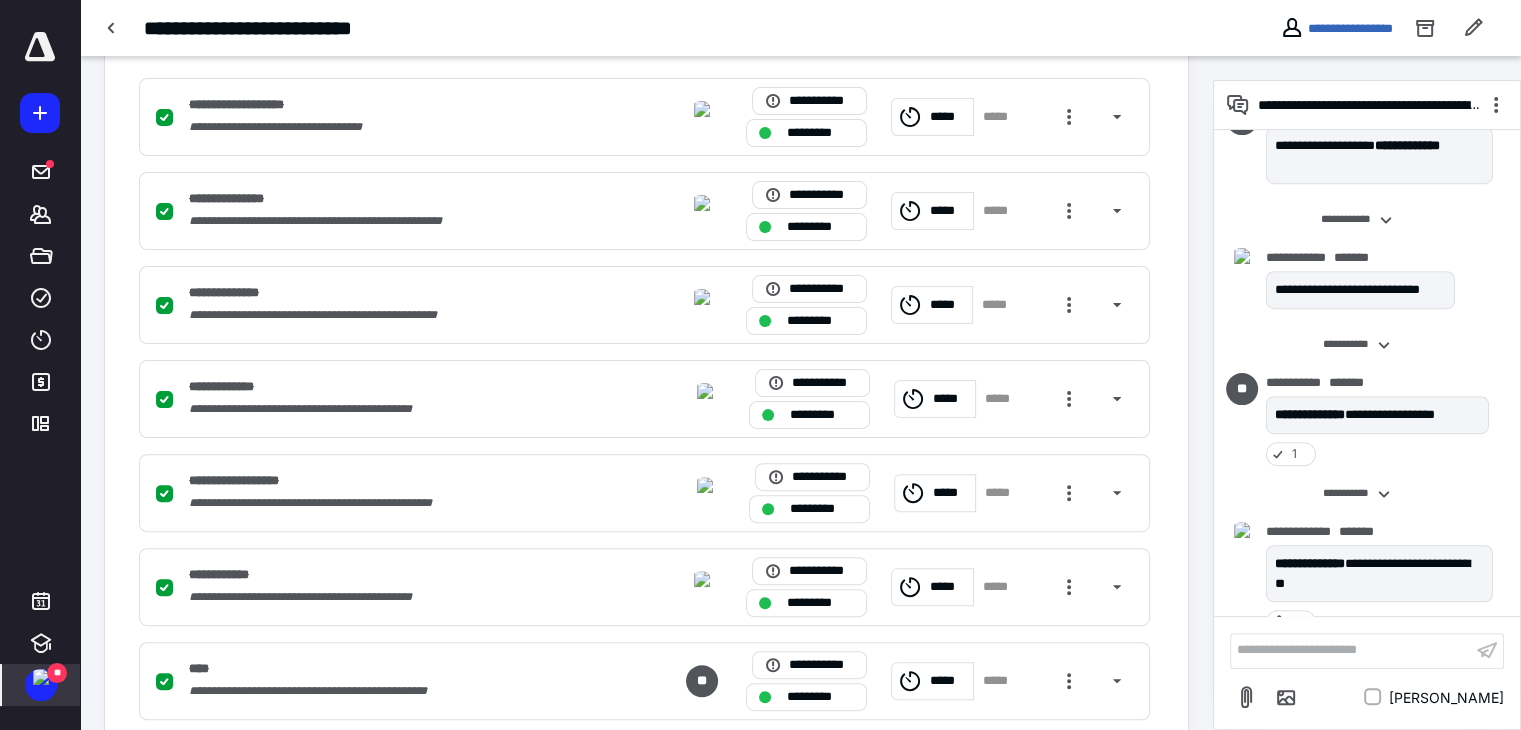 scroll, scrollTop: 1363, scrollLeft: 0, axis: vertical 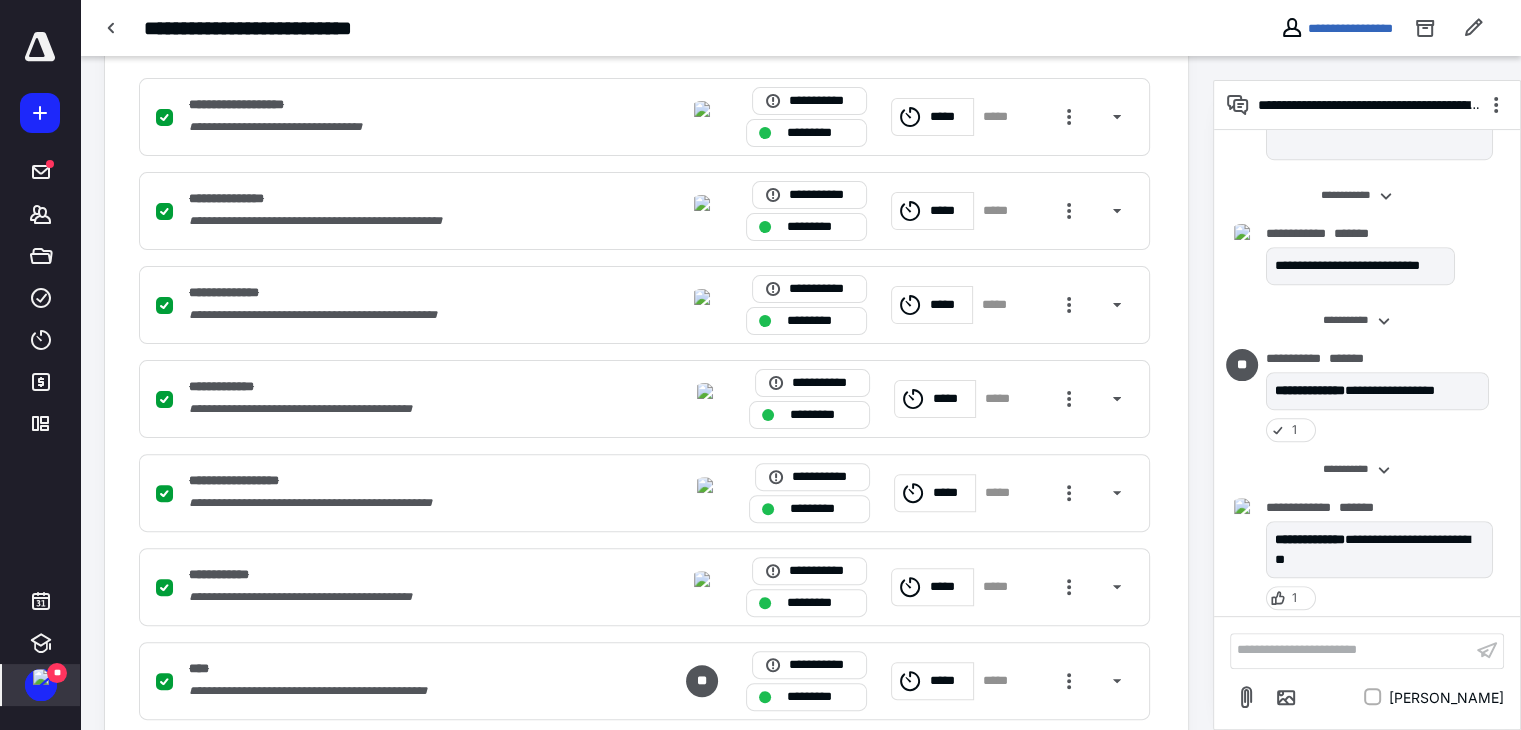 click at bounding box center [41, 677] 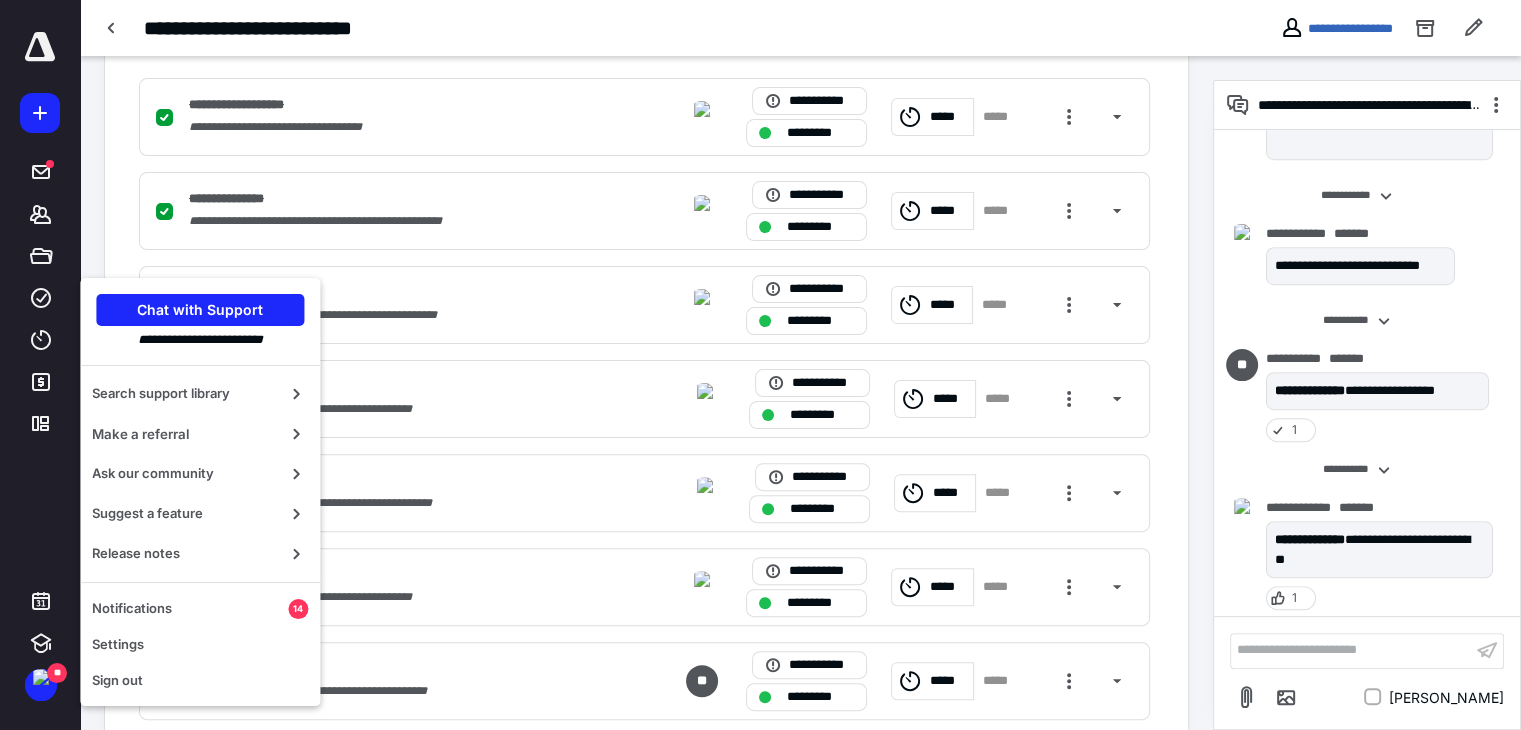 click on "**********" at bounding box center [646, 350] 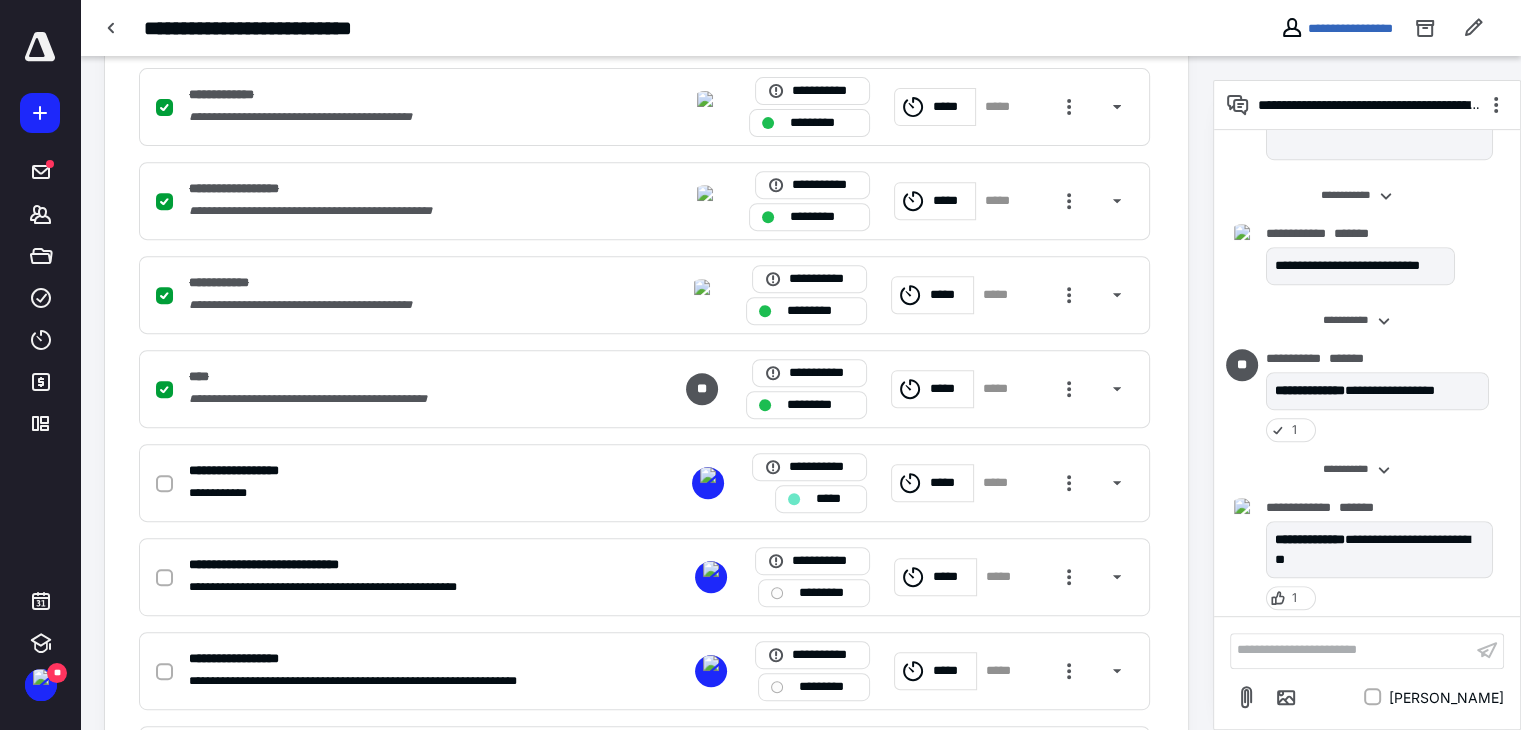 scroll, scrollTop: 800, scrollLeft: 0, axis: vertical 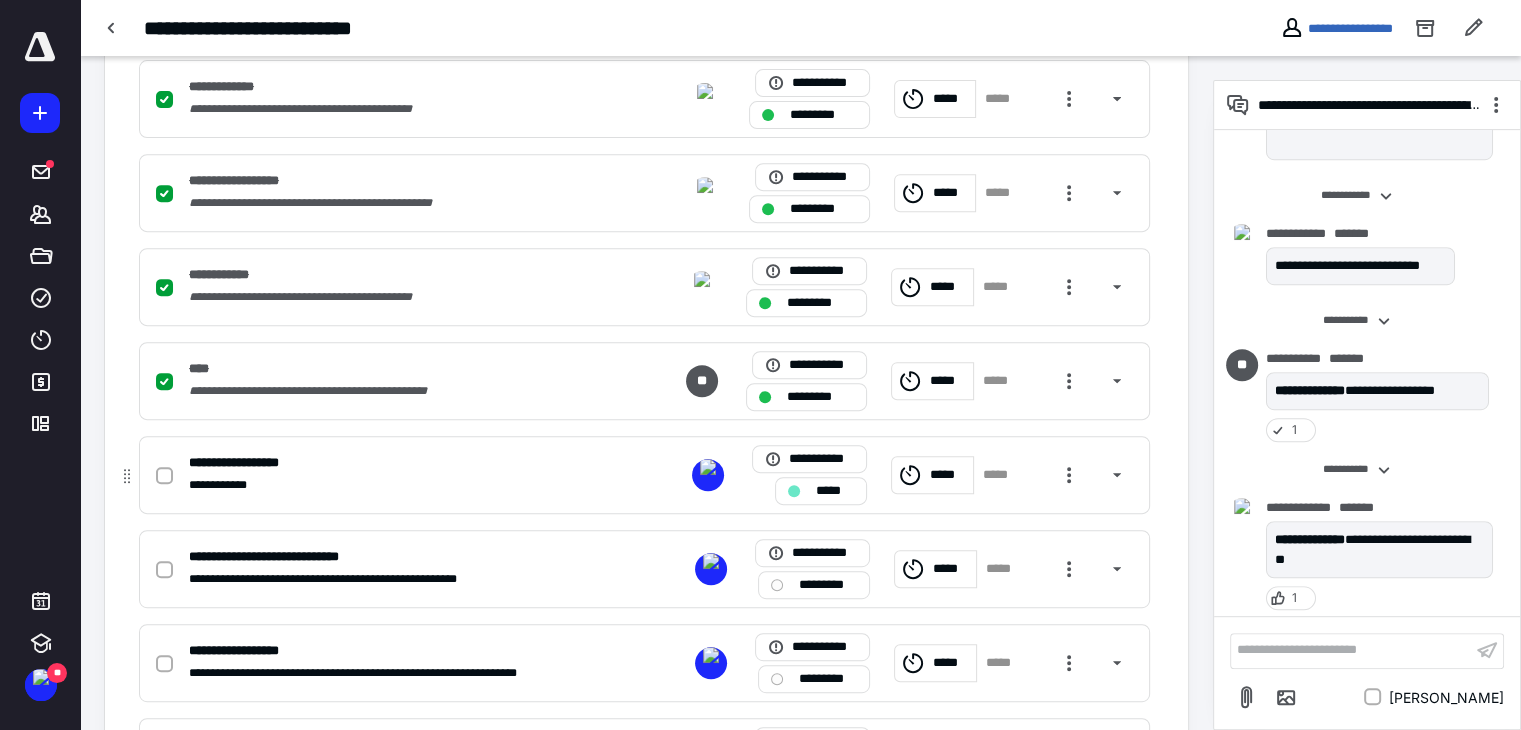 click 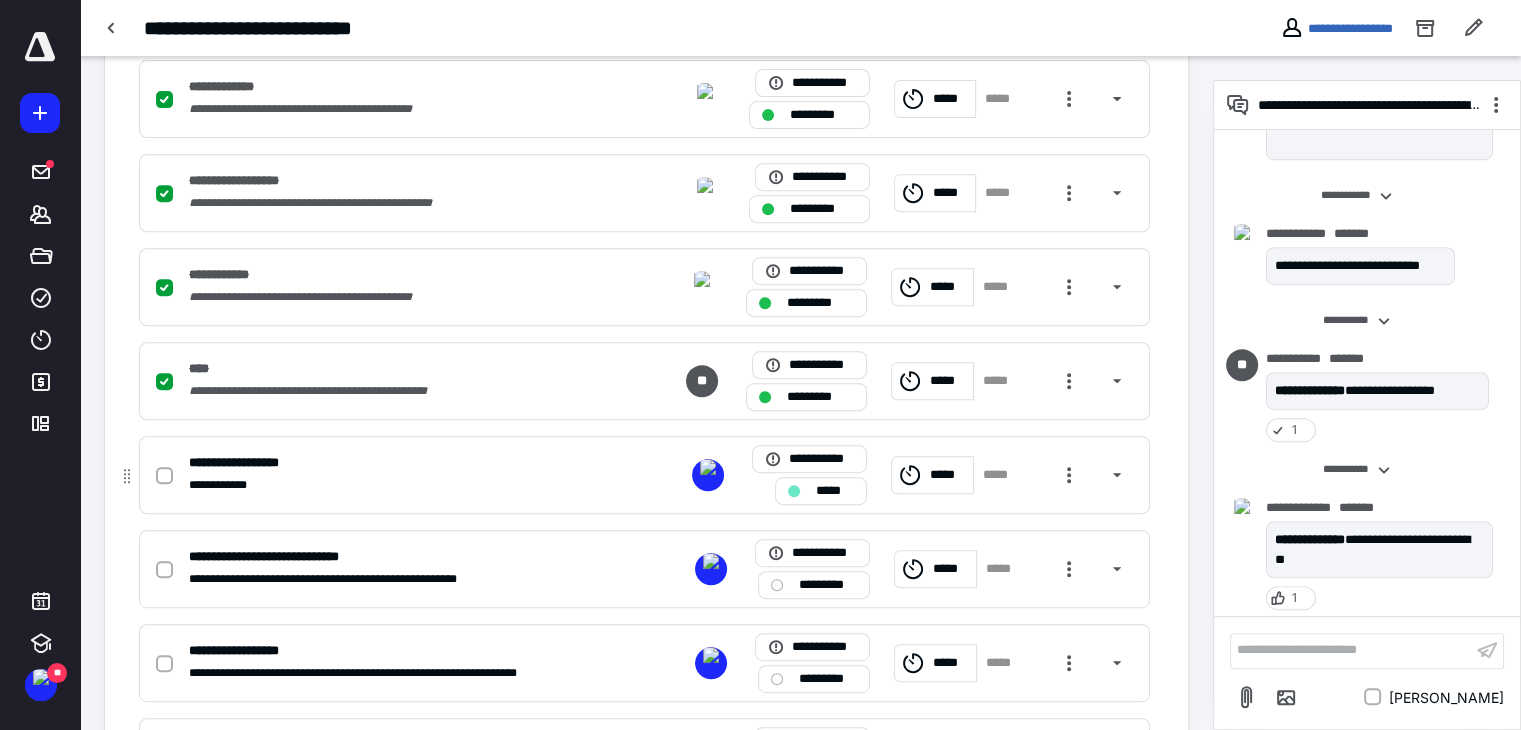 click at bounding box center [164, 476] 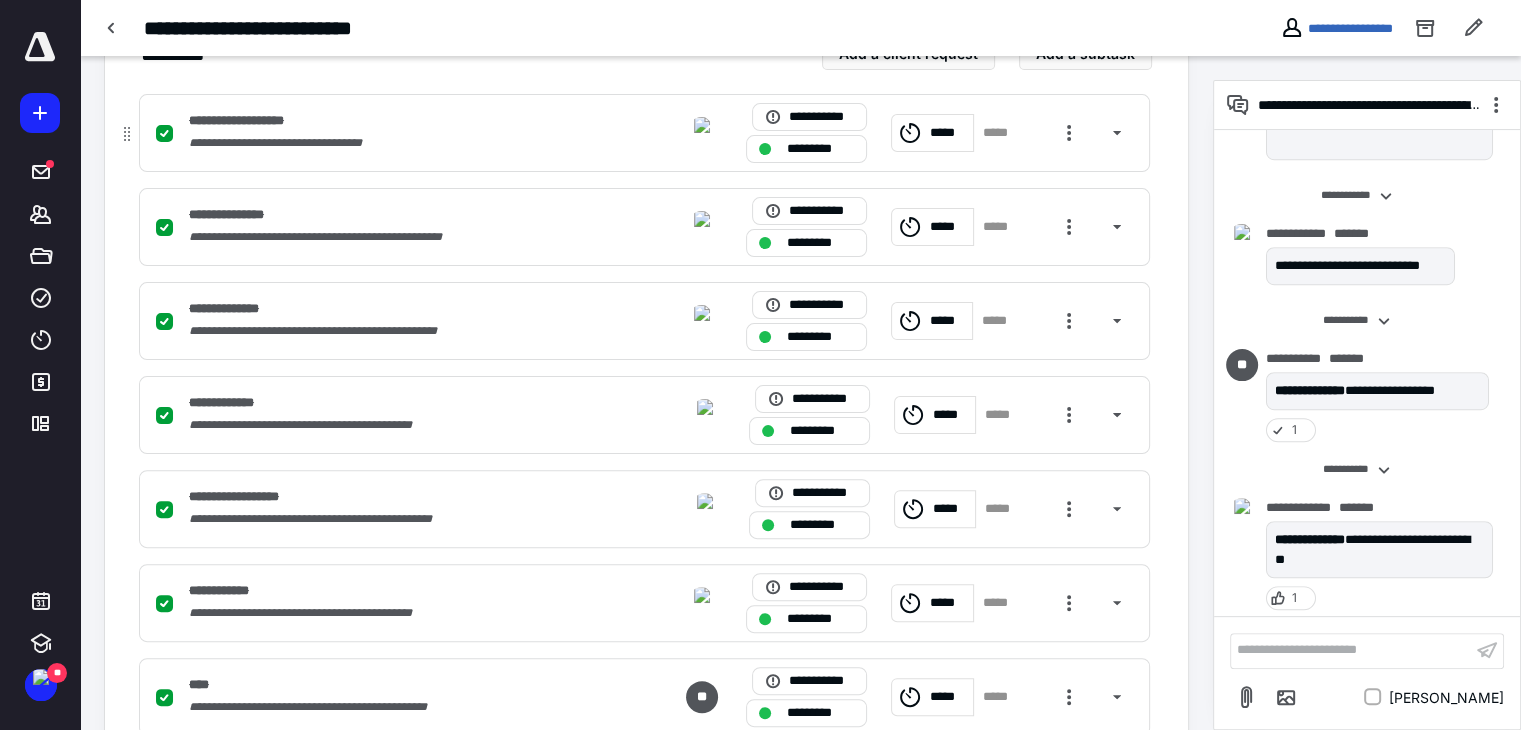 scroll, scrollTop: 700, scrollLeft: 0, axis: vertical 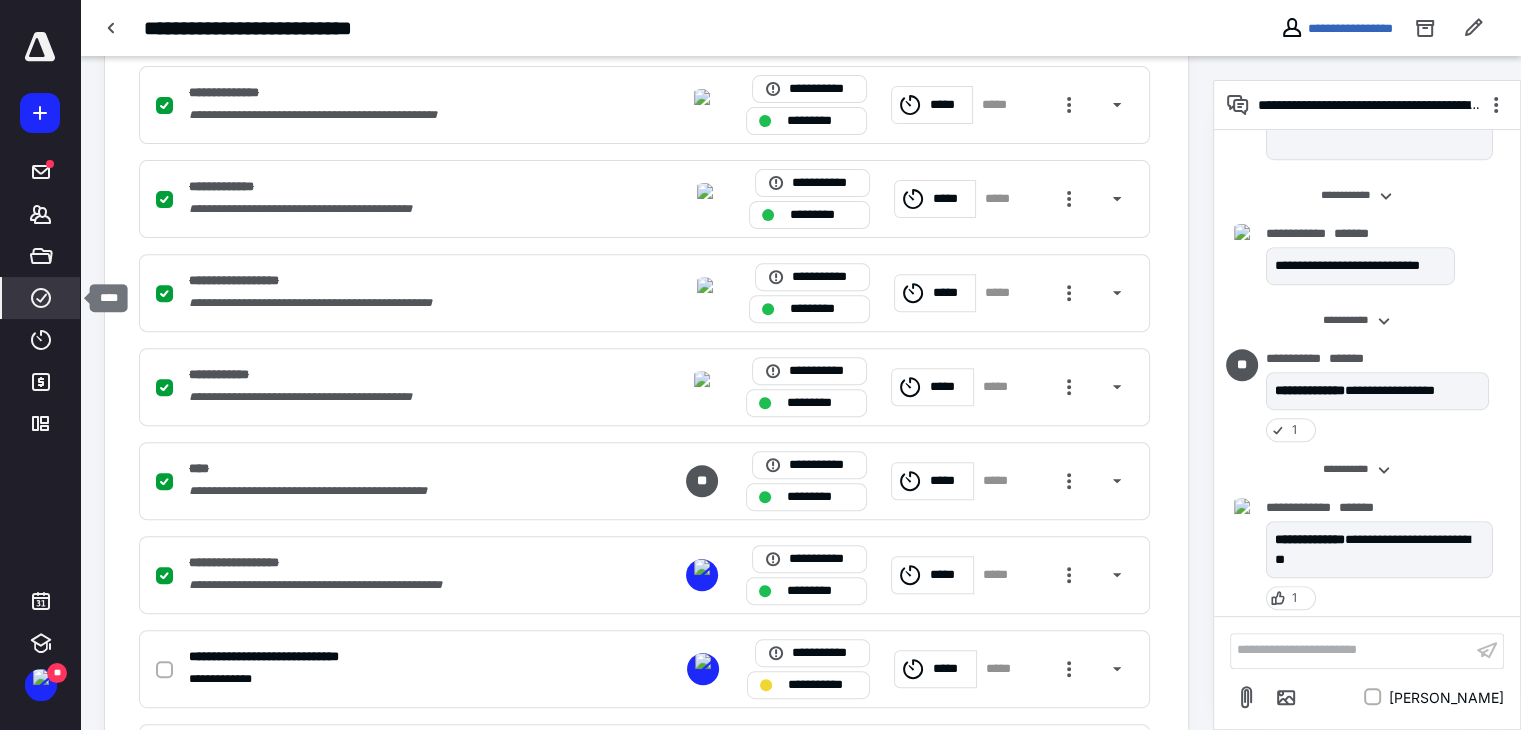 click 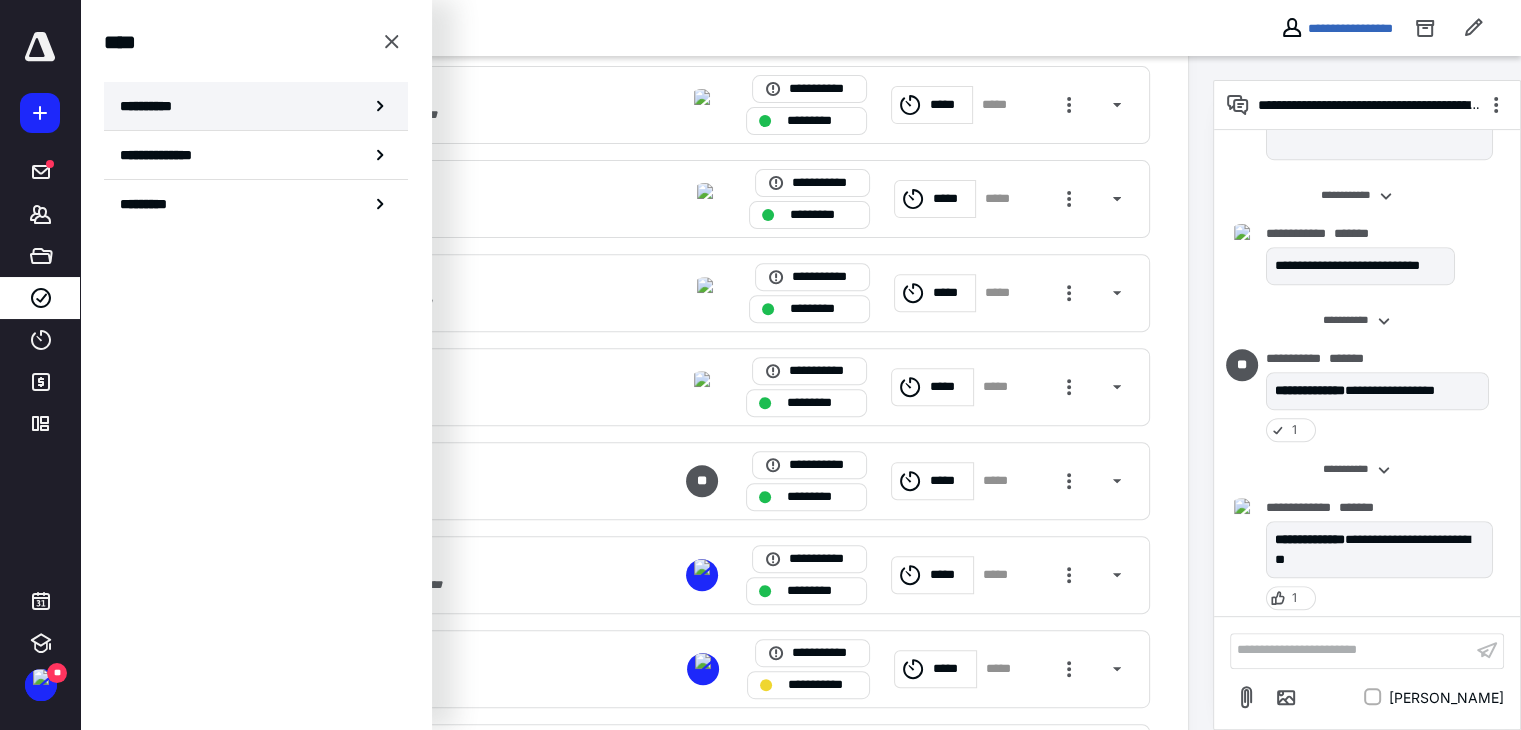 click on "**********" at bounding box center [153, 106] 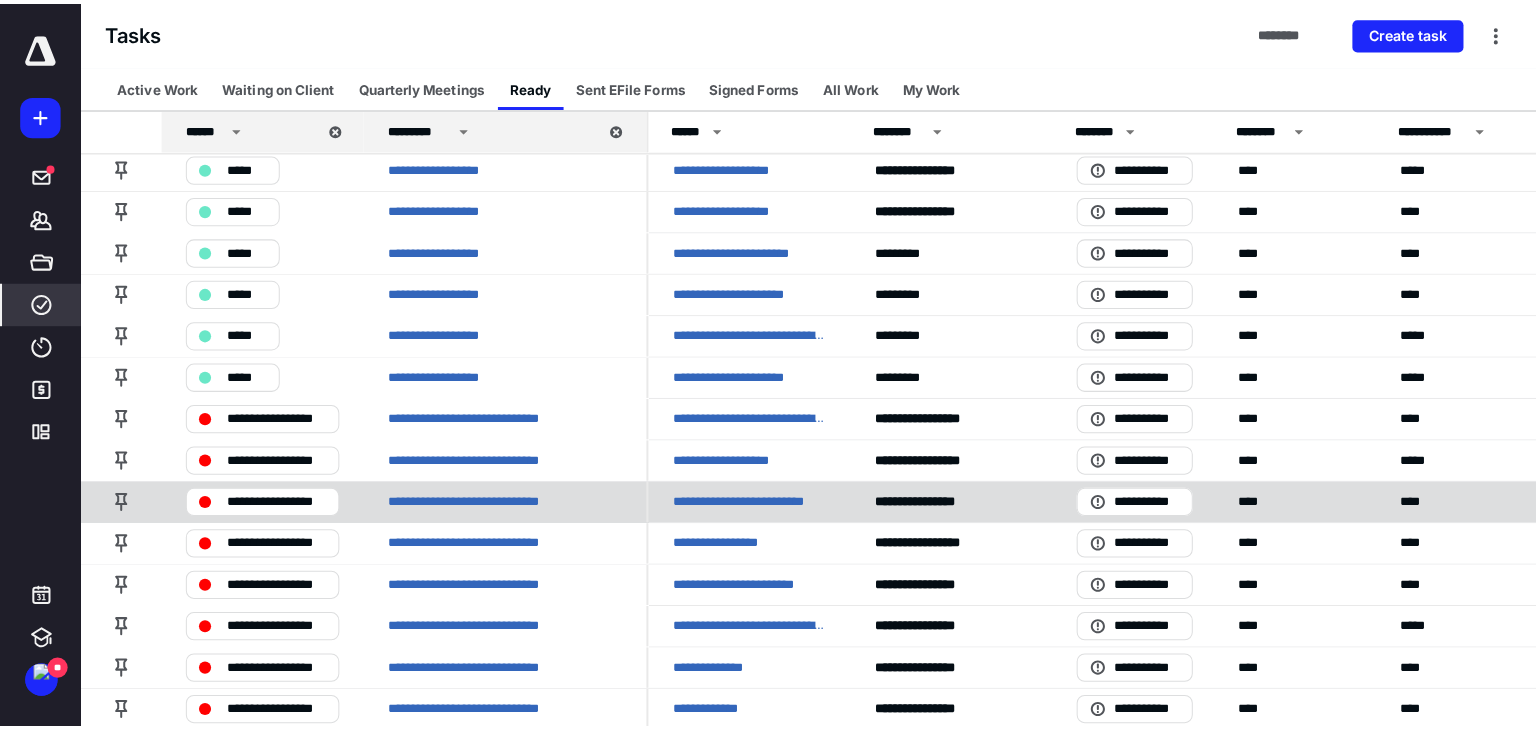 scroll, scrollTop: 0, scrollLeft: 0, axis: both 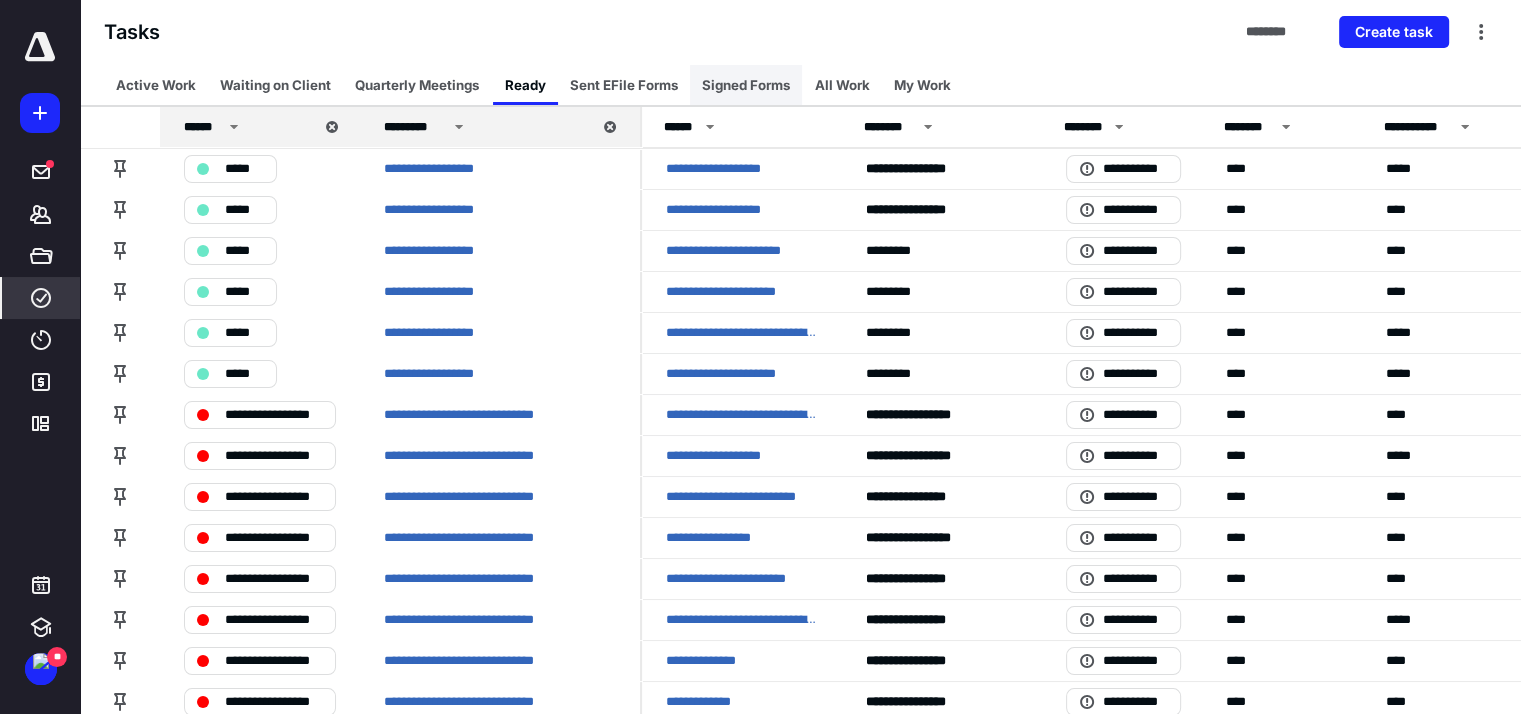 click on "Signed Forms" at bounding box center (746, 85) 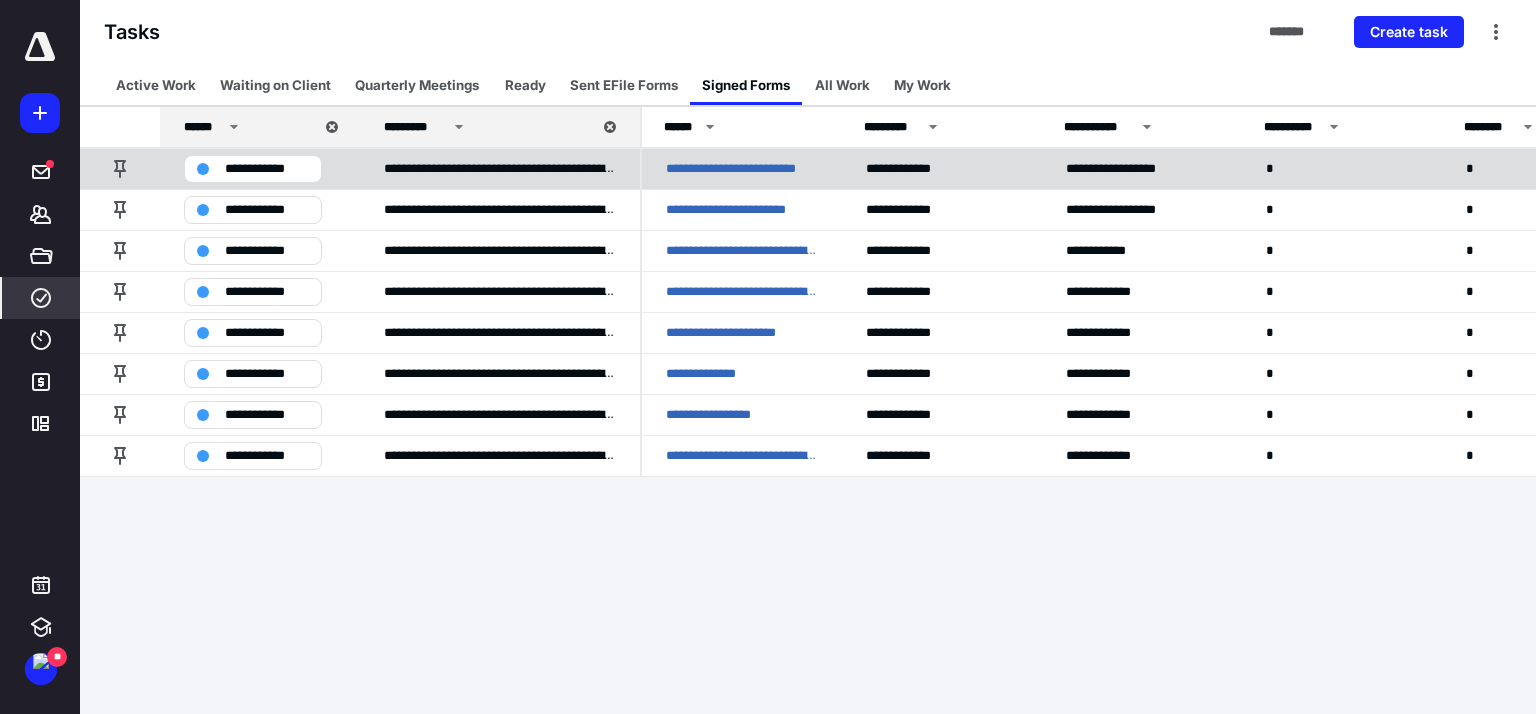 click on "**********" at bounding box center (742, 169) 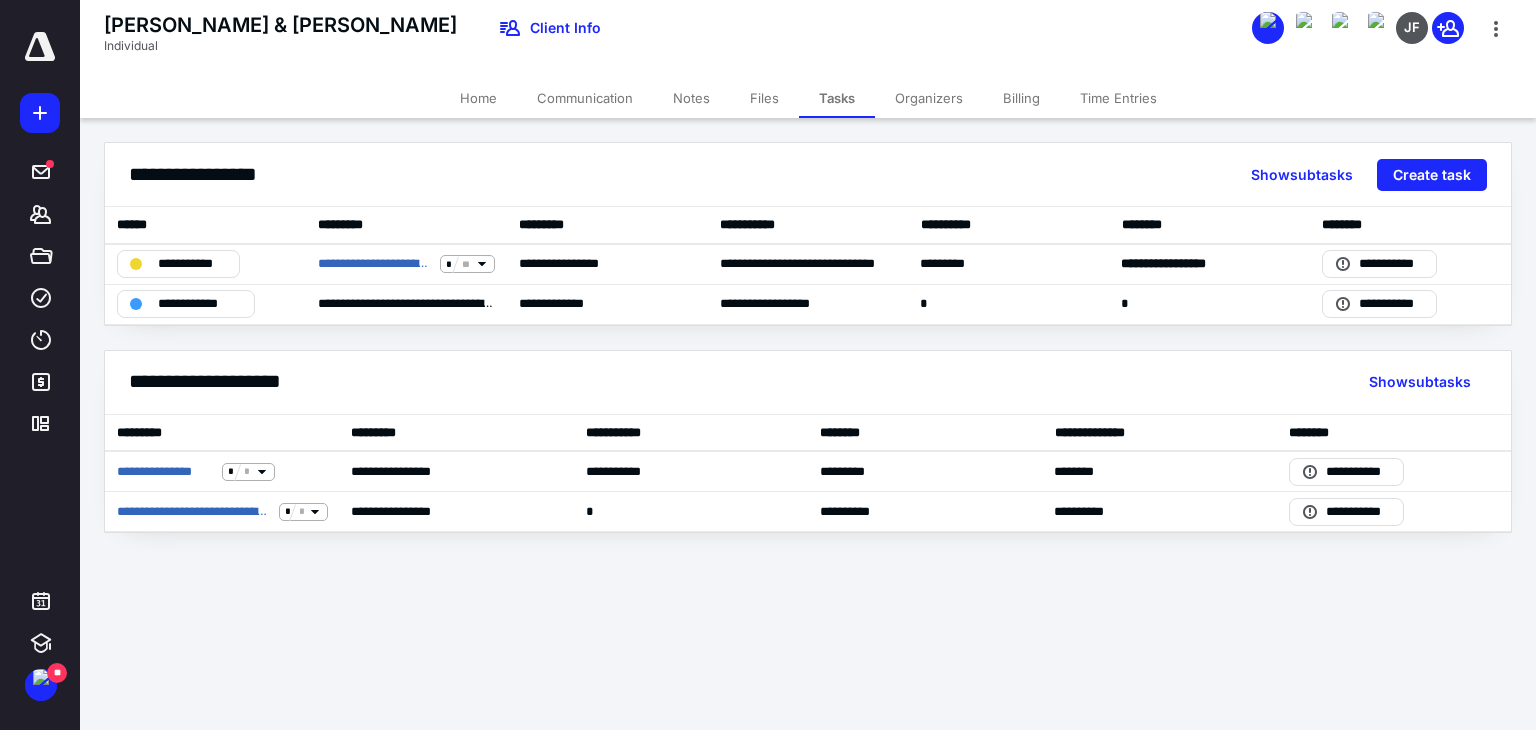 click on "Home" at bounding box center [478, 98] 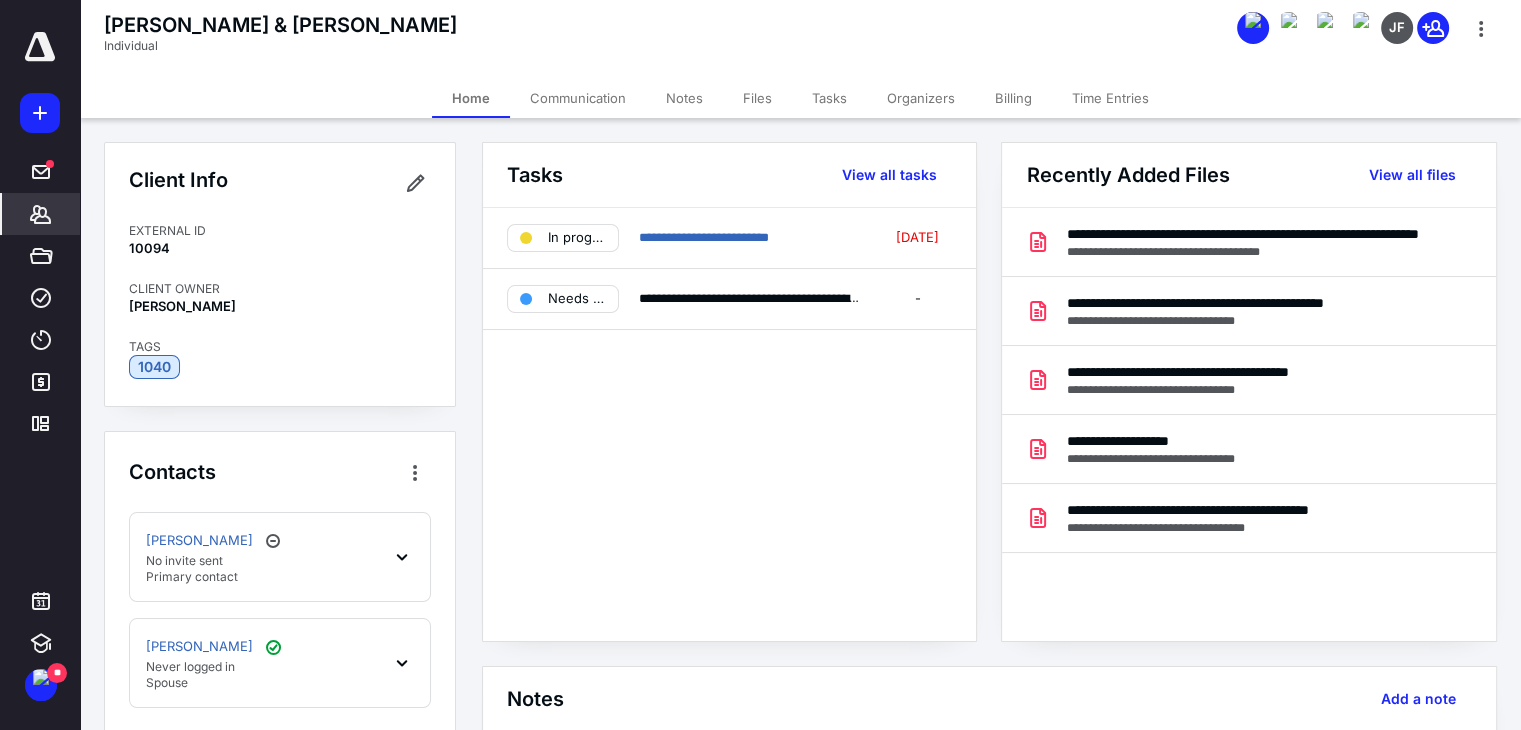 click on "Billing" at bounding box center (1013, 98) 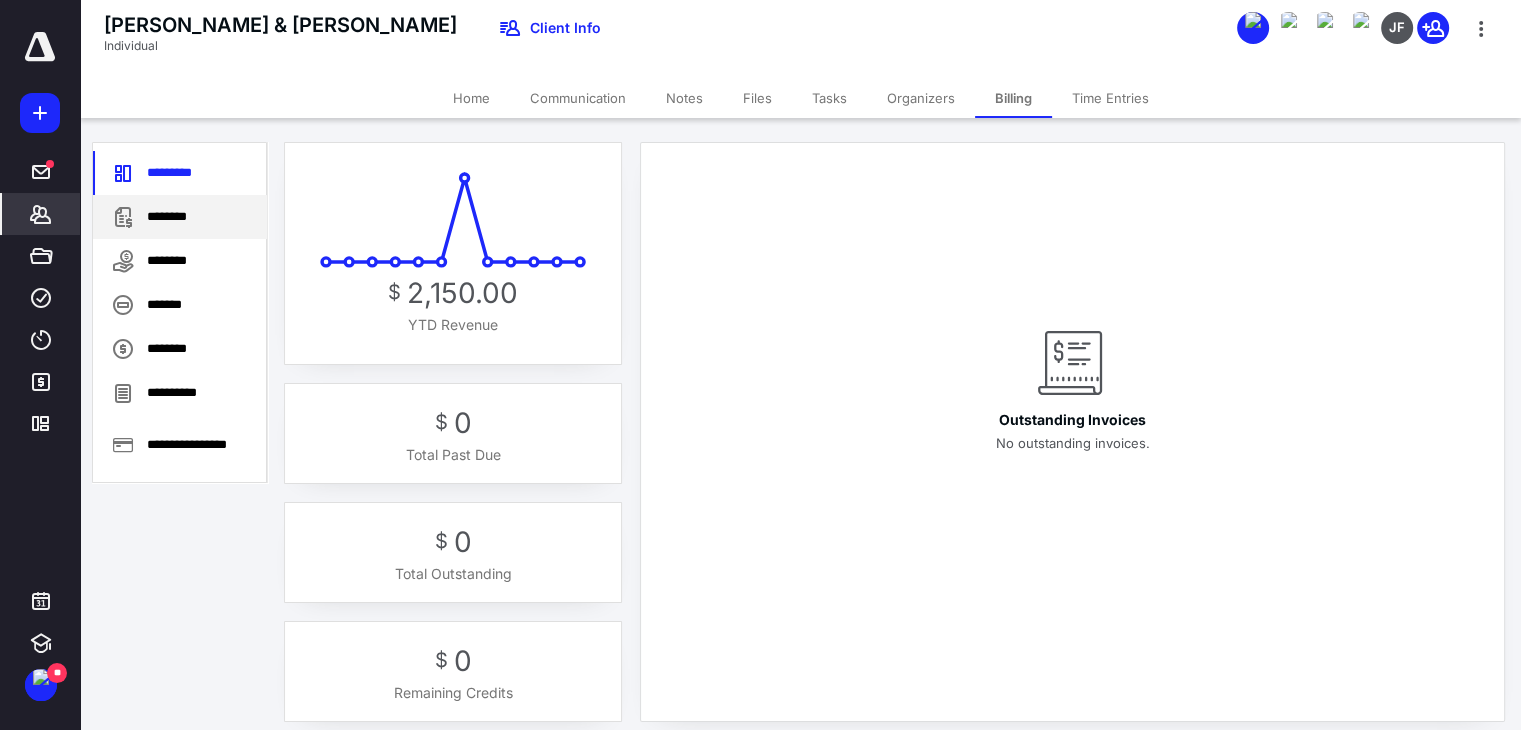 click on "********" at bounding box center (180, 217) 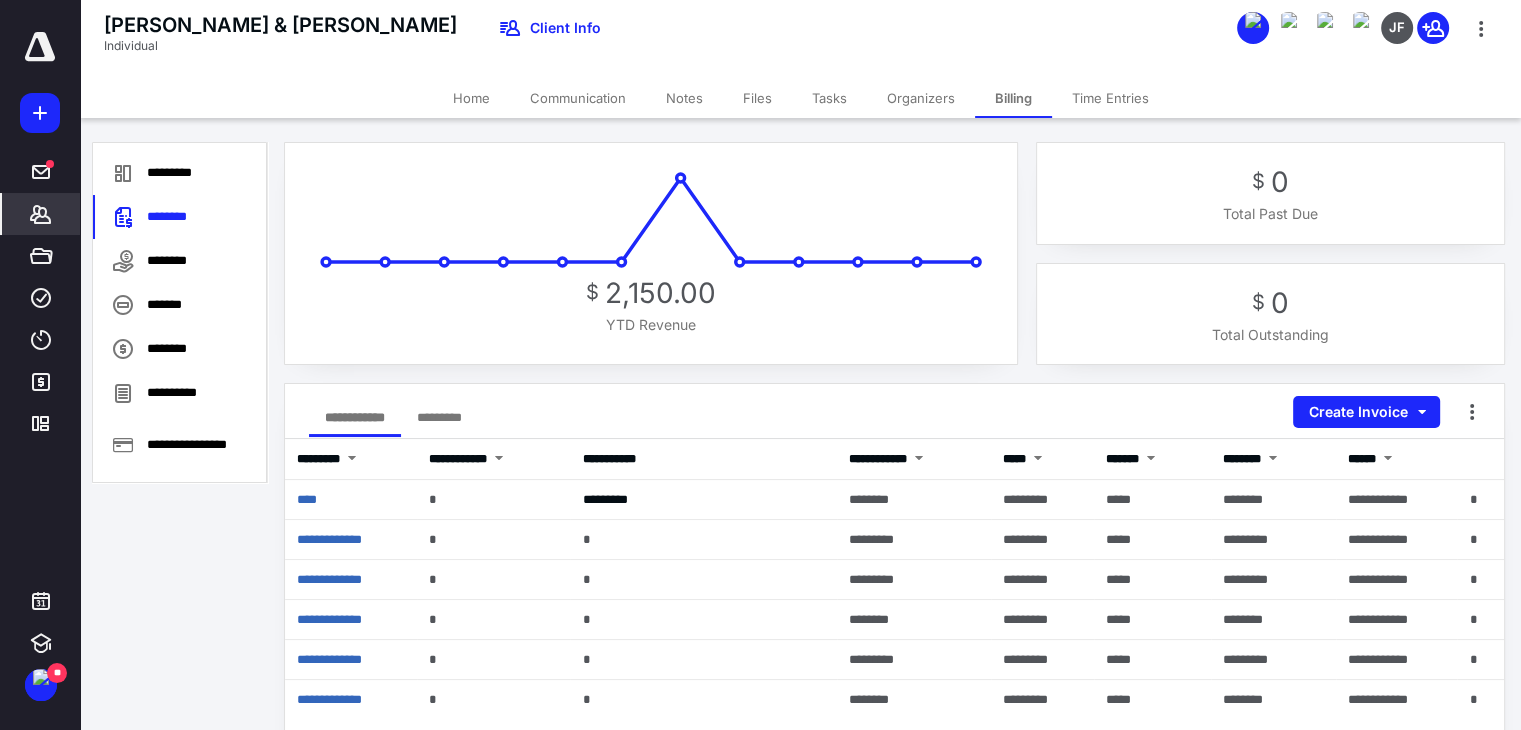 click 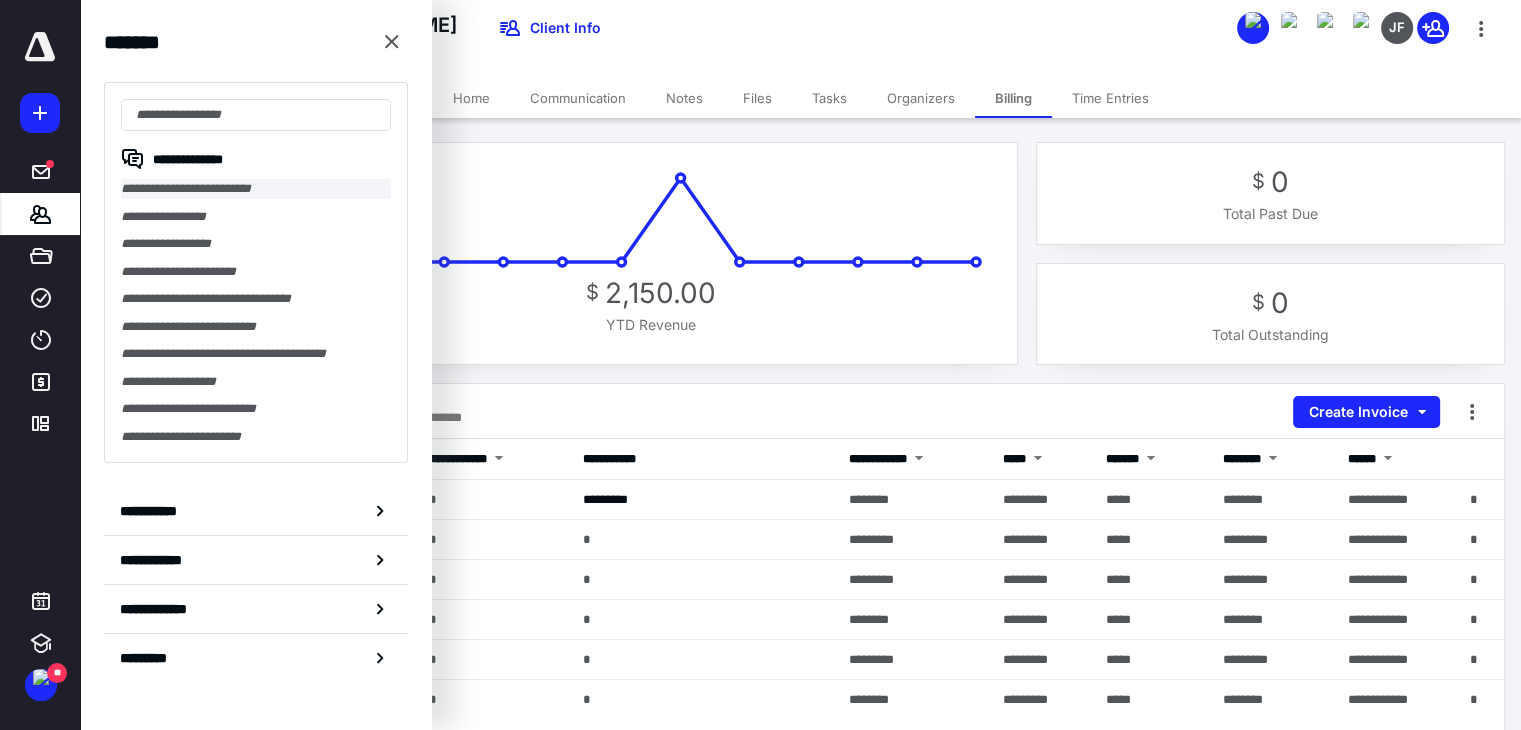 click on "**********" at bounding box center [256, 189] 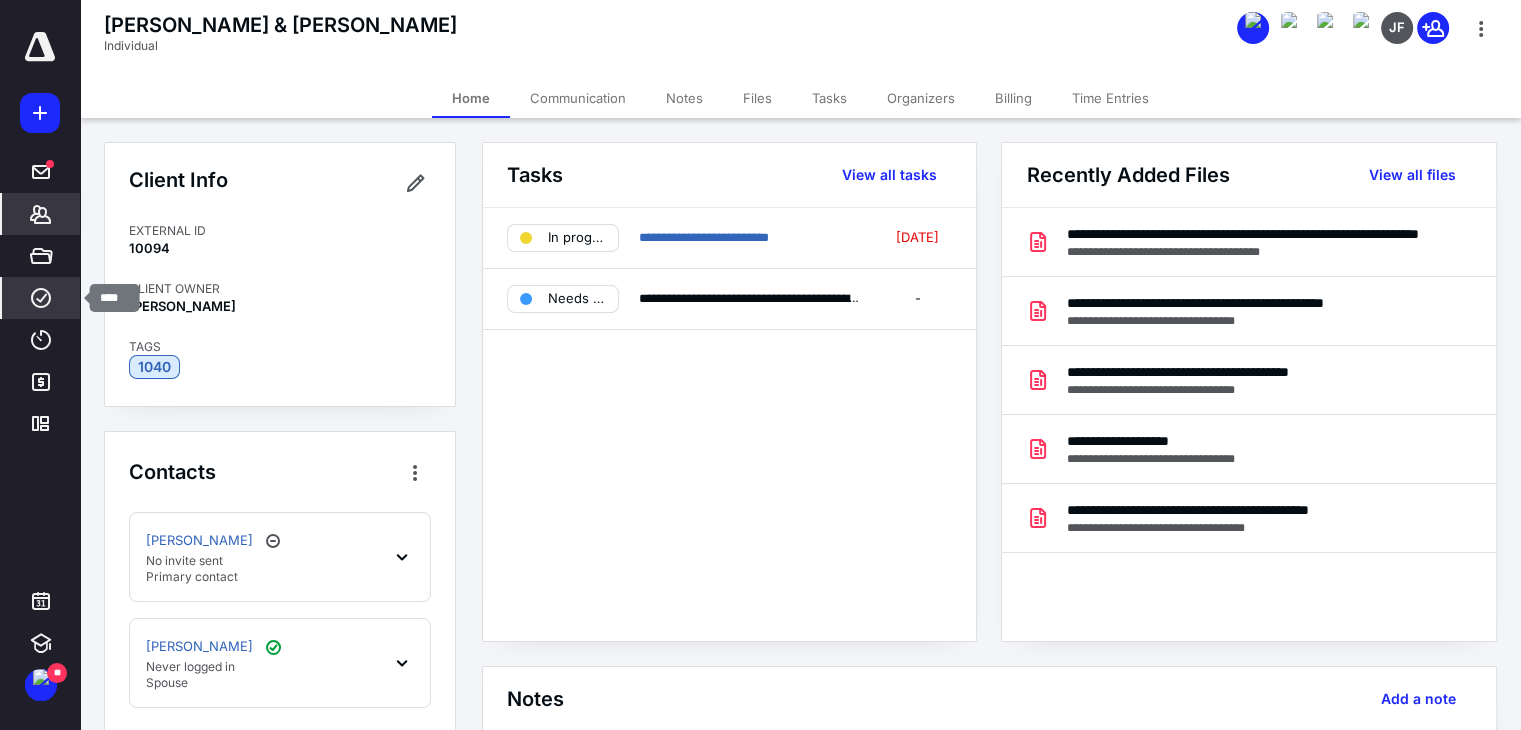 click 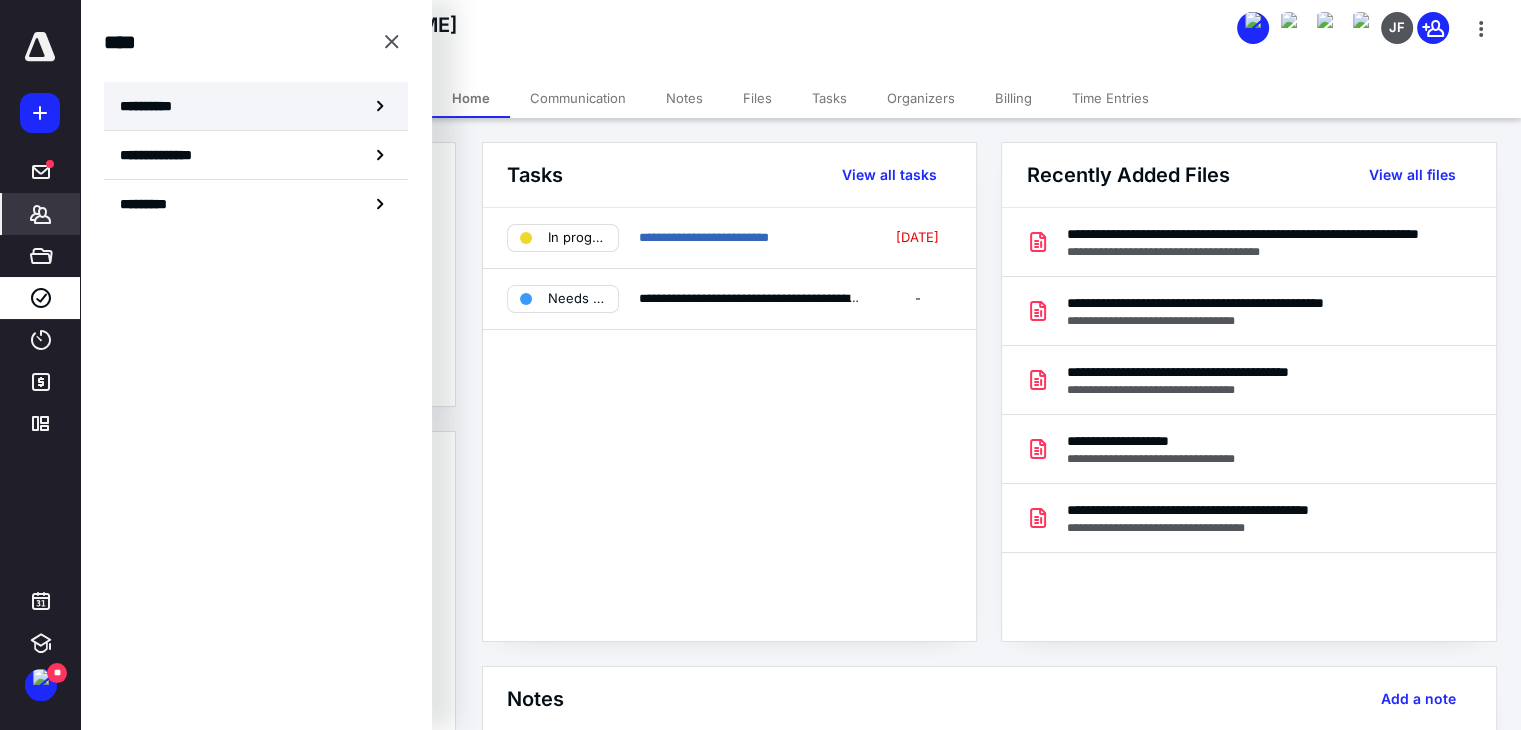 click on "**********" at bounding box center (153, 106) 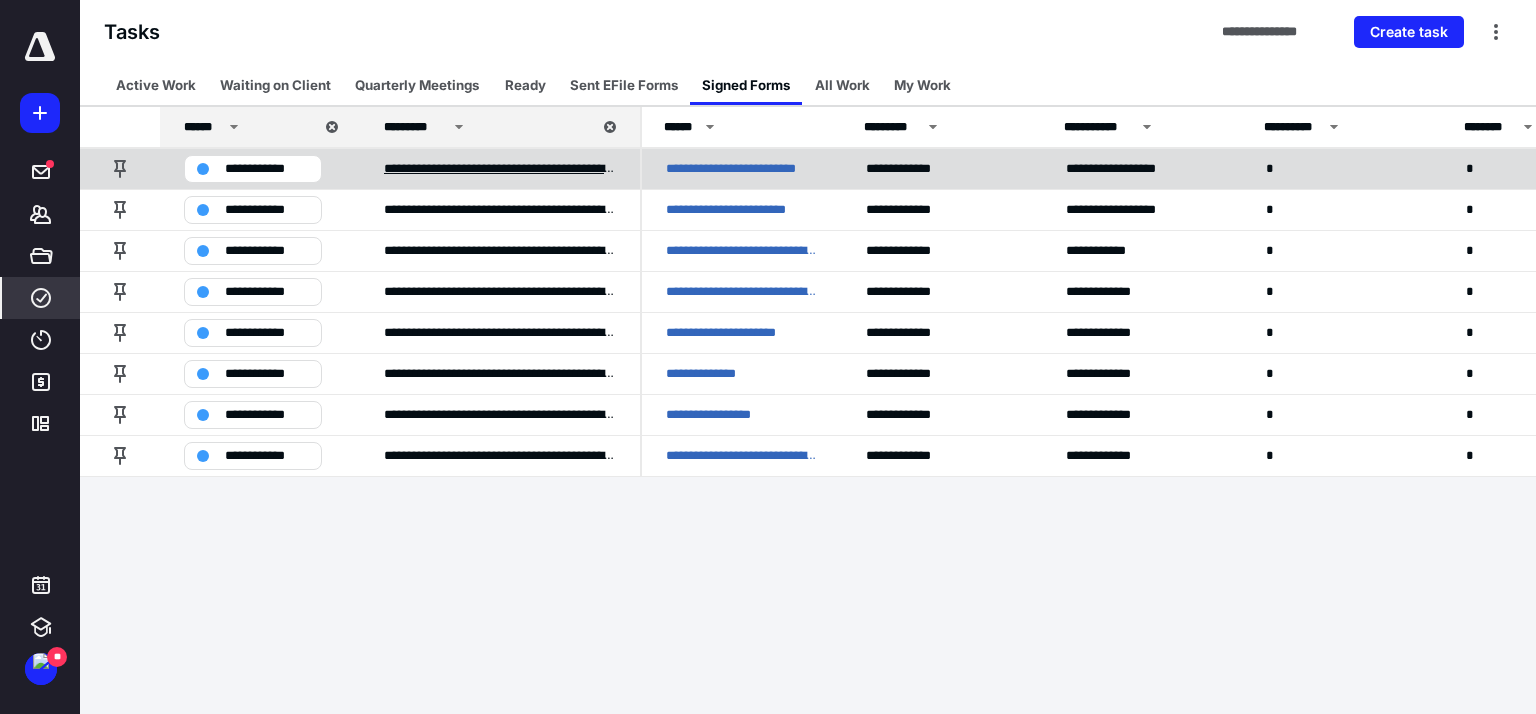 click on "**********" at bounding box center (500, 169) 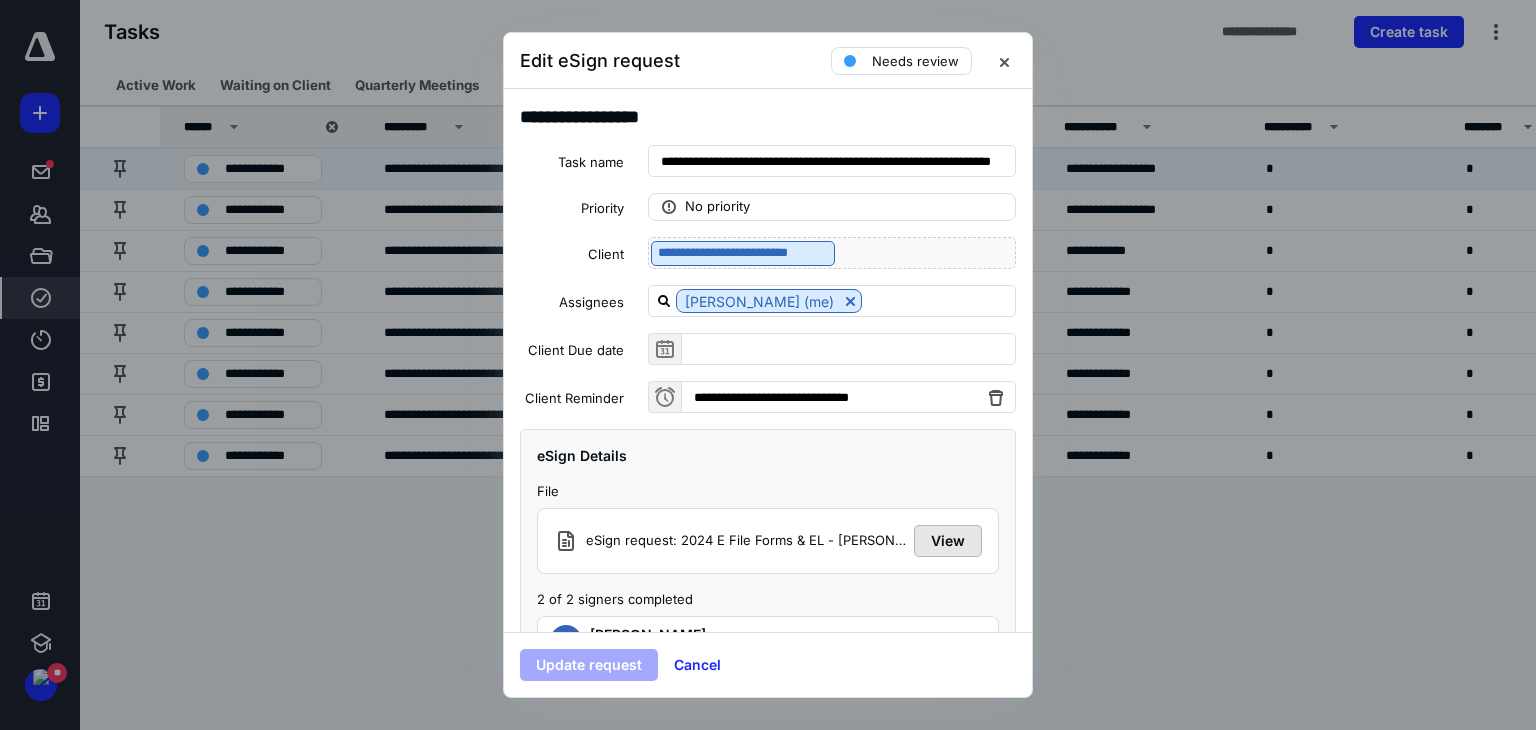 click on "View" at bounding box center (948, 541) 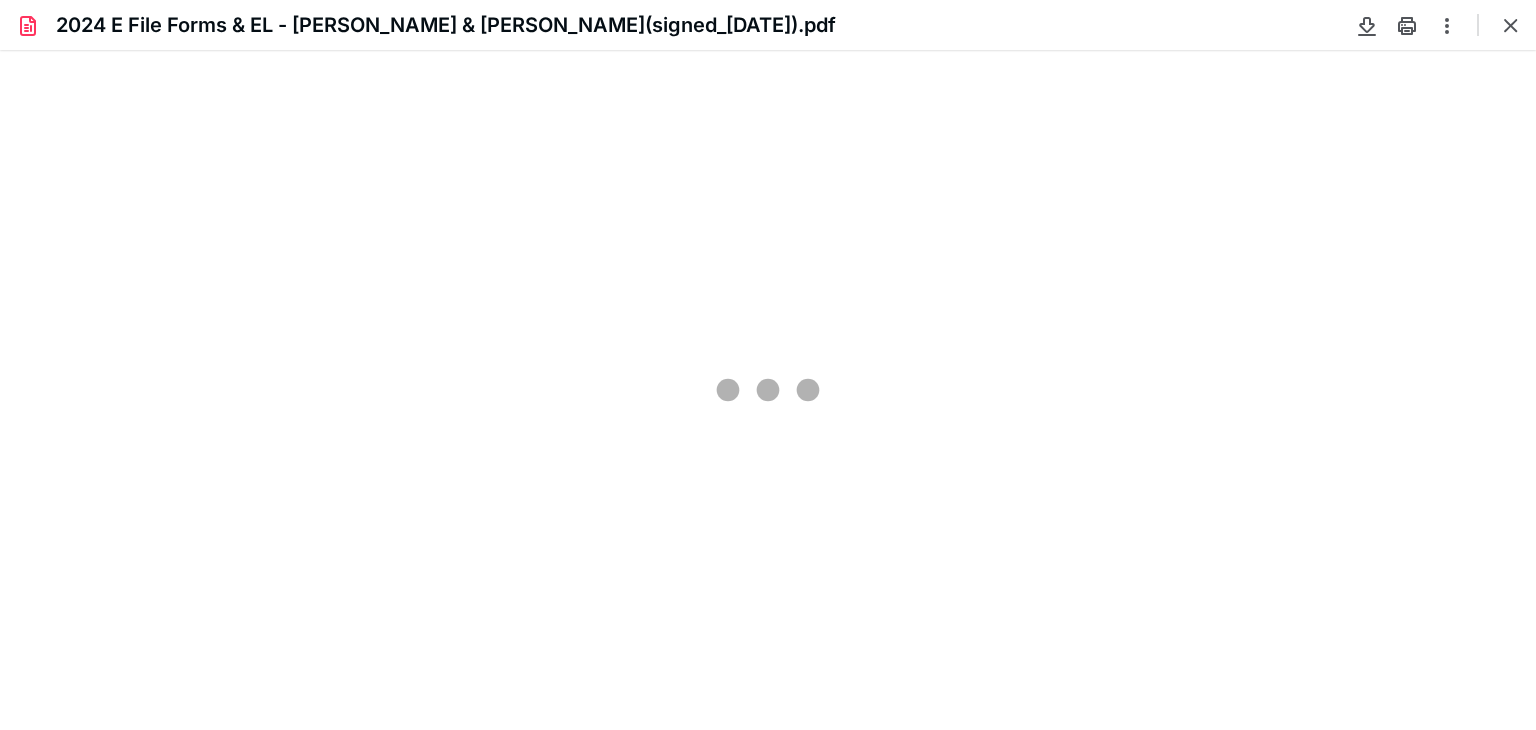 scroll, scrollTop: 0, scrollLeft: 0, axis: both 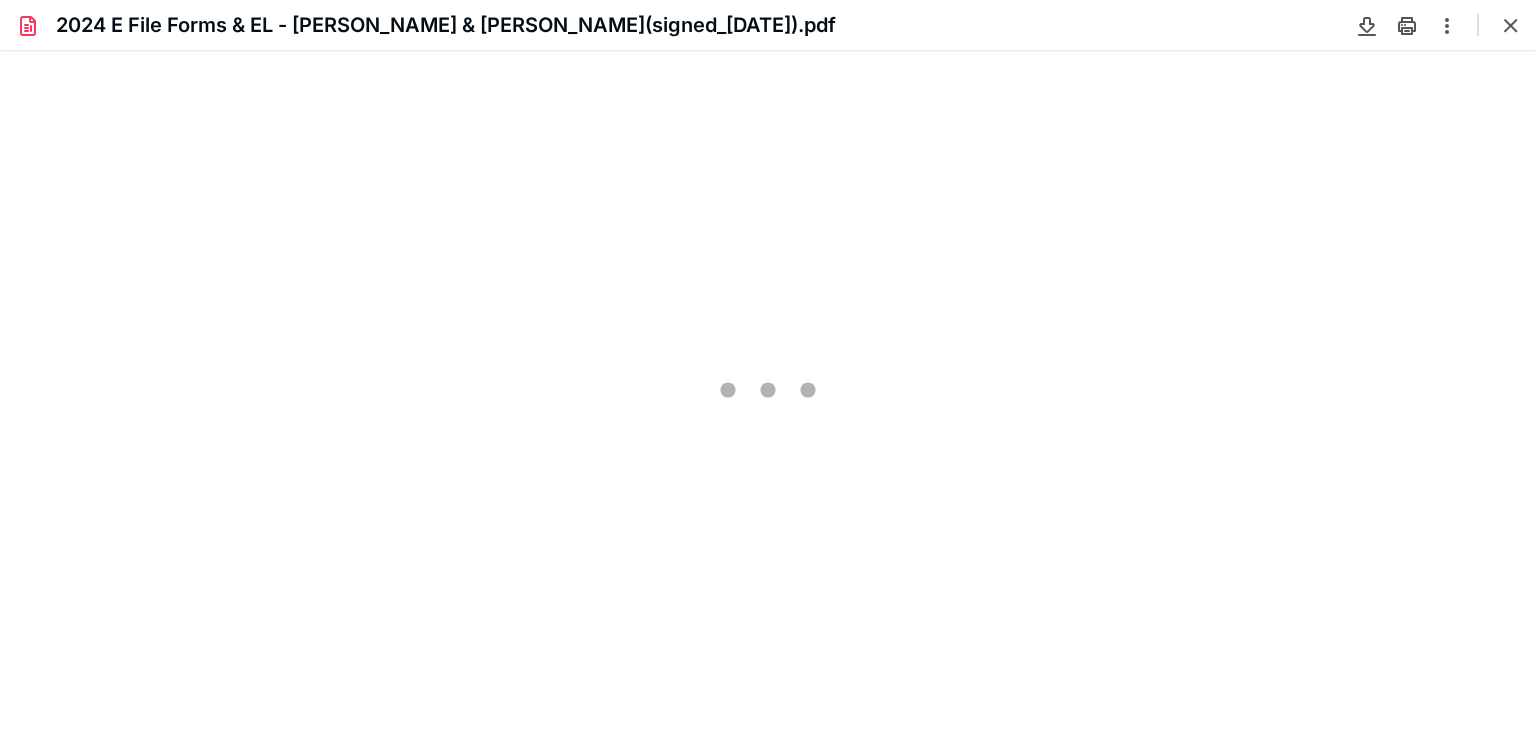 type on "233" 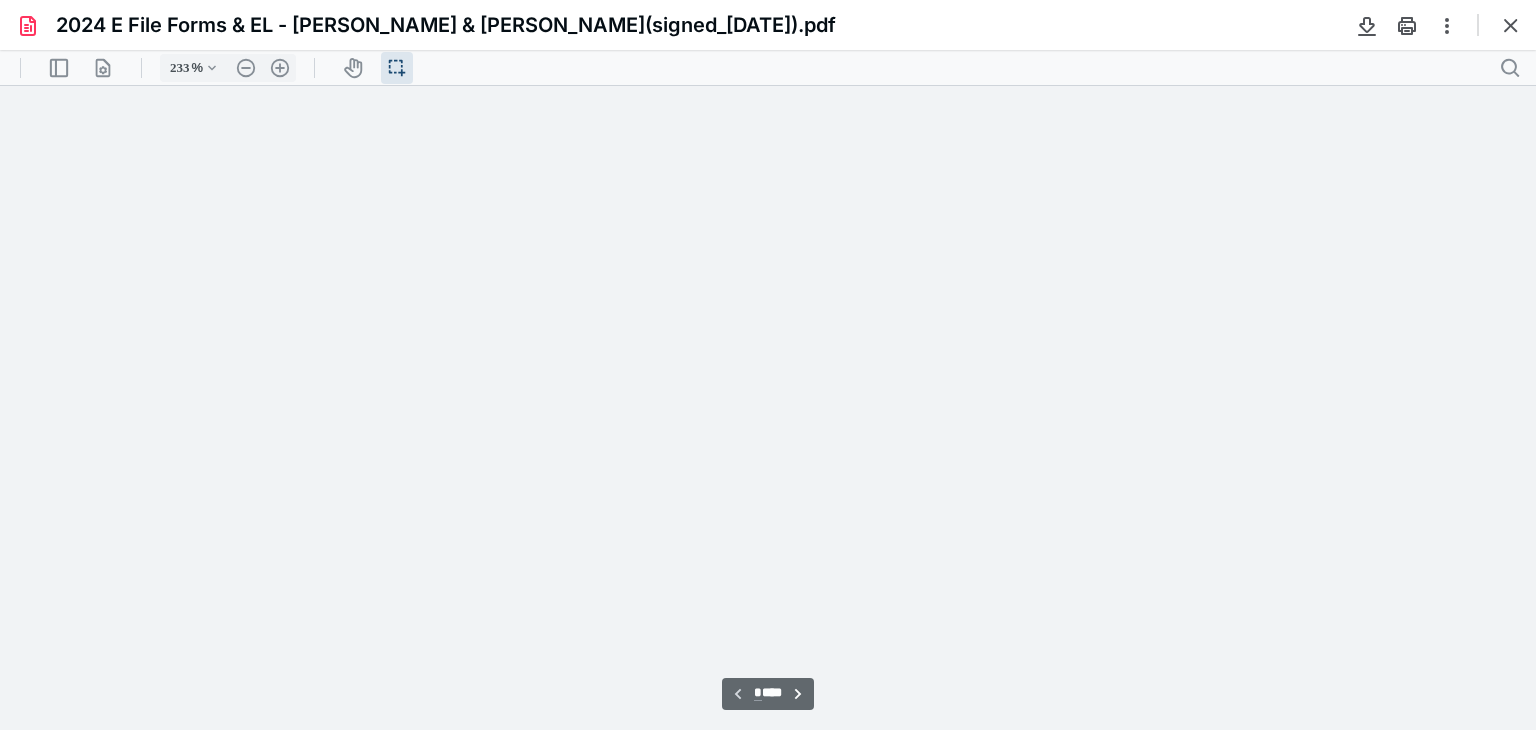 scroll, scrollTop: 44, scrollLeft: 0, axis: vertical 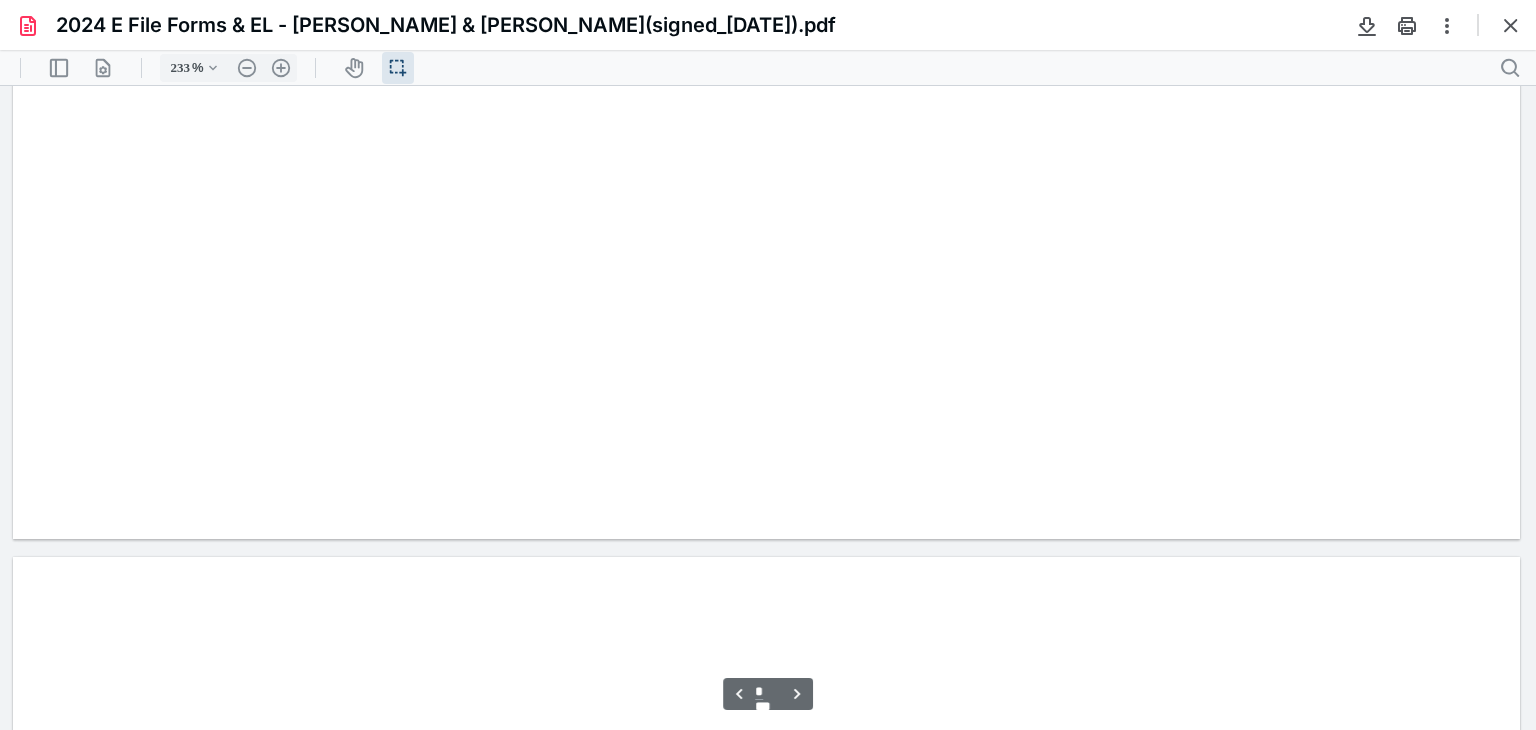 type on "*" 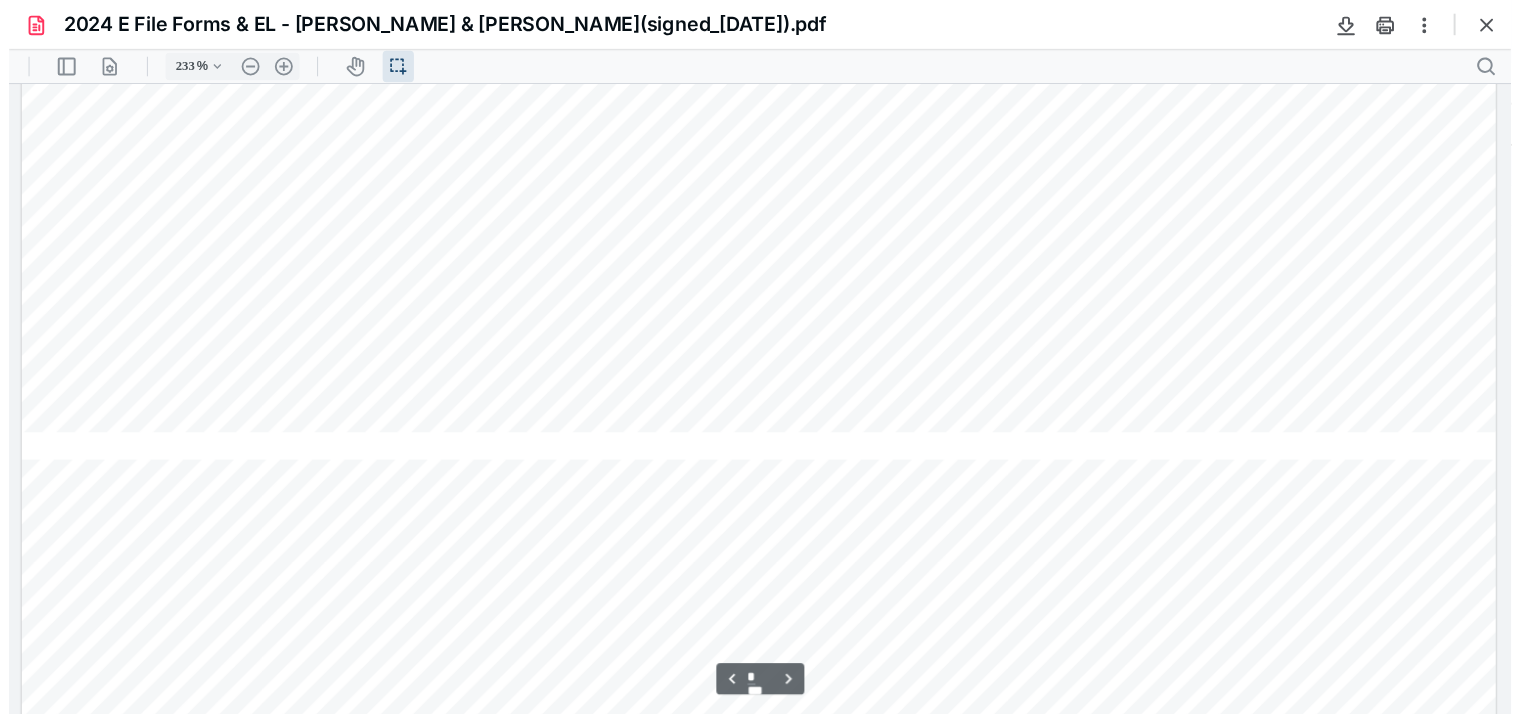 scroll, scrollTop: 1764, scrollLeft: 0, axis: vertical 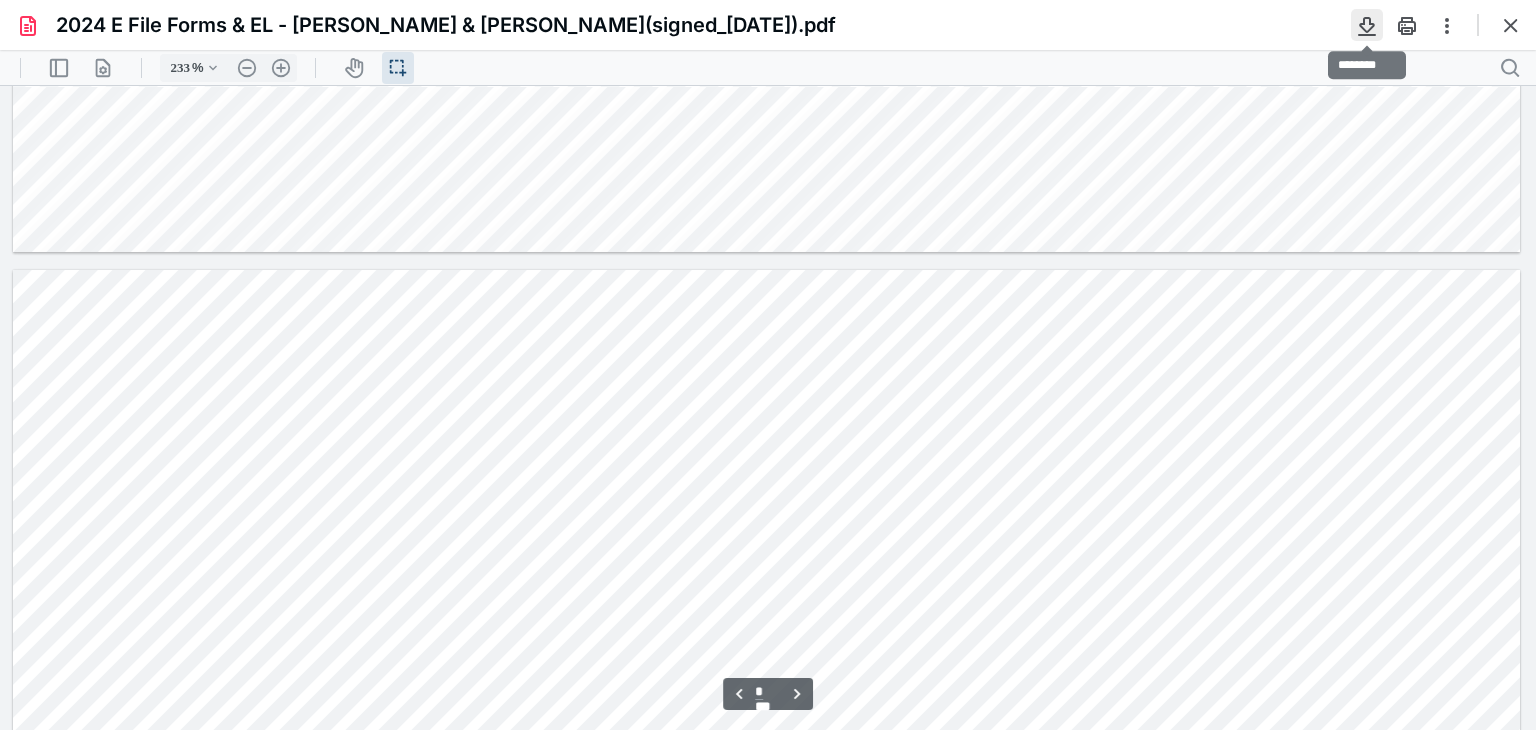 click at bounding box center (1367, 25) 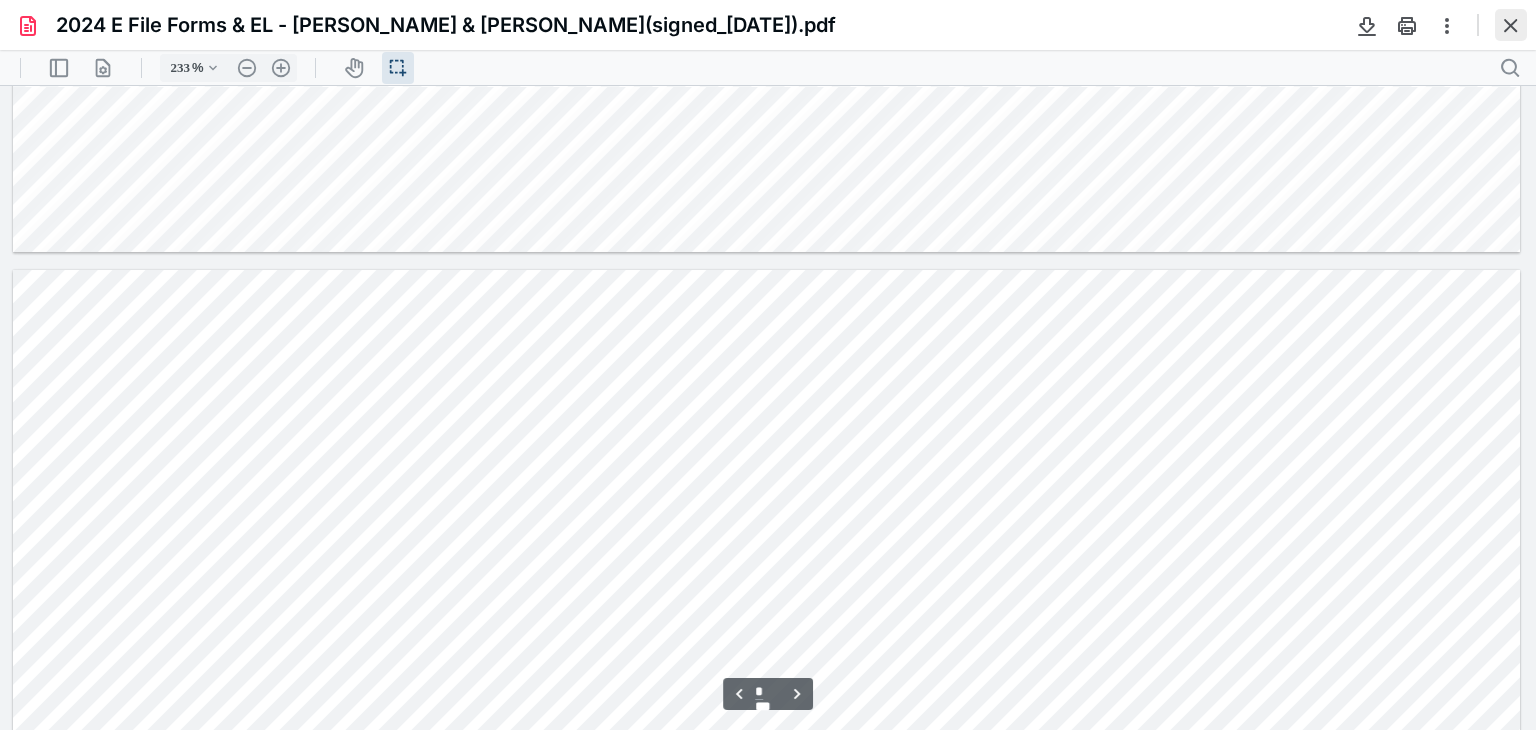 click at bounding box center (1511, 25) 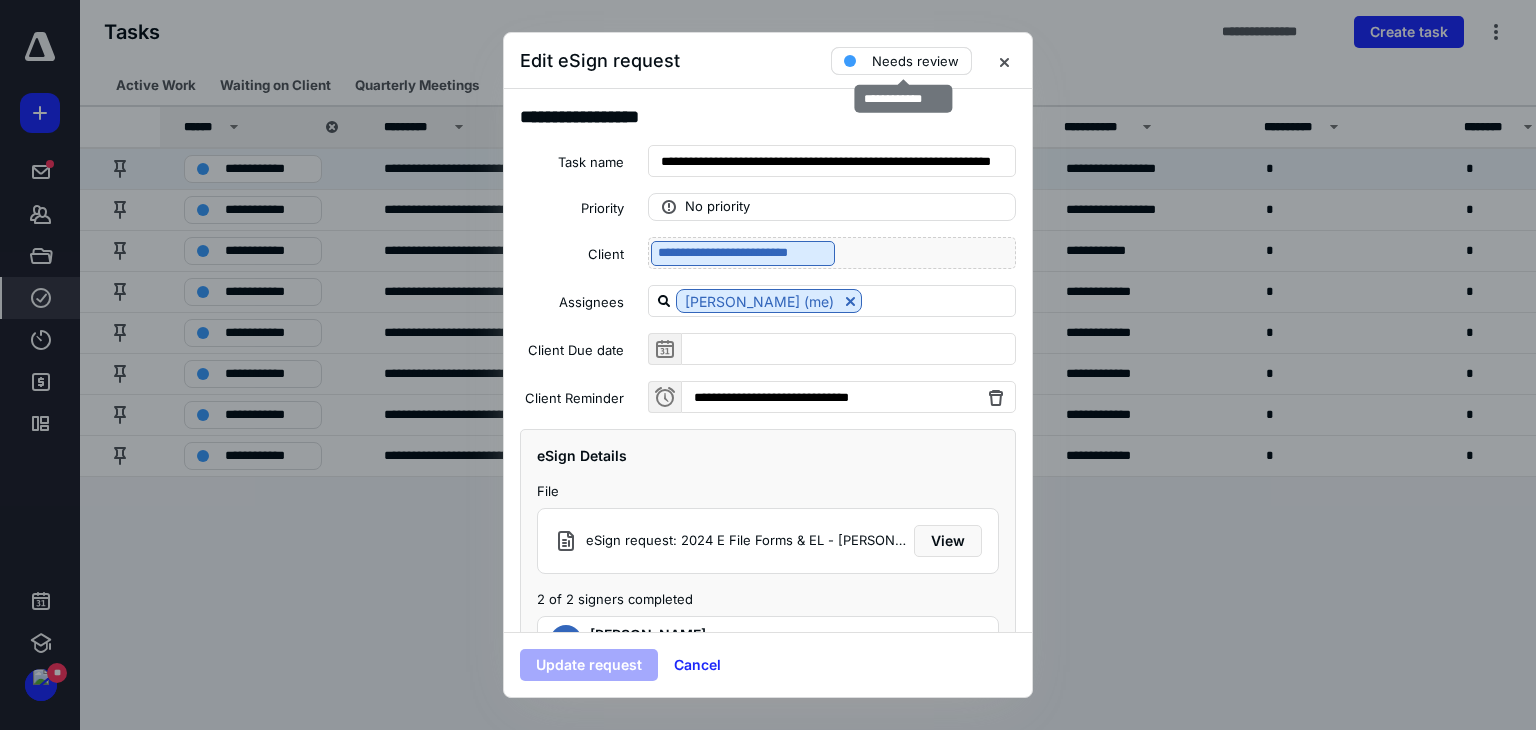 click on "Needs review" at bounding box center (915, 61) 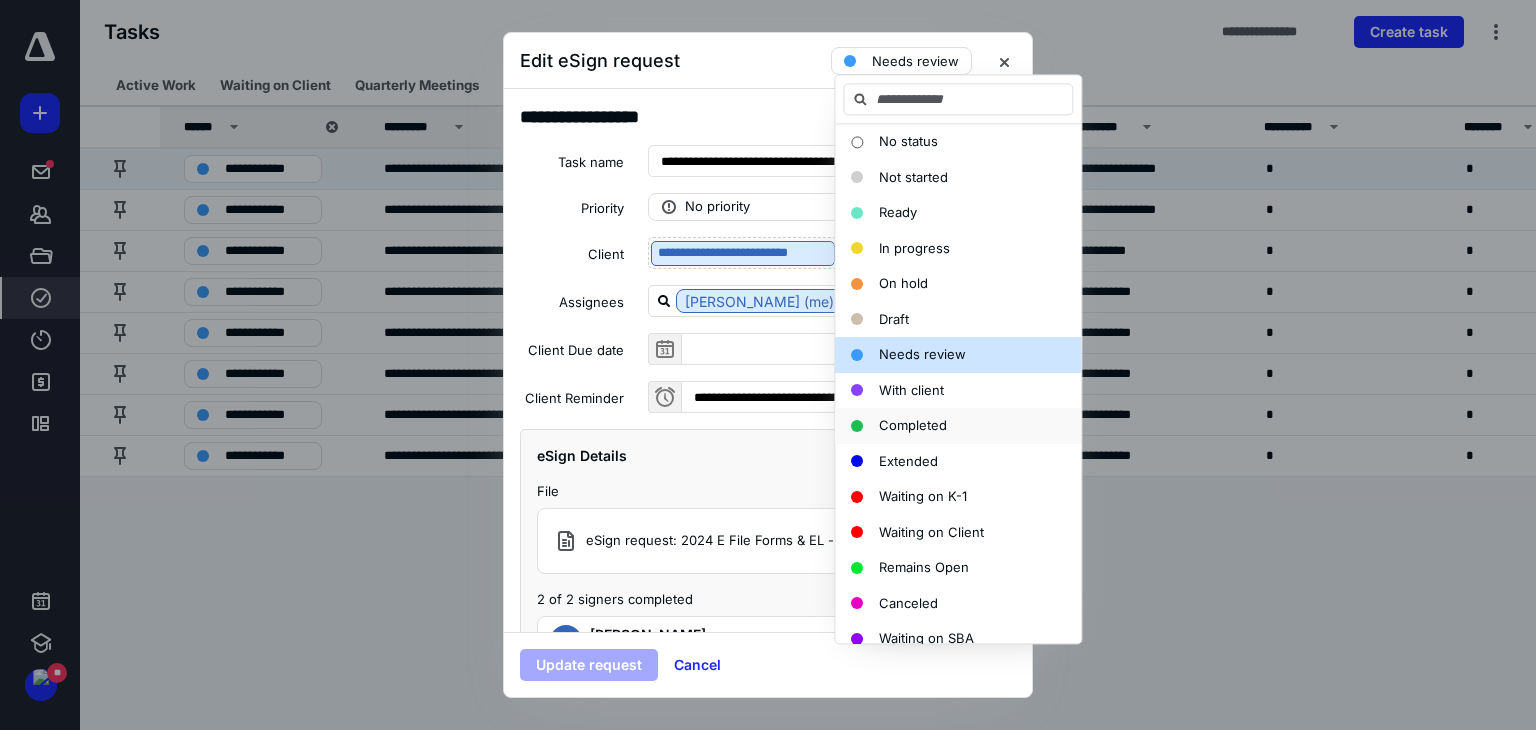 click on "Completed" at bounding box center (913, 425) 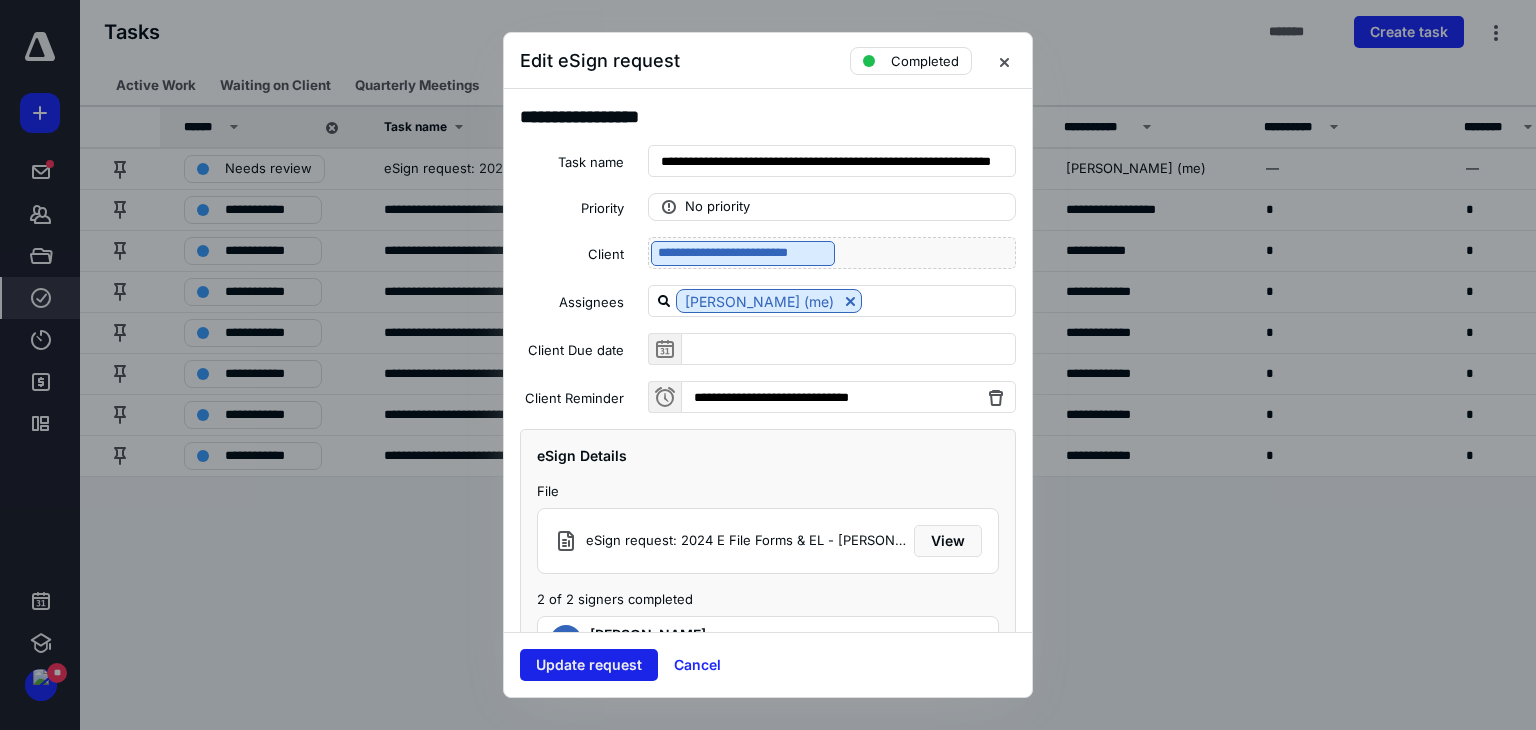 click on "Update request" at bounding box center [589, 665] 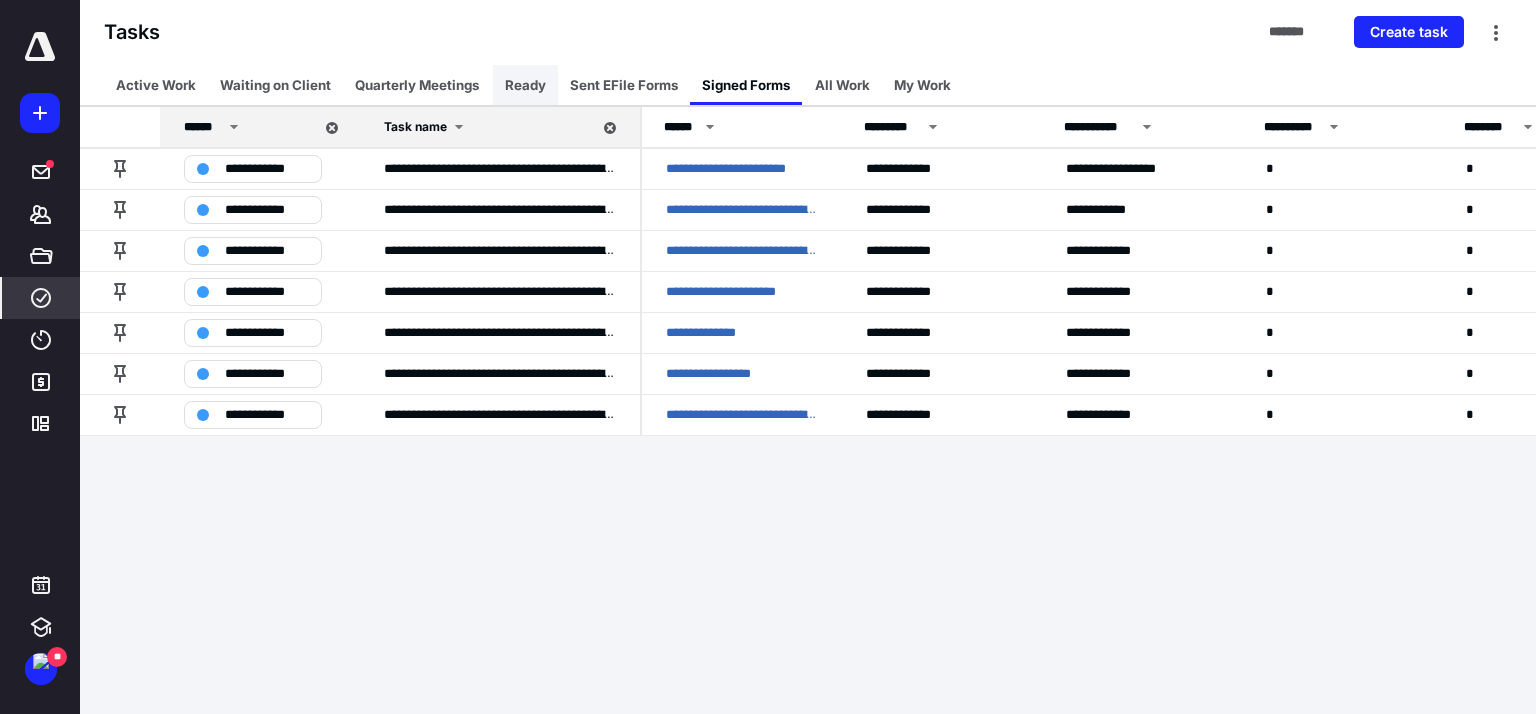 click on "Ready" at bounding box center (525, 85) 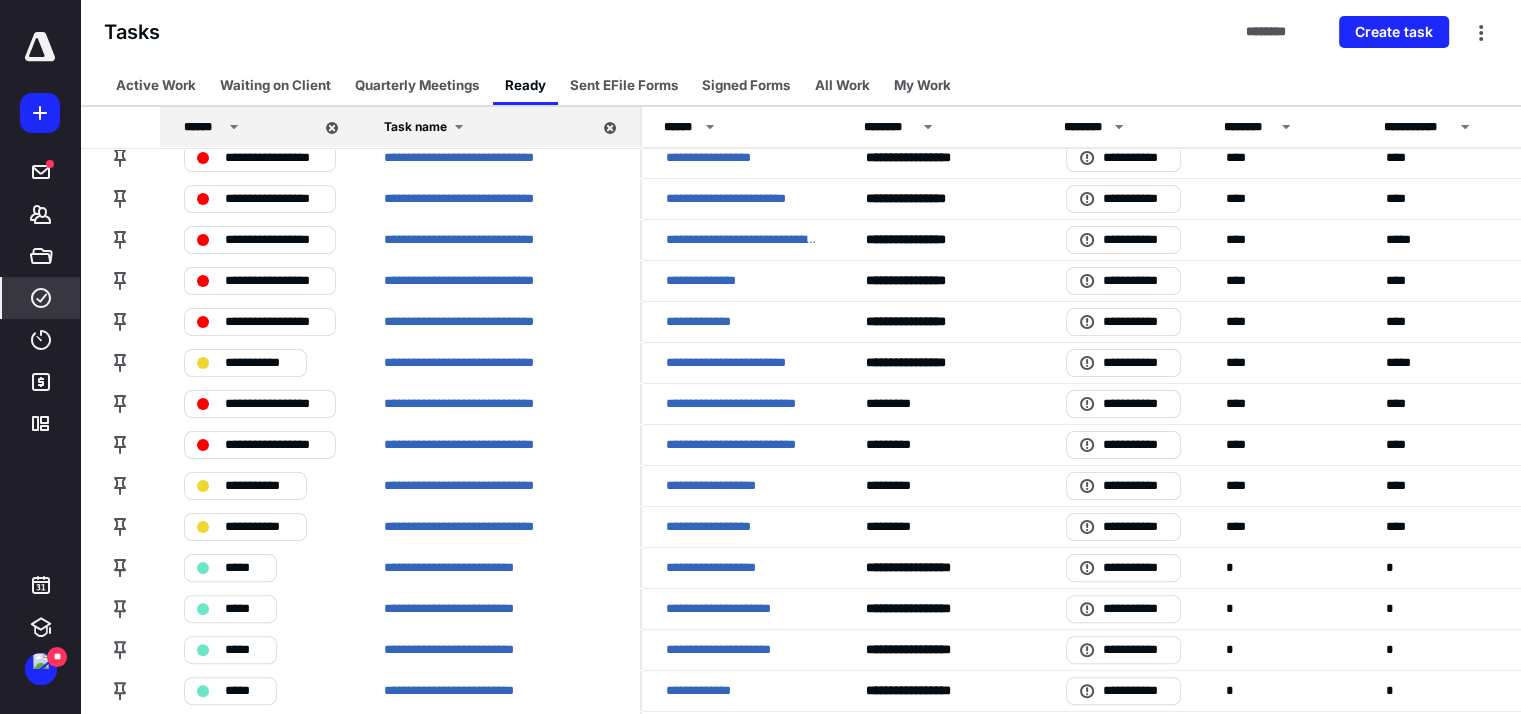 scroll, scrollTop: 400, scrollLeft: 0, axis: vertical 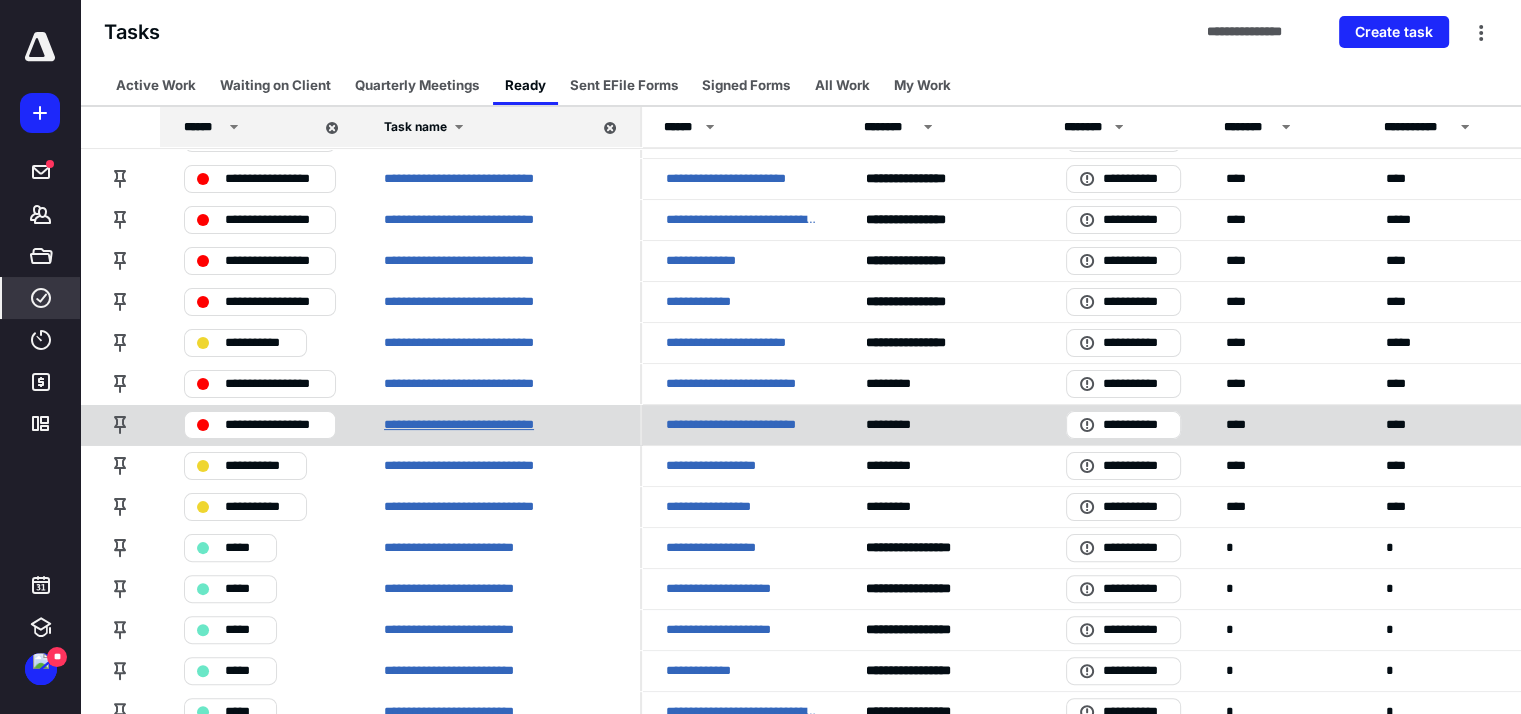 click on "**********" at bounding box center [483, 425] 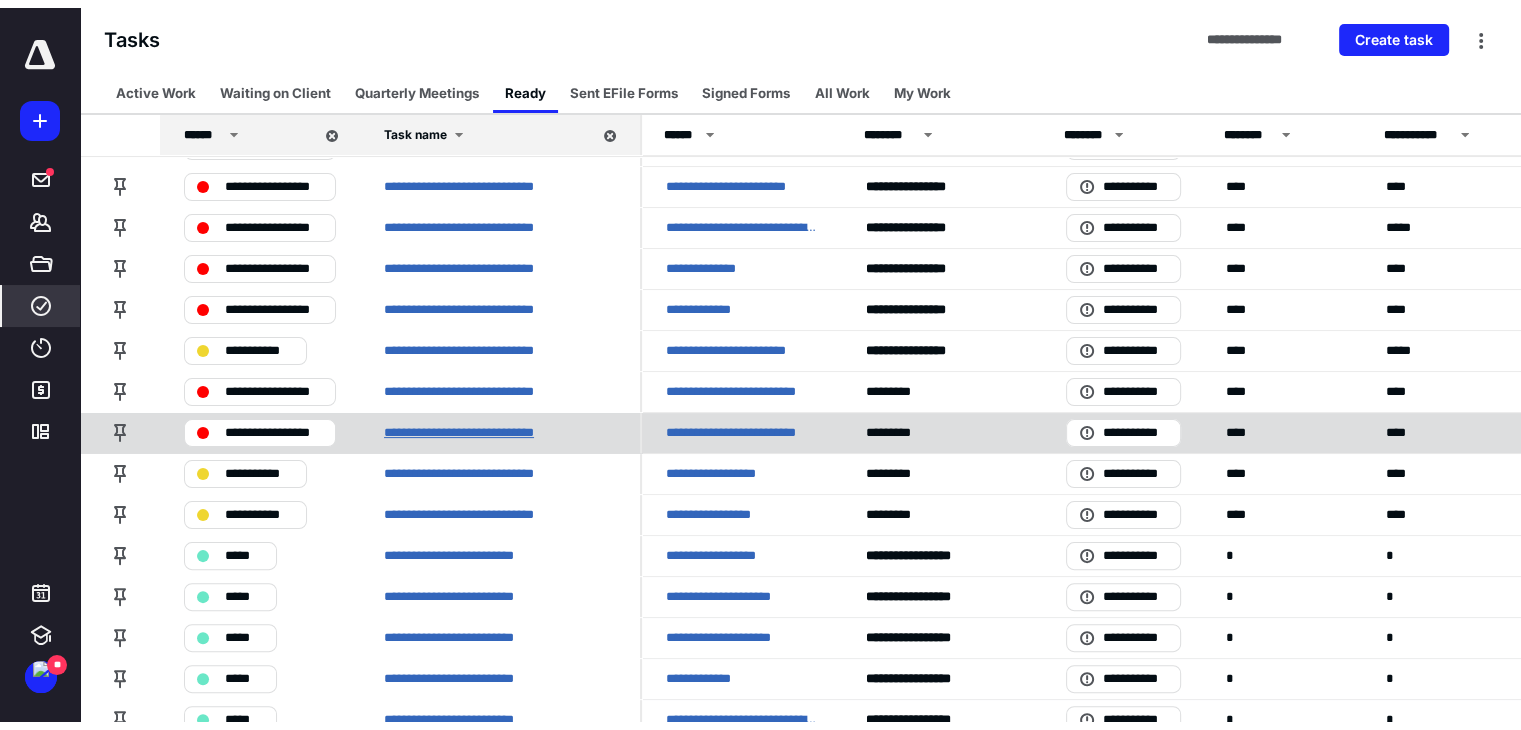 scroll, scrollTop: 0, scrollLeft: 0, axis: both 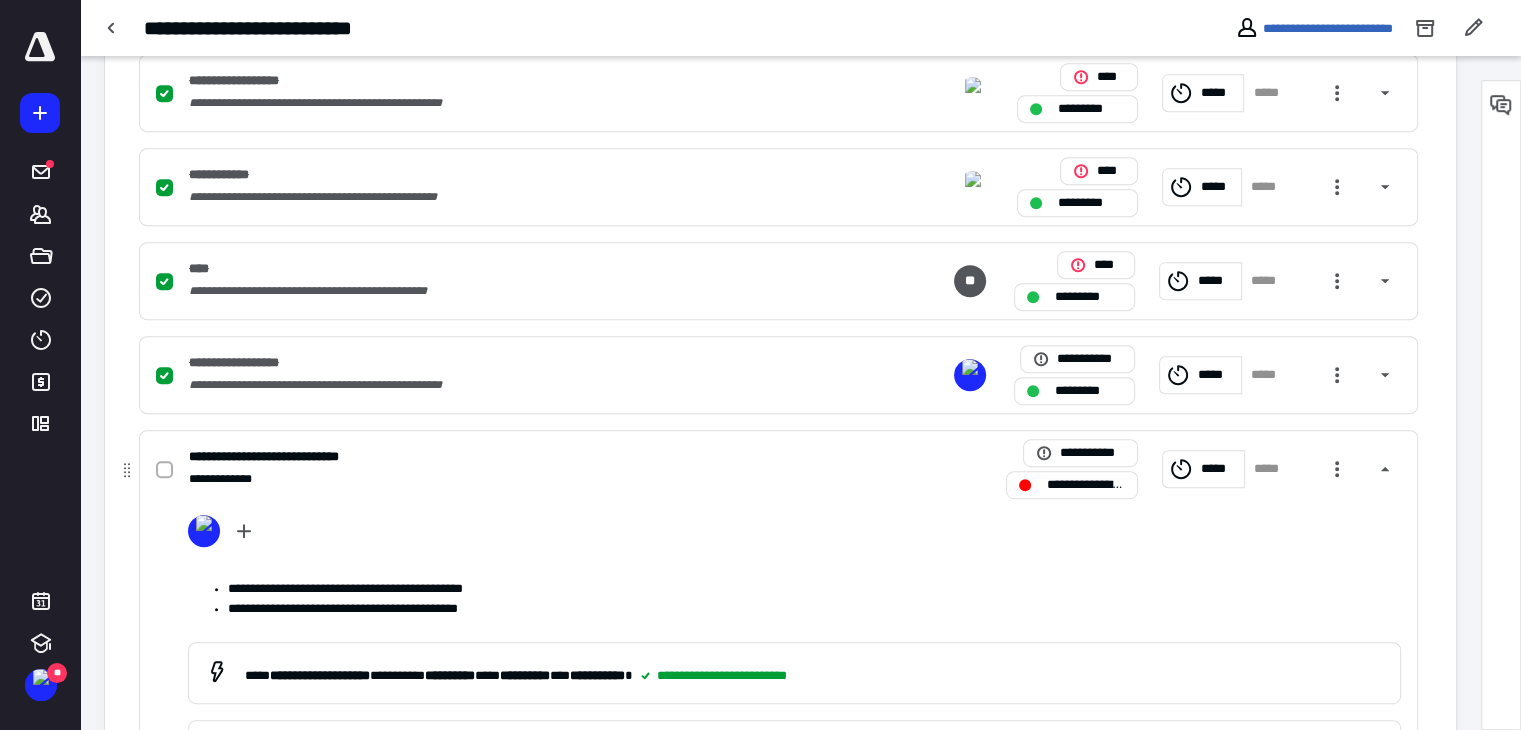 click 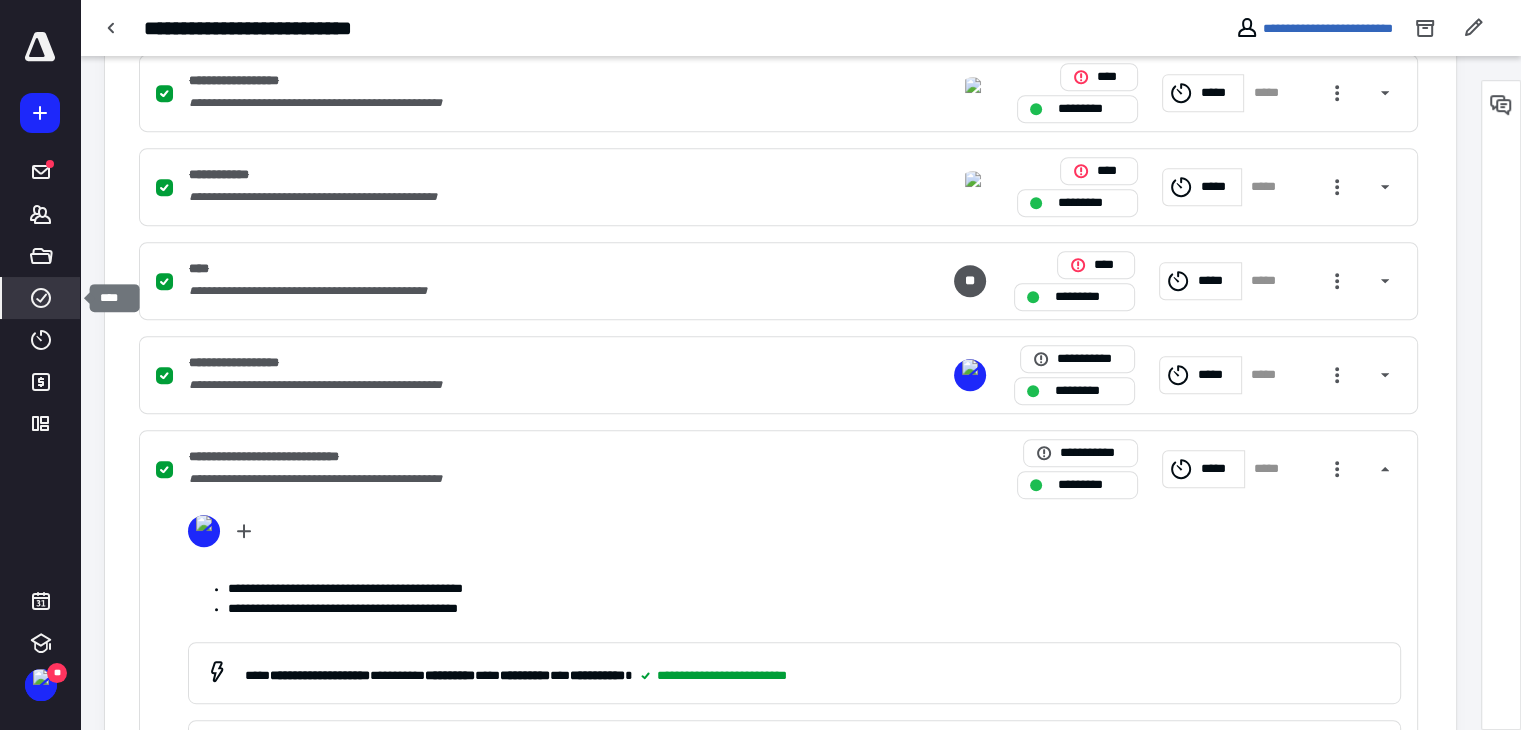 click 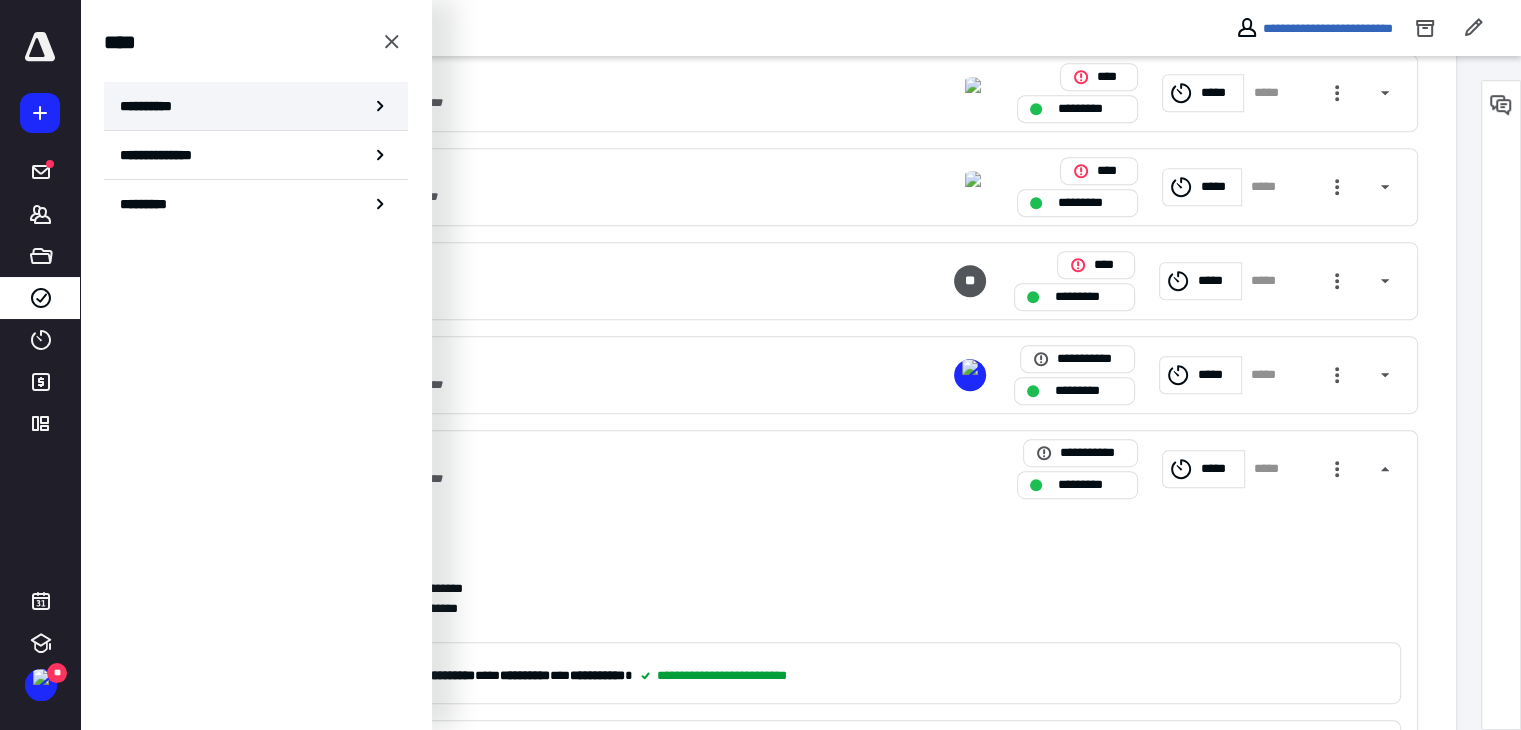 click on "**********" at bounding box center (153, 106) 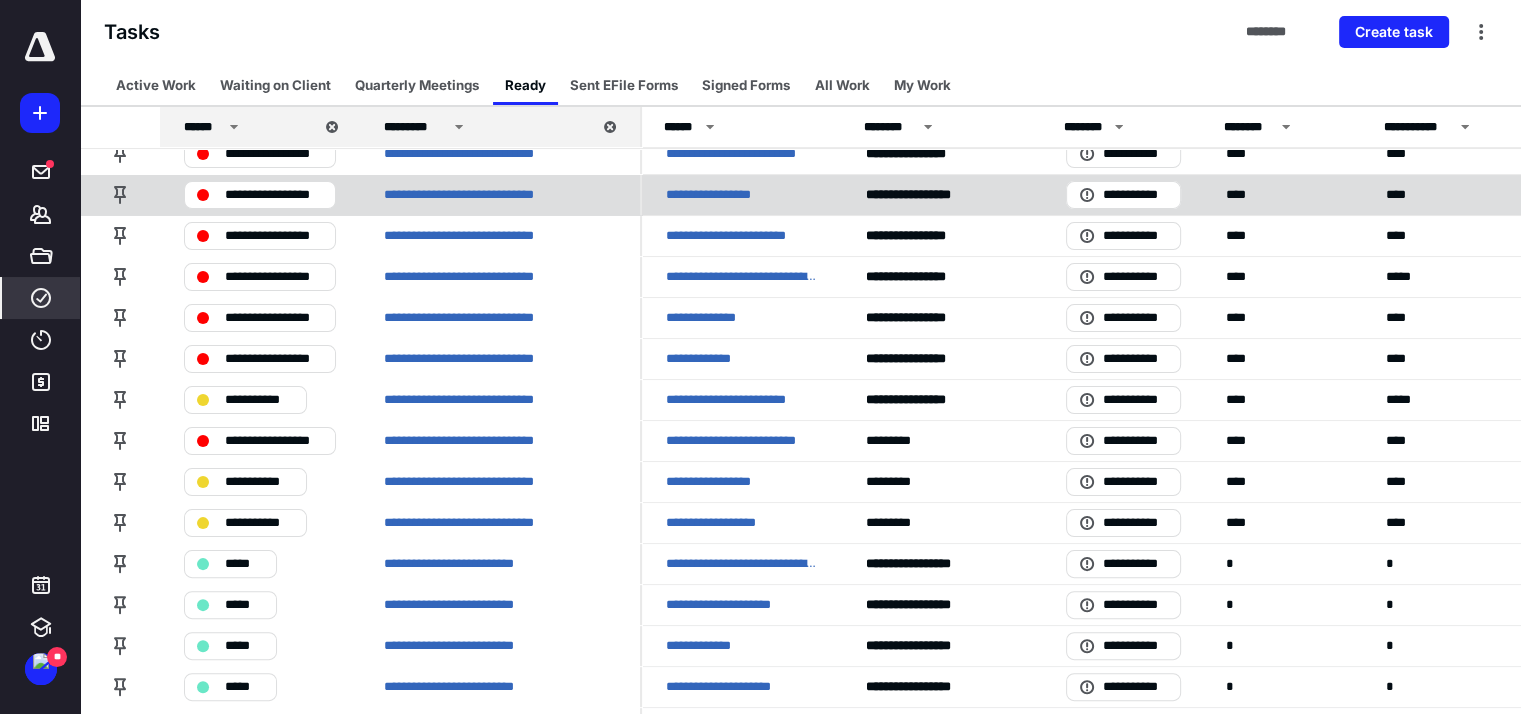 scroll, scrollTop: 400, scrollLeft: 0, axis: vertical 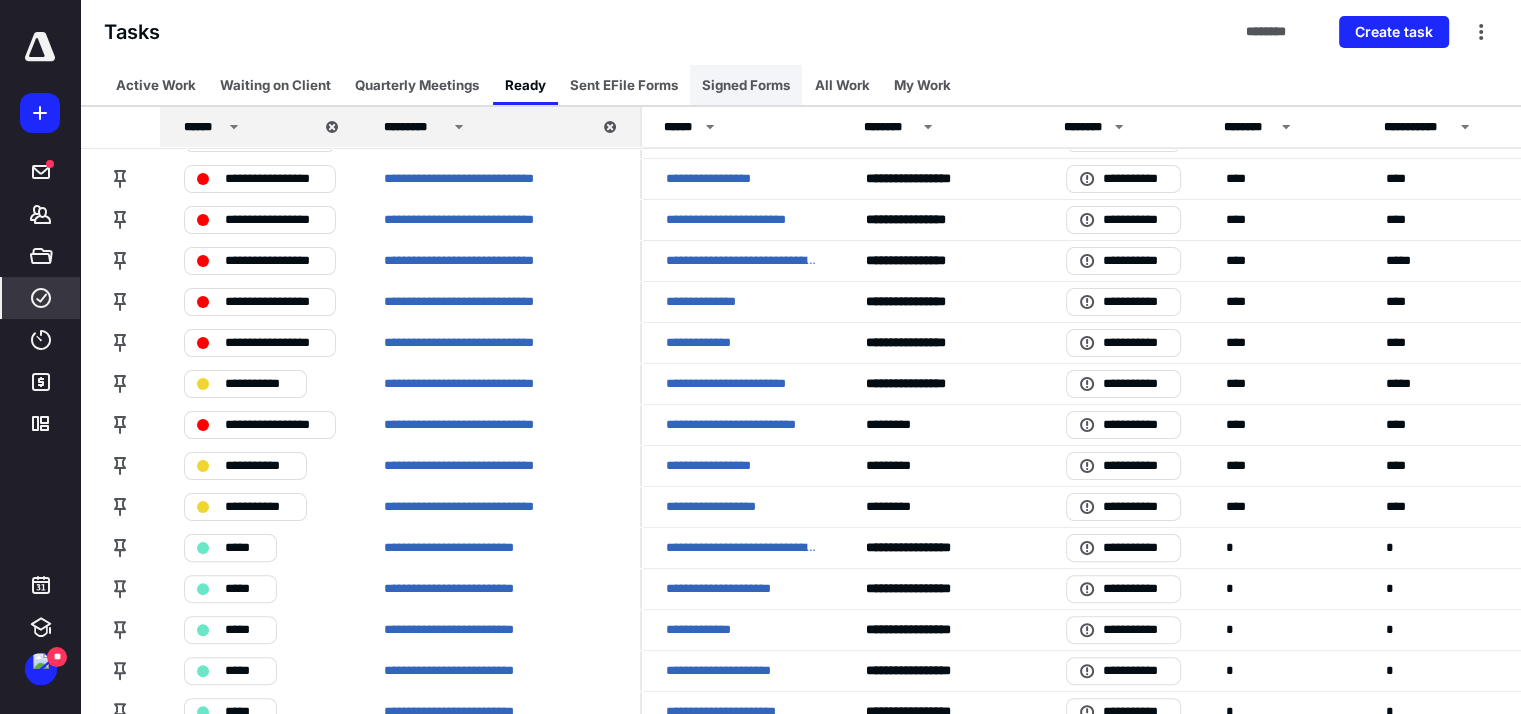 click on "Signed Forms" at bounding box center [746, 85] 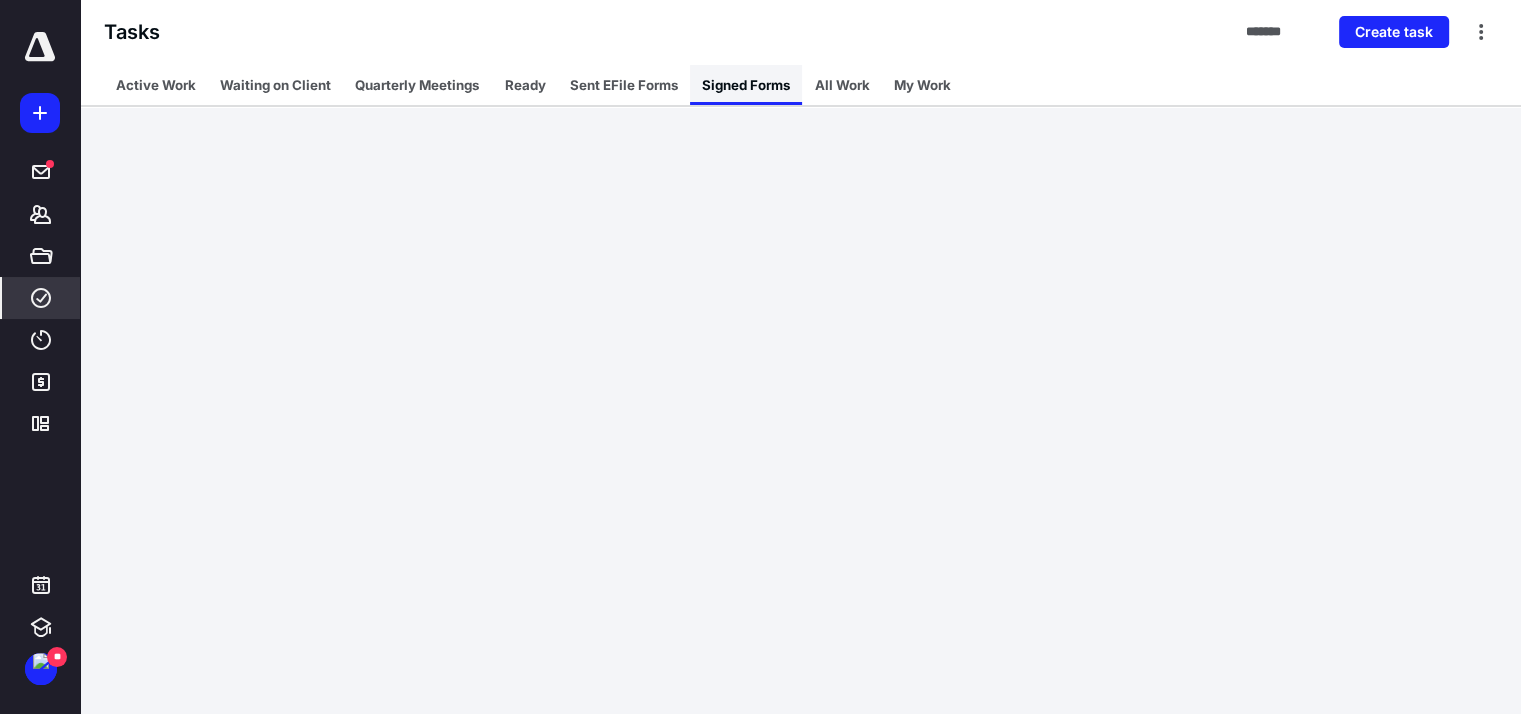 scroll, scrollTop: 0, scrollLeft: 0, axis: both 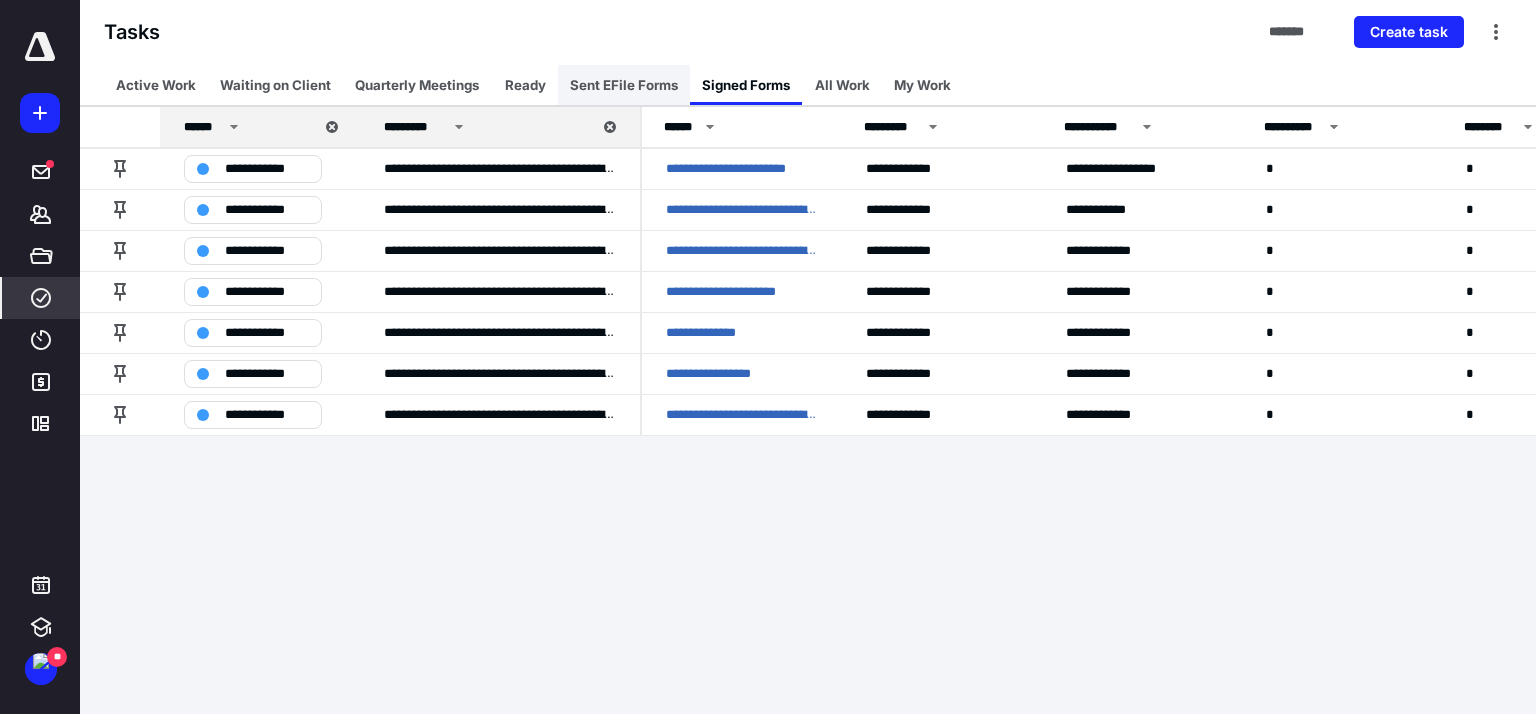 click on "Sent EFile Forms" at bounding box center [624, 85] 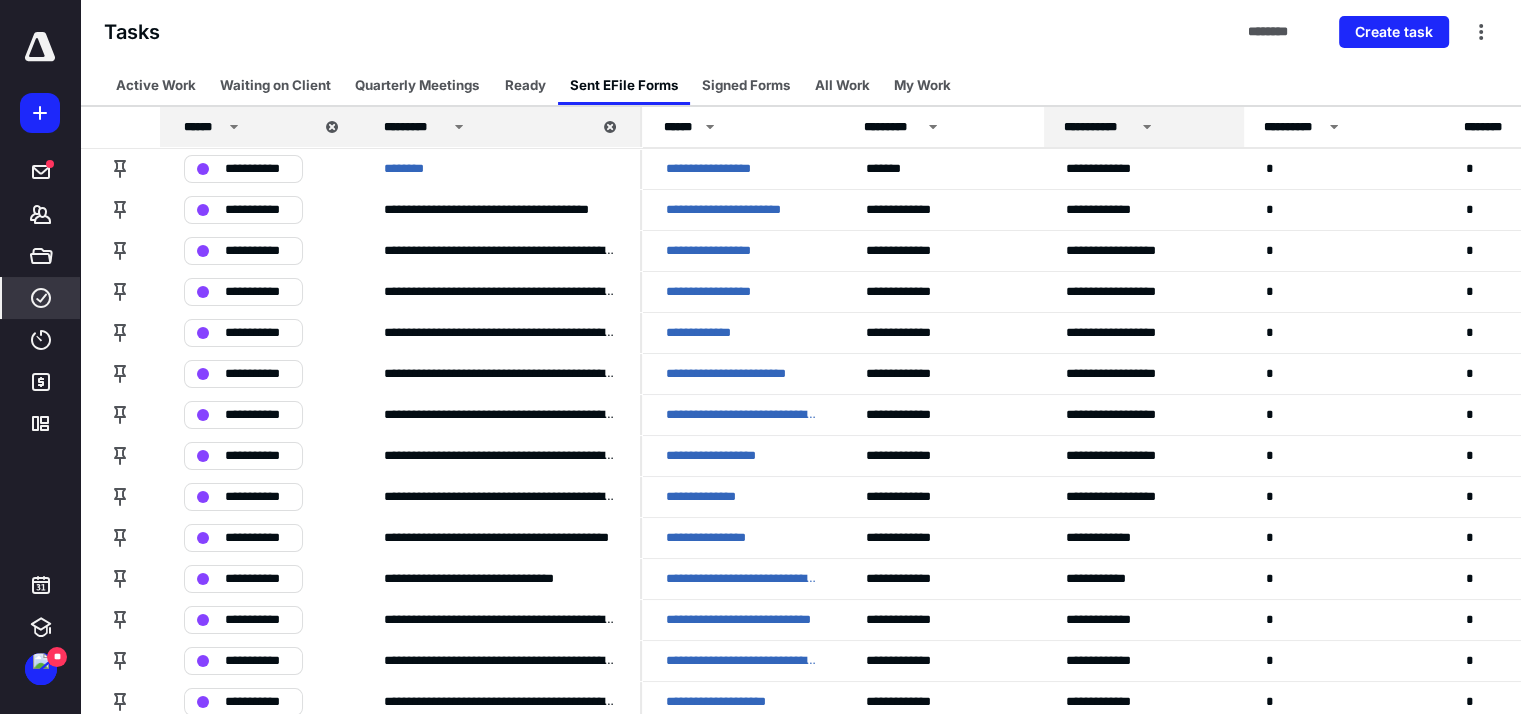 click on "**********" at bounding box center (1099, 127) 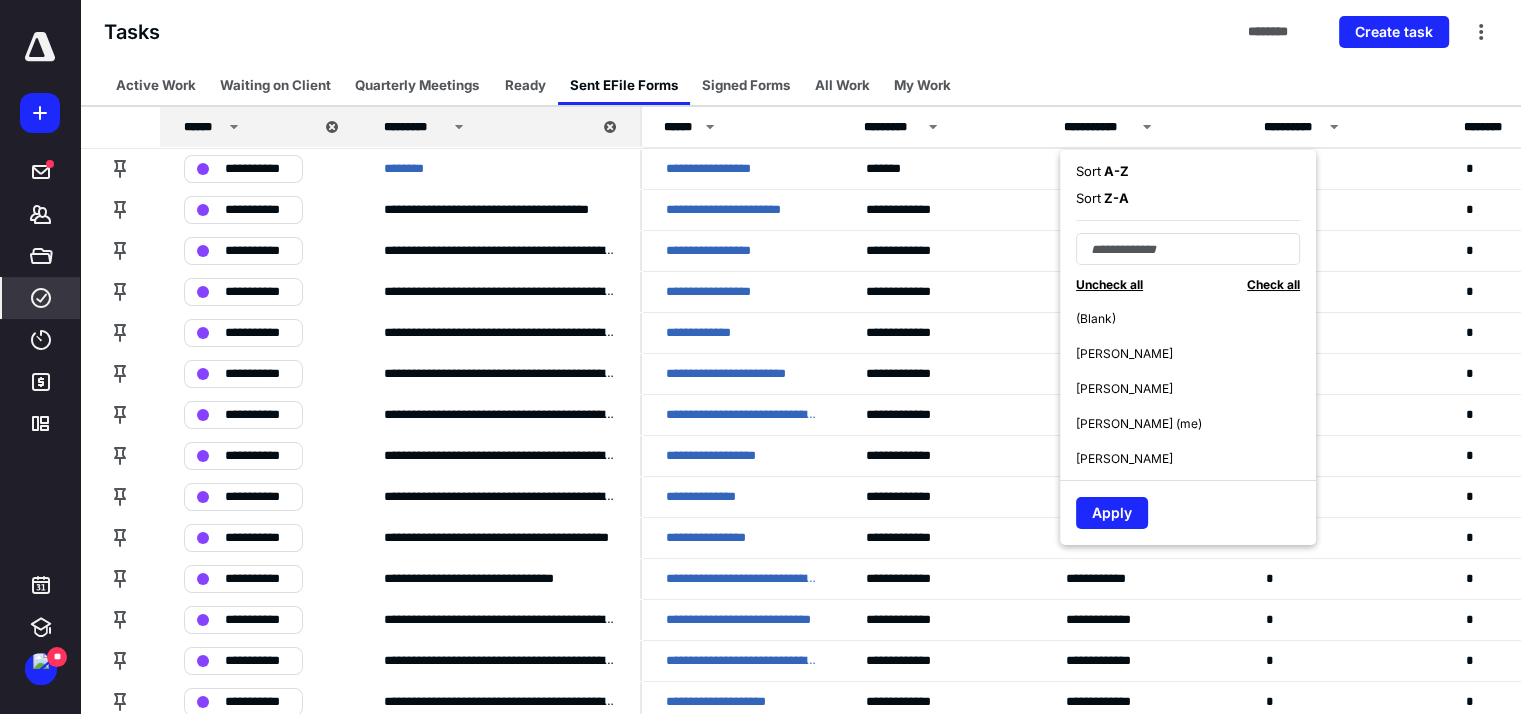 click on "A  -  Z" at bounding box center (1115, 171) 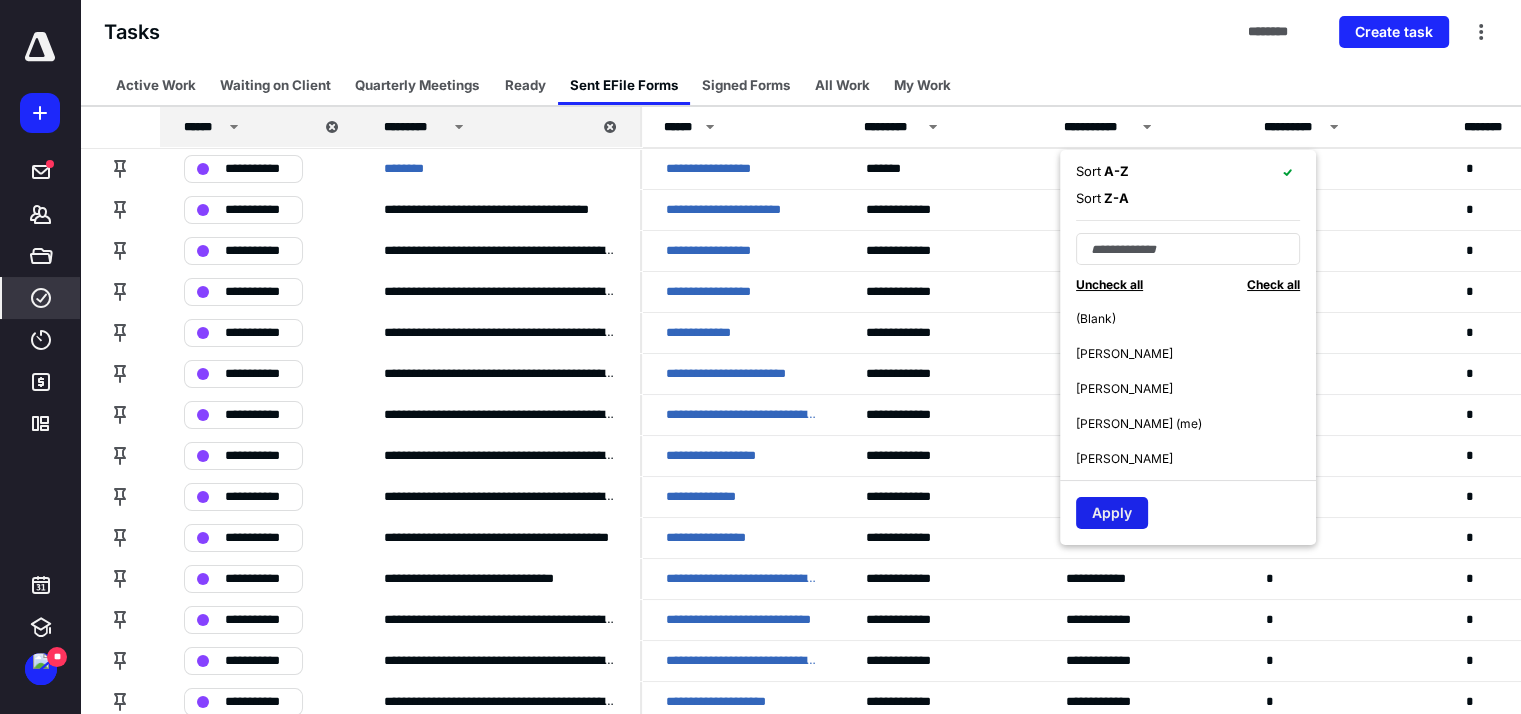 click on "Apply" at bounding box center [1112, 513] 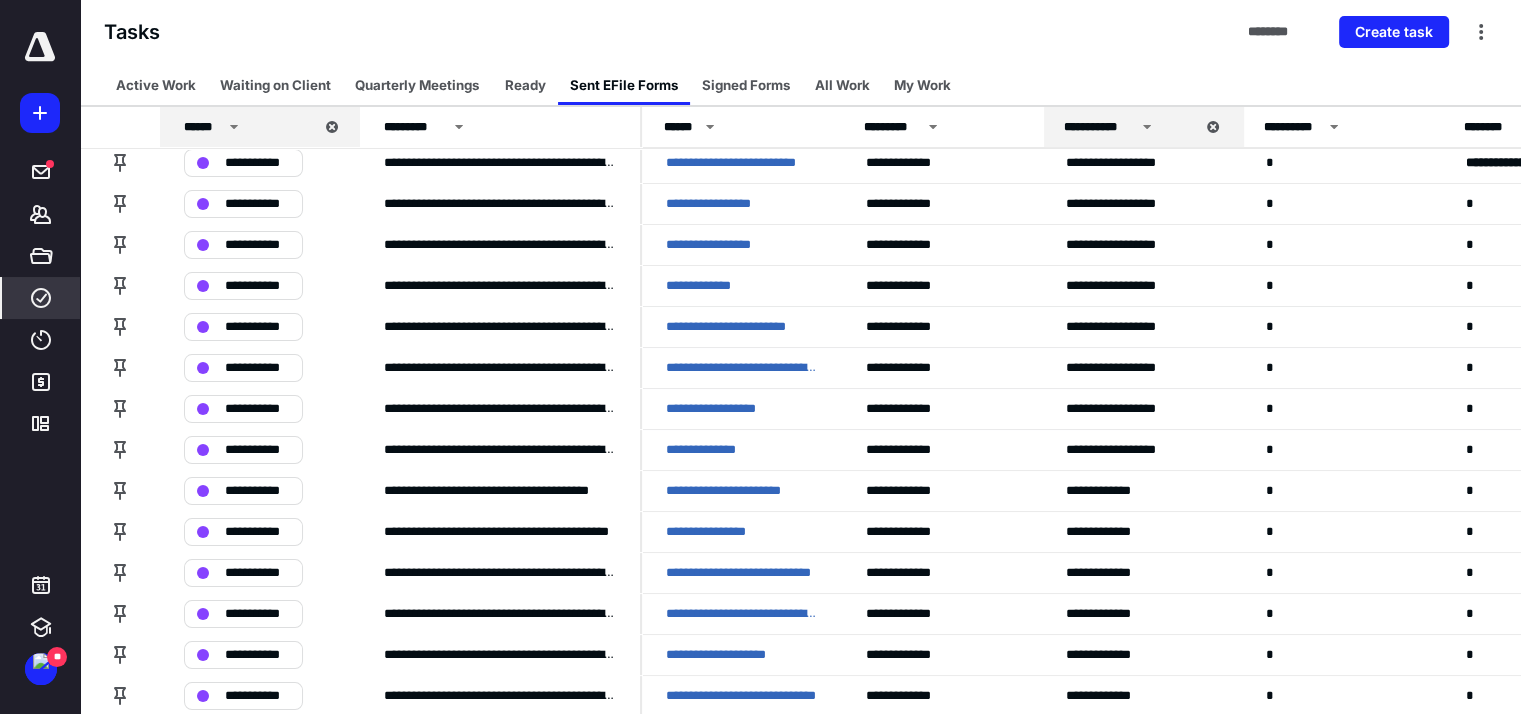 scroll, scrollTop: 0, scrollLeft: 0, axis: both 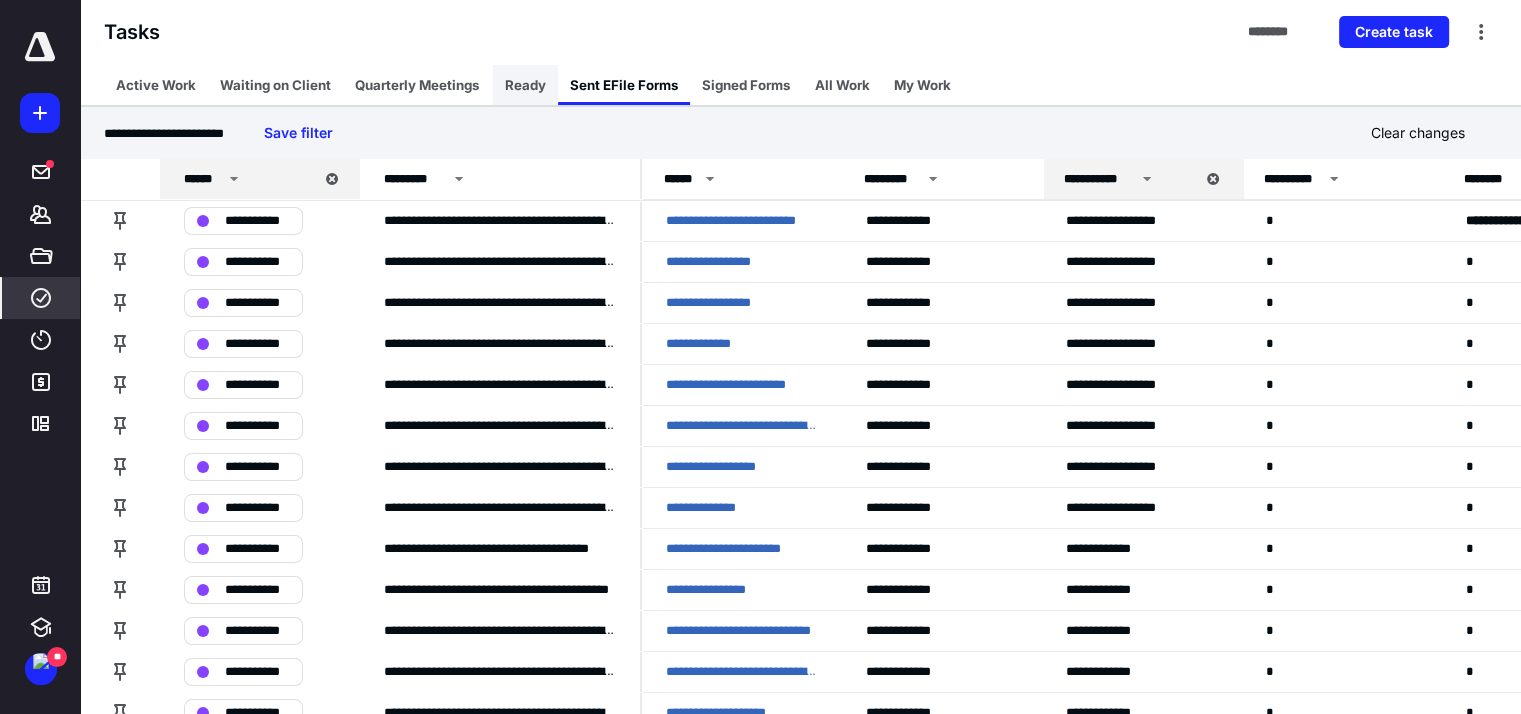 click on "Ready" at bounding box center [525, 85] 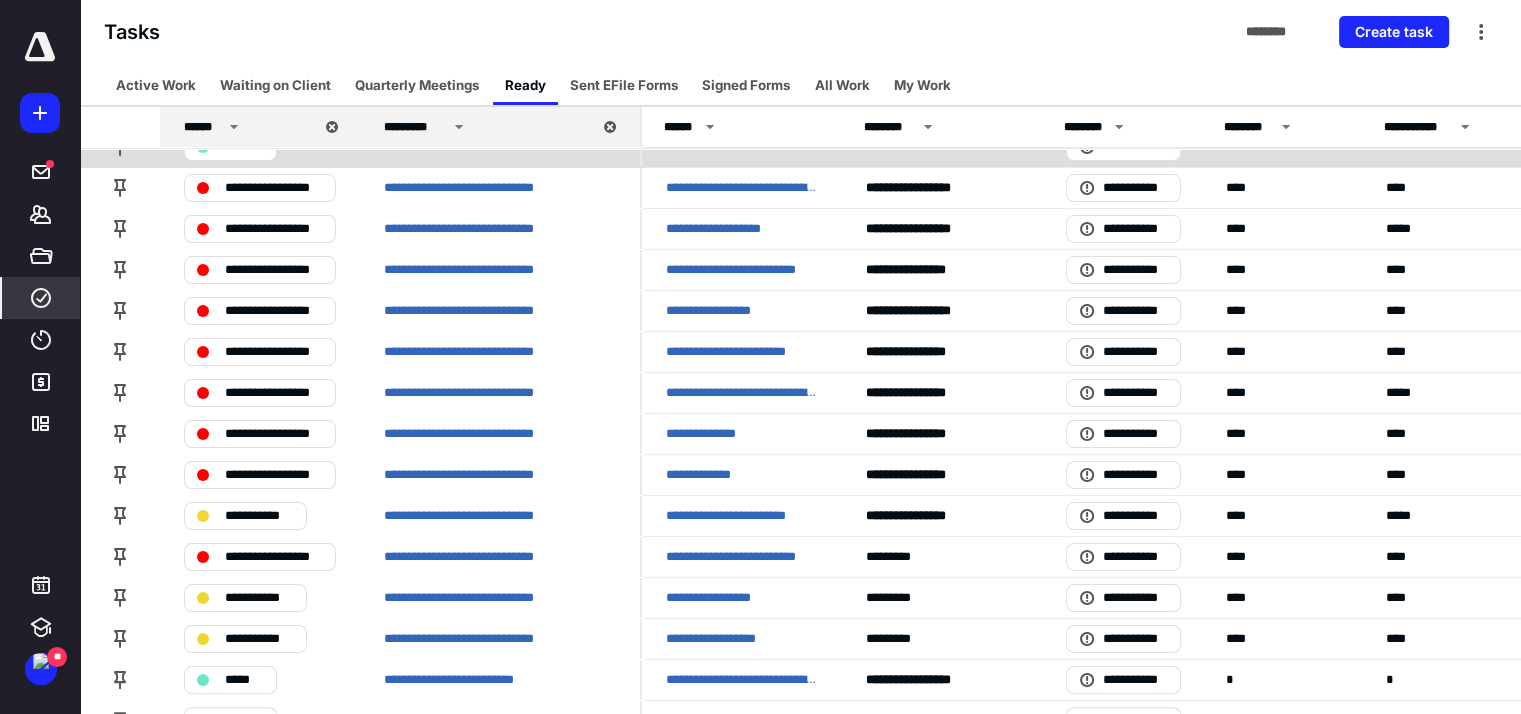 scroll, scrollTop: 300, scrollLeft: 0, axis: vertical 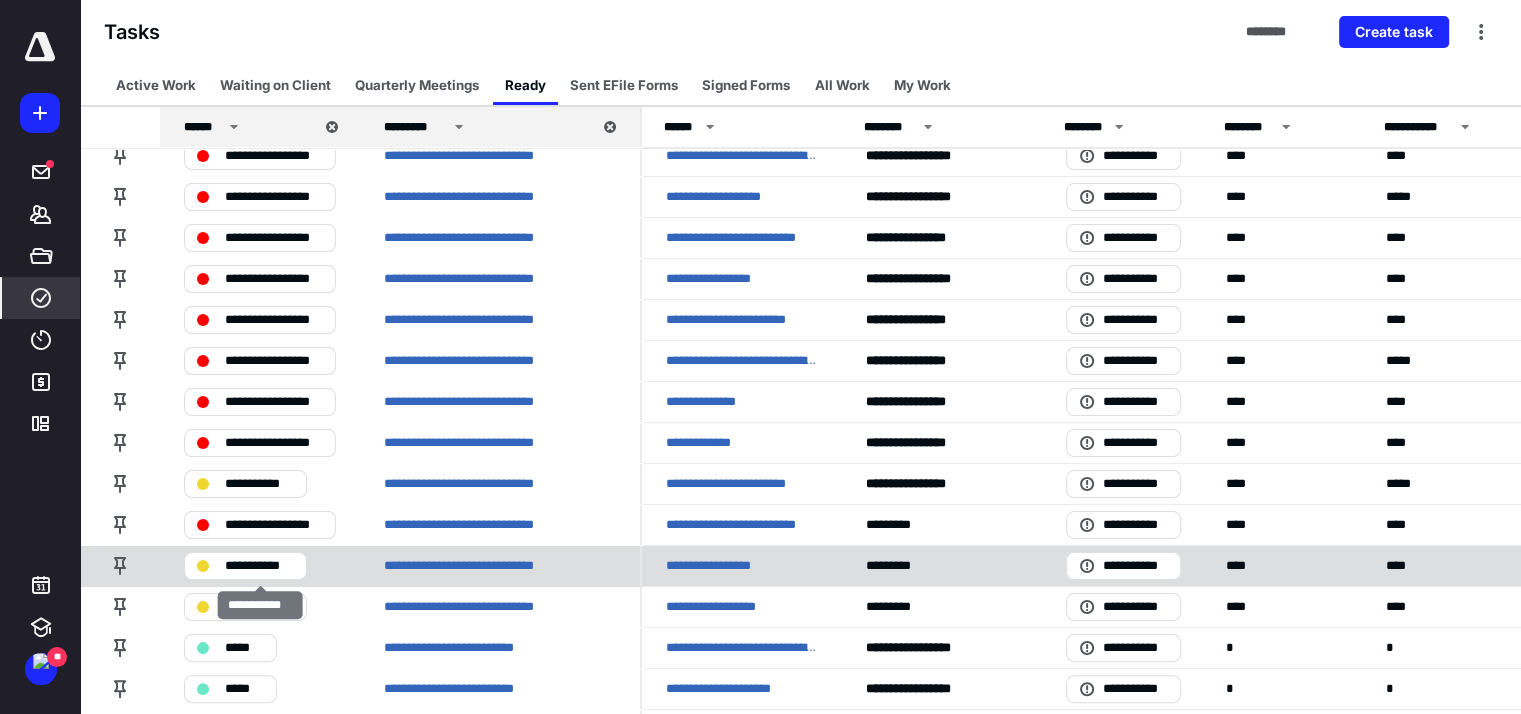 click on "**********" at bounding box center [245, 566] 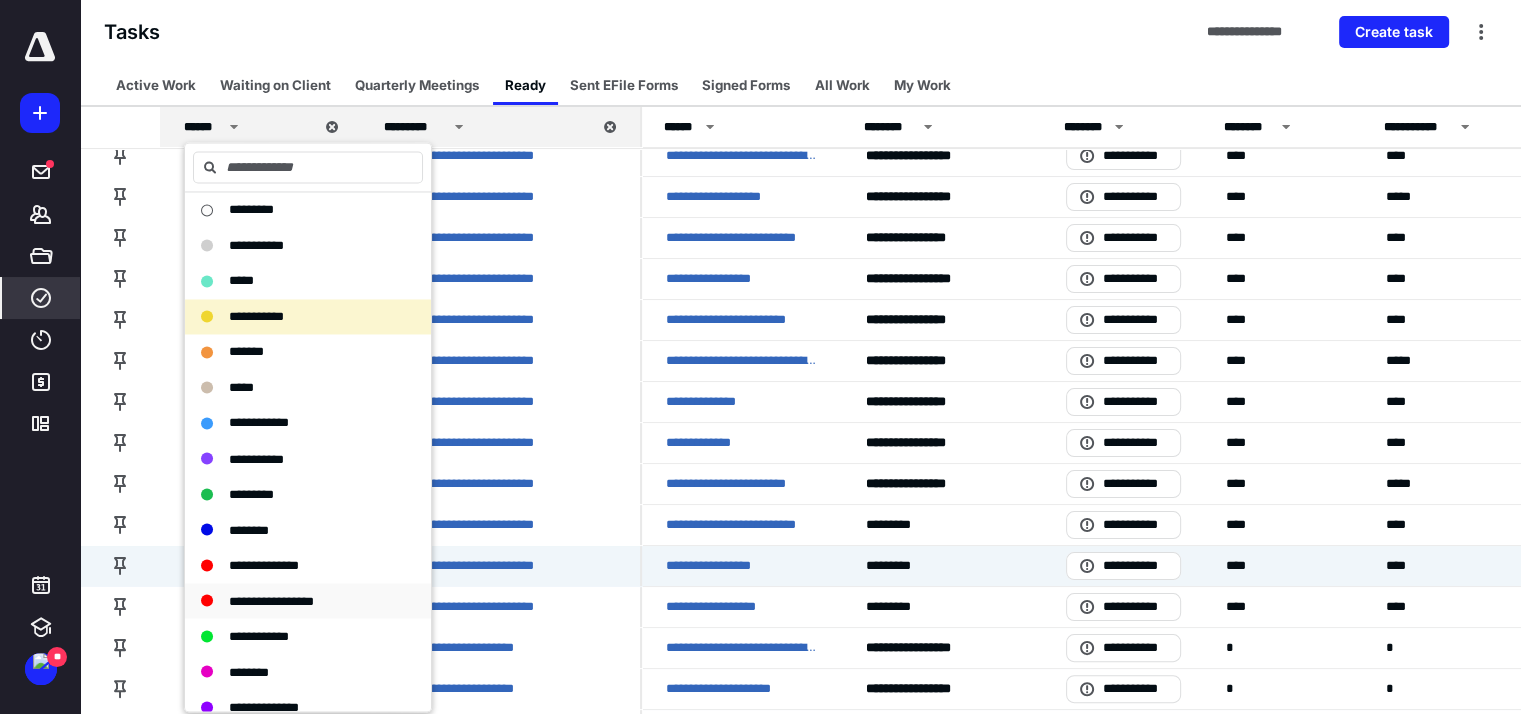 click on "**********" at bounding box center (308, 601) 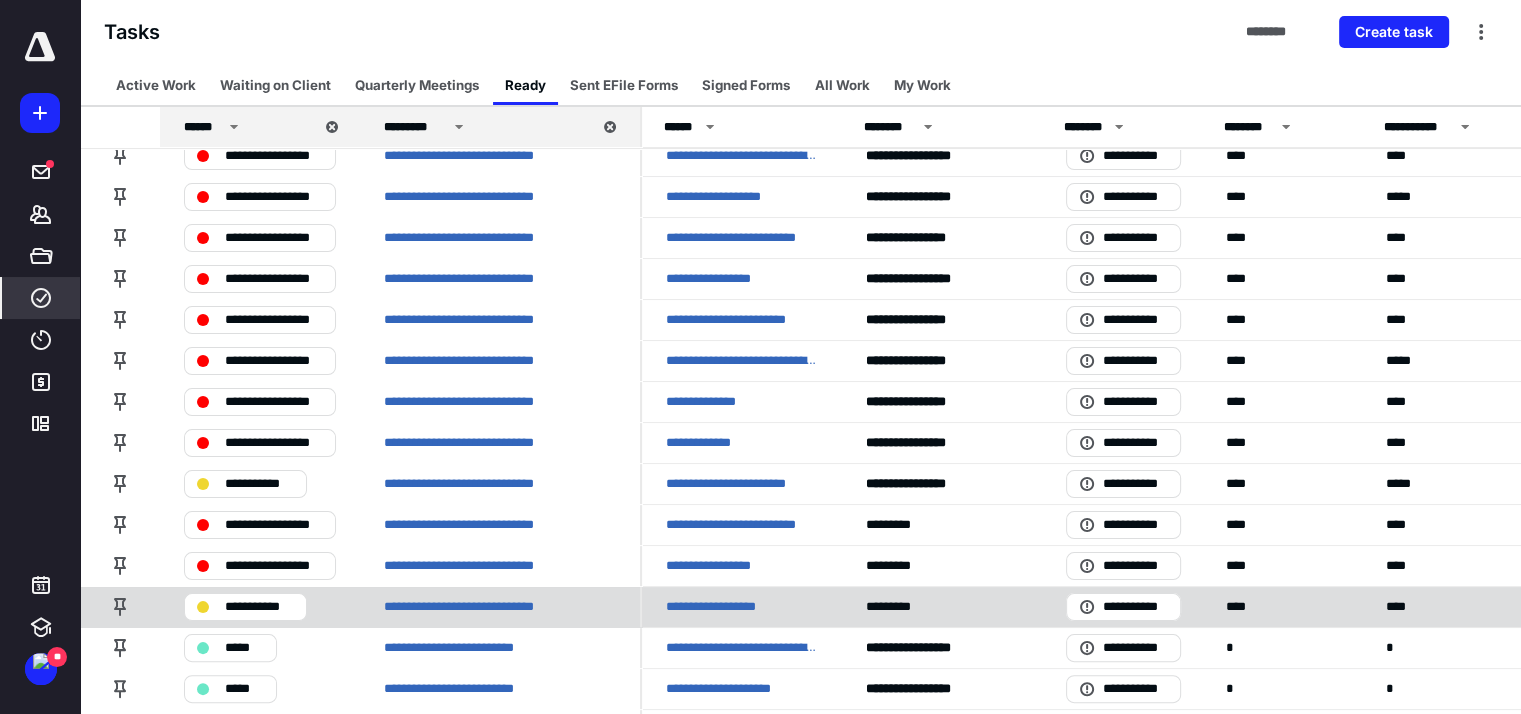 scroll, scrollTop: 218, scrollLeft: 0, axis: vertical 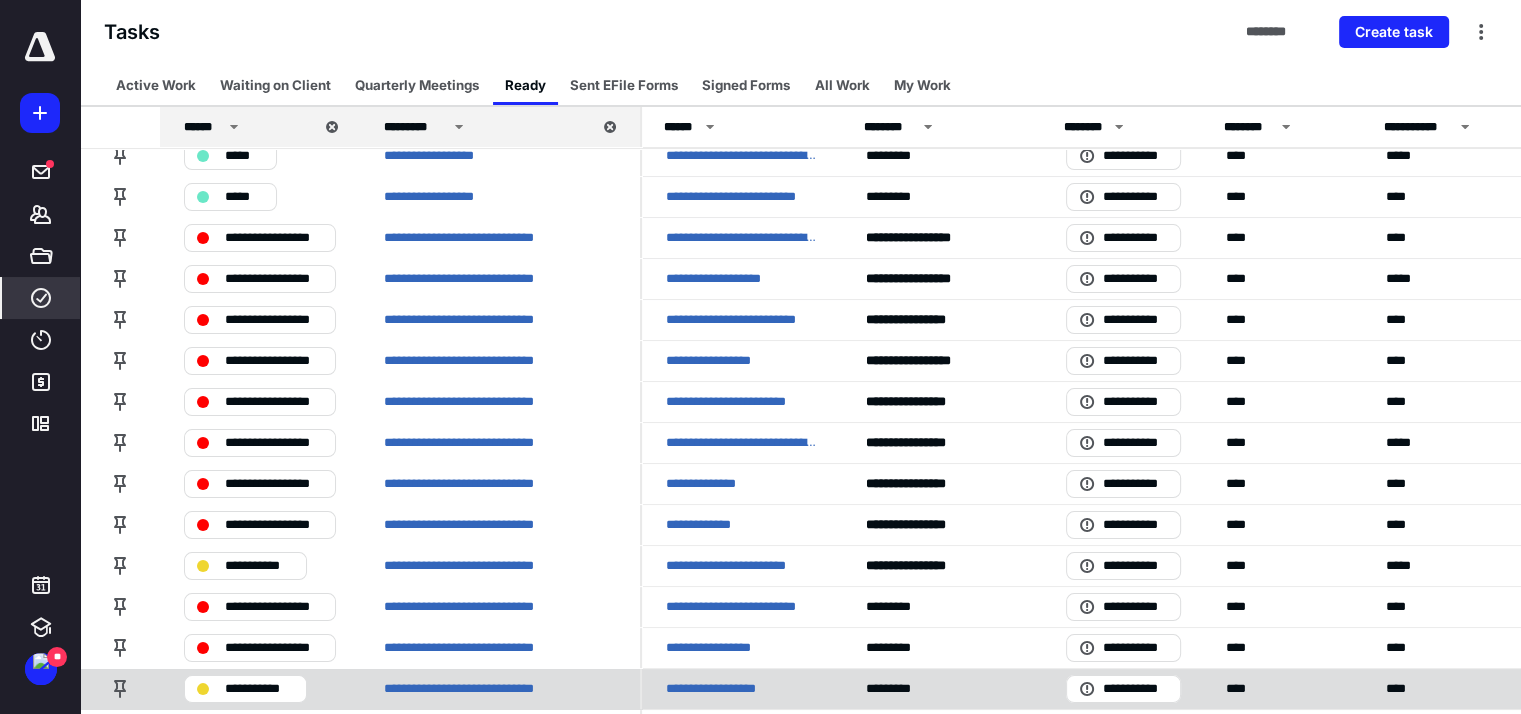 click on "**********" at bounding box center (274, 607) 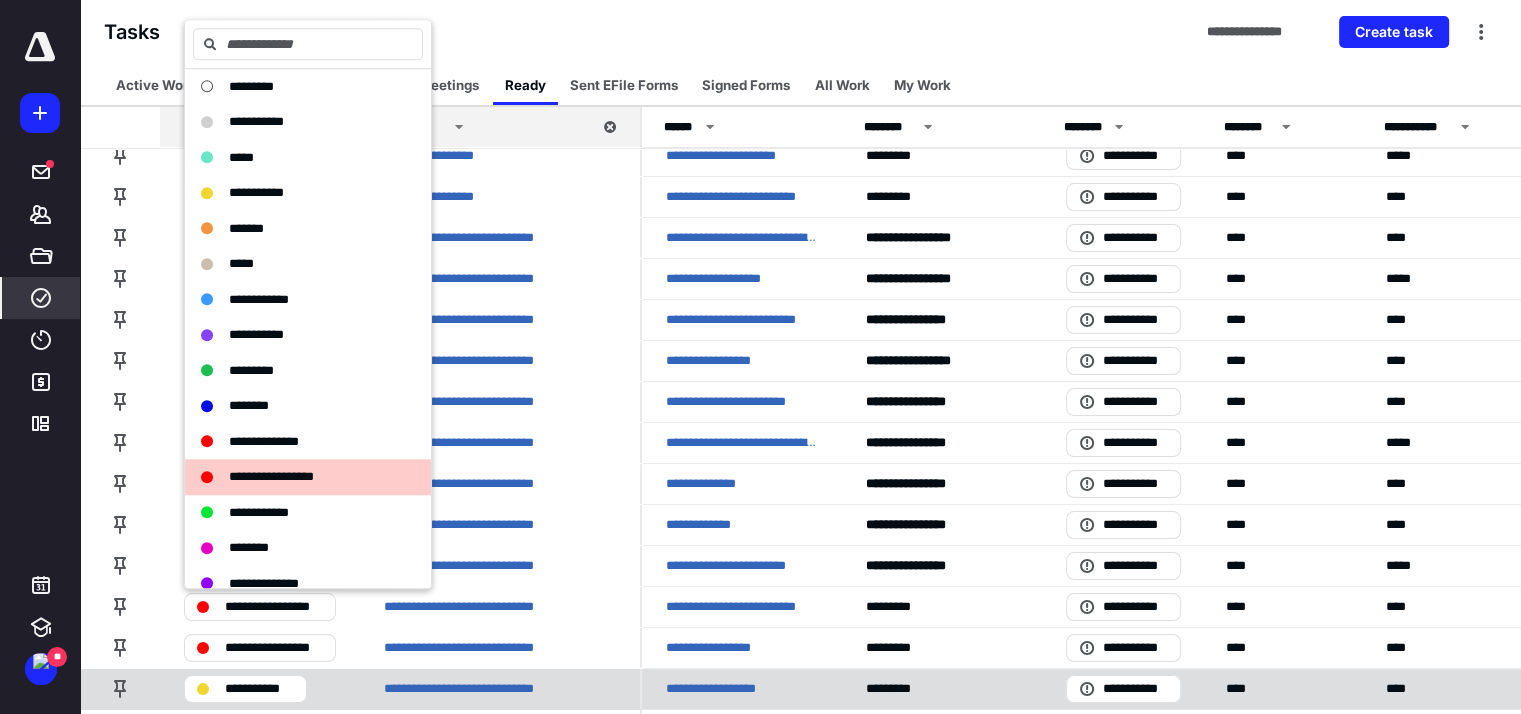 click on "**********" at bounding box center (259, 689) 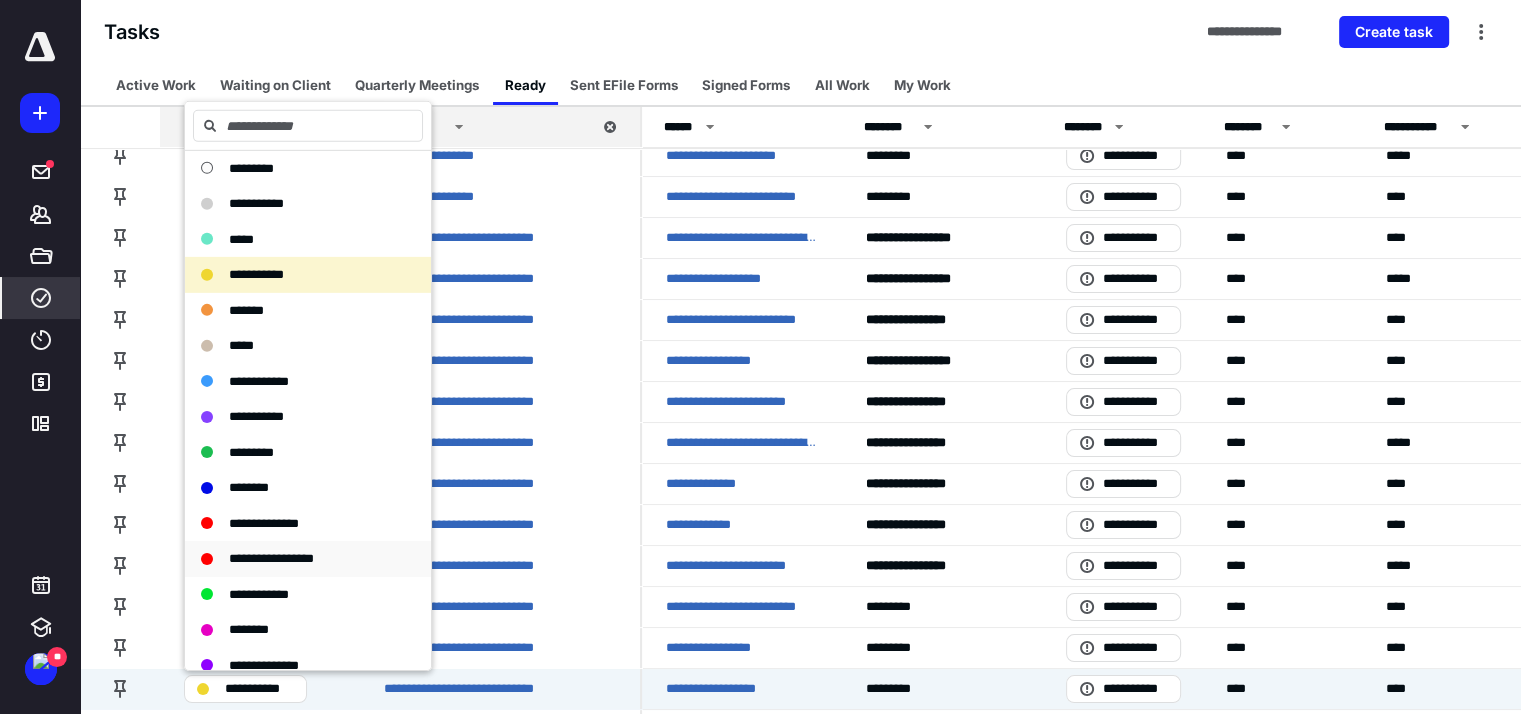 click on "**********" at bounding box center [271, 558] 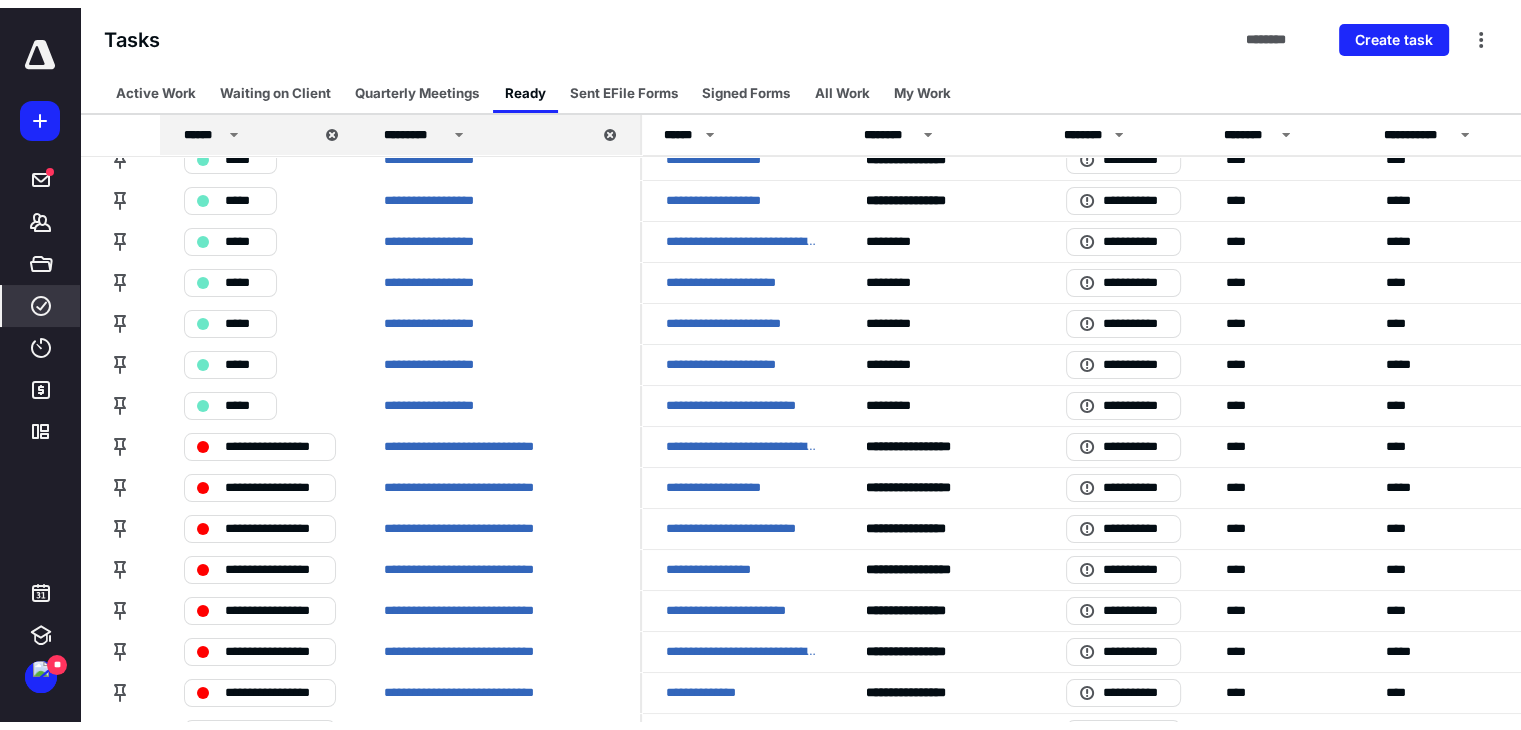 scroll, scrollTop: 0, scrollLeft: 0, axis: both 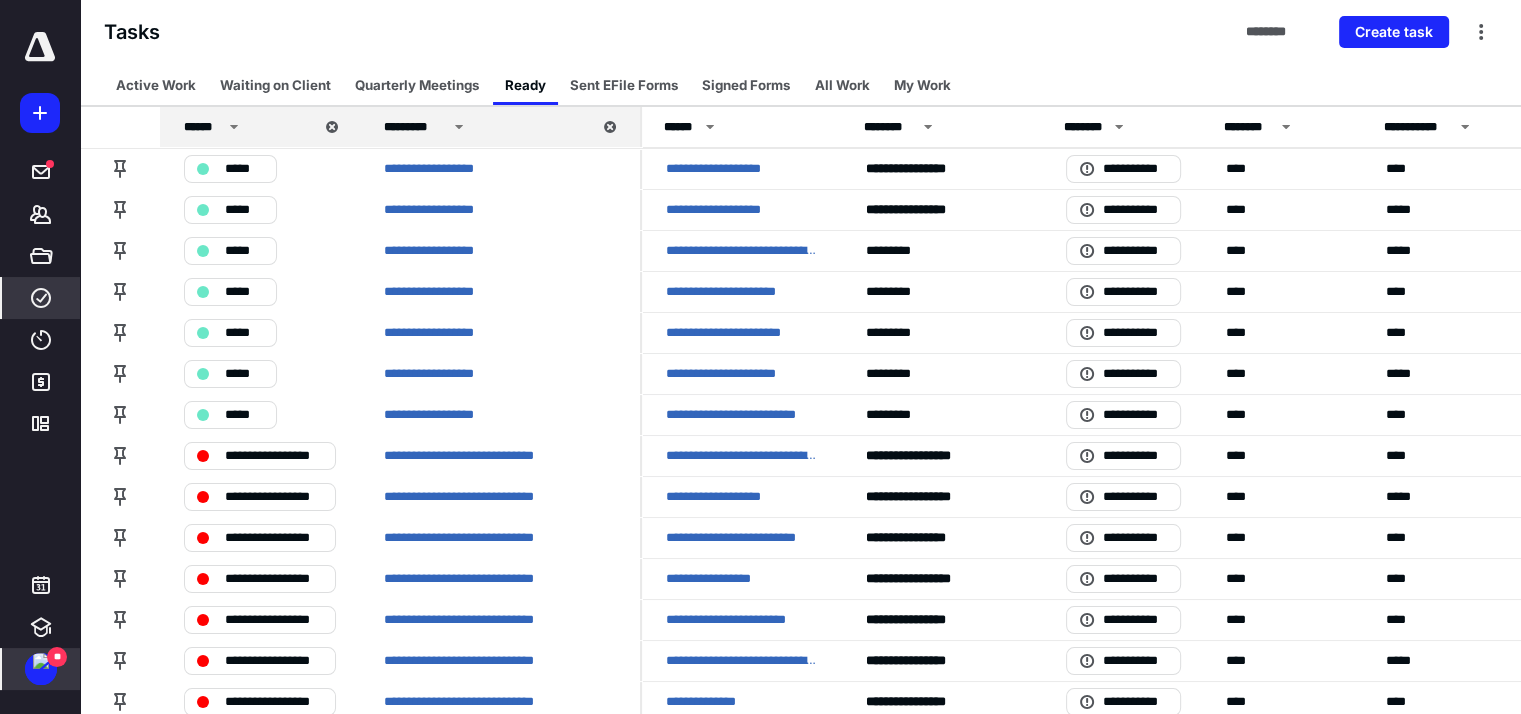 click at bounding box center [41, 661] 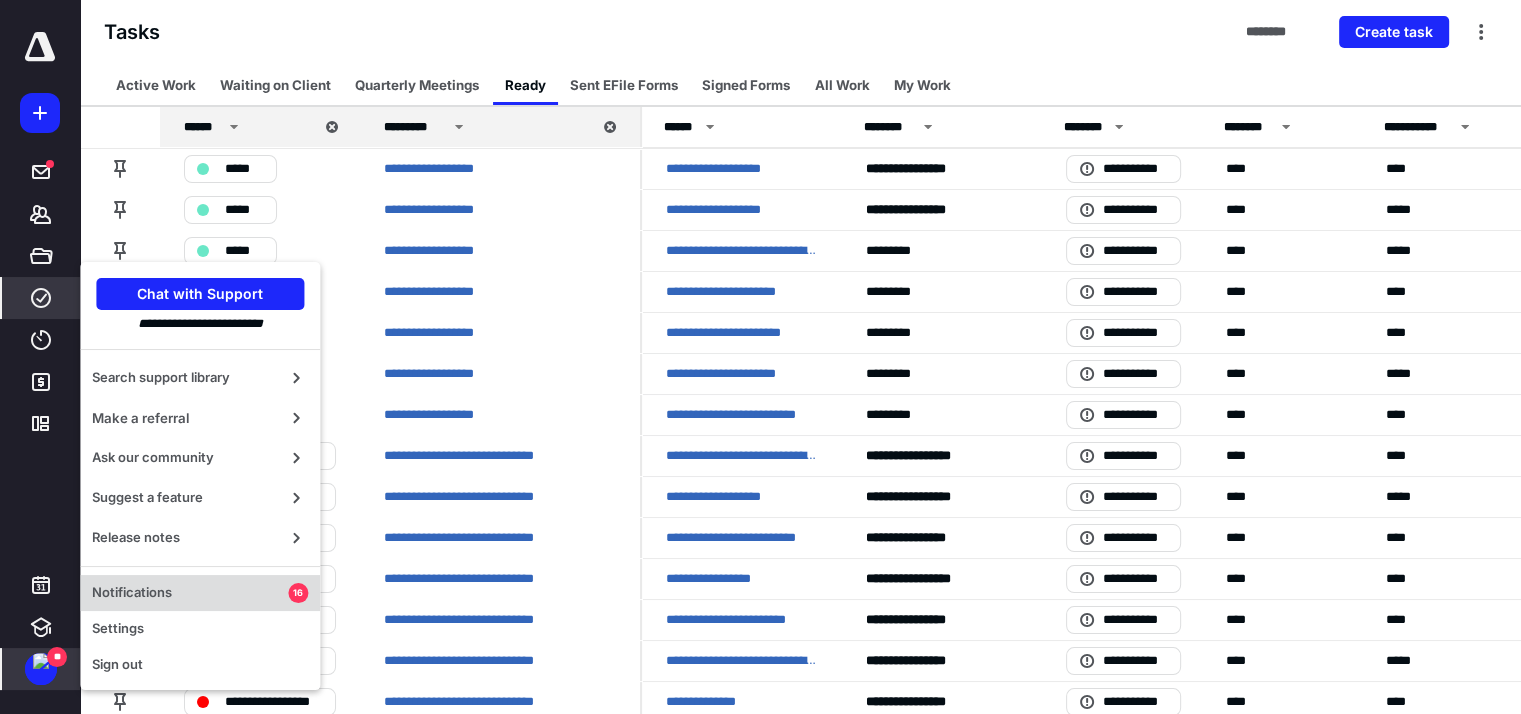 click on "Notifications" at bounding box center [190, 593] 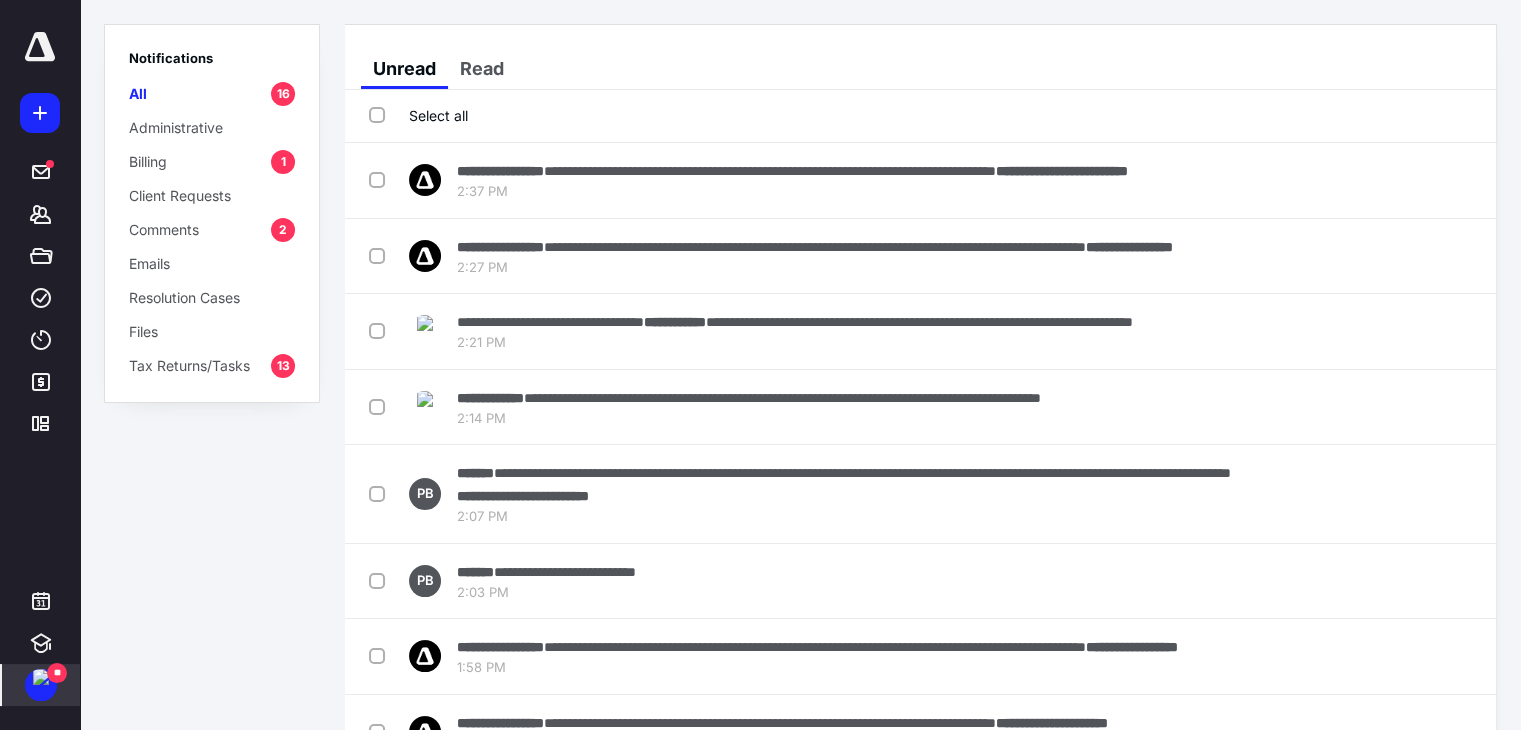 click on "Comments" at bounding box center [164, 229] 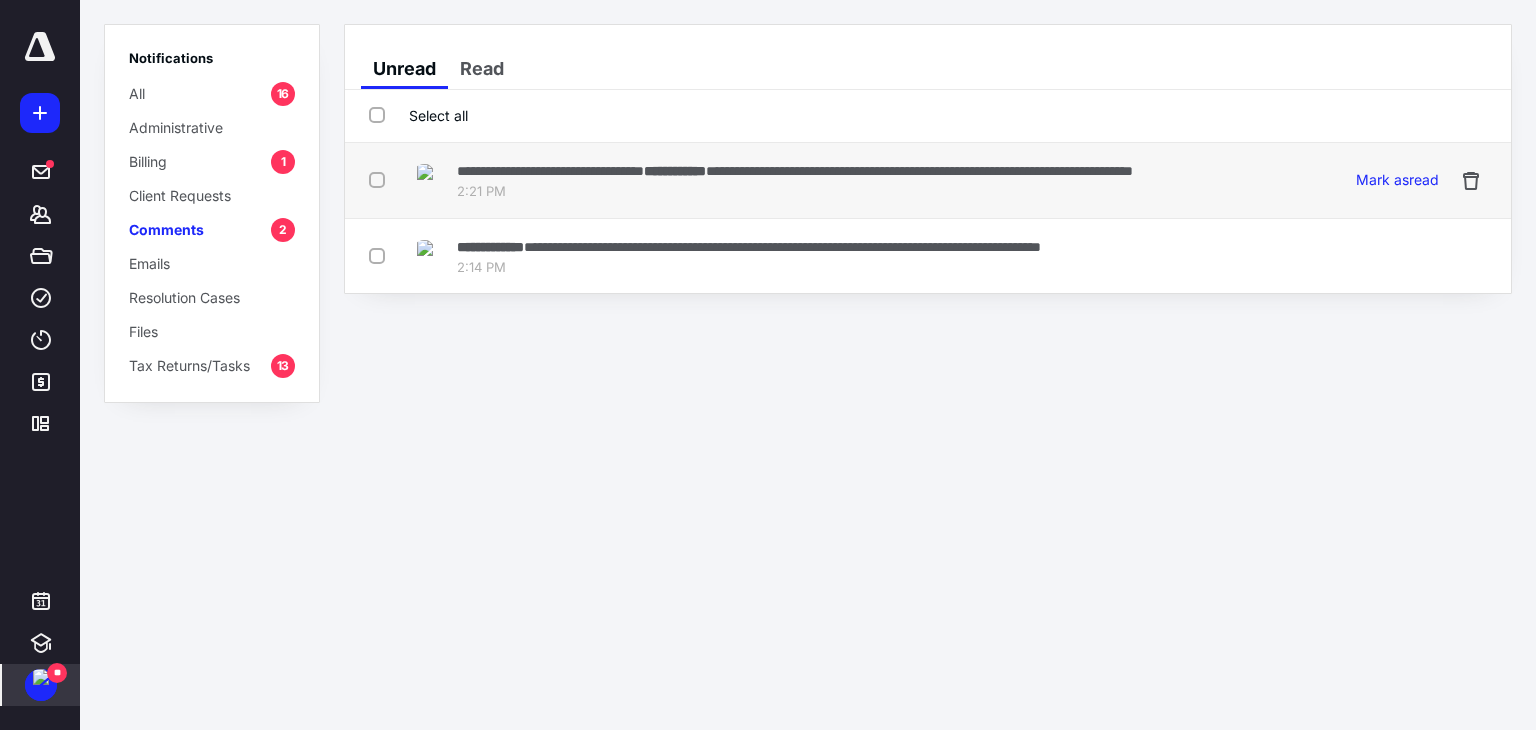 click on "**********" at bounding box center [795, 170] 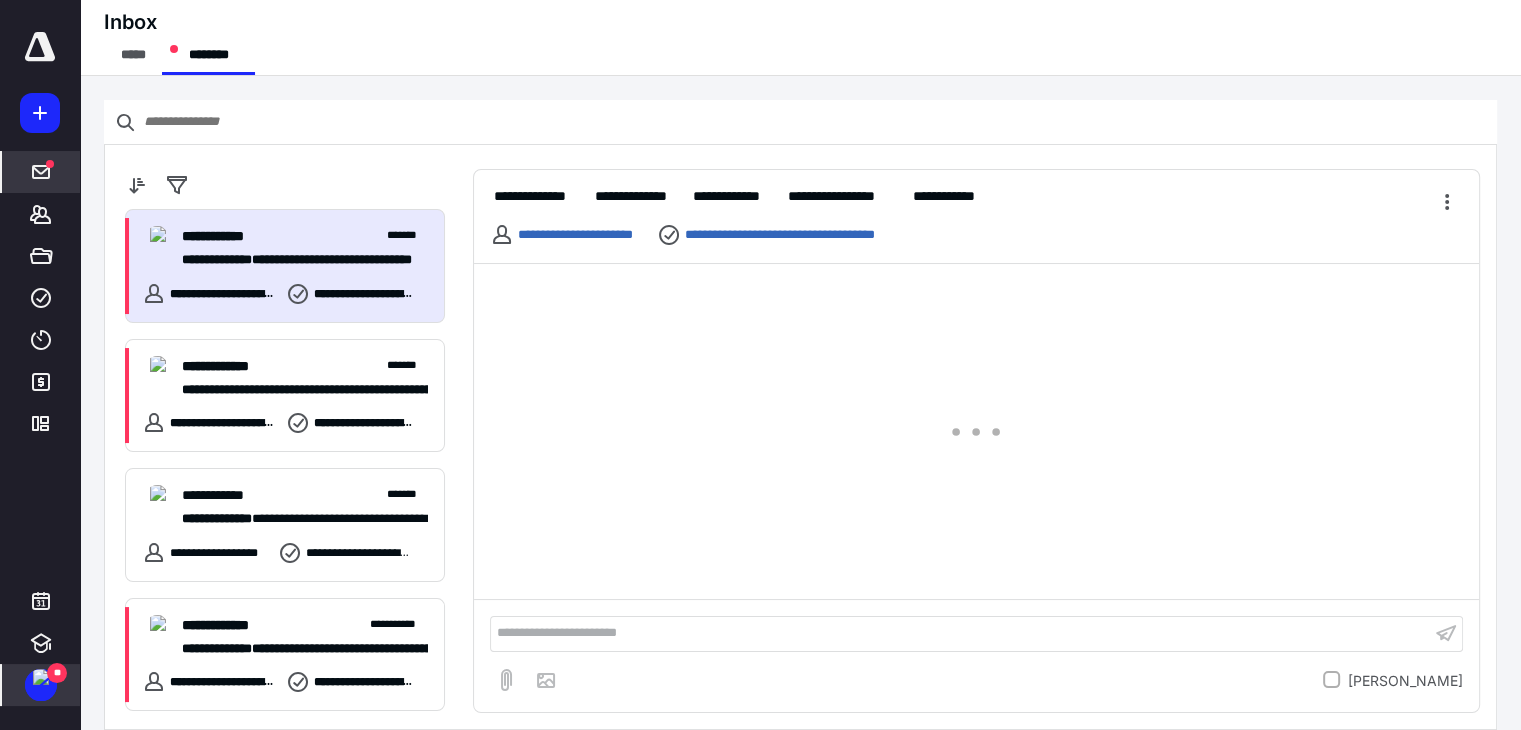 scroll, scrollTop: 39, scrollLeft: 0, axis: vertical 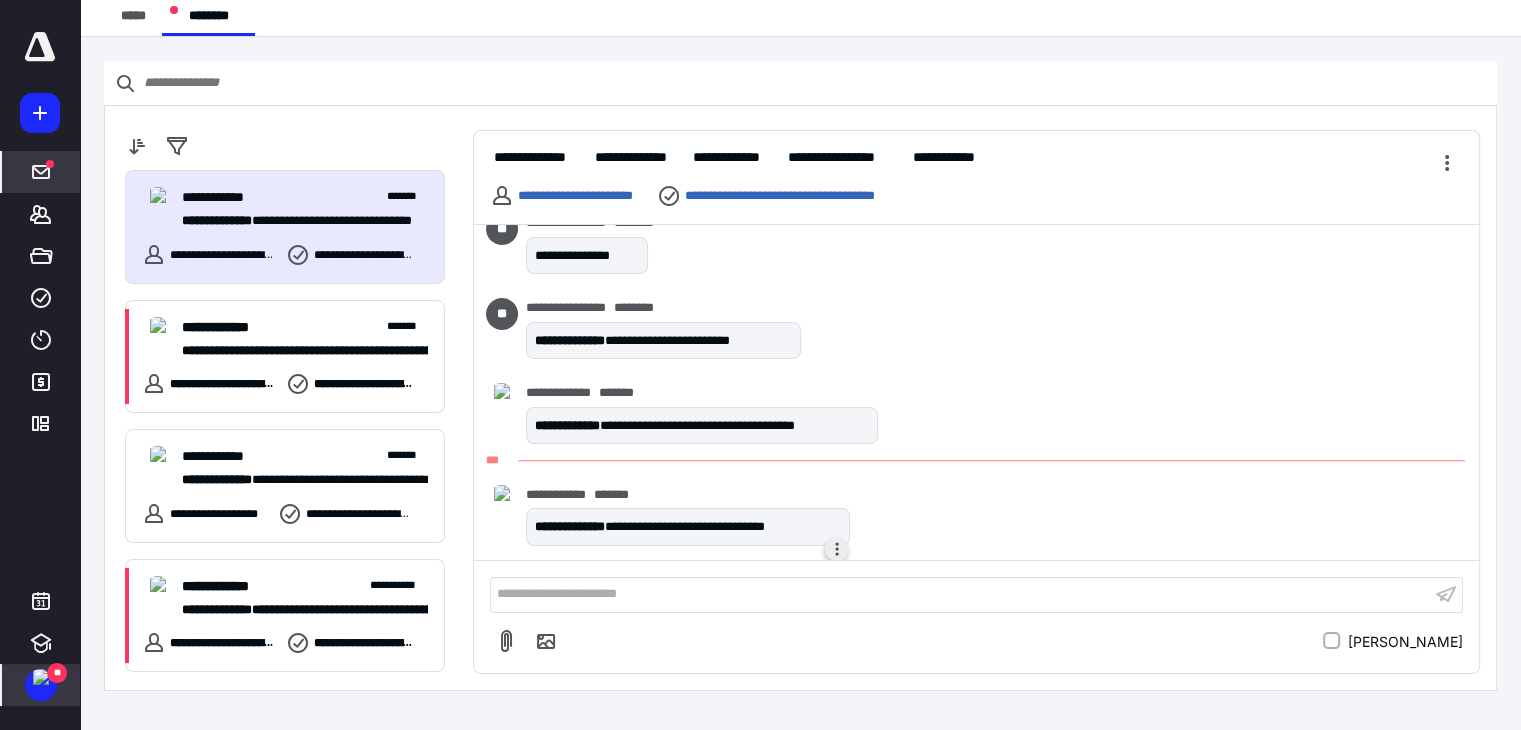 click at bounding box center (837, 549) 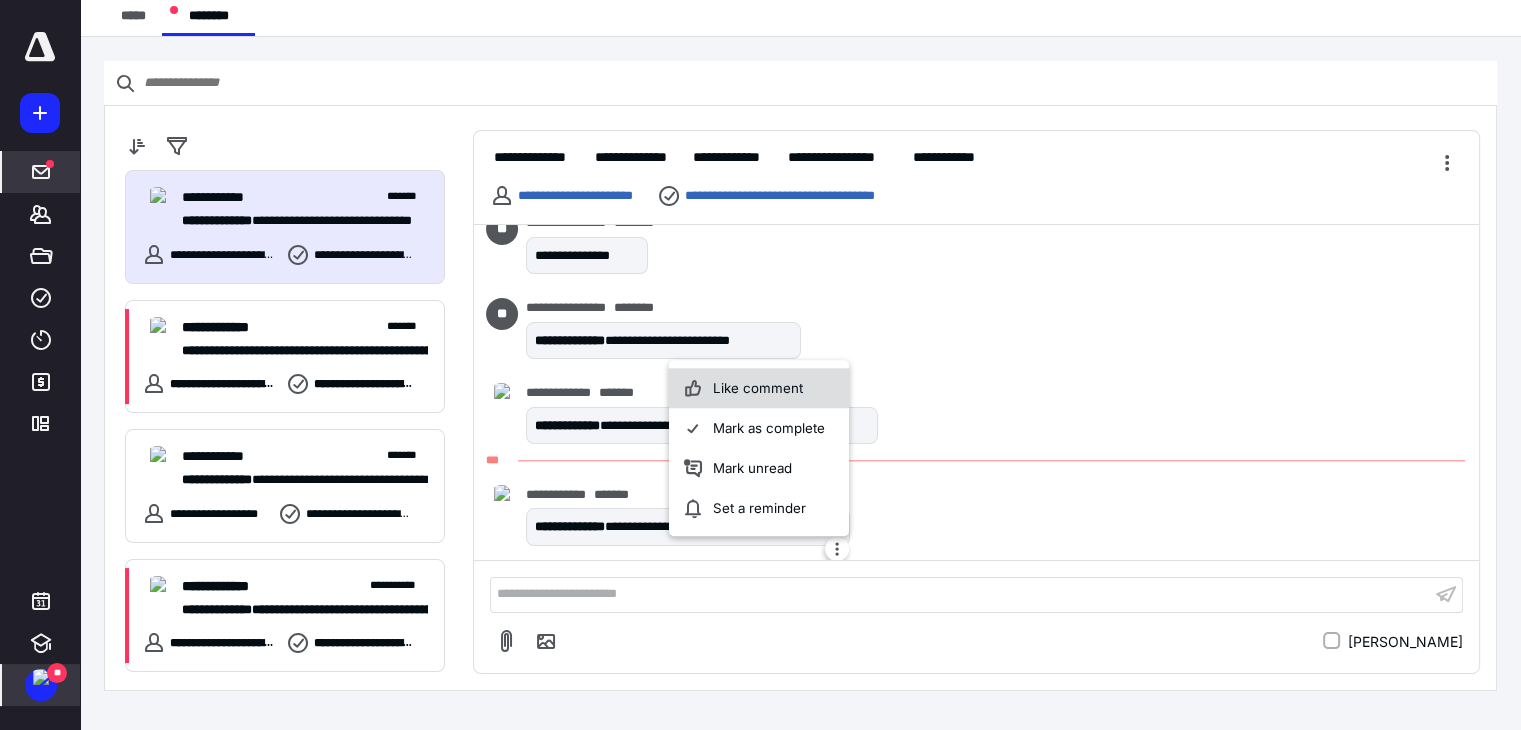 click on "Like comment" at bounding box center [759, 388] 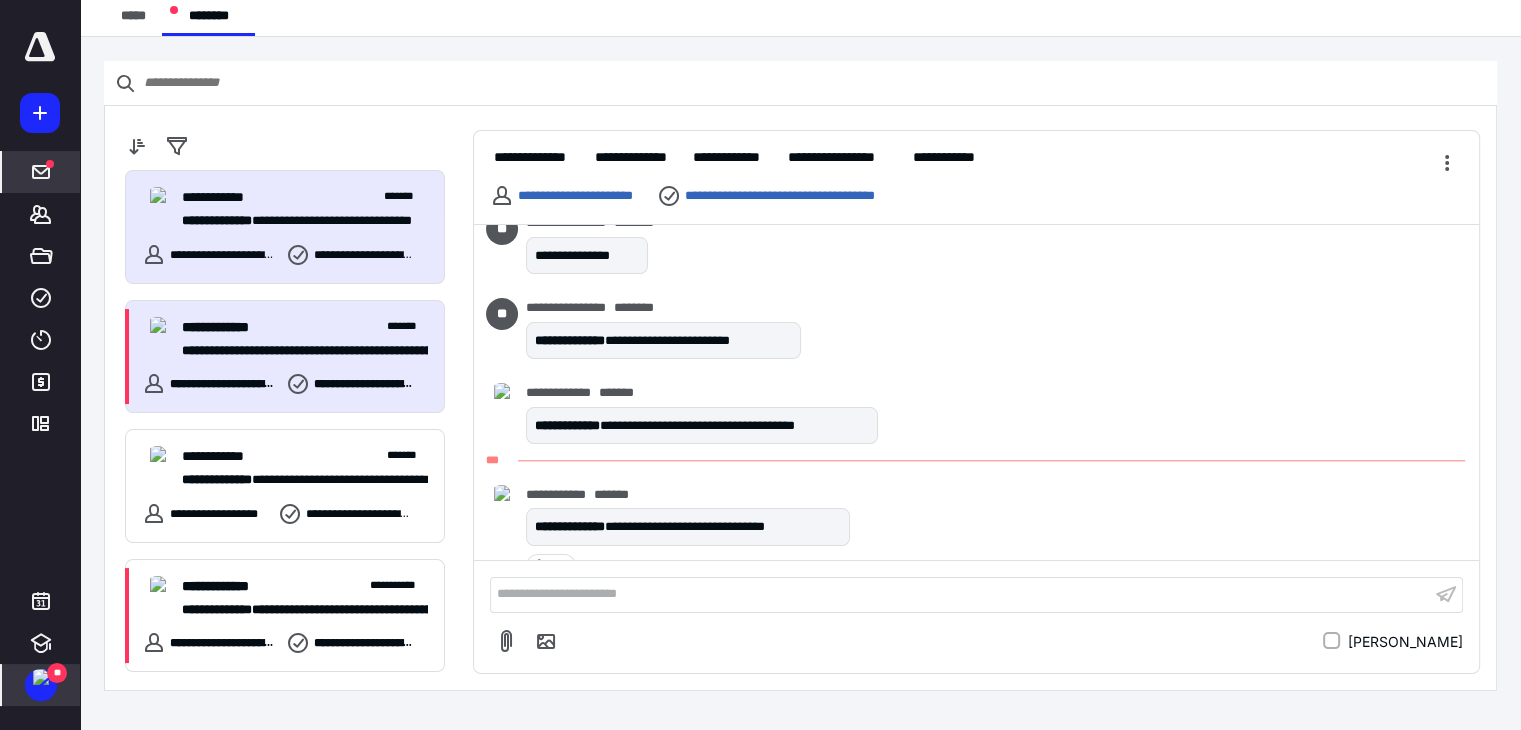 click on "**********" at bounding box center (297, 351) 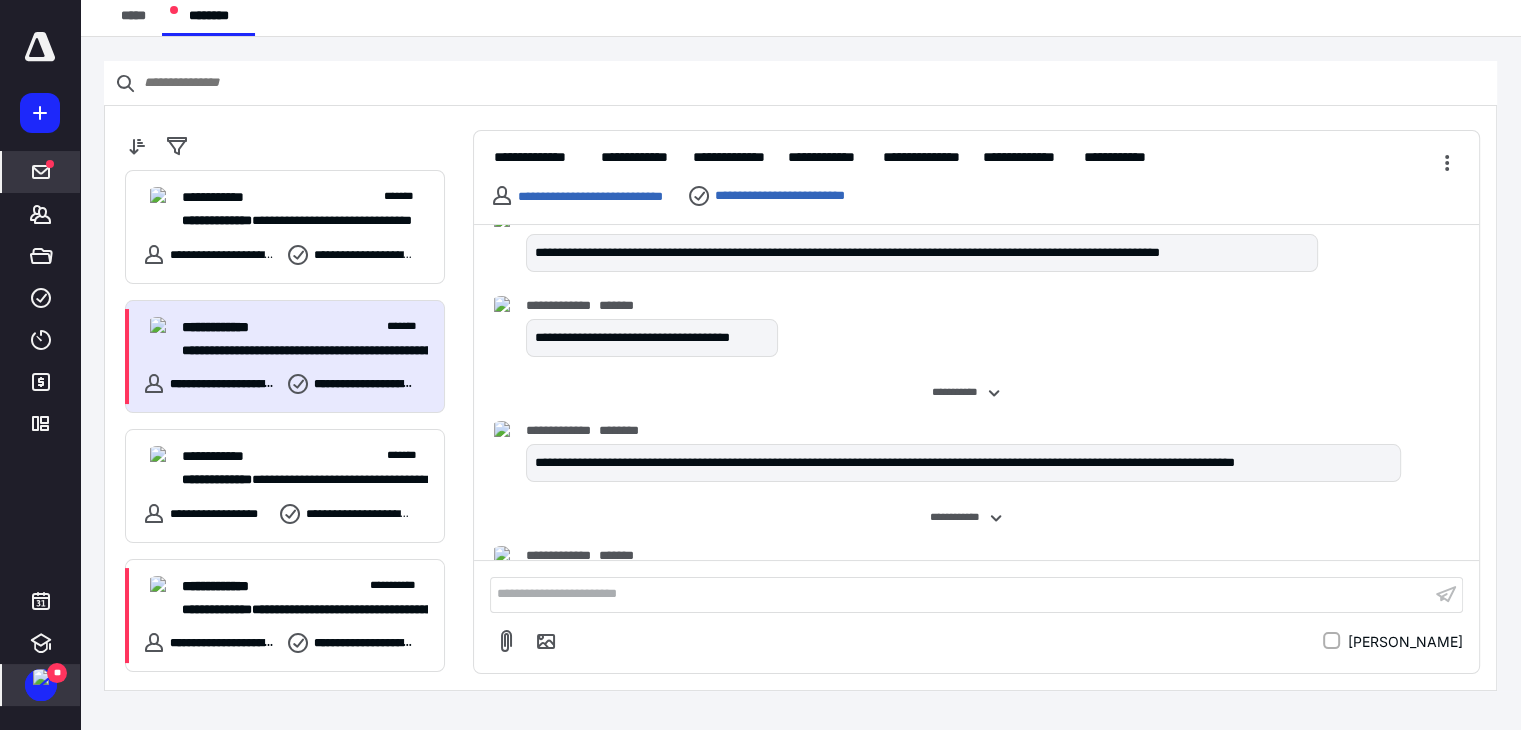 scroll, scrollTop: 2752, scrollLeft: 0, axis: vertical 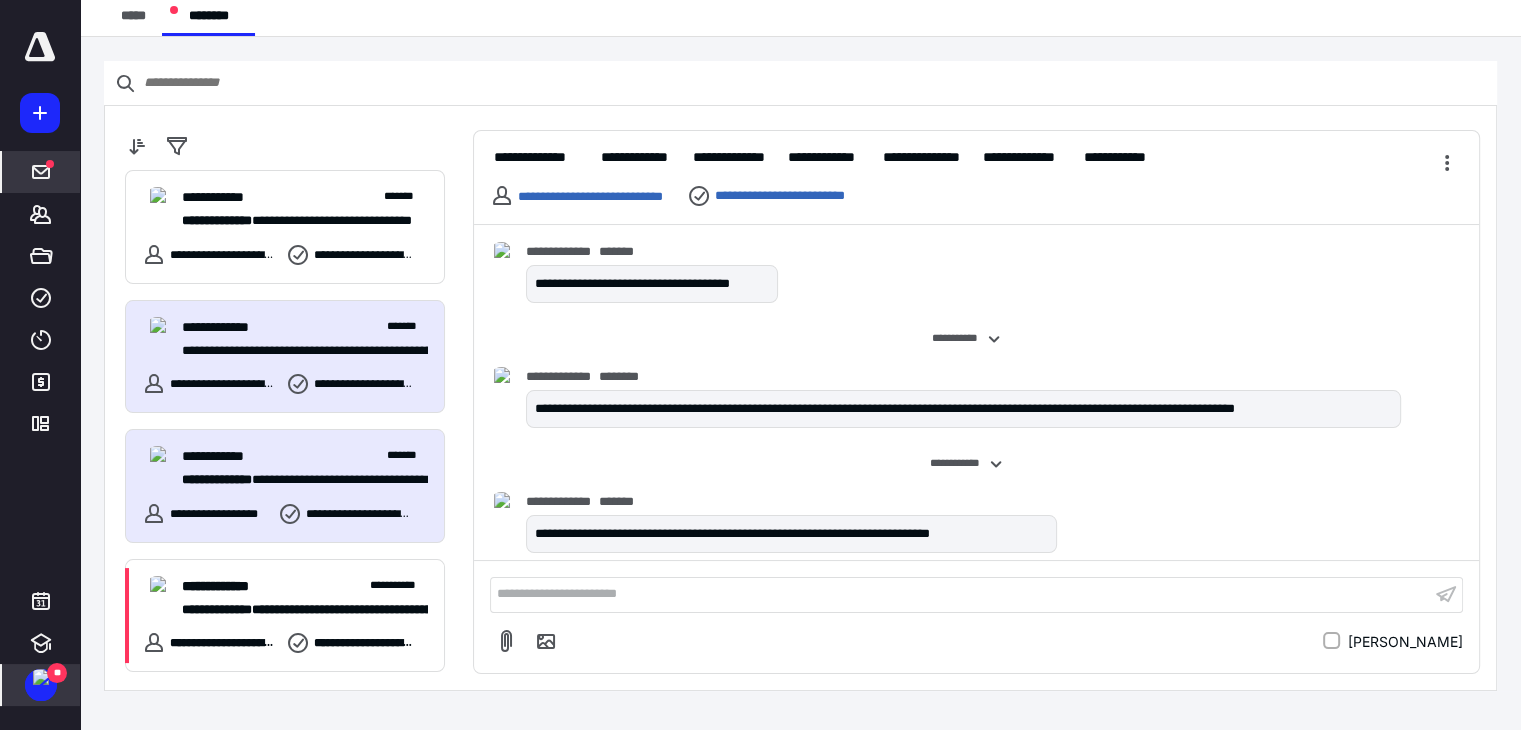 click on "**********" at bounding box center (297, 480) 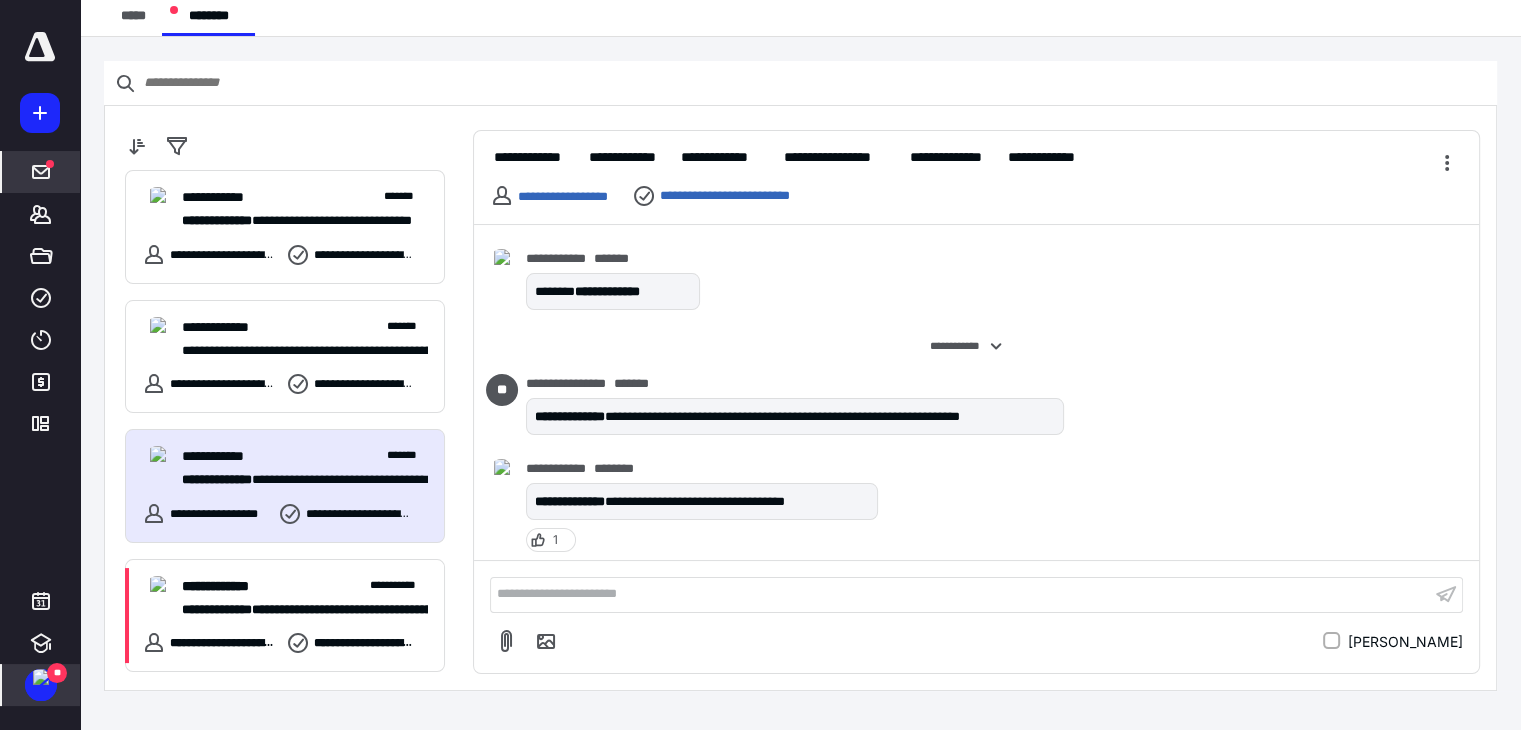 scroll, scrollTop: 679, scrollLeft: 0, axis: vertical 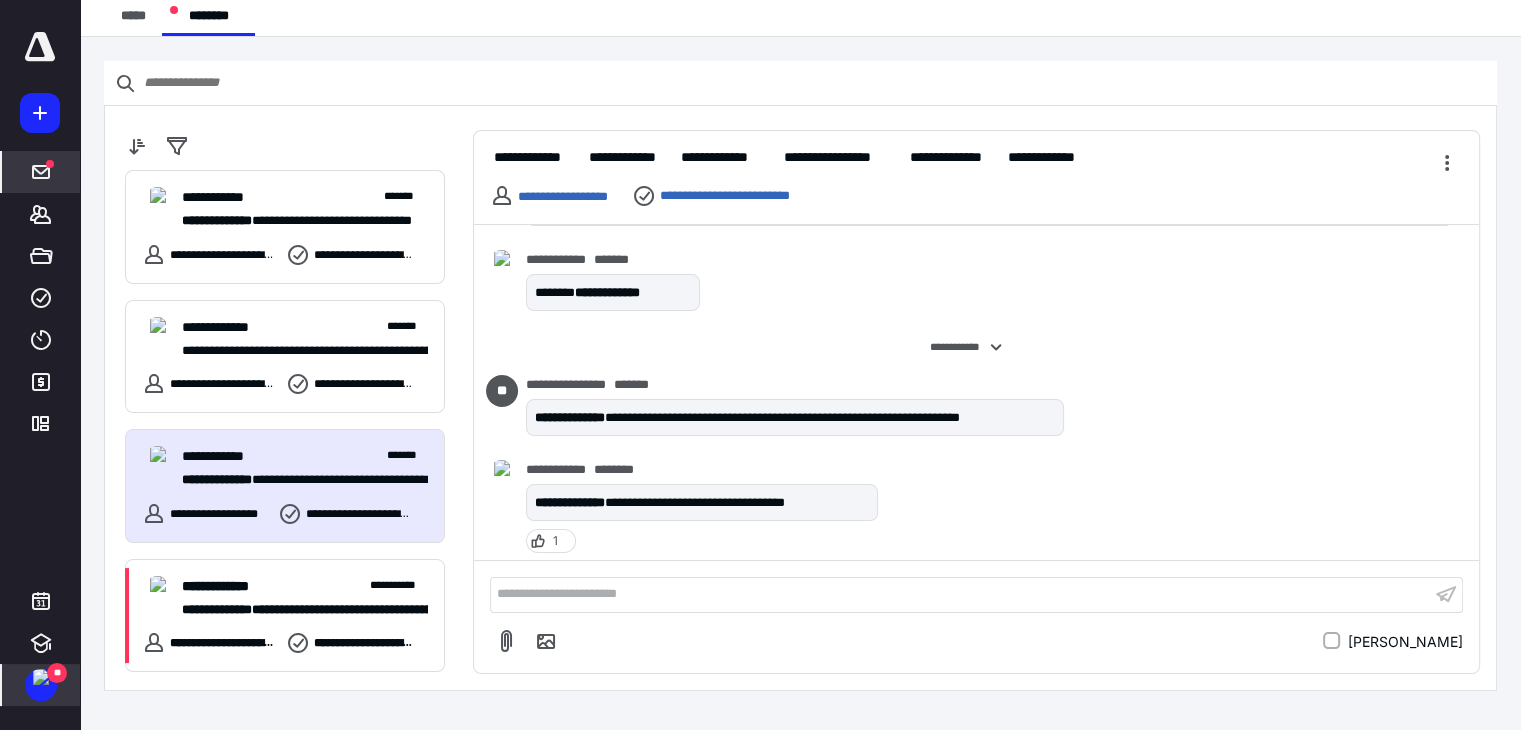 click at bounding box center (41, 677) 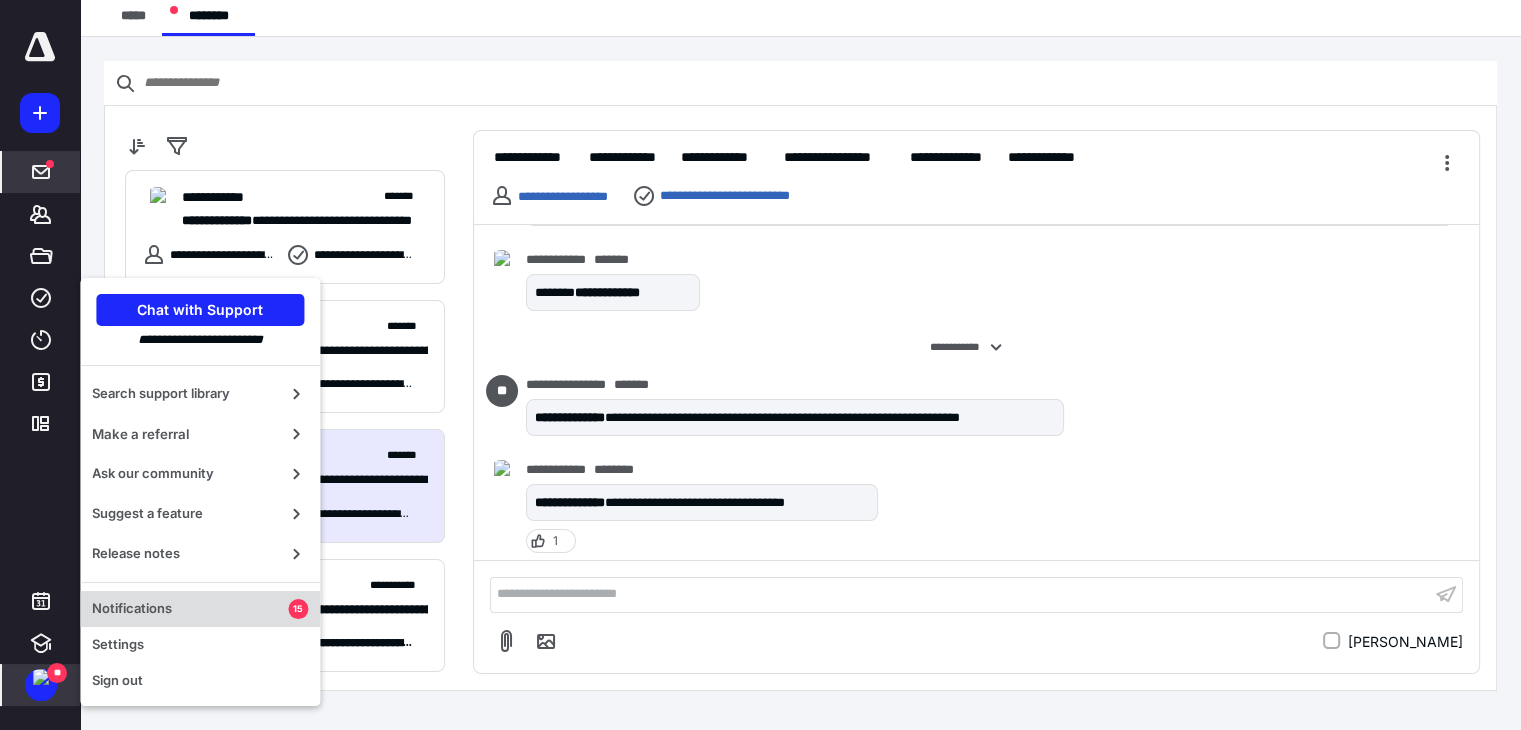 click on "Notifications" at bounding box center (190, 609) 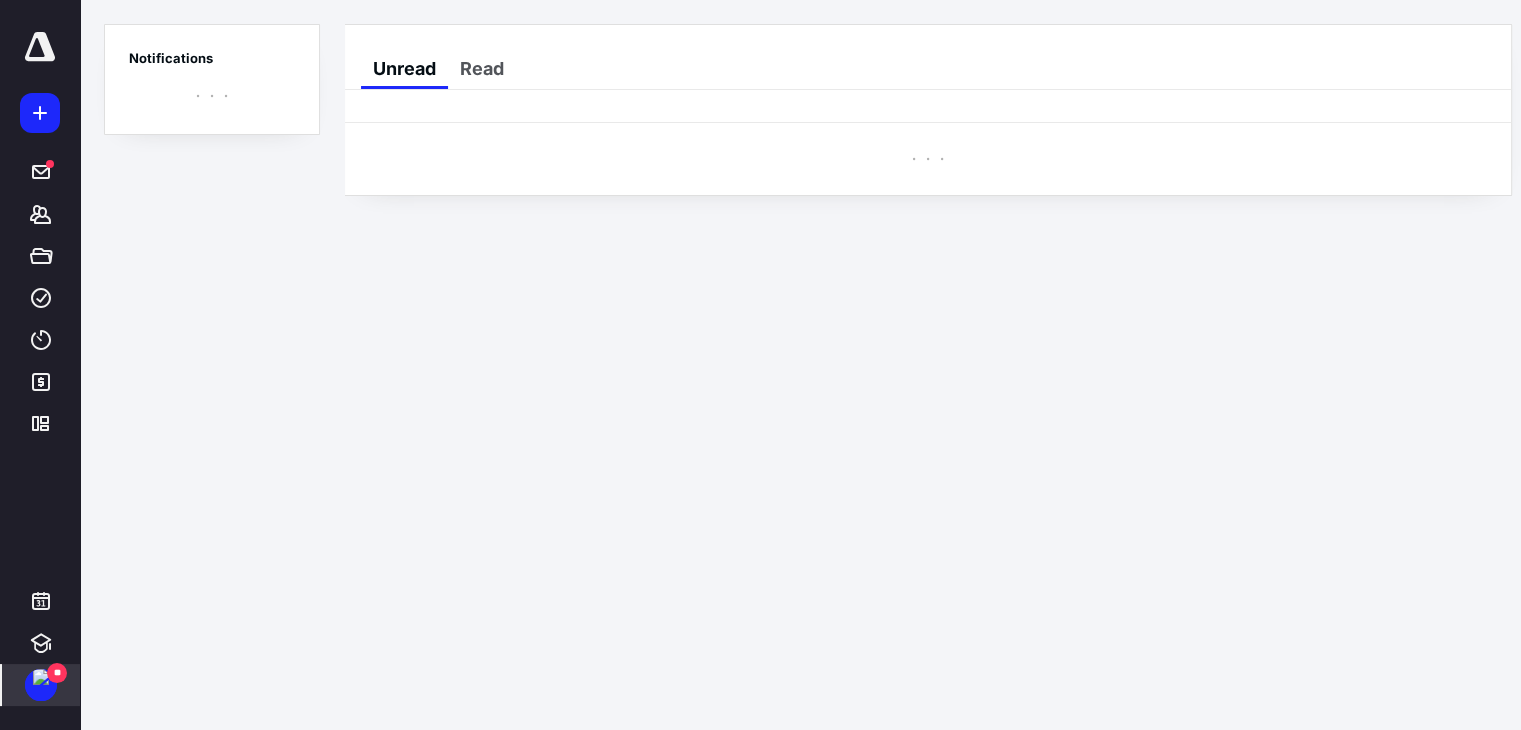 scroll, scrollTop: 0, scrollLeft: 0, axis: both 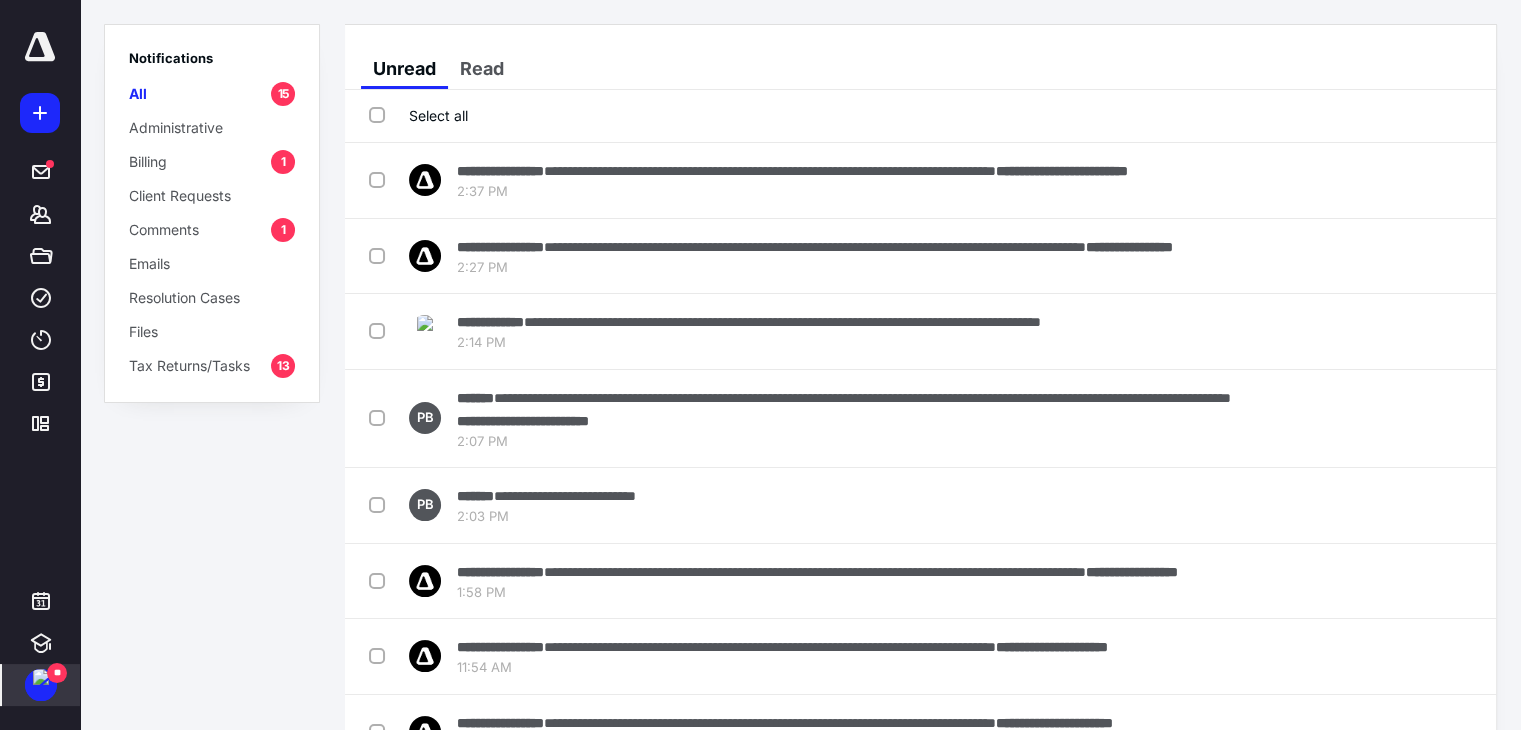 click on "Comments" at bounding box center [164, 229] 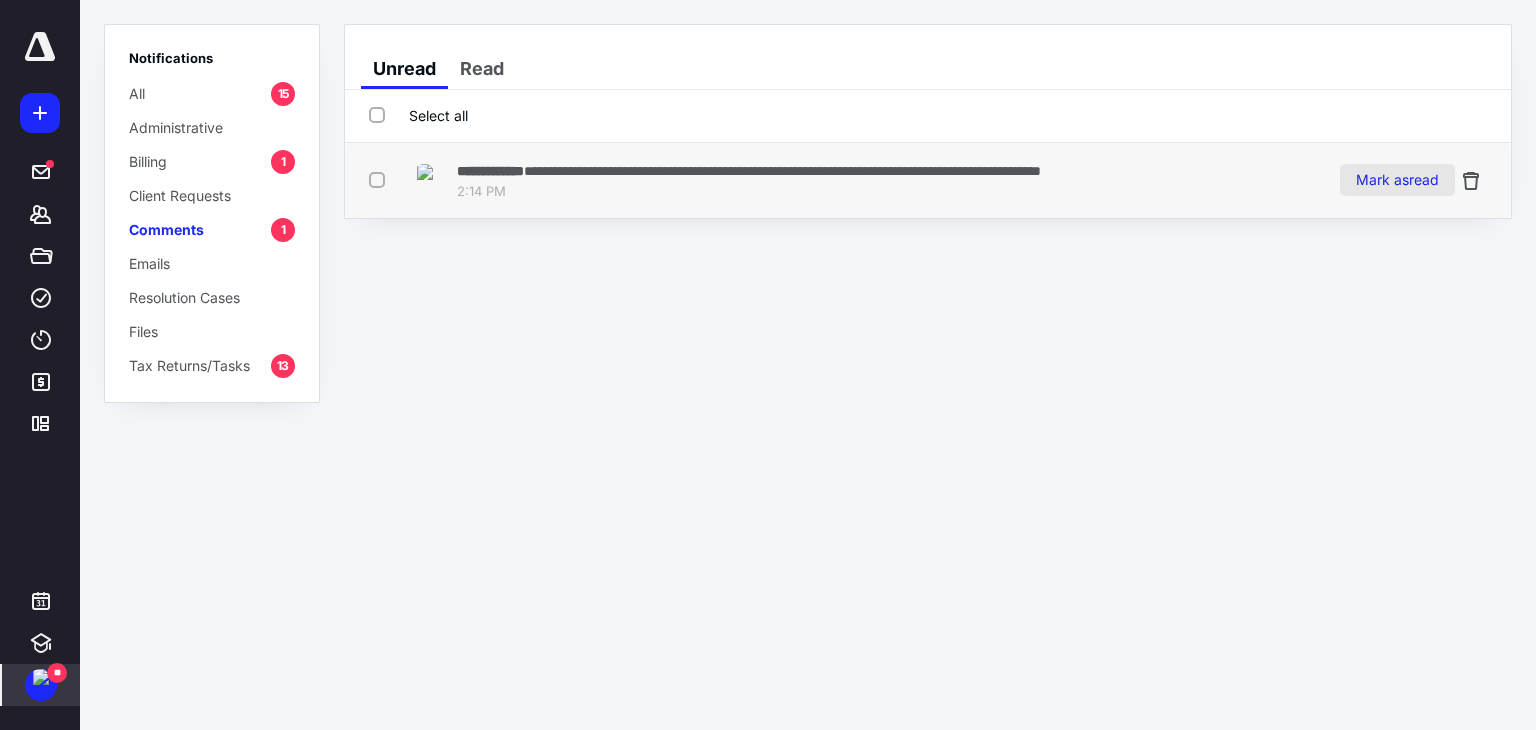 click on "Mark as  read" at bounding box center (1397, 180) 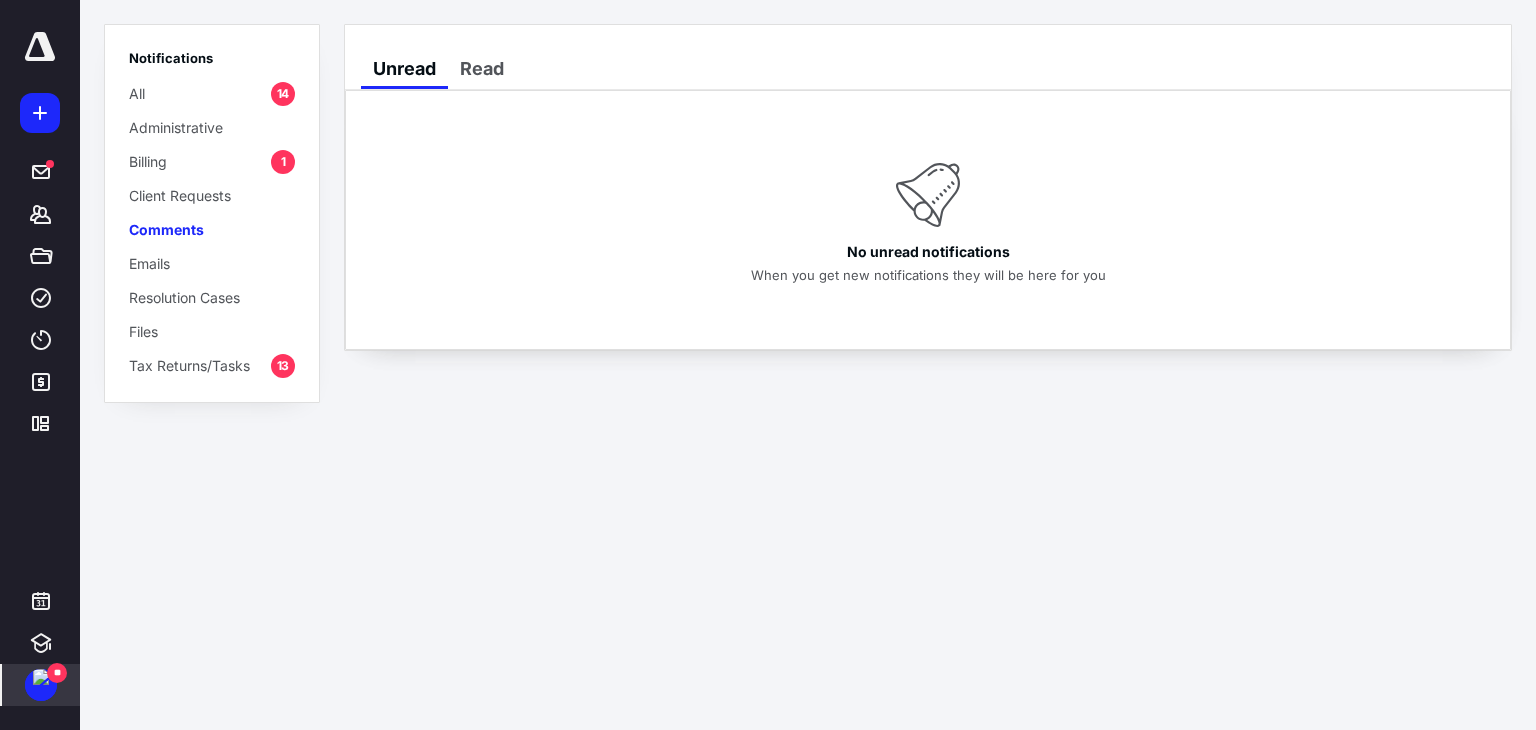 click on "Billing 1" at bounding box center [212, 161] 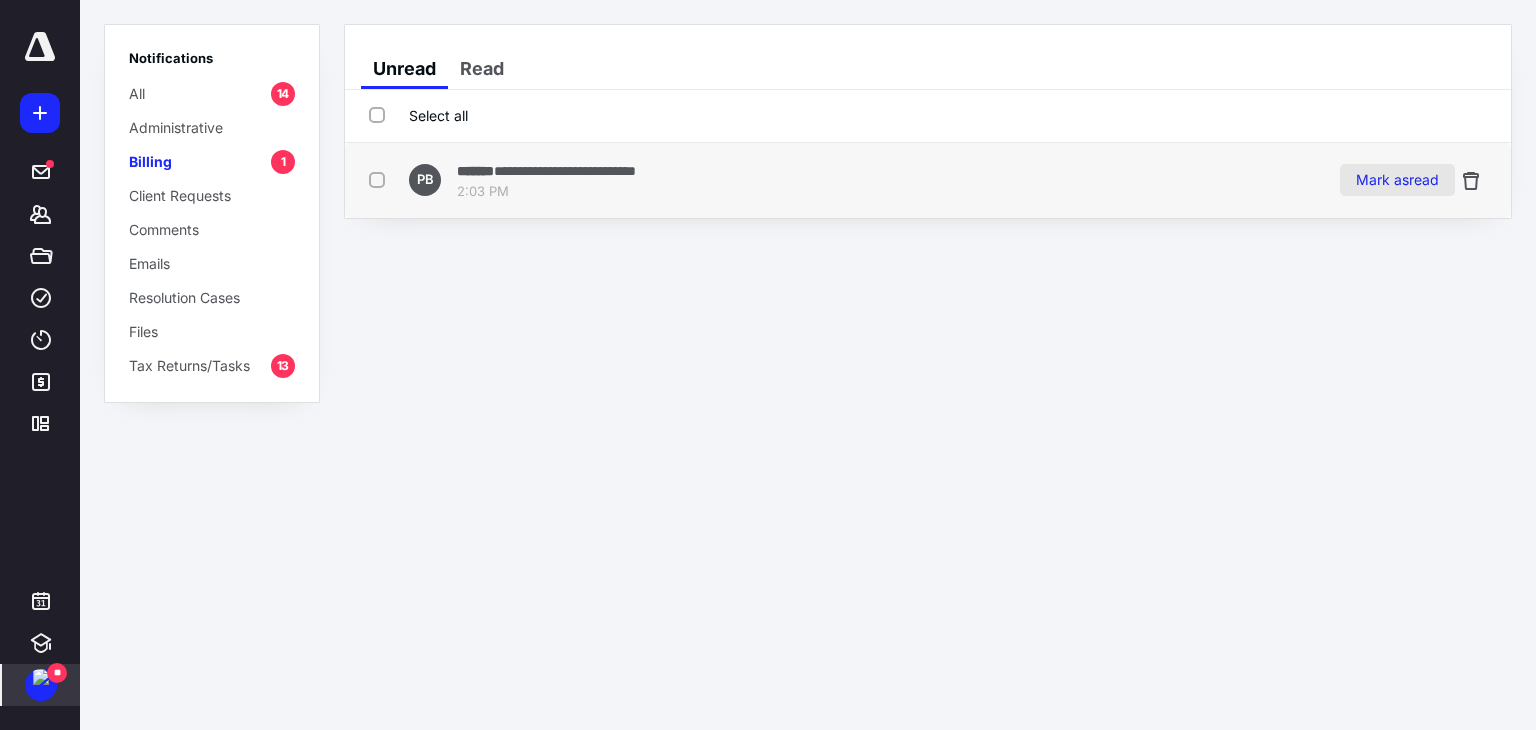 click on "Mark as  read" at bounding box center (1397, 180) 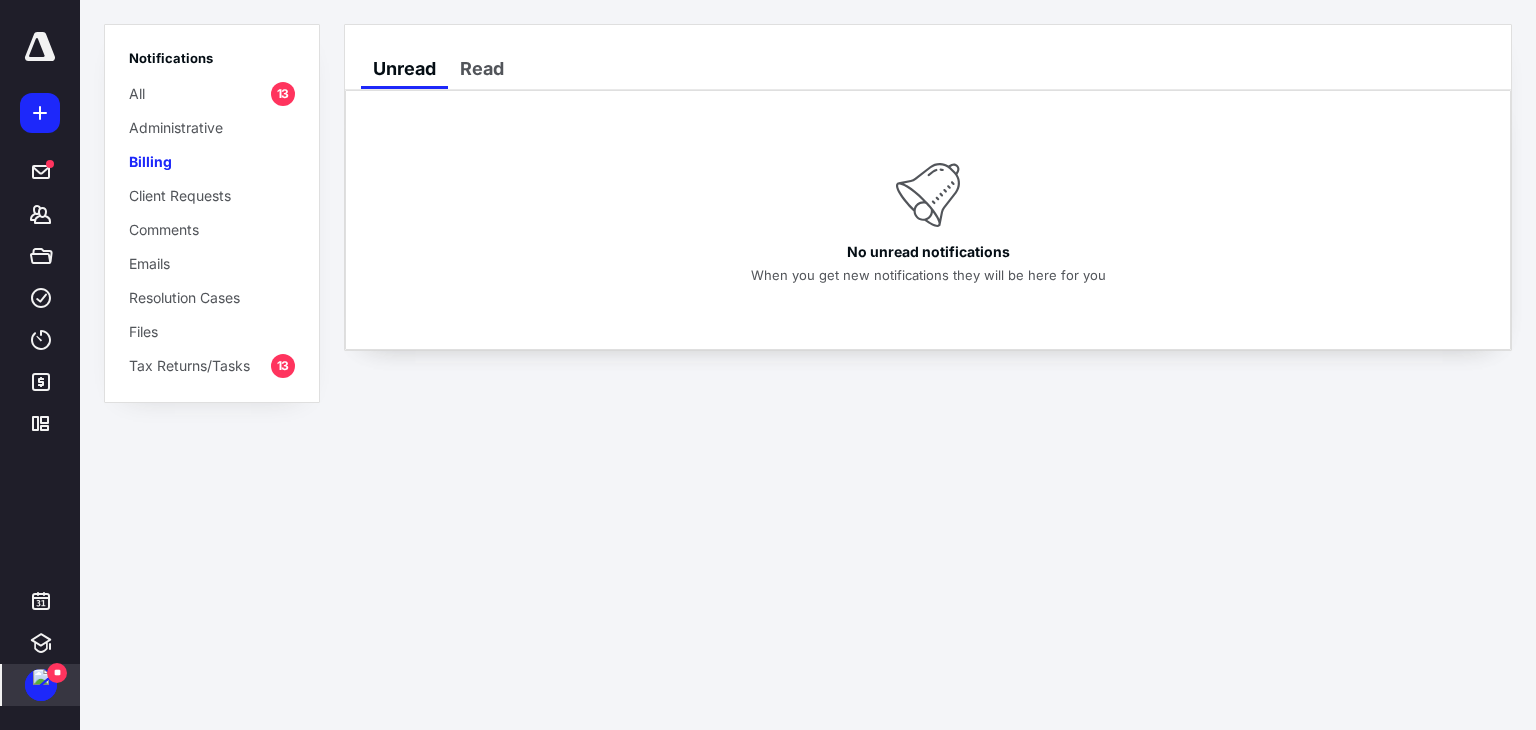 click on "Tax Returns/Tasks" at bounding box center [189, 365] 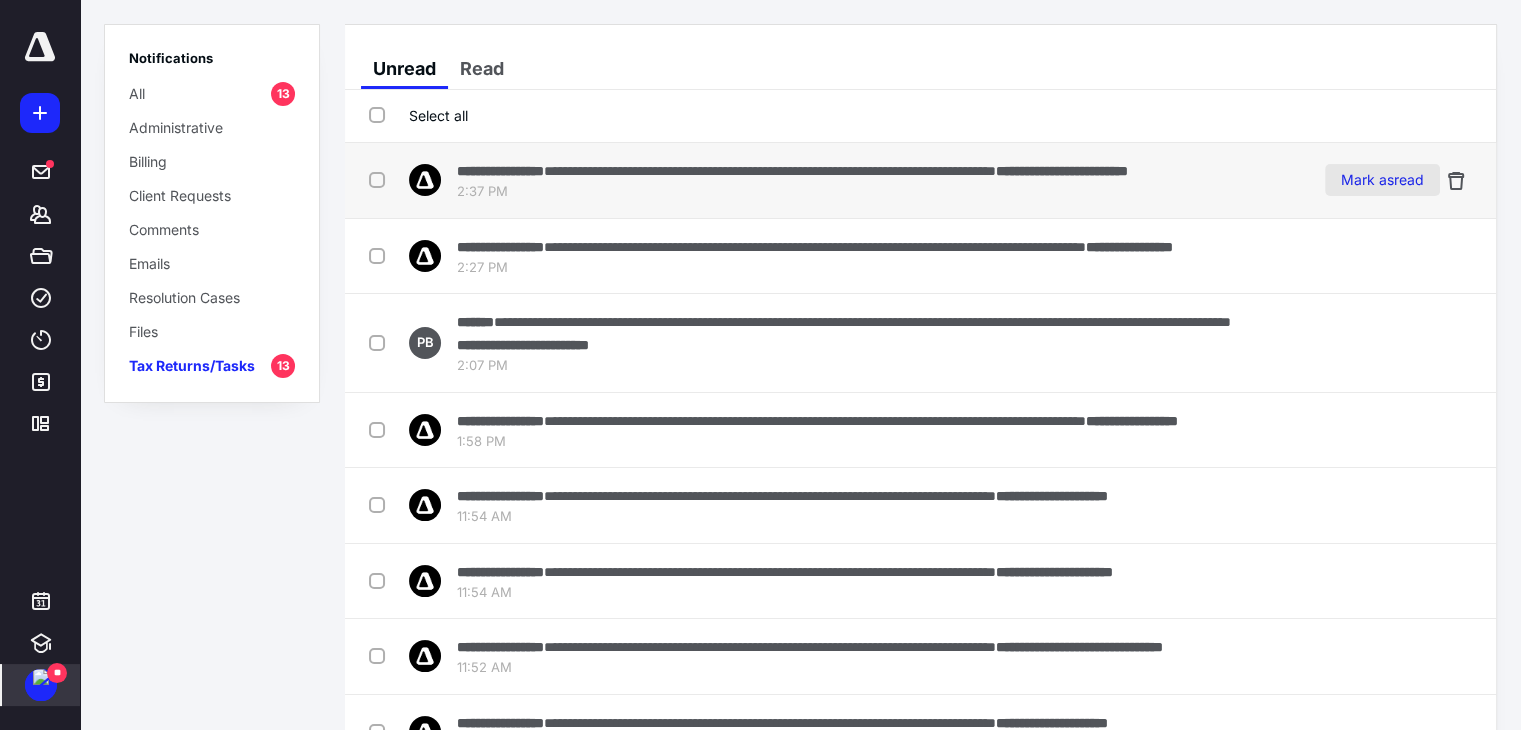 click on "Mark as  read" at bounding box center (1382, 180) 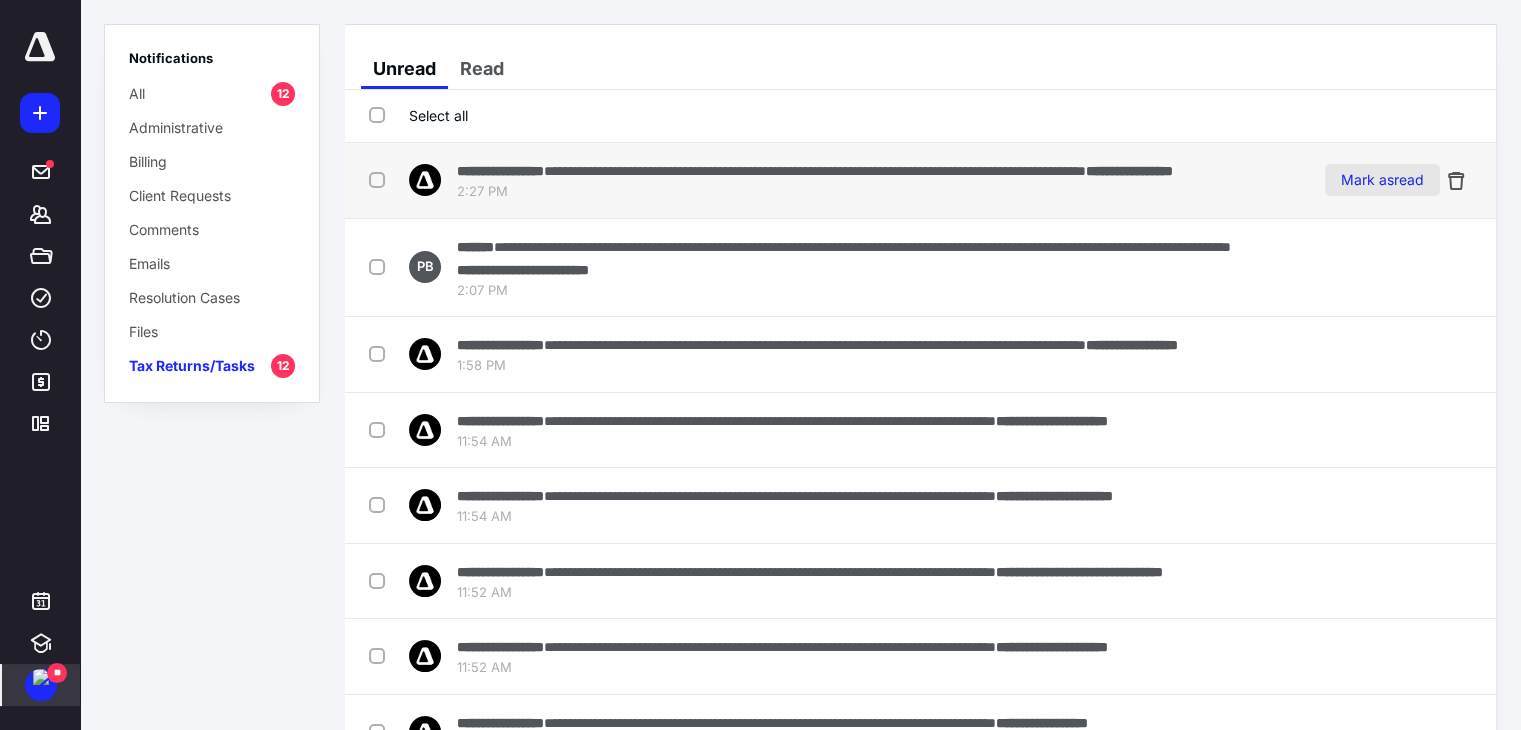 click on "Mark as  read" at bounding box center (1382, 180) 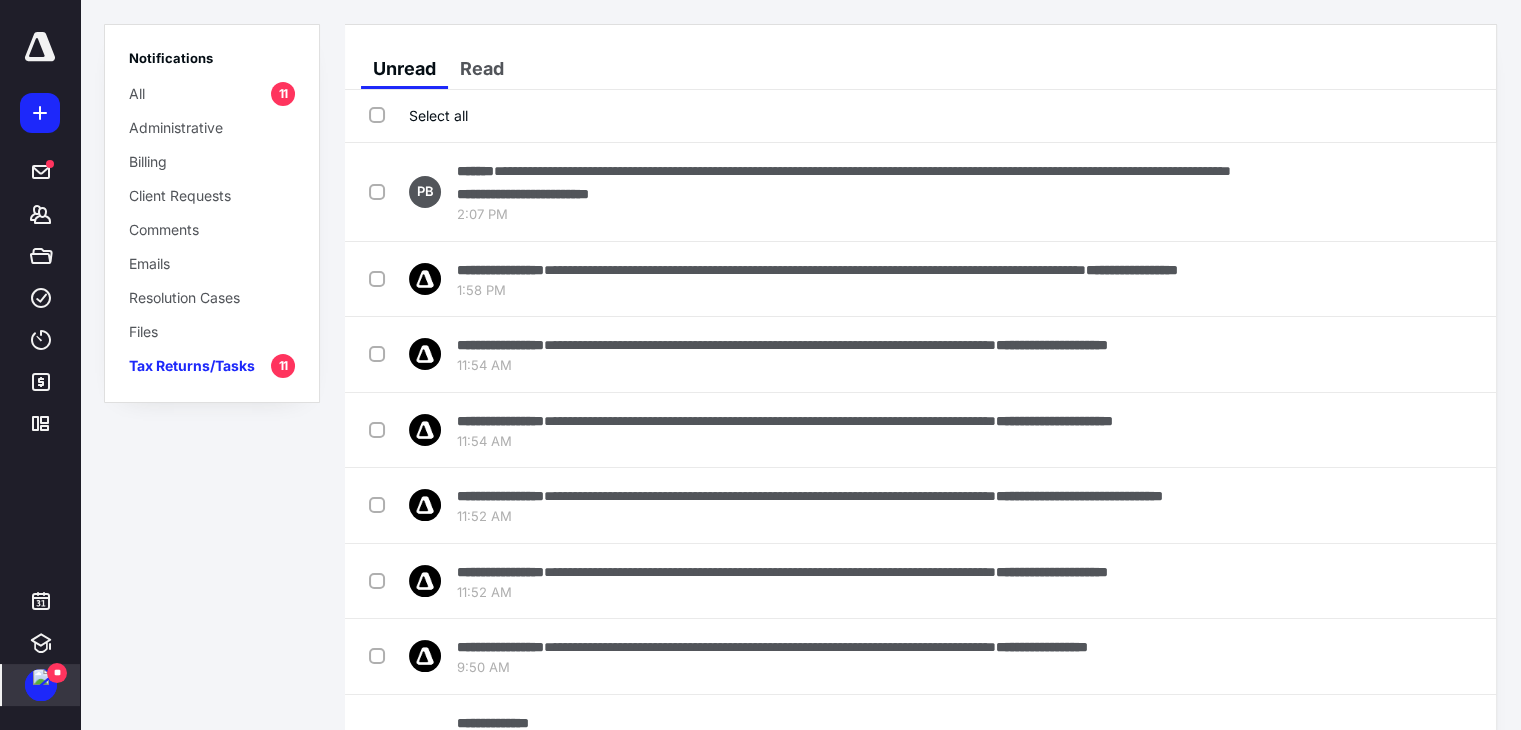 click on "Mark as  read" at bounding box center (1382, 192) 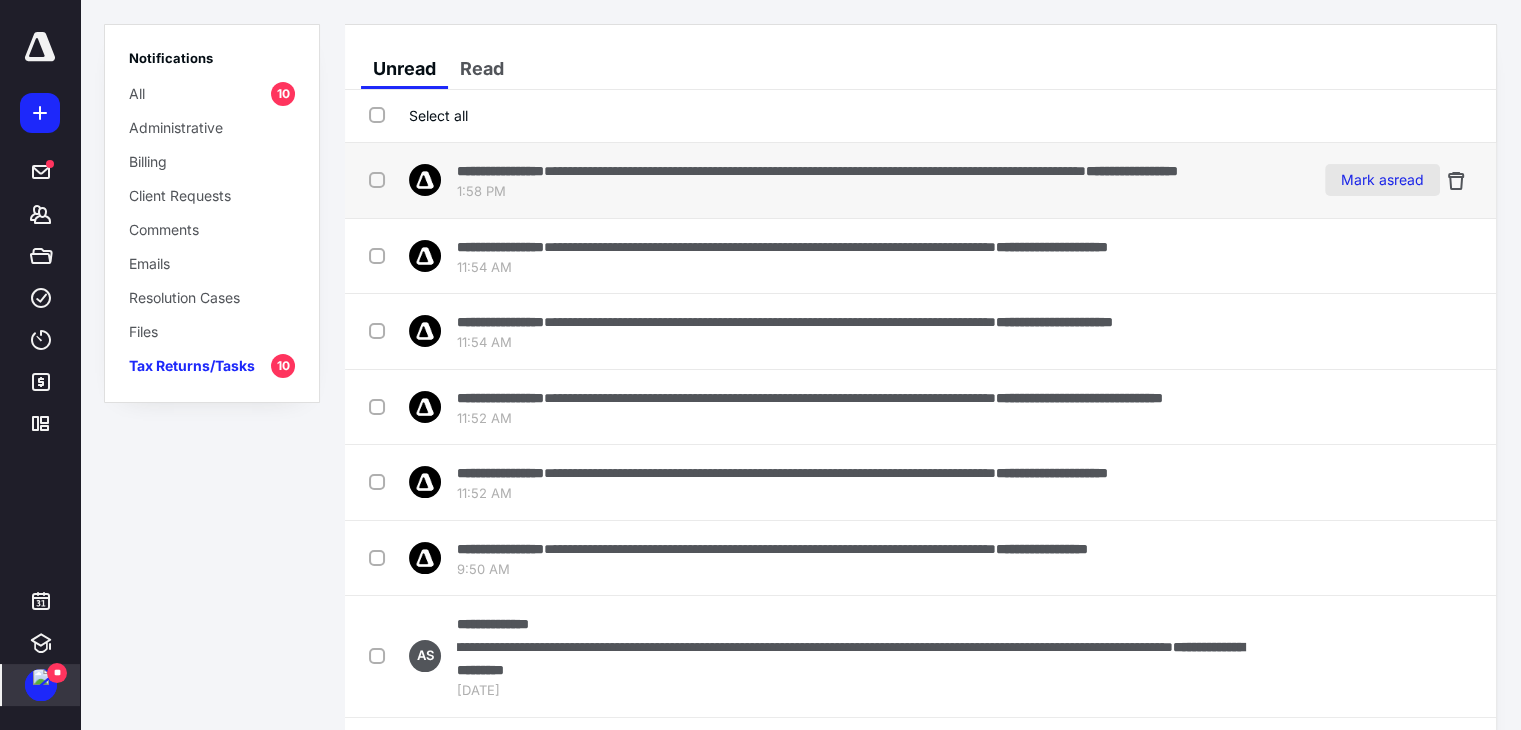 click on "Mark as  read" at bounding box center [1382, 180] 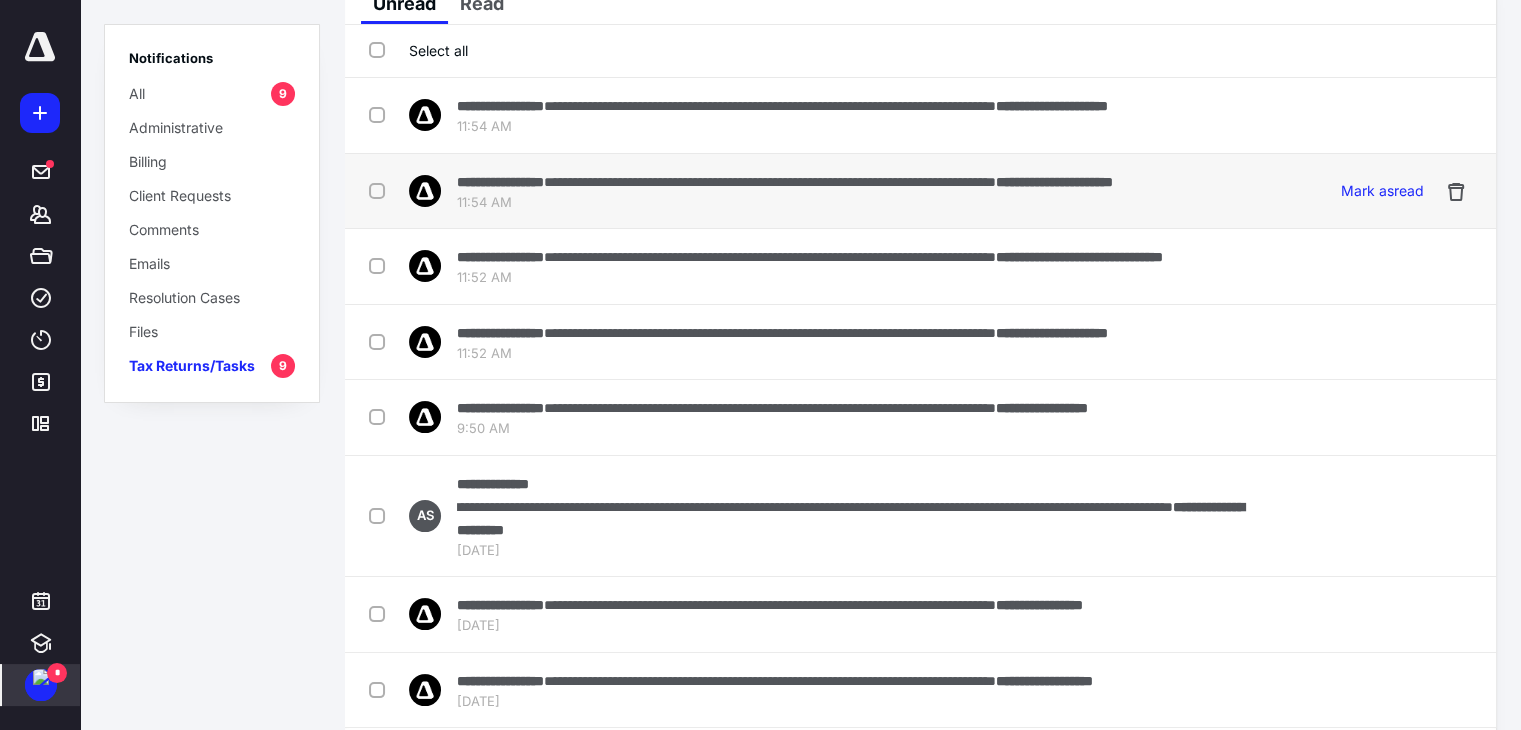 scroll, scrollTop: 100, scrollLeft: 0, axis: vertical 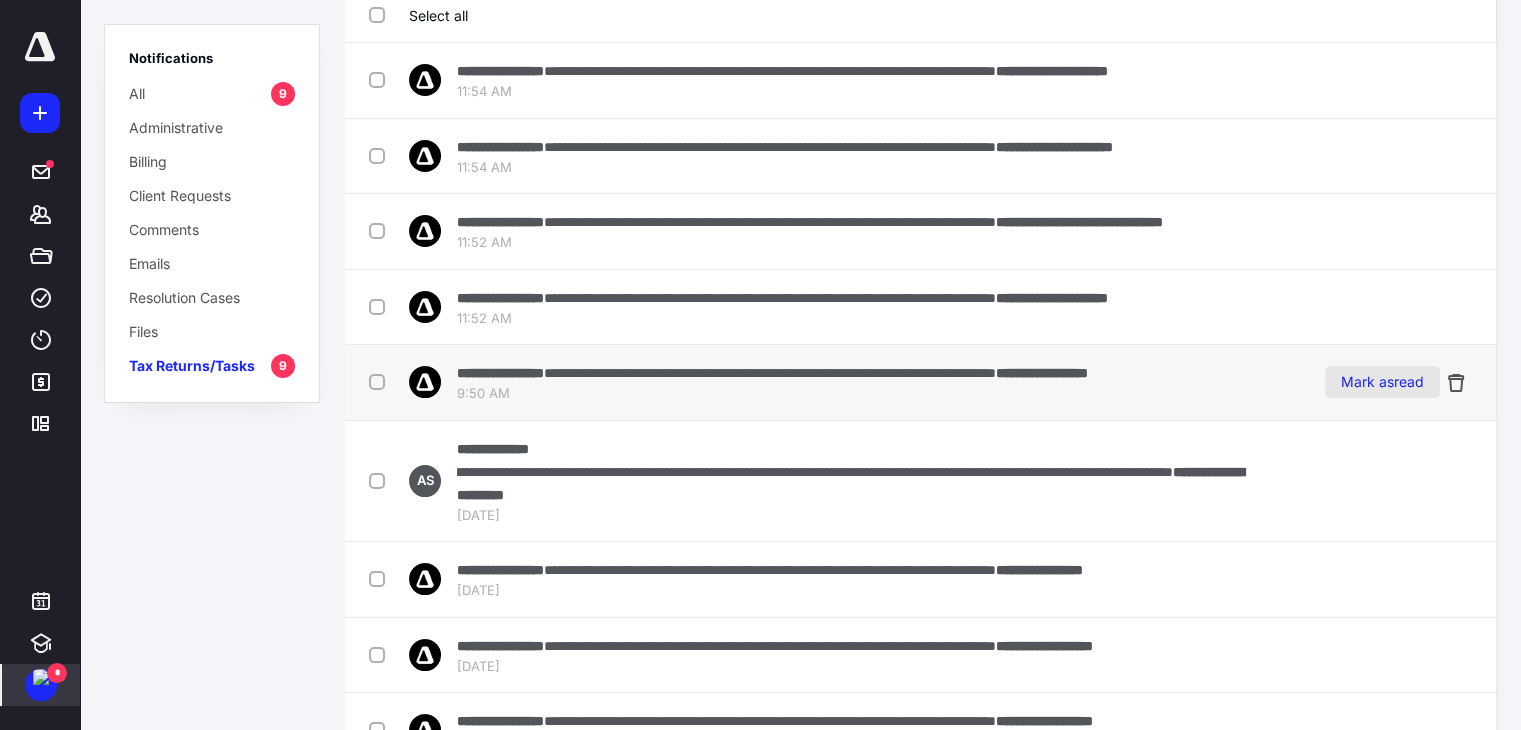 click on "Mark as  read" at bounding box center (1382, 382) 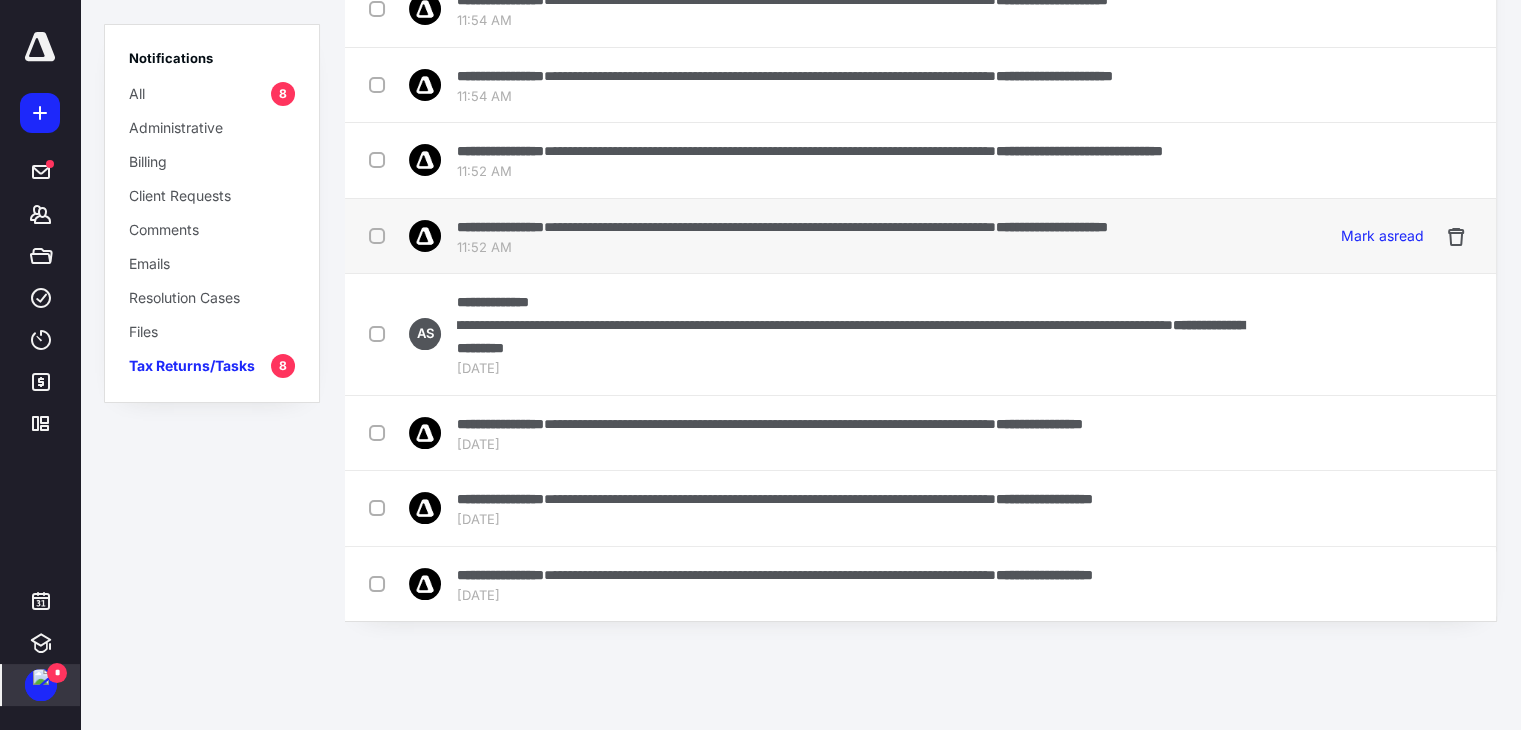 scroll, scrollTop: 200, scrollLeft: 0, axis: vertical 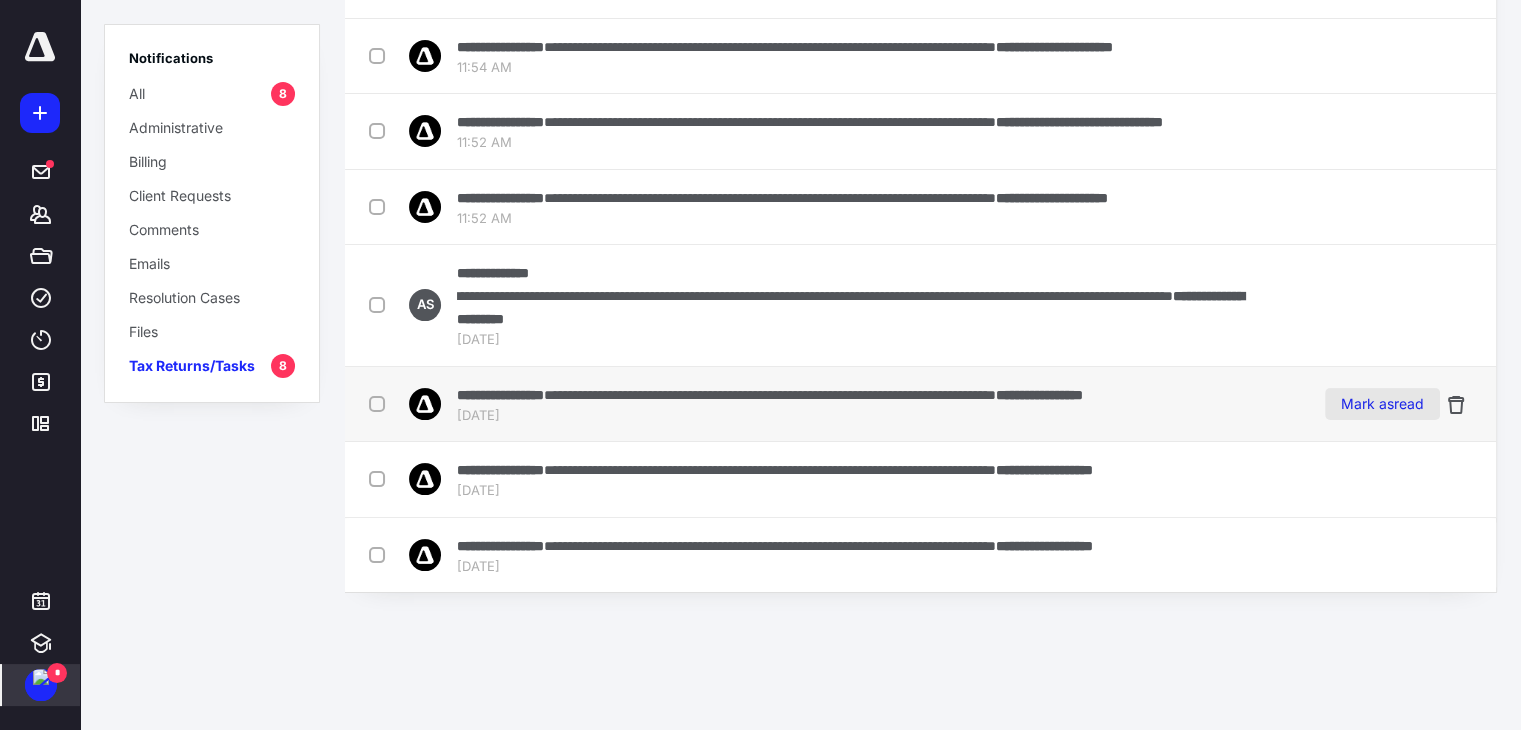 click on "Mark as  read" at bounding box center (1382, 404) 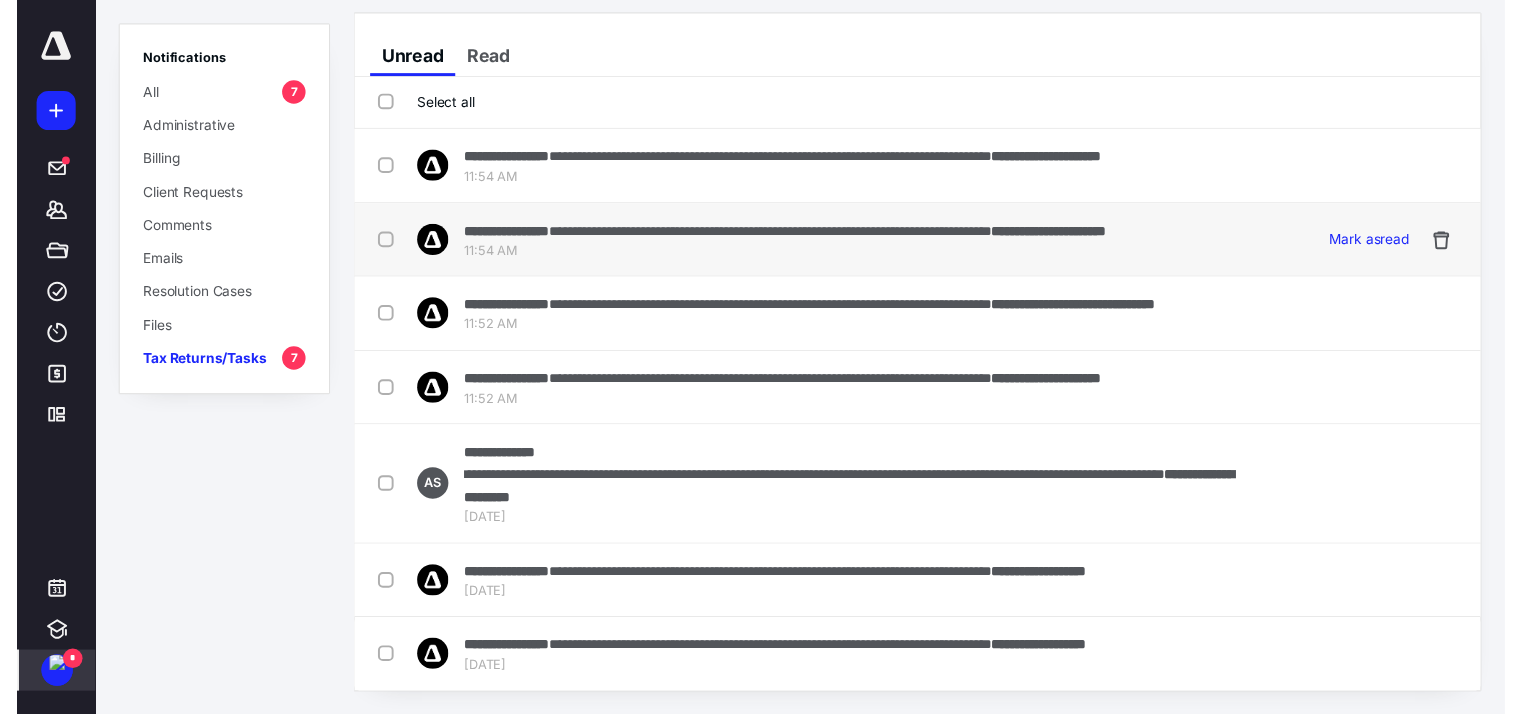 scroll, scrollTop: 0, scrollLeft: 0, axis: both 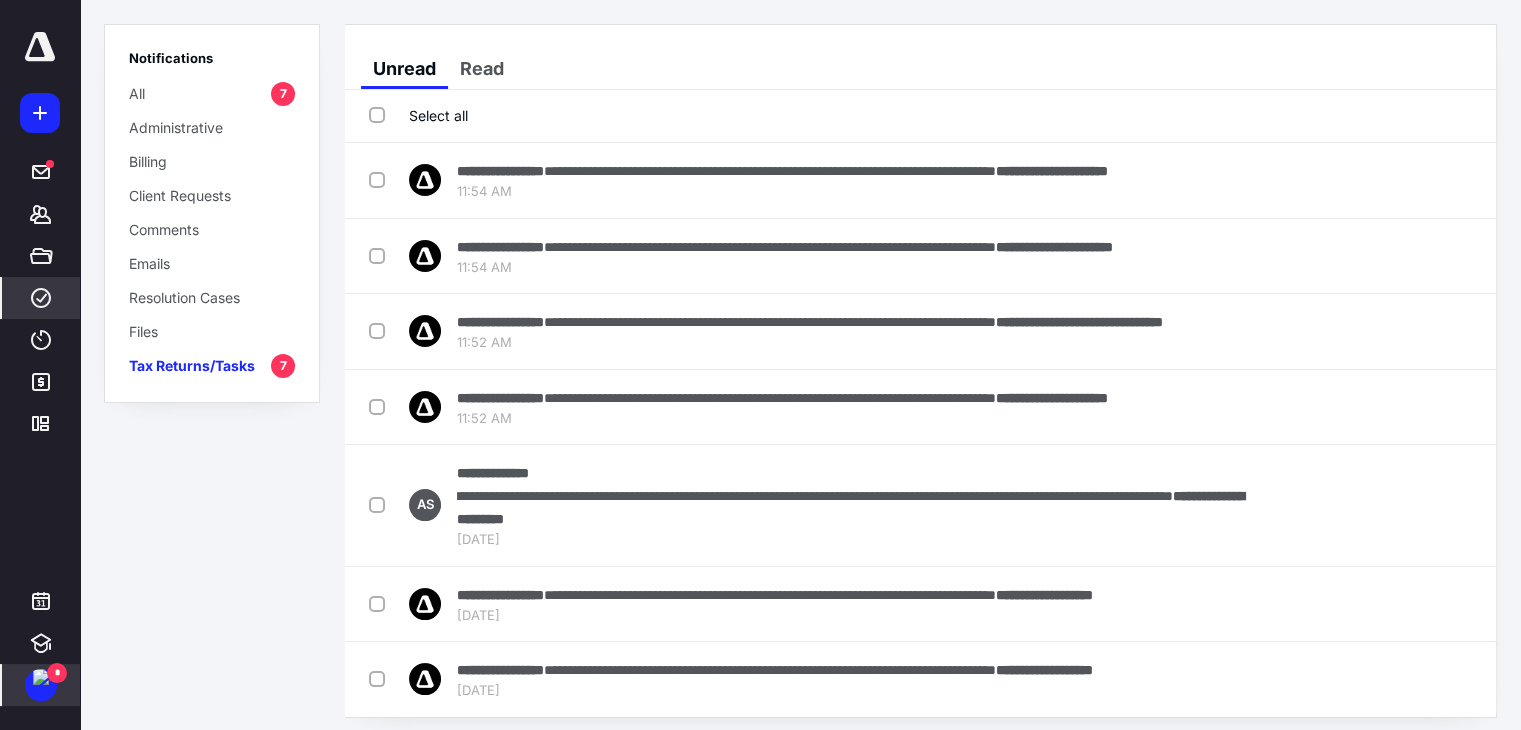 click 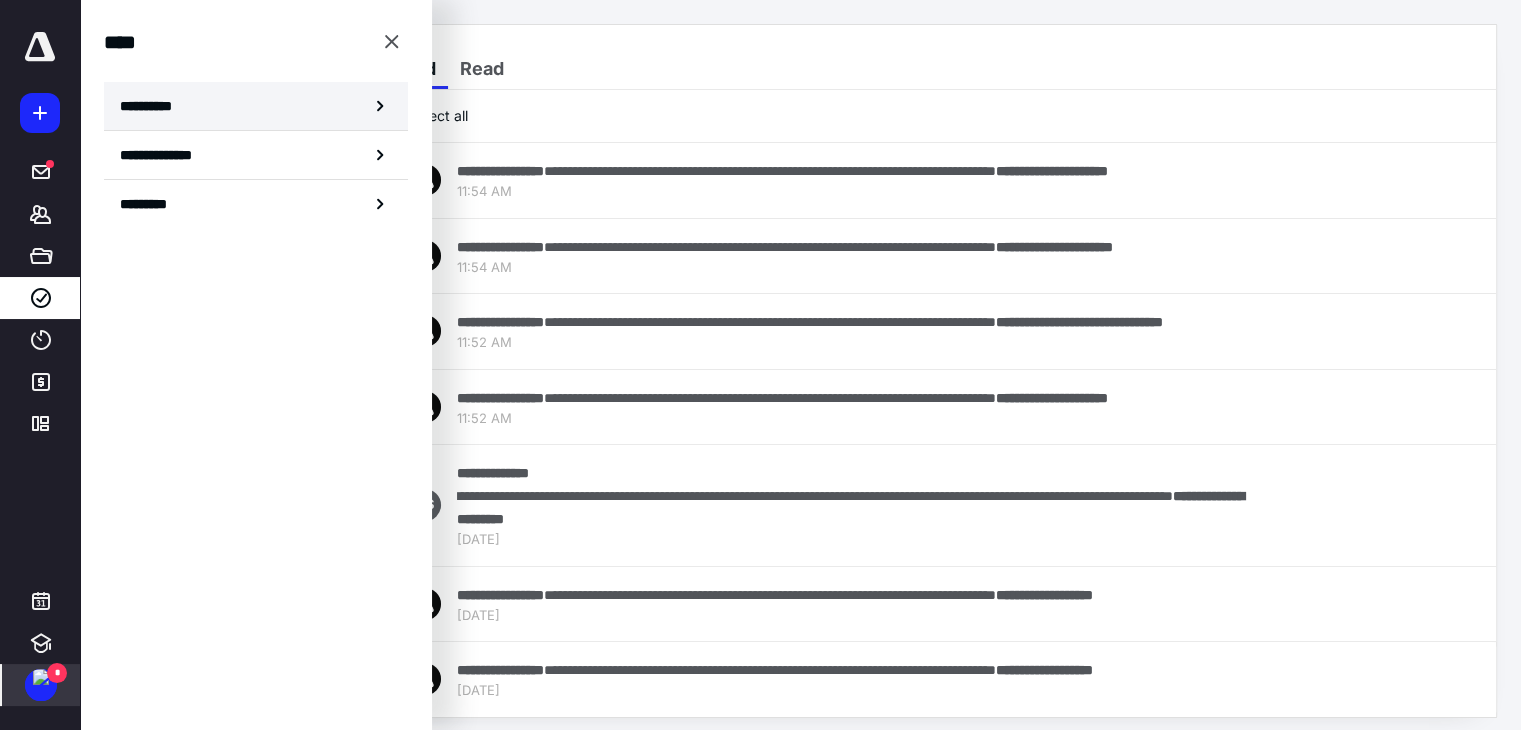 click on "**********" at bounding box center (153, 106) 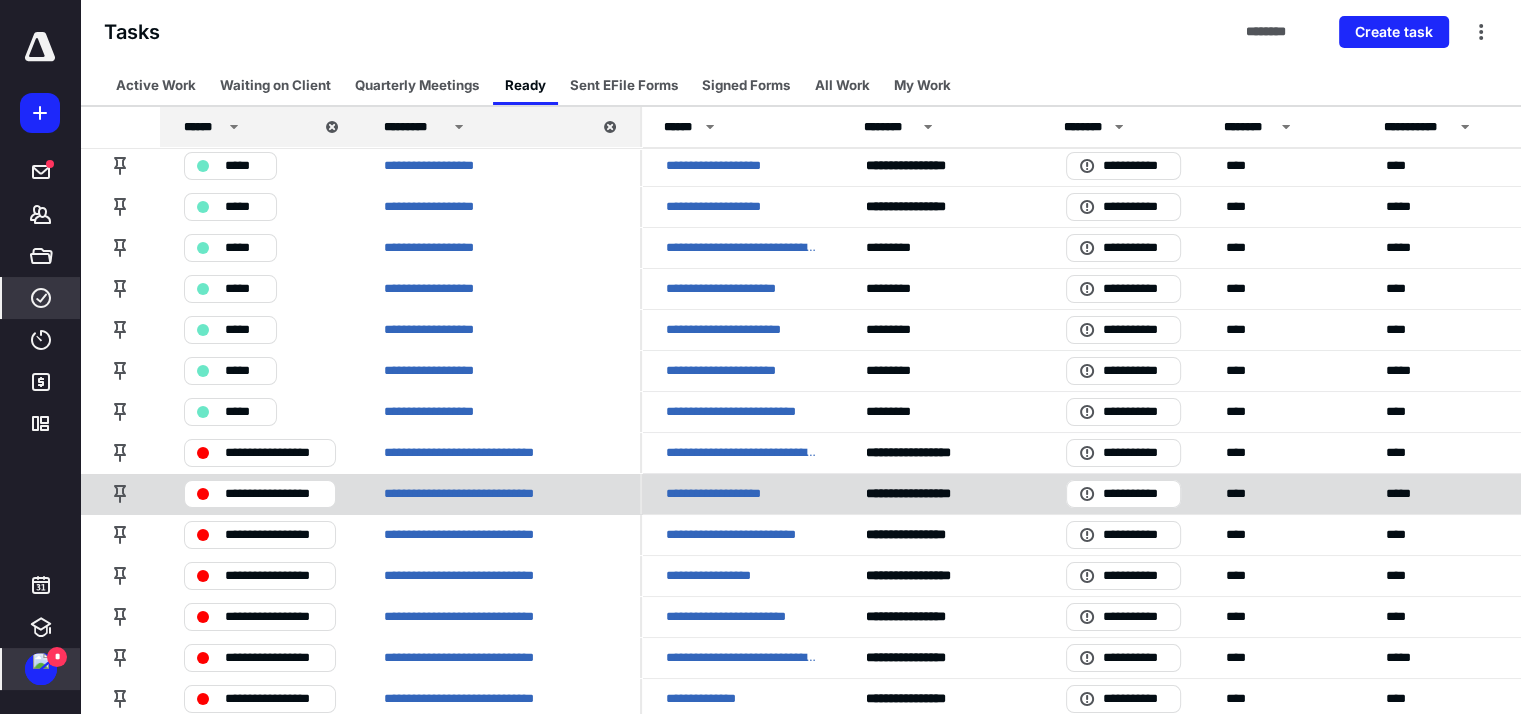 scroll, scrollTop: 0, scrollLeft: 0, axis: both 